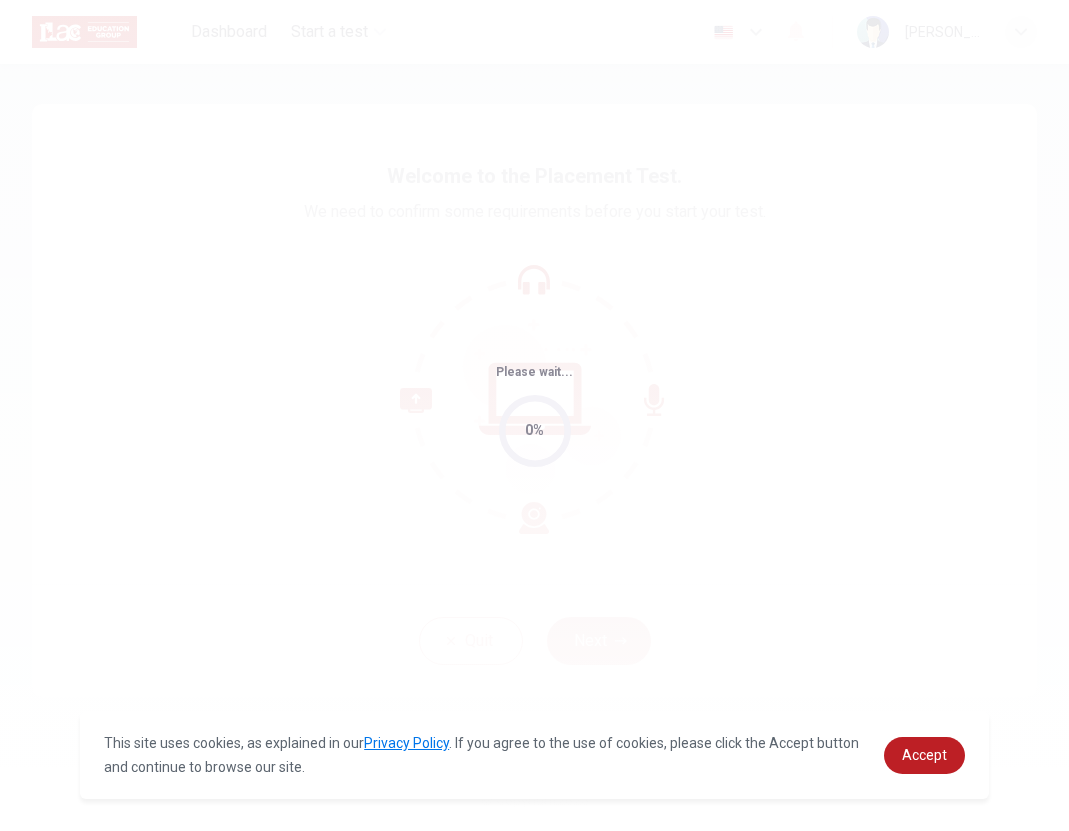 scroll, scrollTop: 0, scrollLeft: 0, axis: both 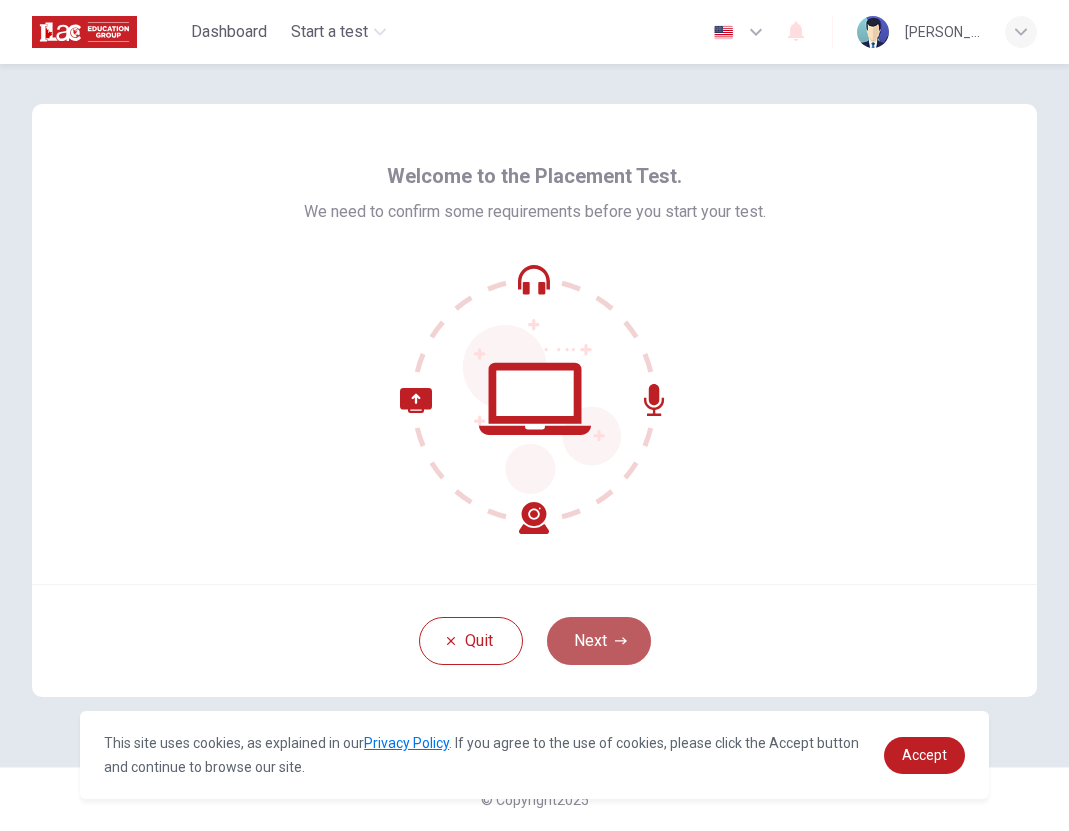 click on "Next" at bounding box center (599, 641) 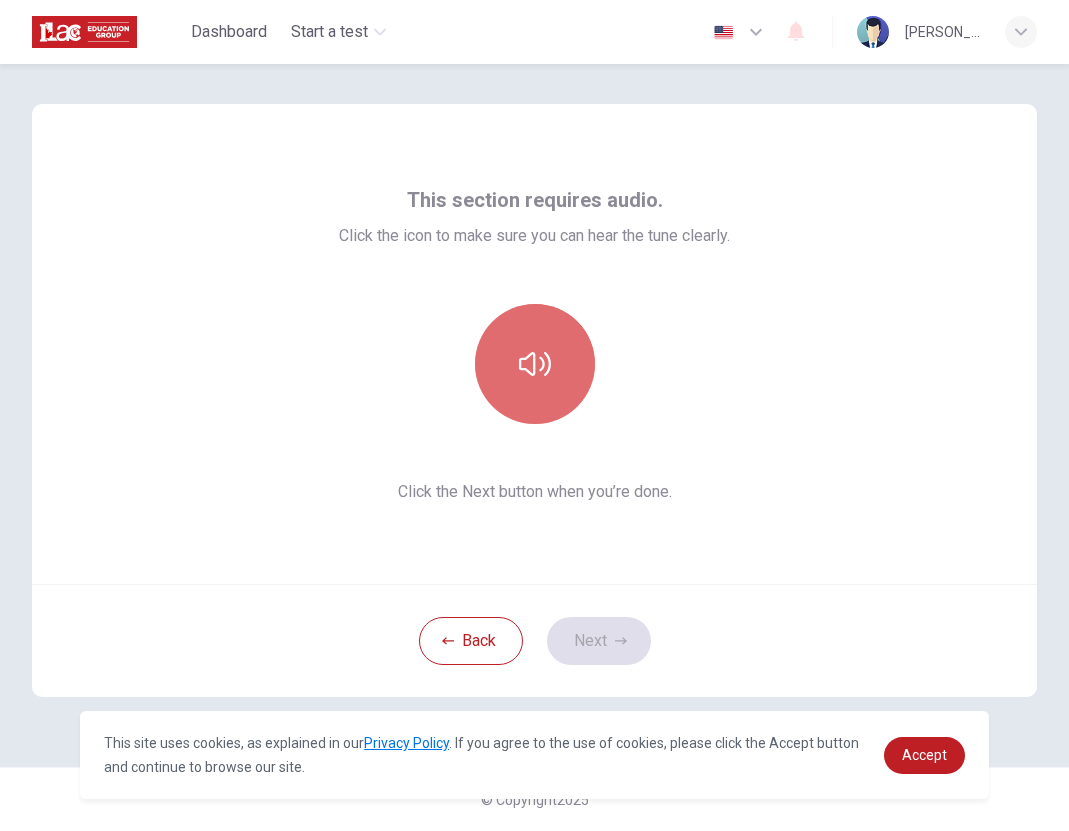 click at bounding box center (535, 364) 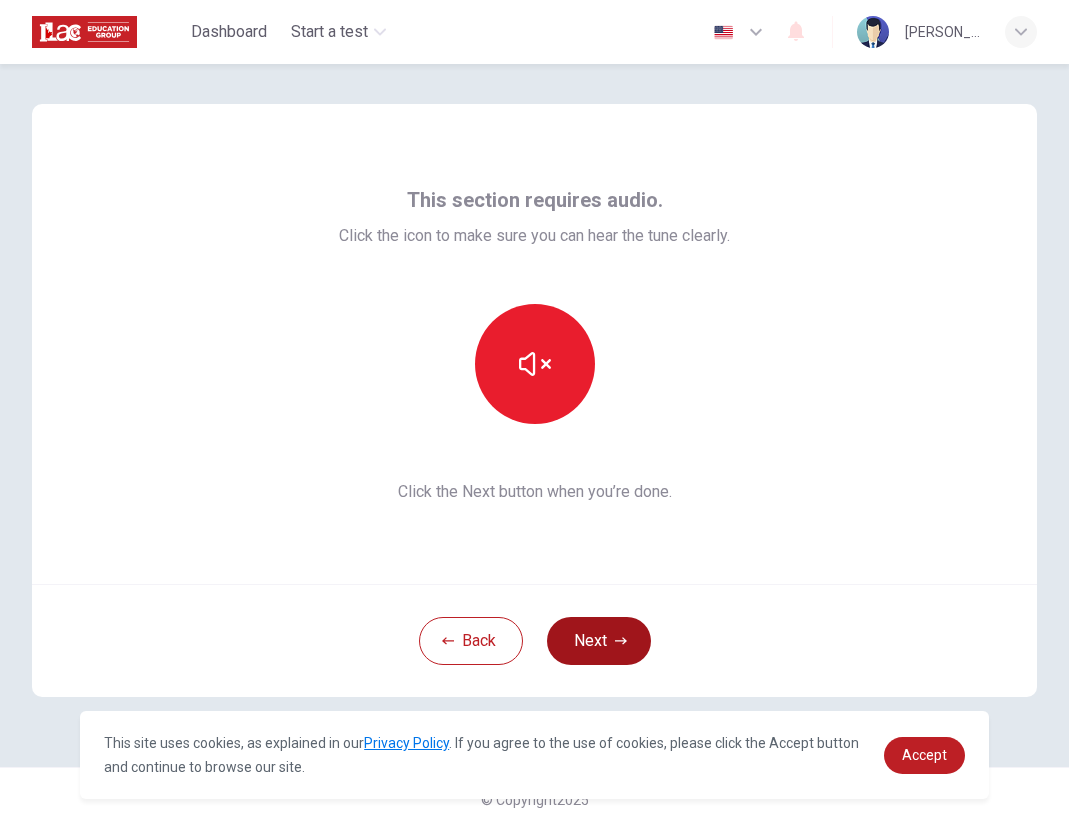 click on "Next" at bounding box center [599, 641] 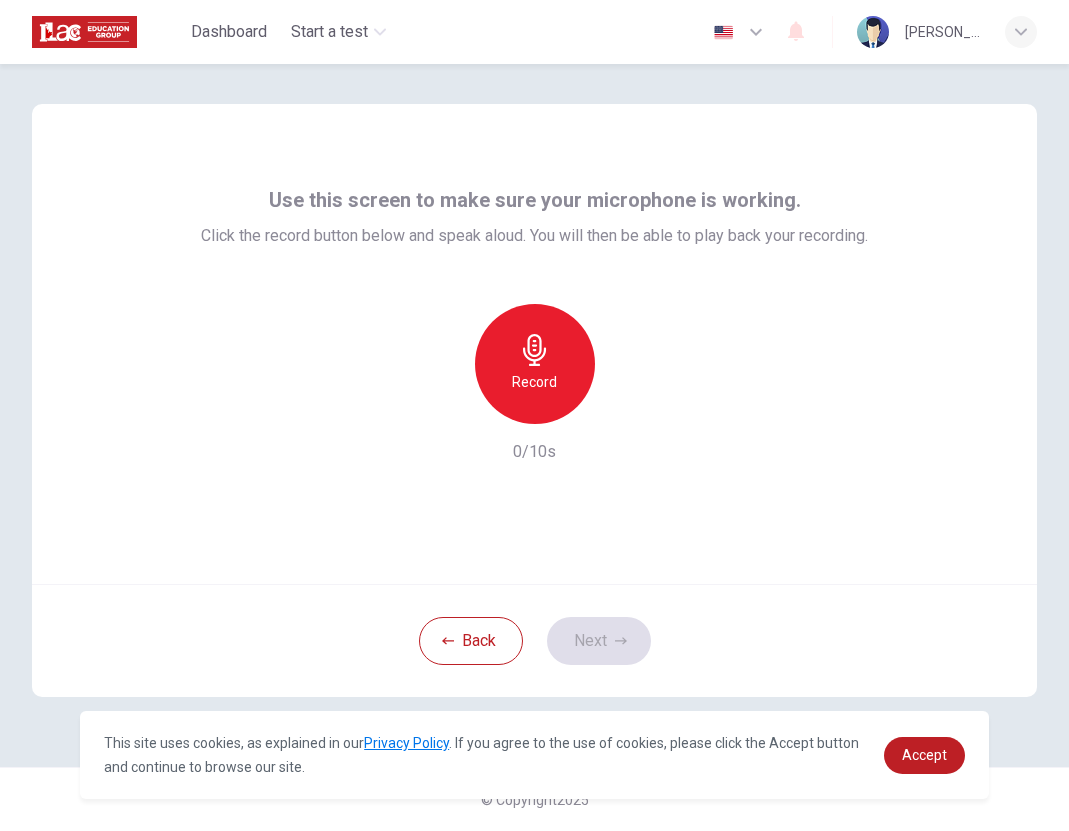 click on "Record" at bounding box center (535, 364) 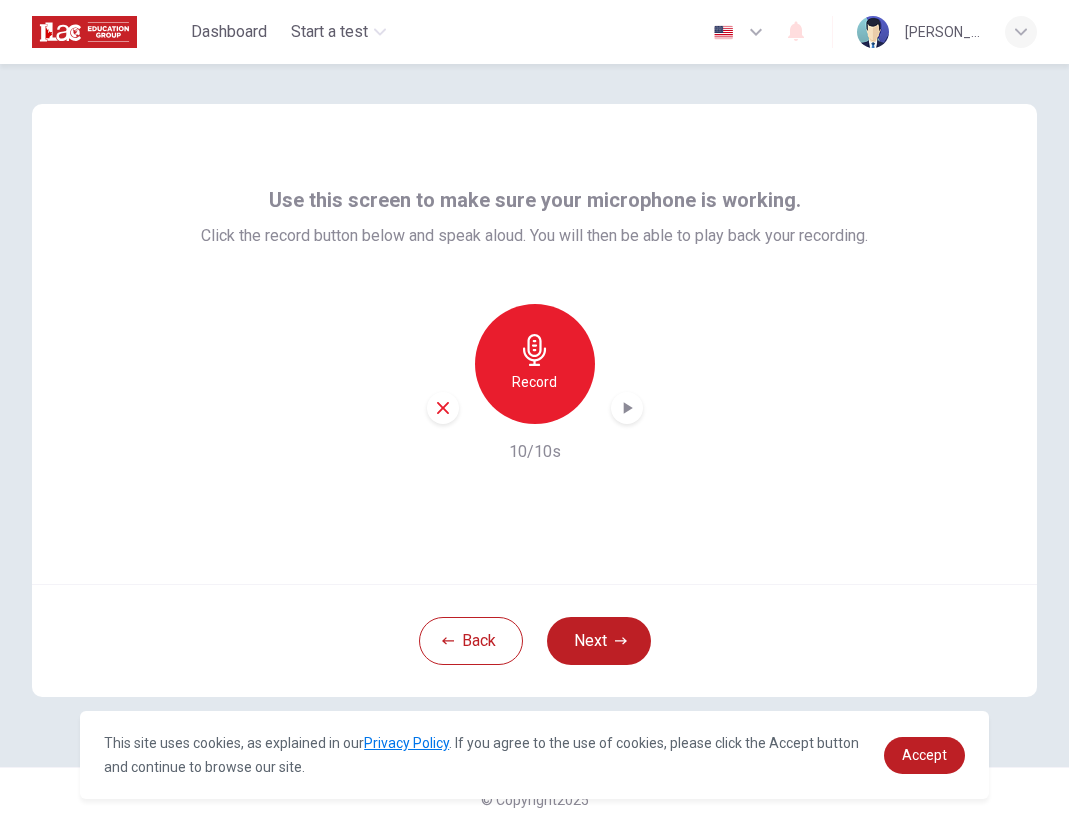click on "Back Next" at bounding box center (534, 640) 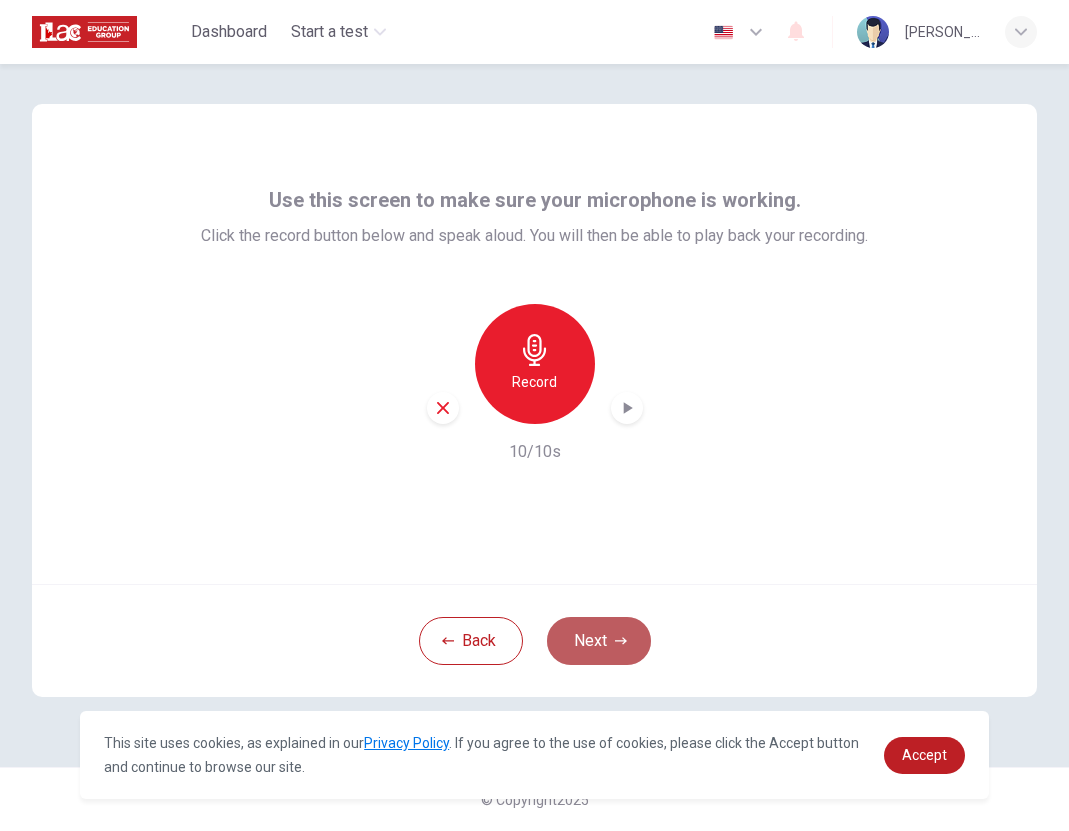 click on "Next" at bounding box center [599, 641] 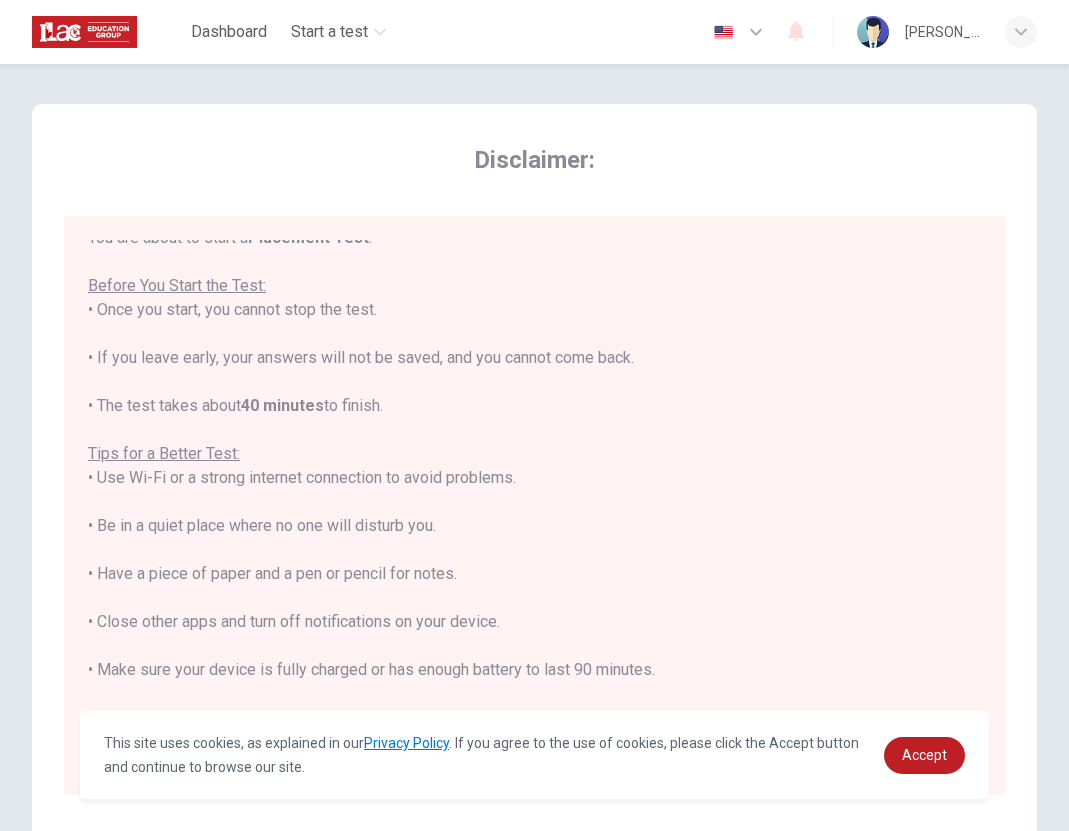 scroll, scrollTop: 23, scrollLeft: 0, axis: vertical 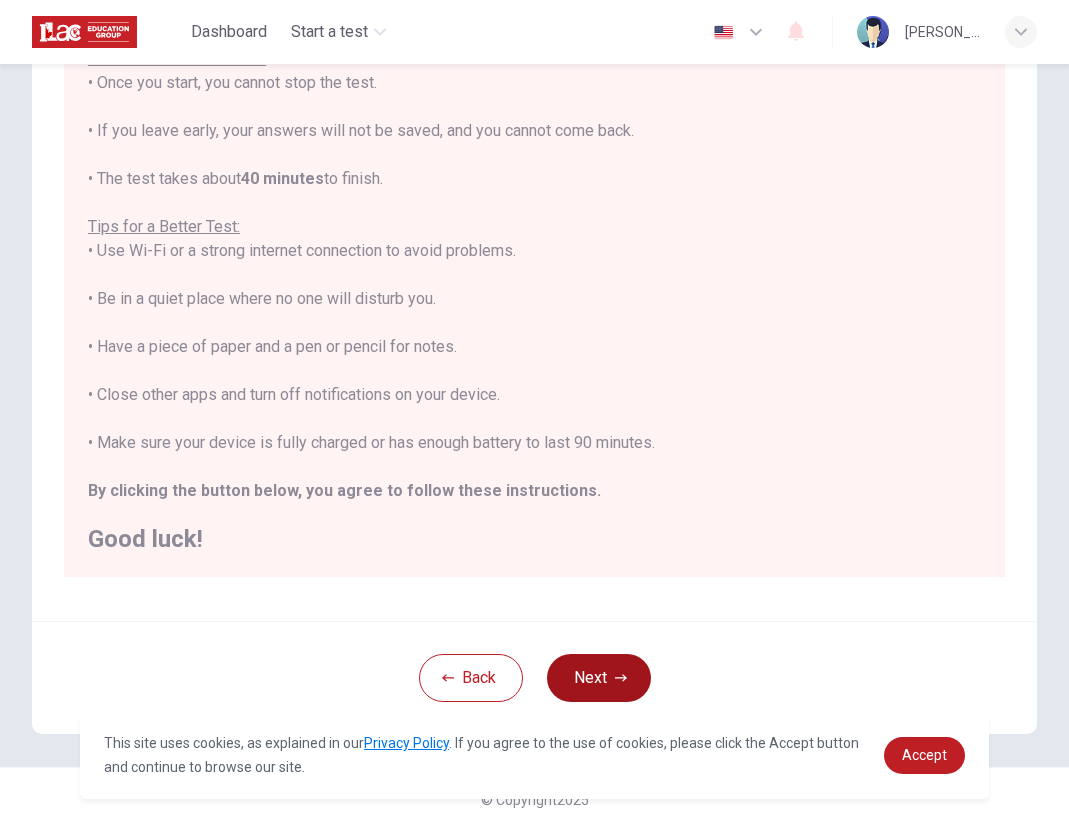 click on "Next" at bounding box center [599, 678] 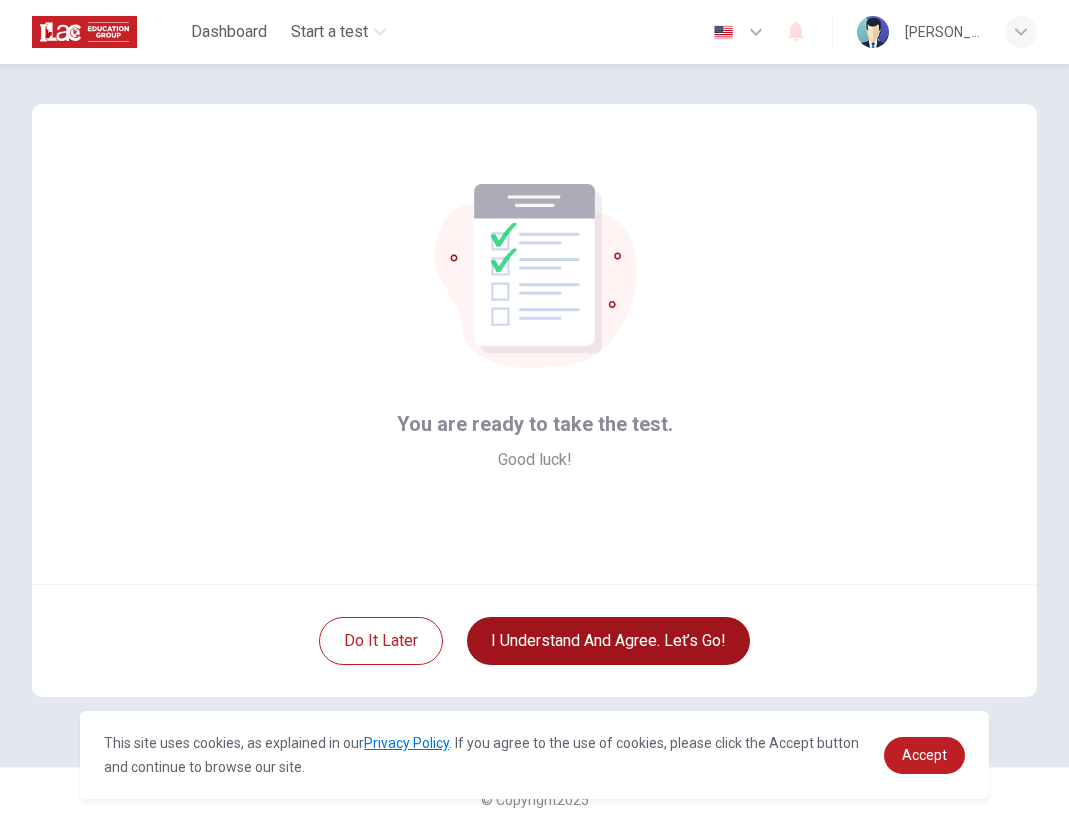 scroll, scrollTop: 0, scrollLeft: 0, axis: both 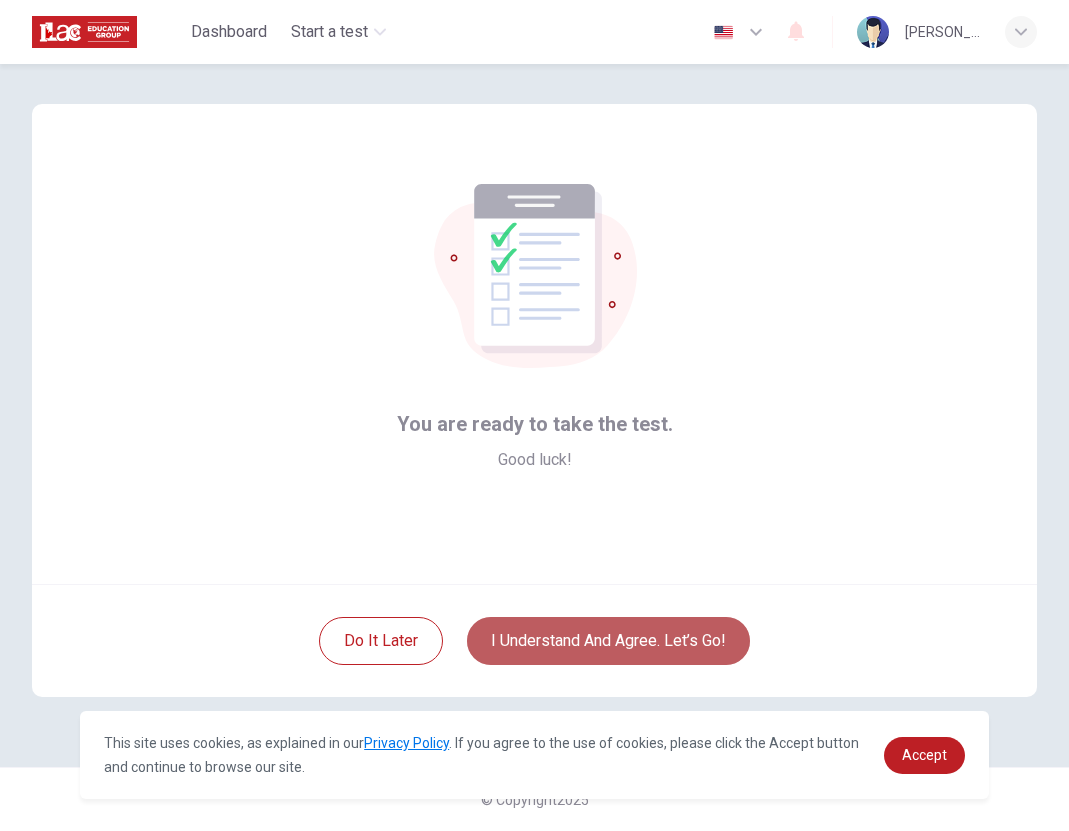 click on "I understand and agree. Let’s go!" at bounding box center [608, 641] 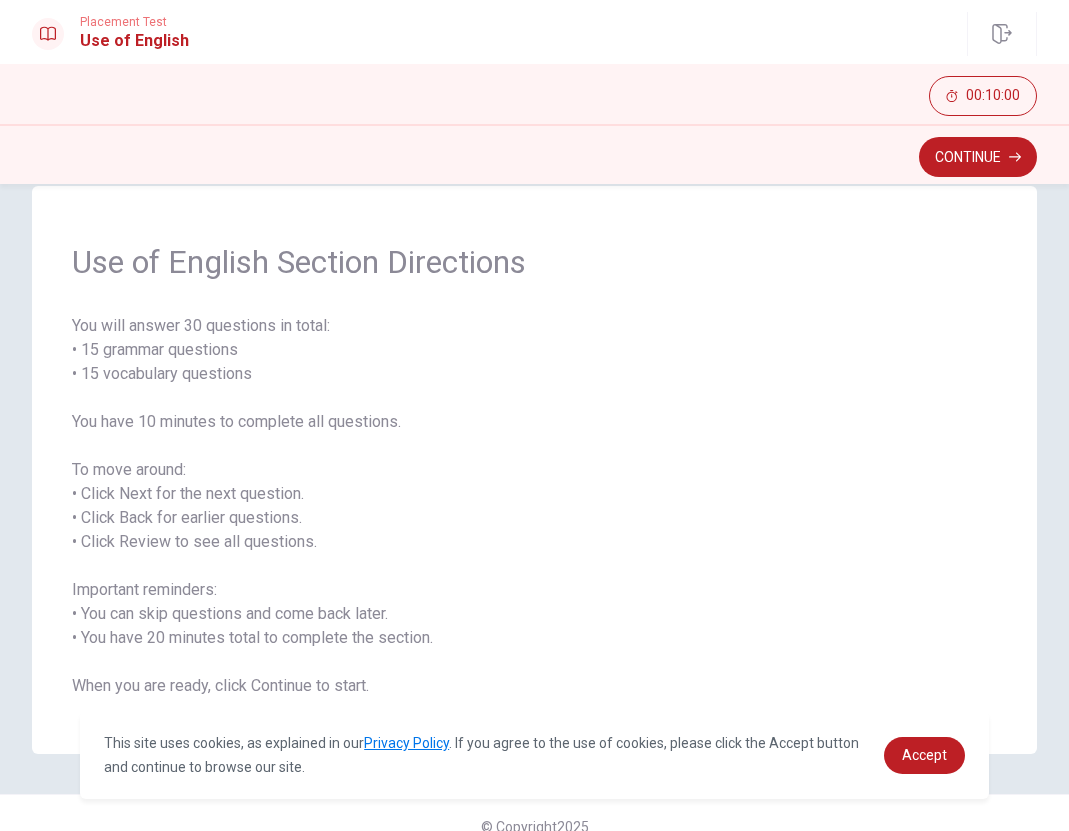 scroll, scrollTop: 65, scrollLeft: 0, axis: vertical 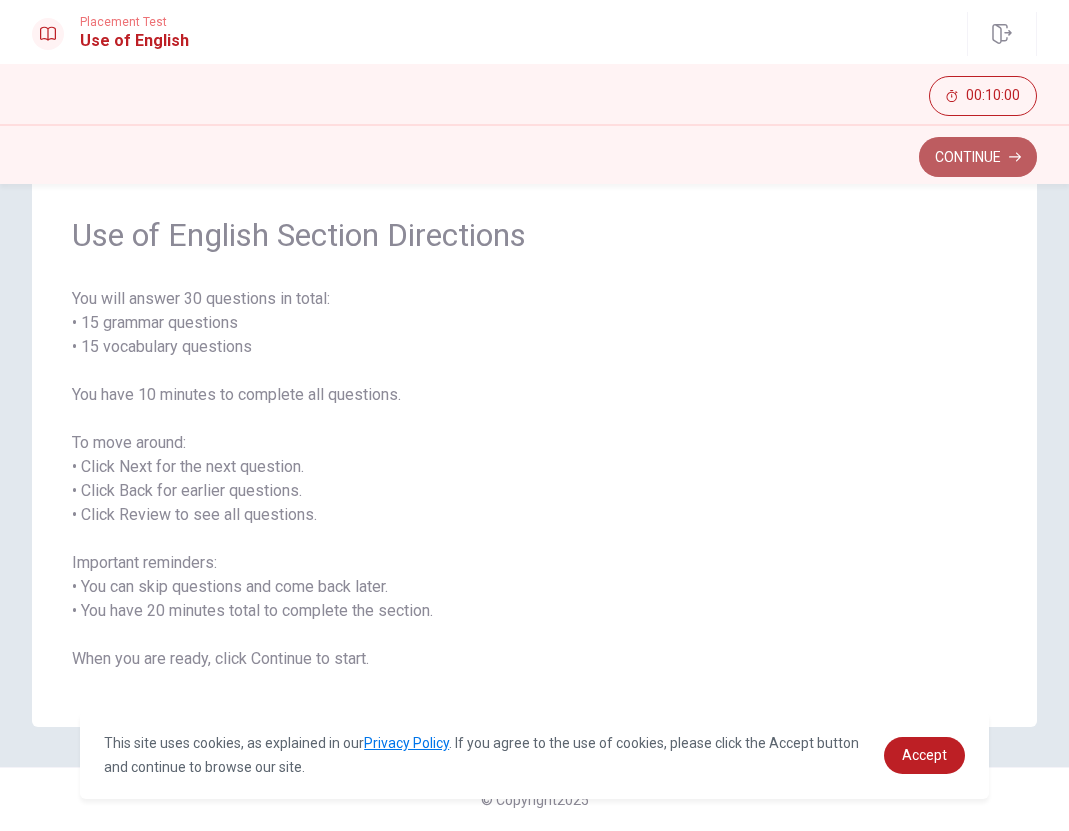 click on "Continue" at bounding box center (978, 157) 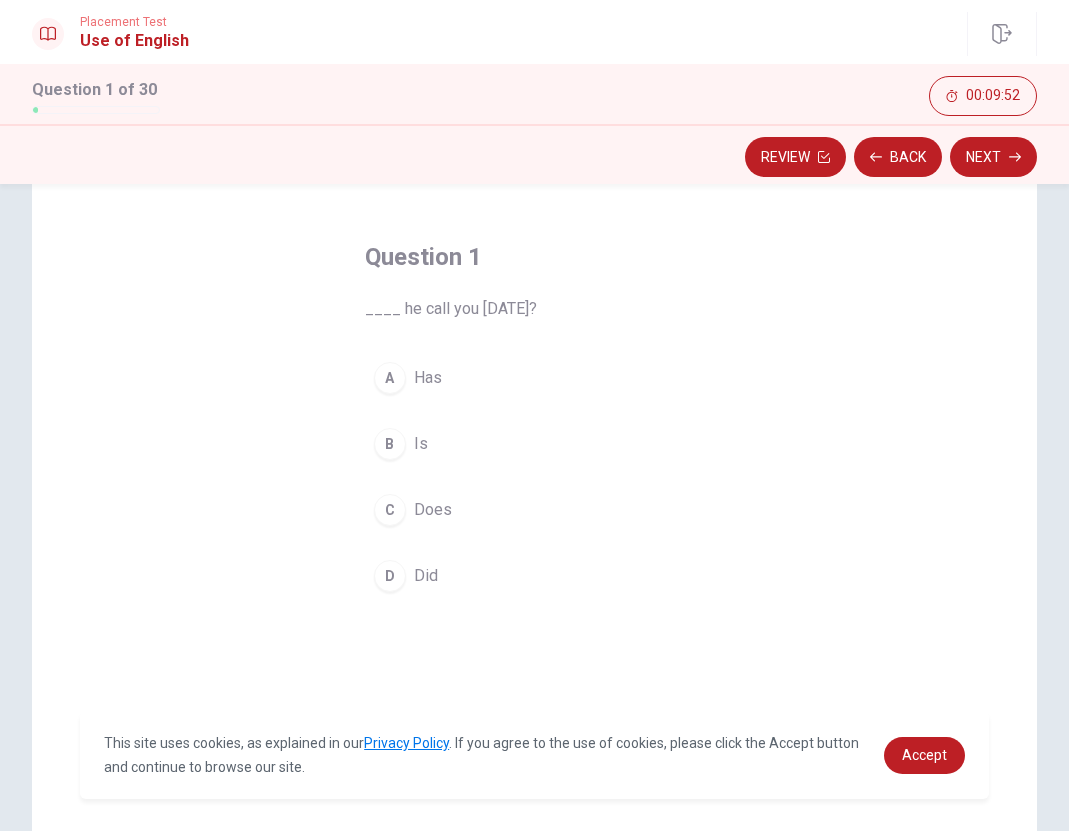 click on "Did" at bounding box center [426, 576] 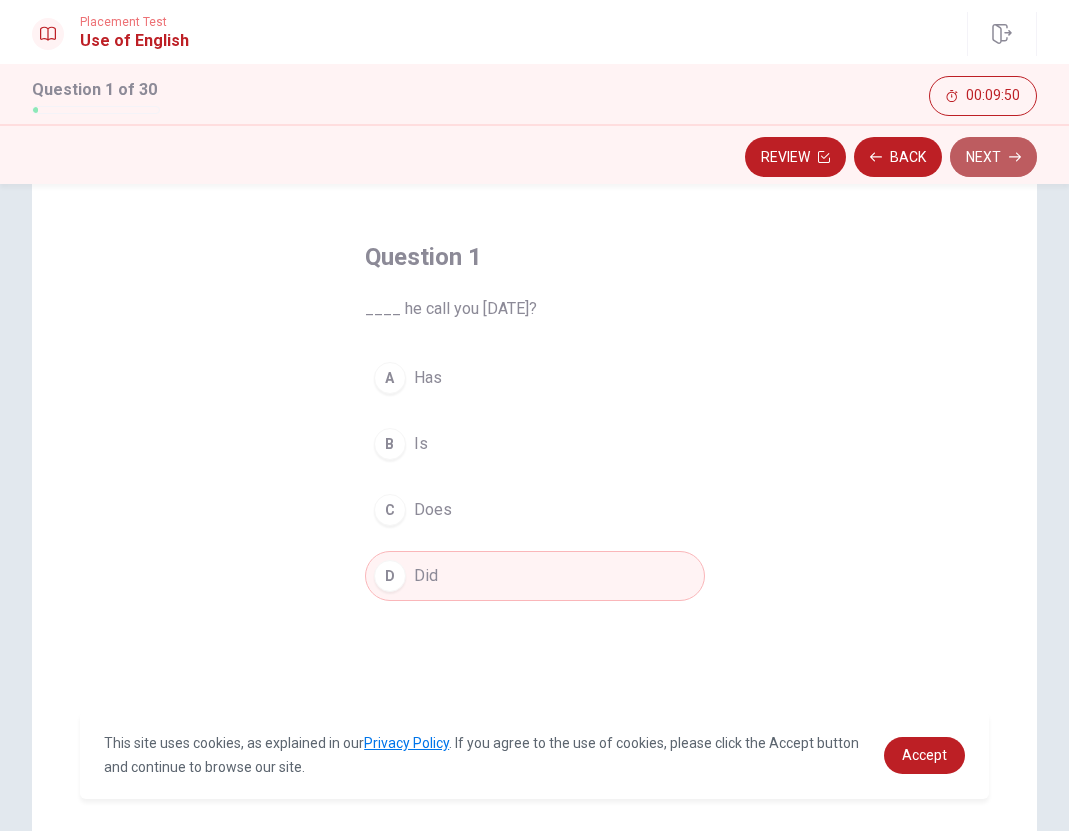 click on "Next" at bounding box center (993, 157) 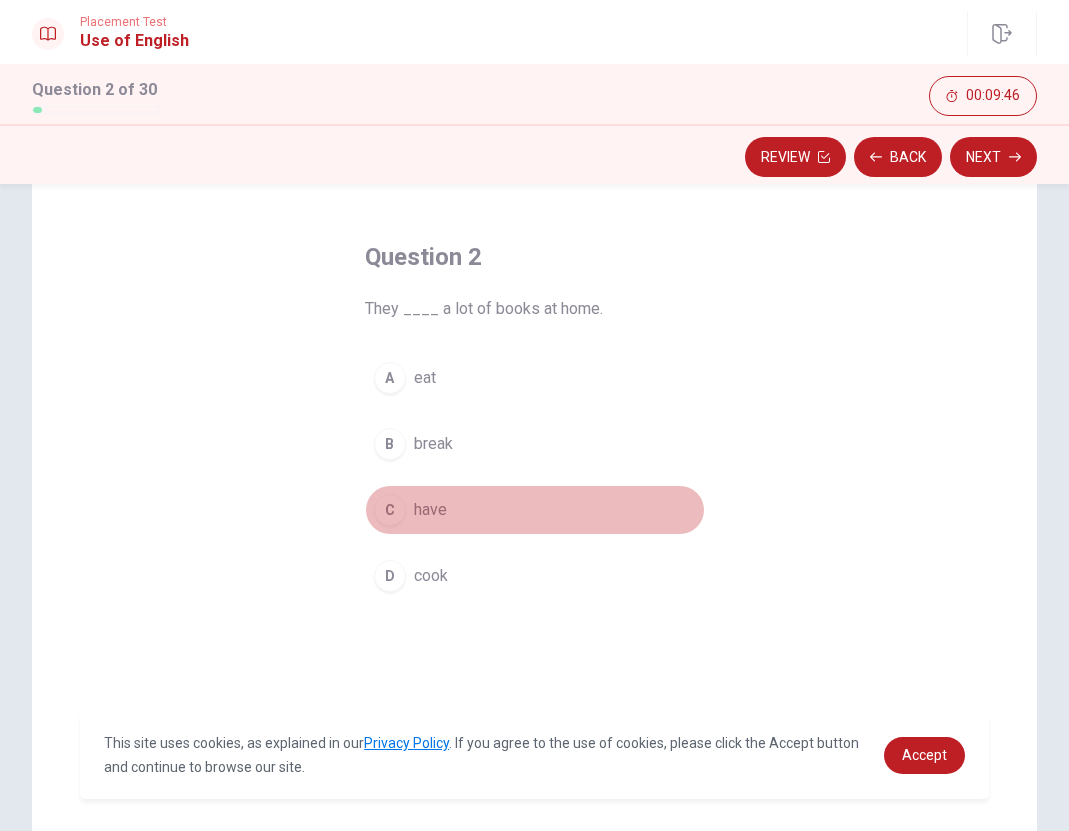 click on "C have" at bounding box center (535, 510) 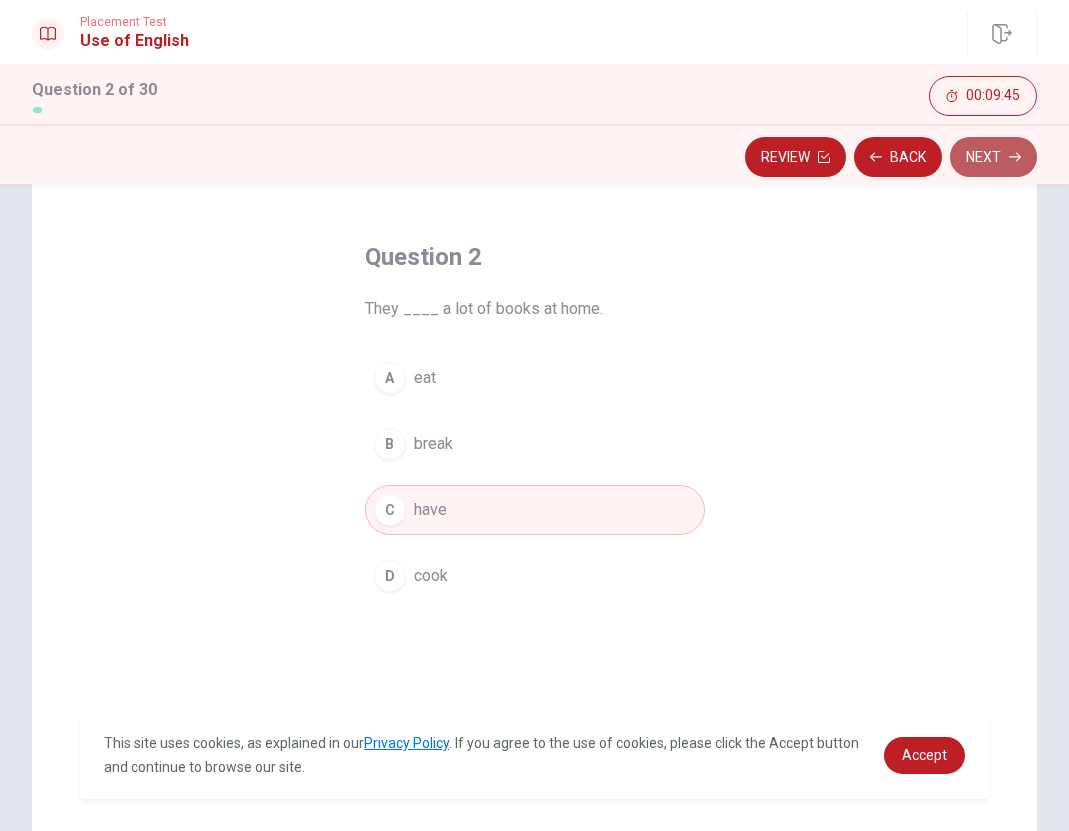 click on "Next" at bounding box center (993, 157) 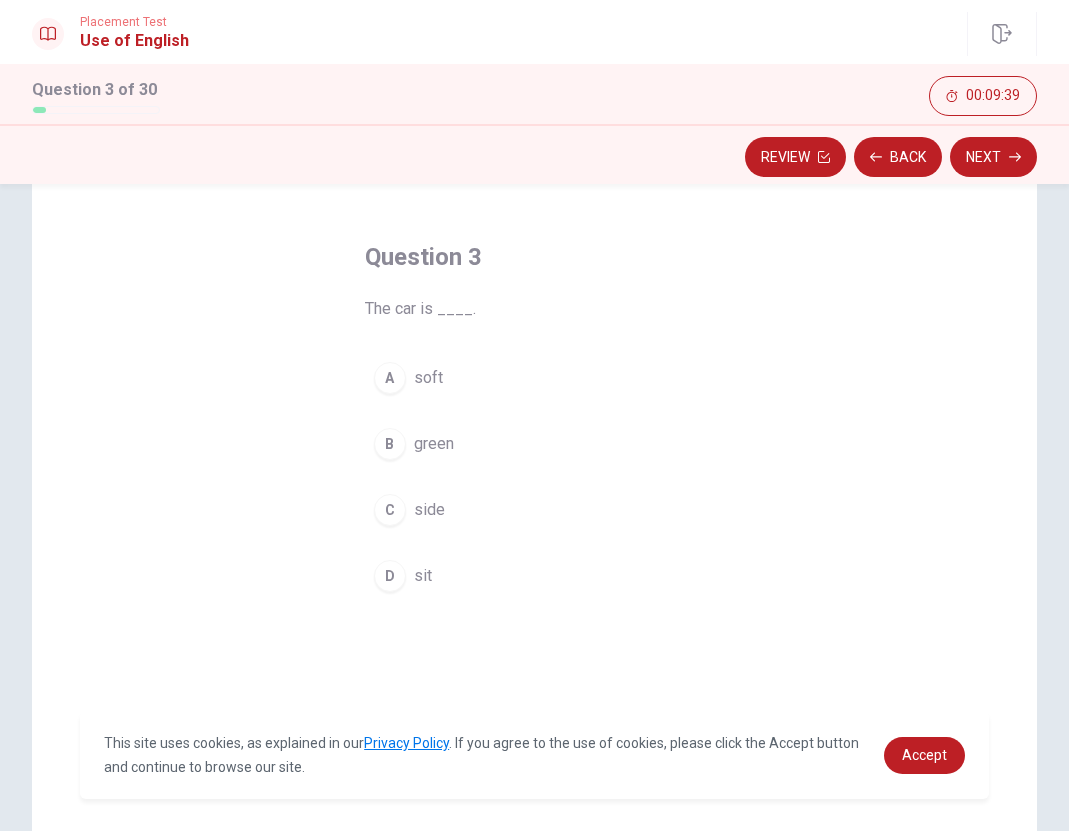 click on "green" at bounding box center (434, 444) 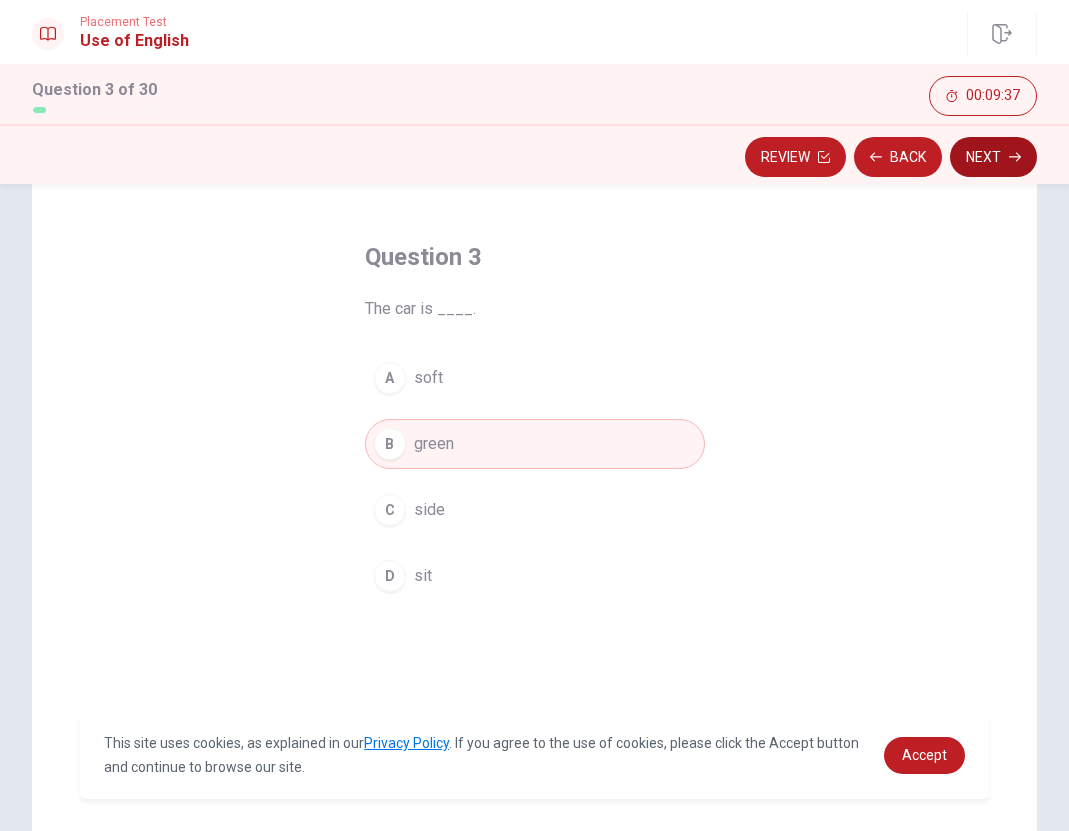 click 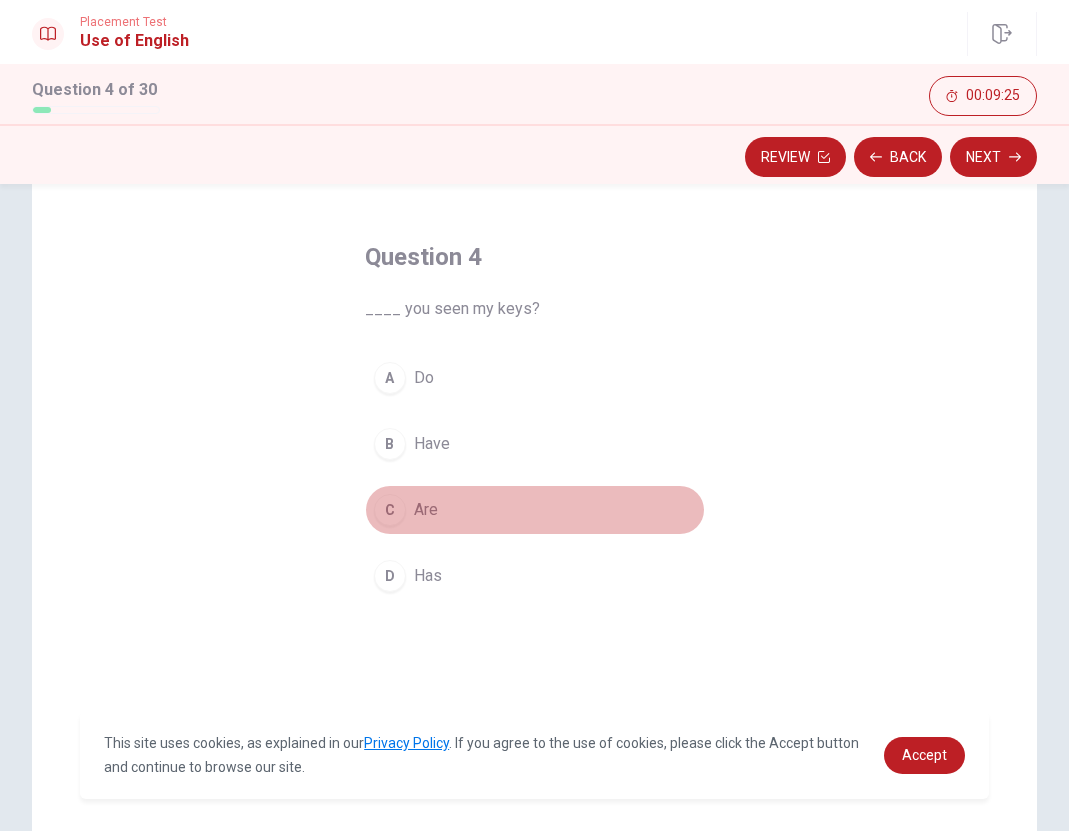 click on "Are" at bounding box center (426, 510) 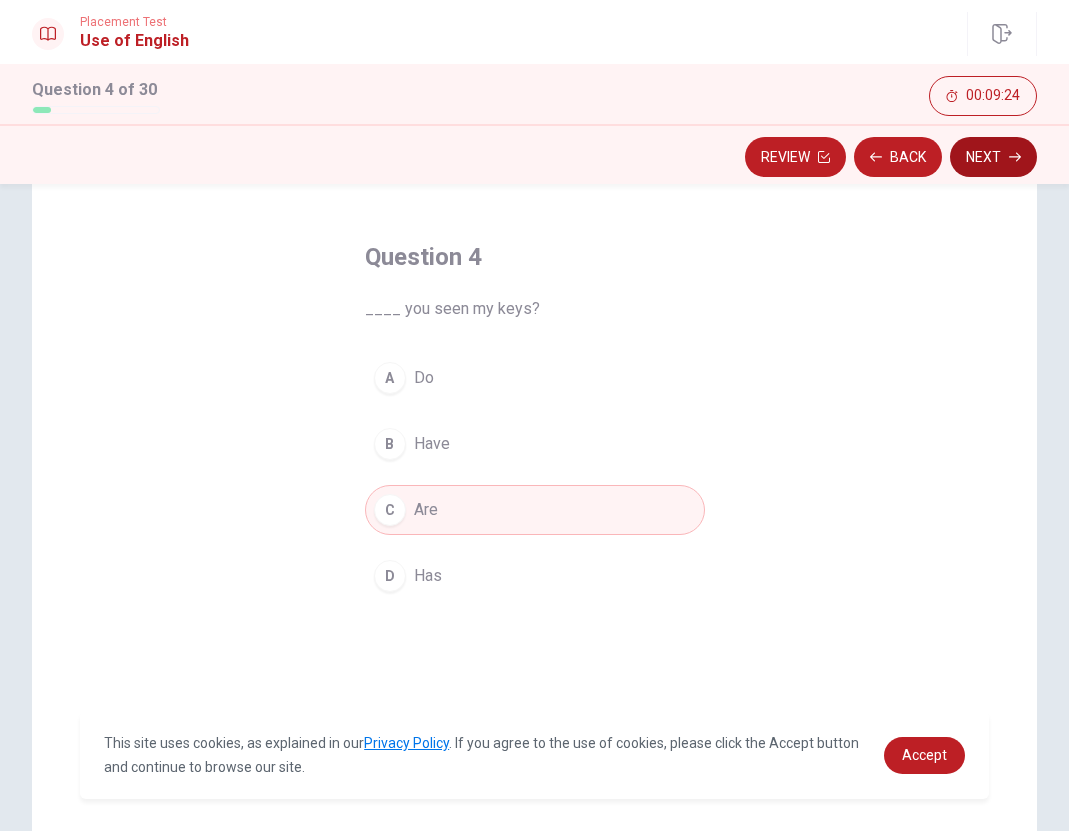 click on "Next" at bounding box center (993, 157) 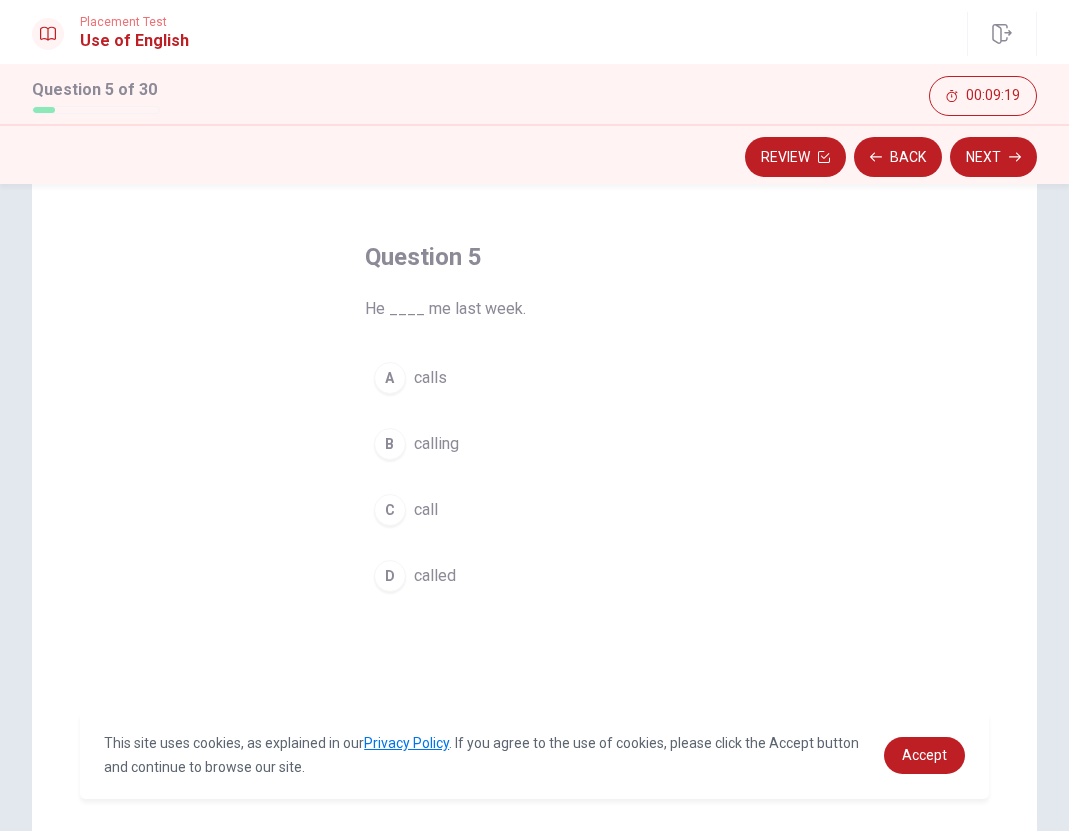 click on "called" at bounding box center [435, 576] 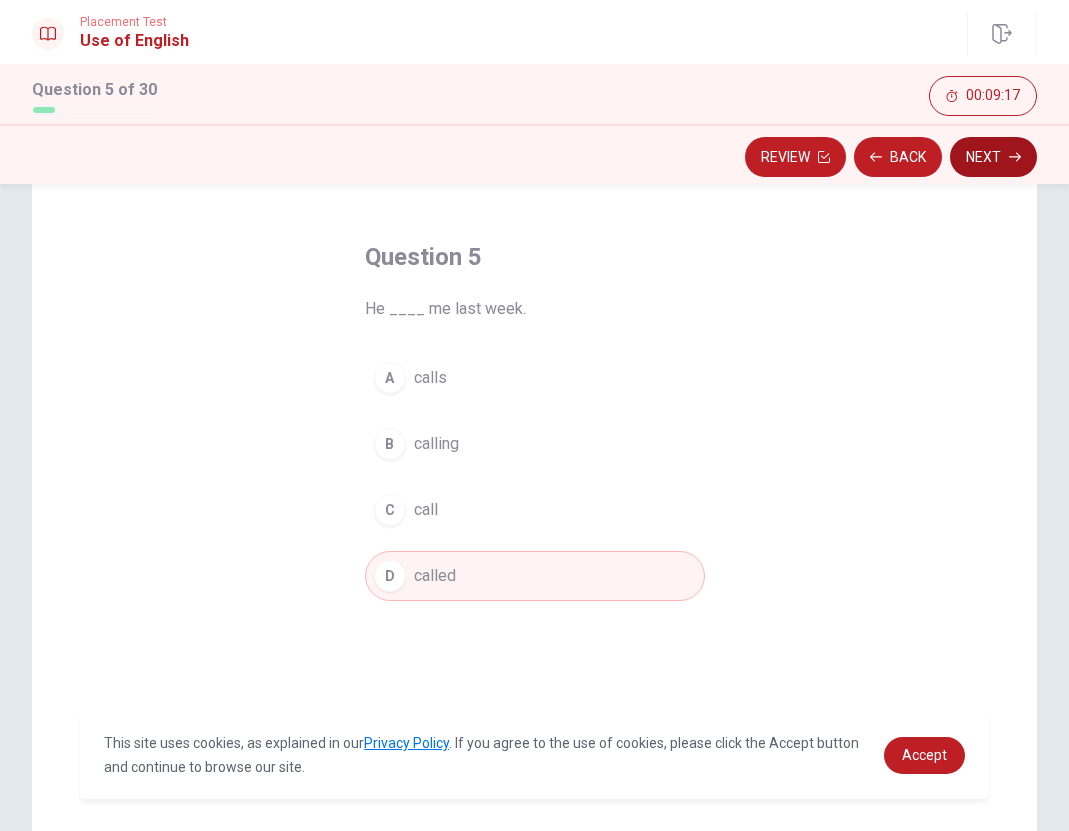click on "Next" at bounding box center (993, 157) 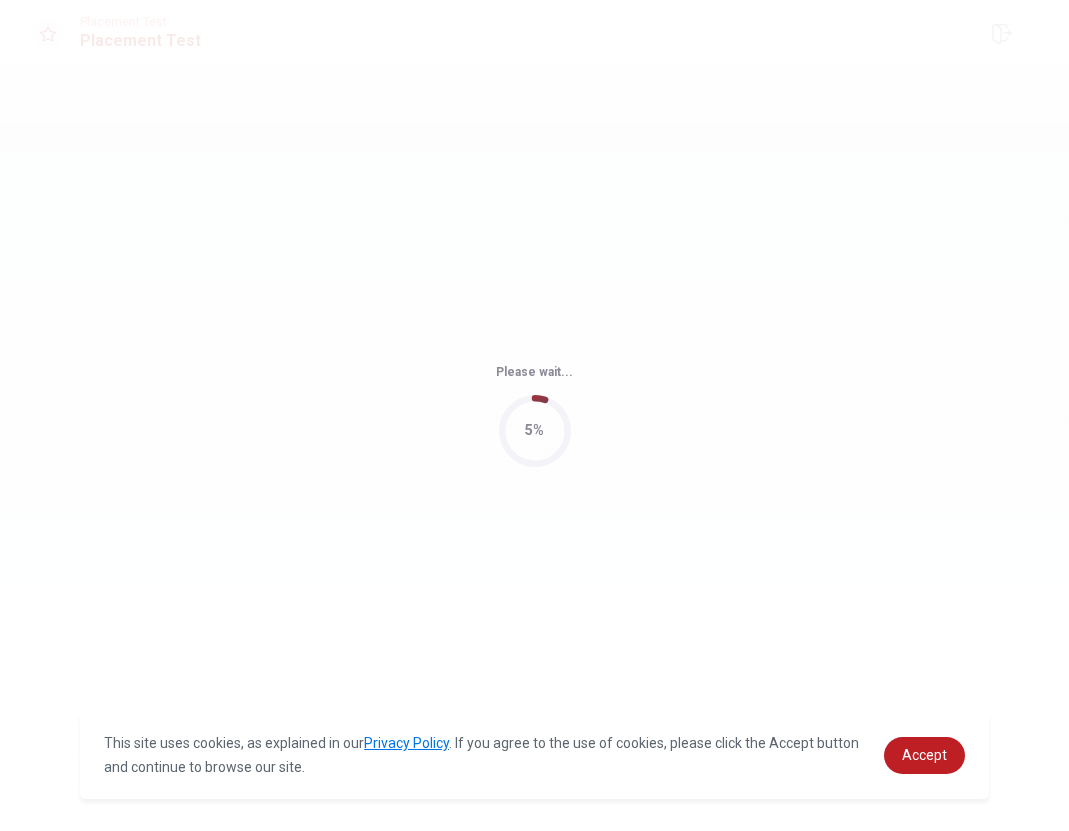 scroll, scrollTop: 0, scrollLeft: 0, axis: both 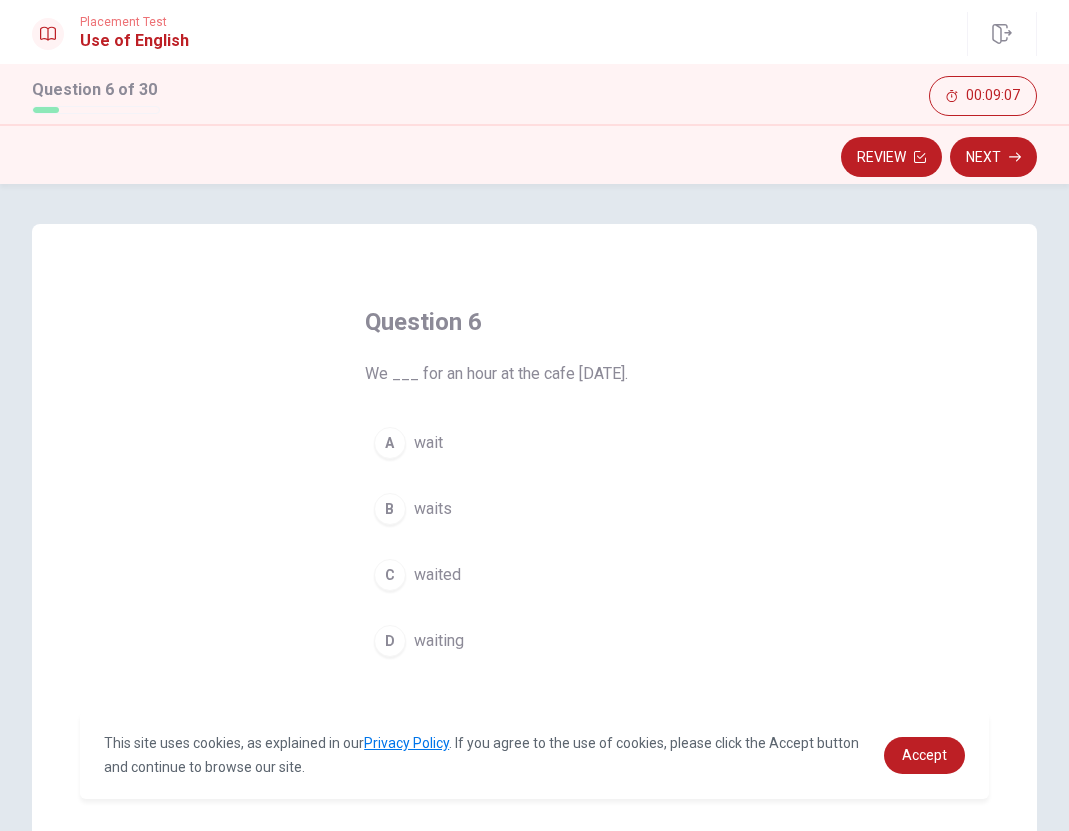 click on "waiting" at bounding box center [439, 641] 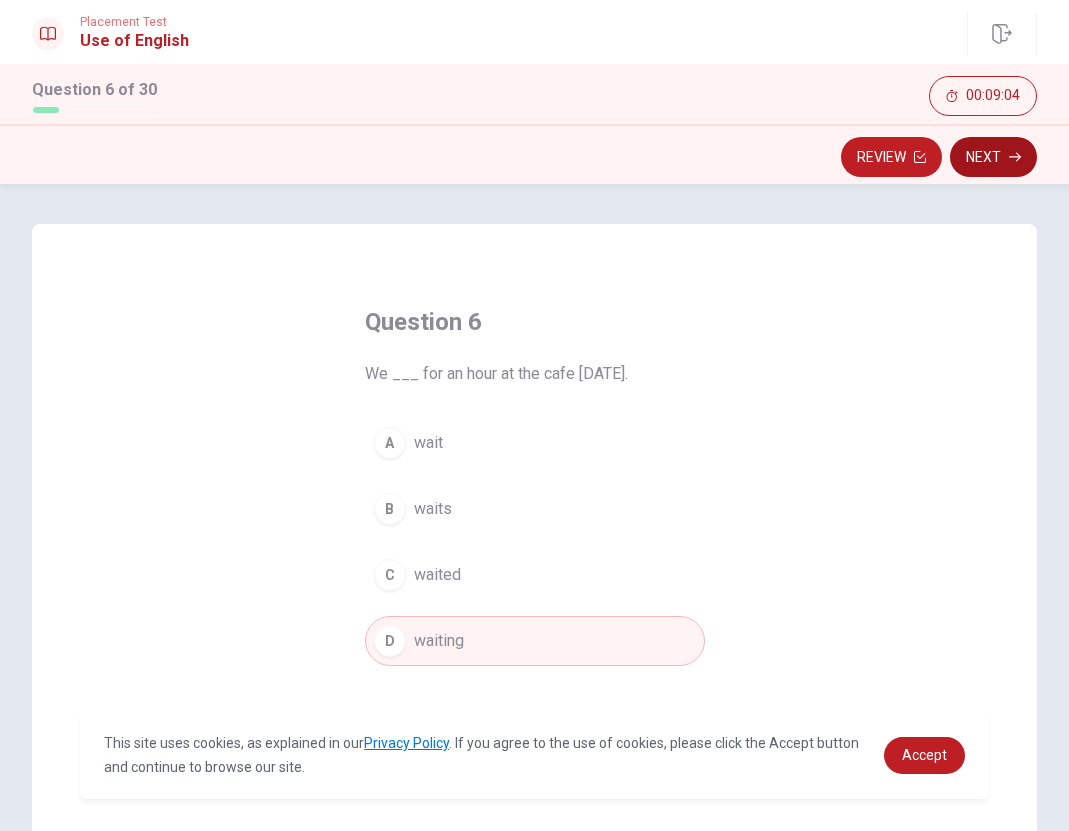 click on "Next" at bounding box center (993, 157) 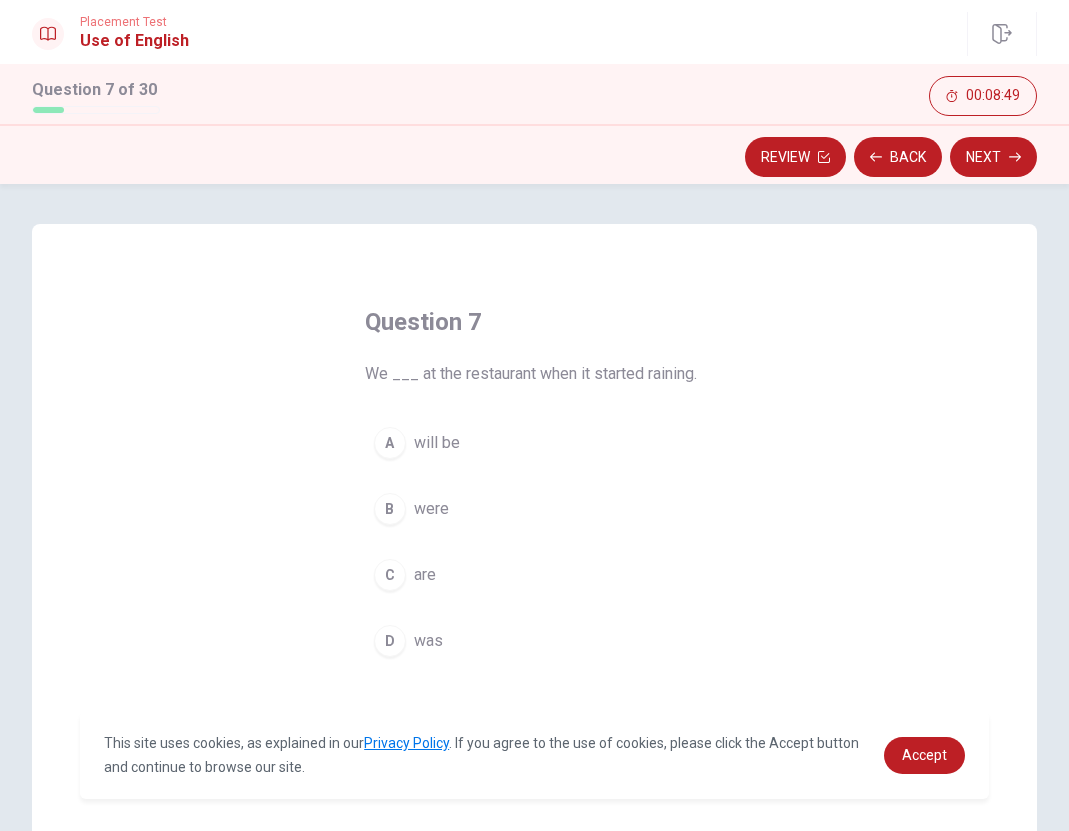 click on "were" at bounding box center (431, 509) 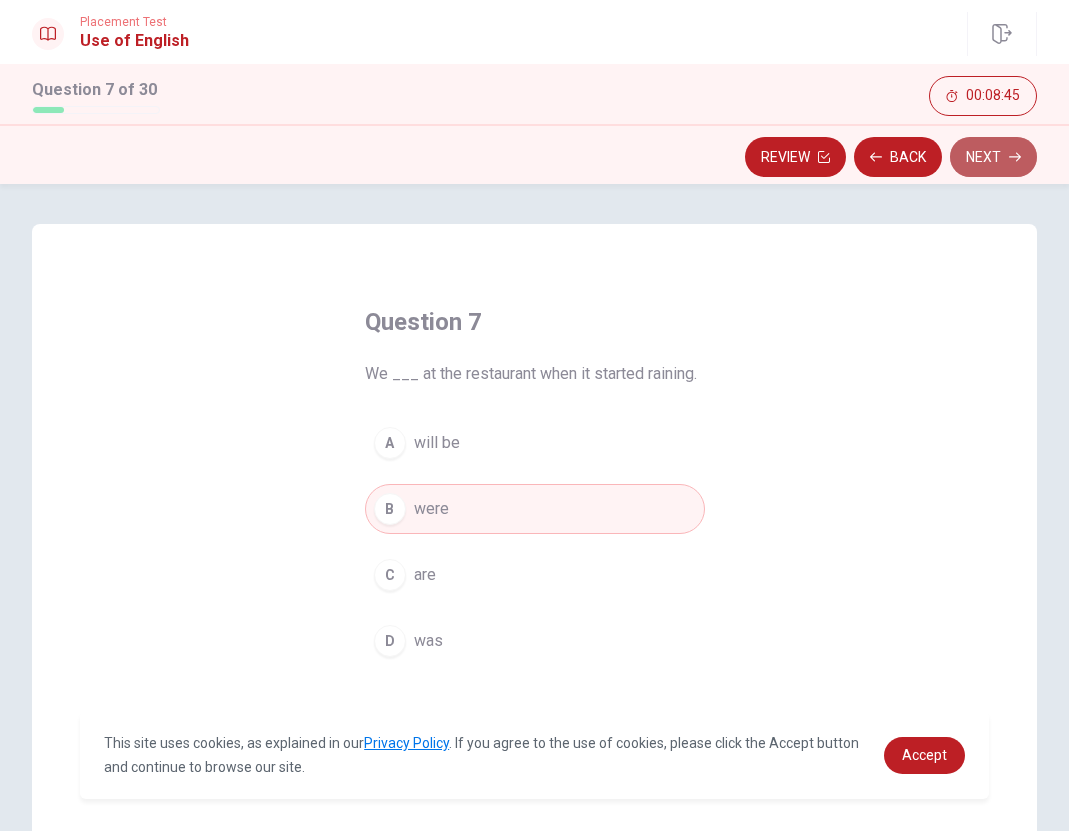 click on "Next" at bounding box center (993, 157) 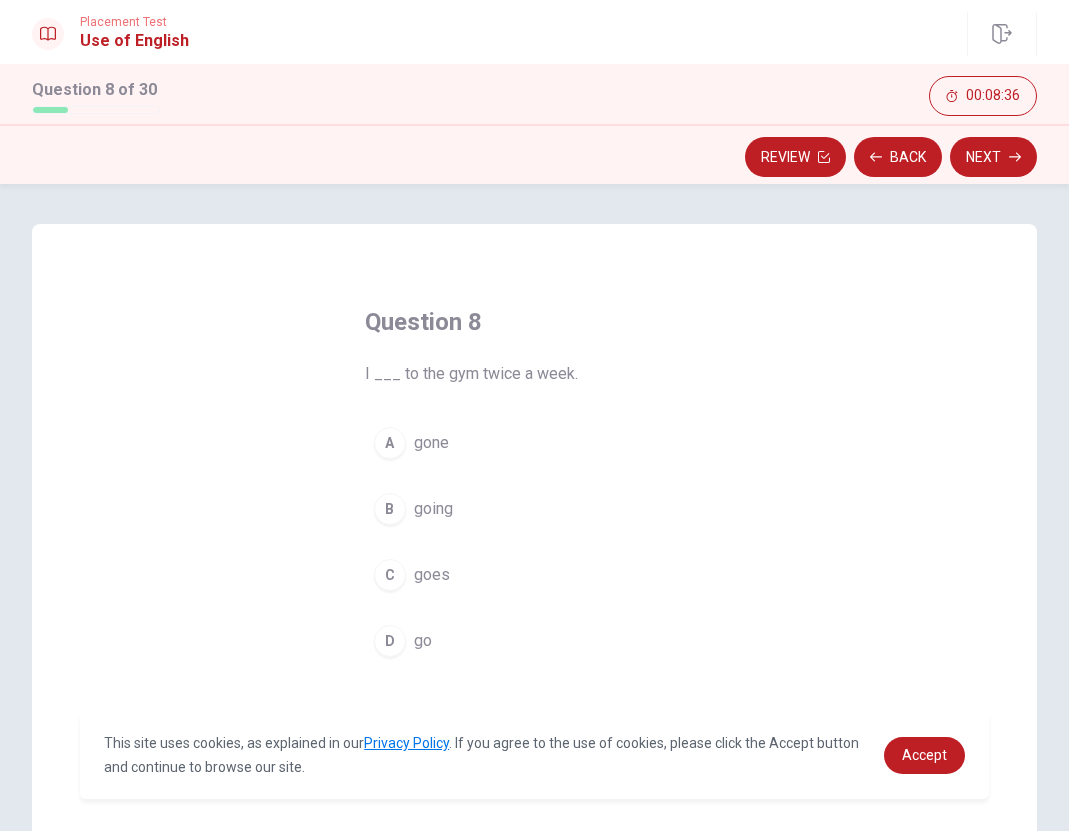 click on "going" at bounding box center (433, 509) 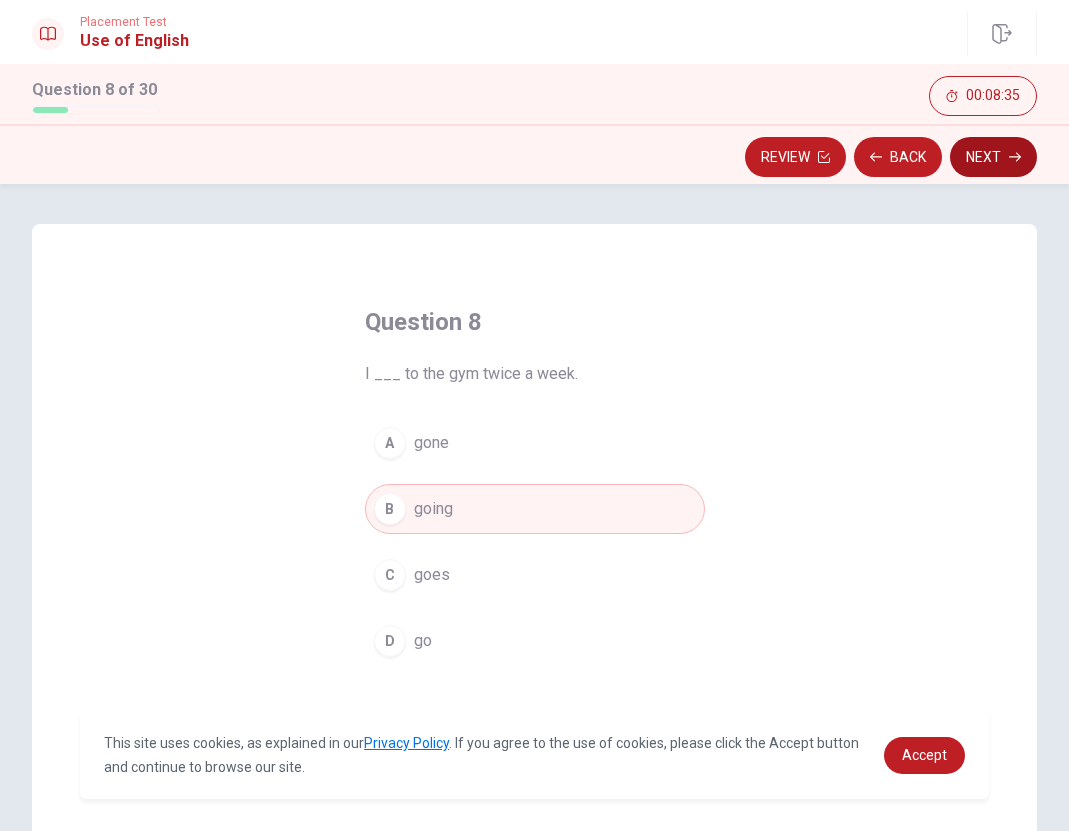 click on "Next" at bounding box center [993, 157] 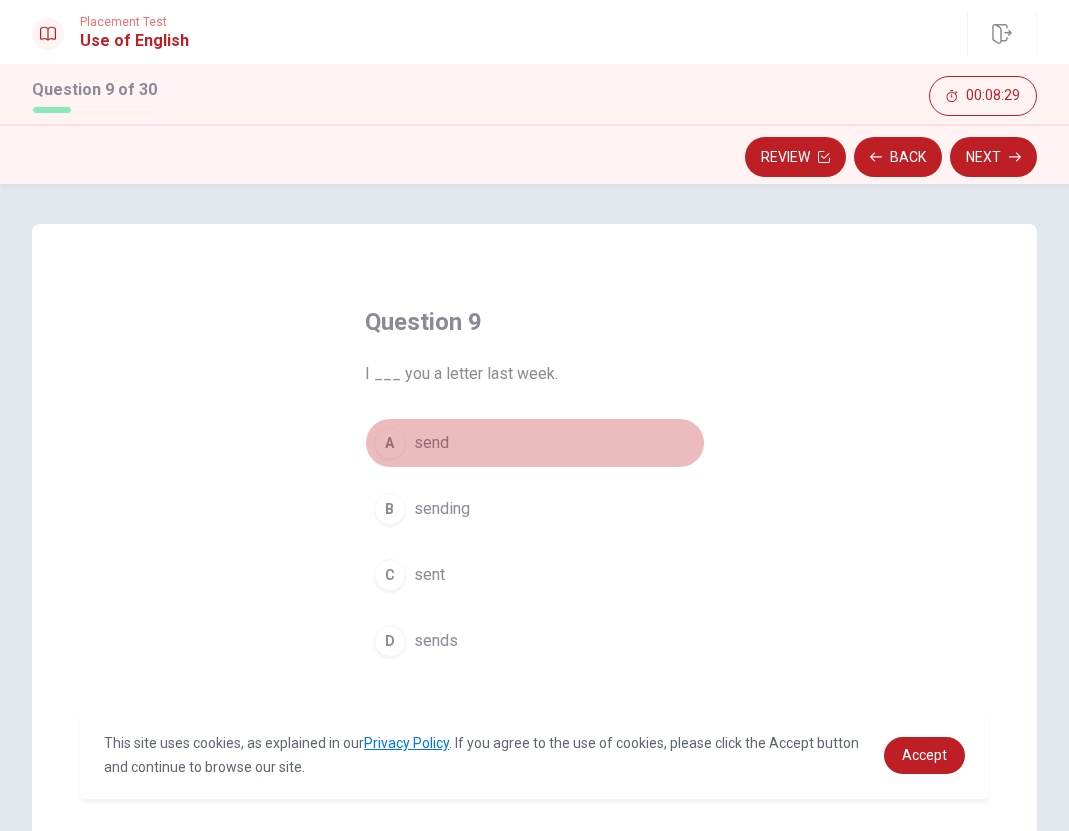 click on "send" at bounding box center (431, 443) 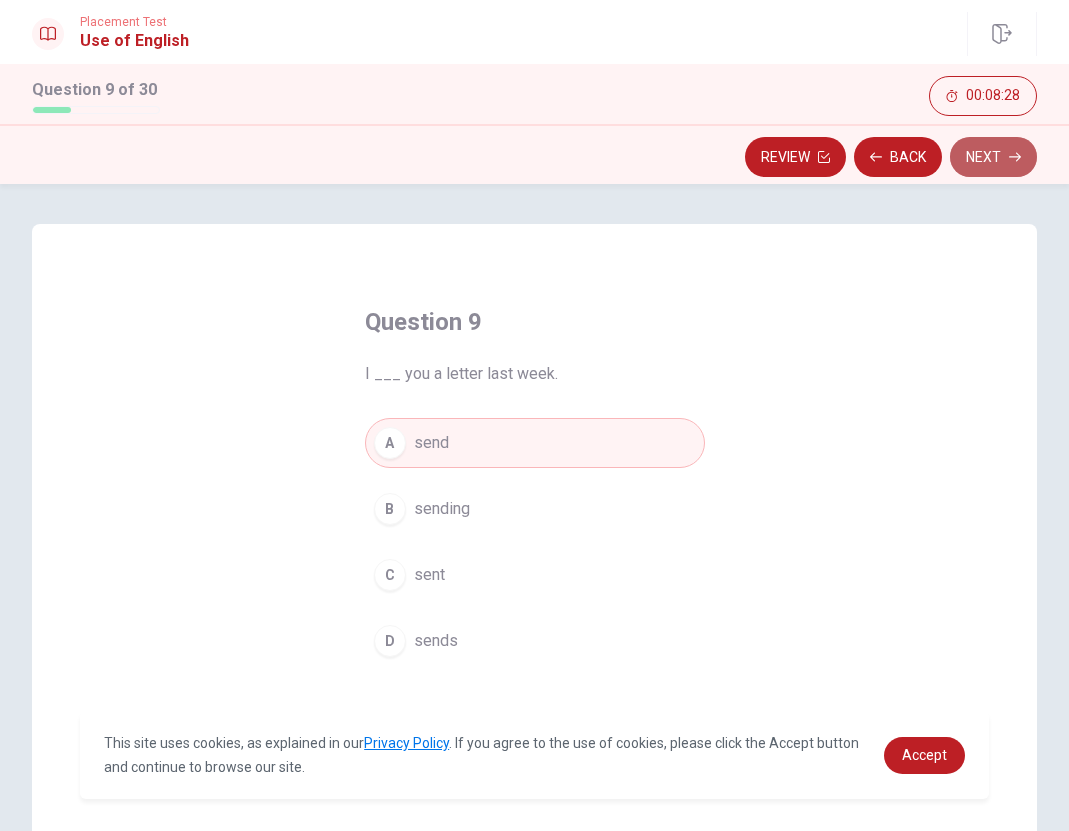 click on "Next" at bounding box center (993, 157) 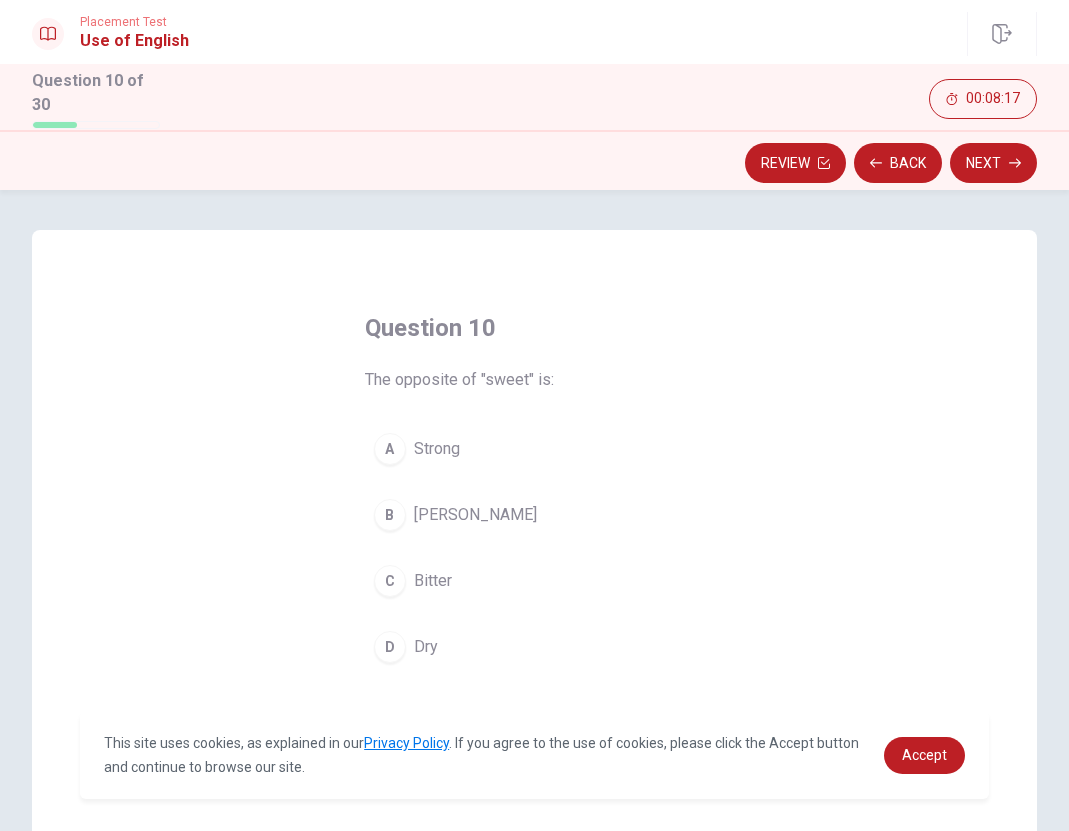 click on "Bitter" at bounding box center (433, 581) 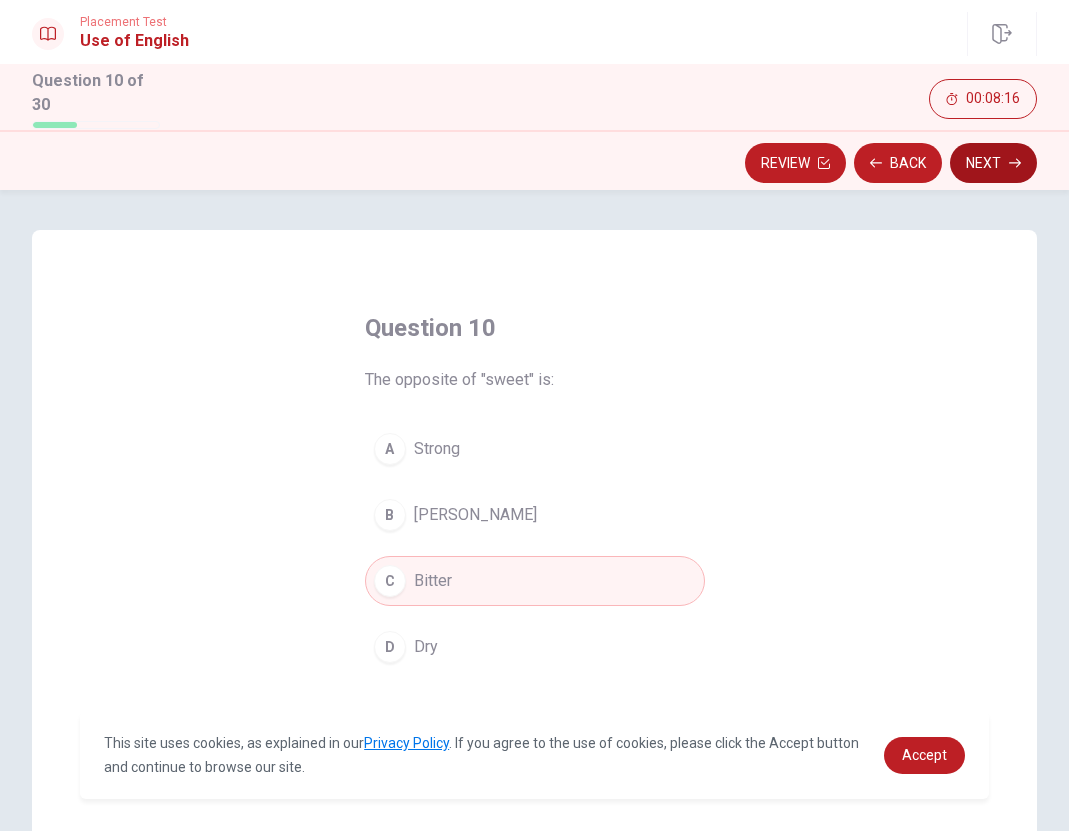 click on "Next" at bounding box center (993, 163) 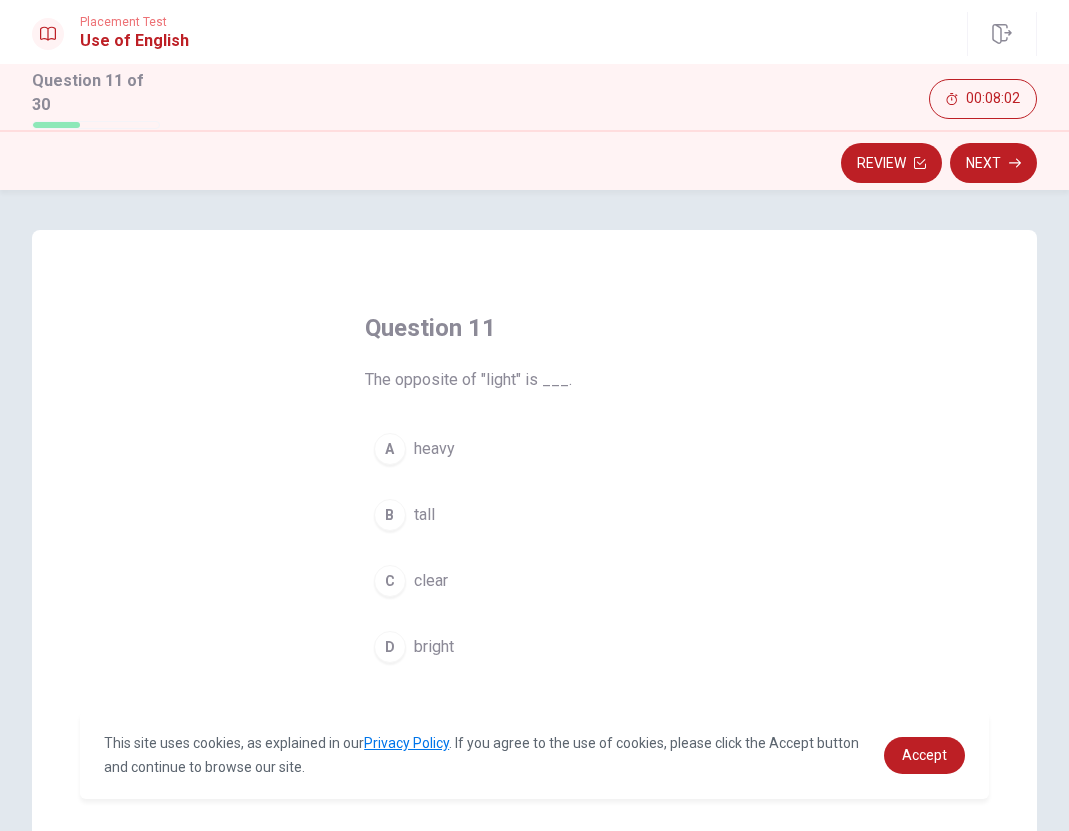 click on "heavy" at bounding box center (434, 449) 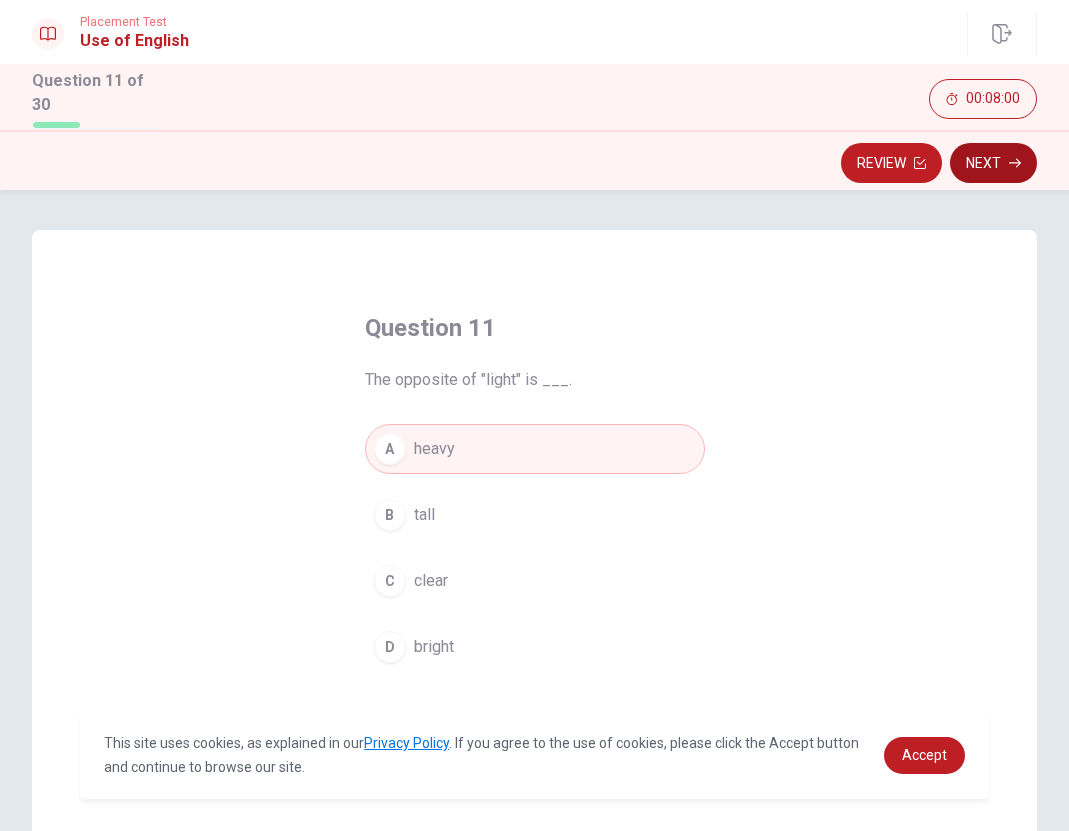 click on "Next" at bounding box center [993, 163] 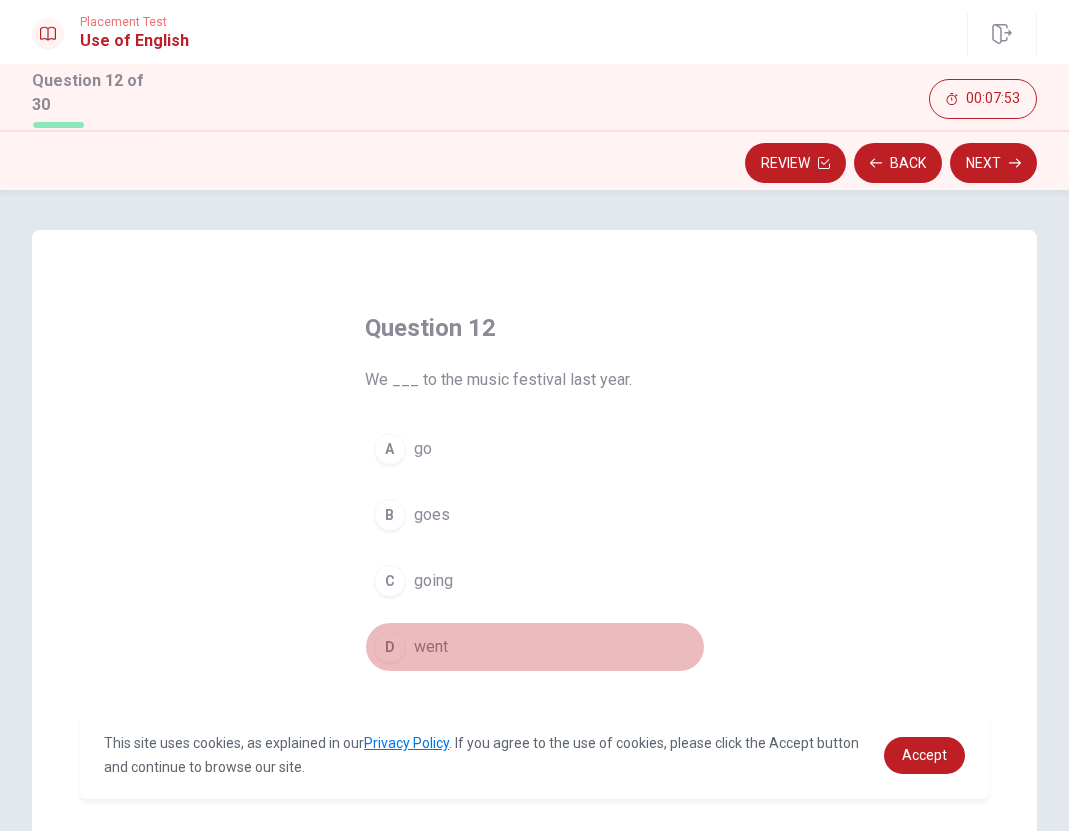 click on "D went" at bounding box center (535, 647) 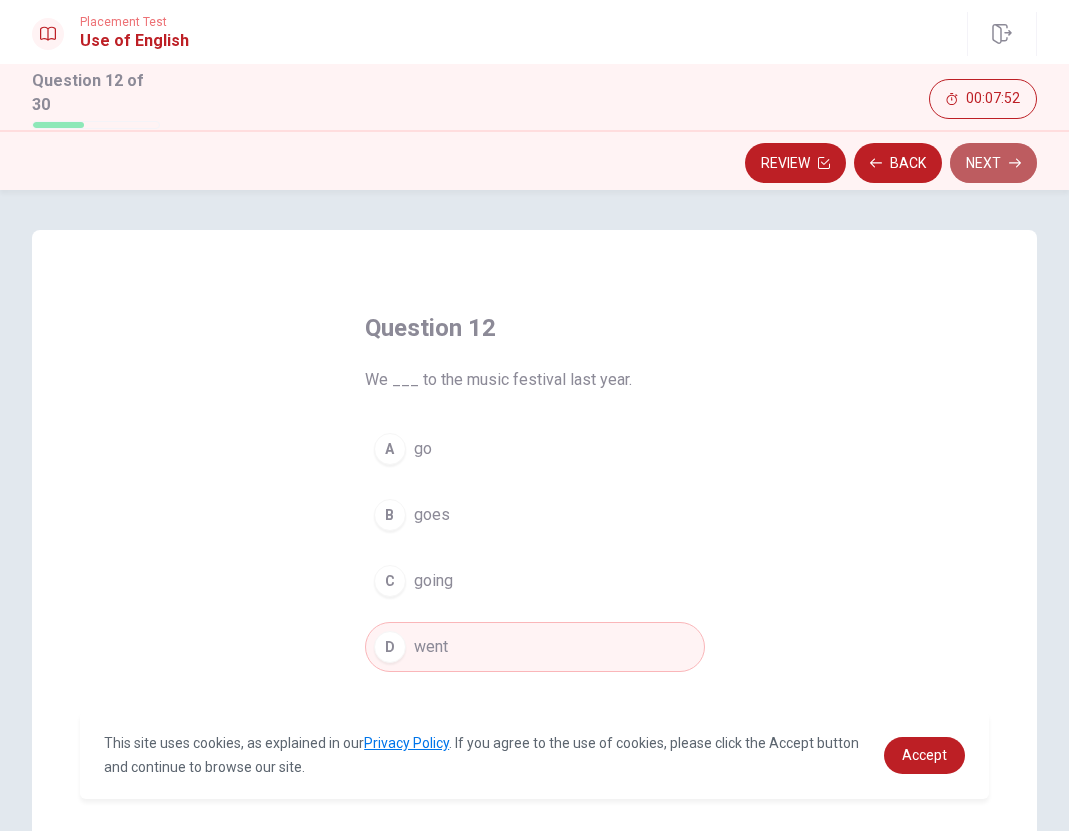 click on "Next" at bounding box center [993, 163] 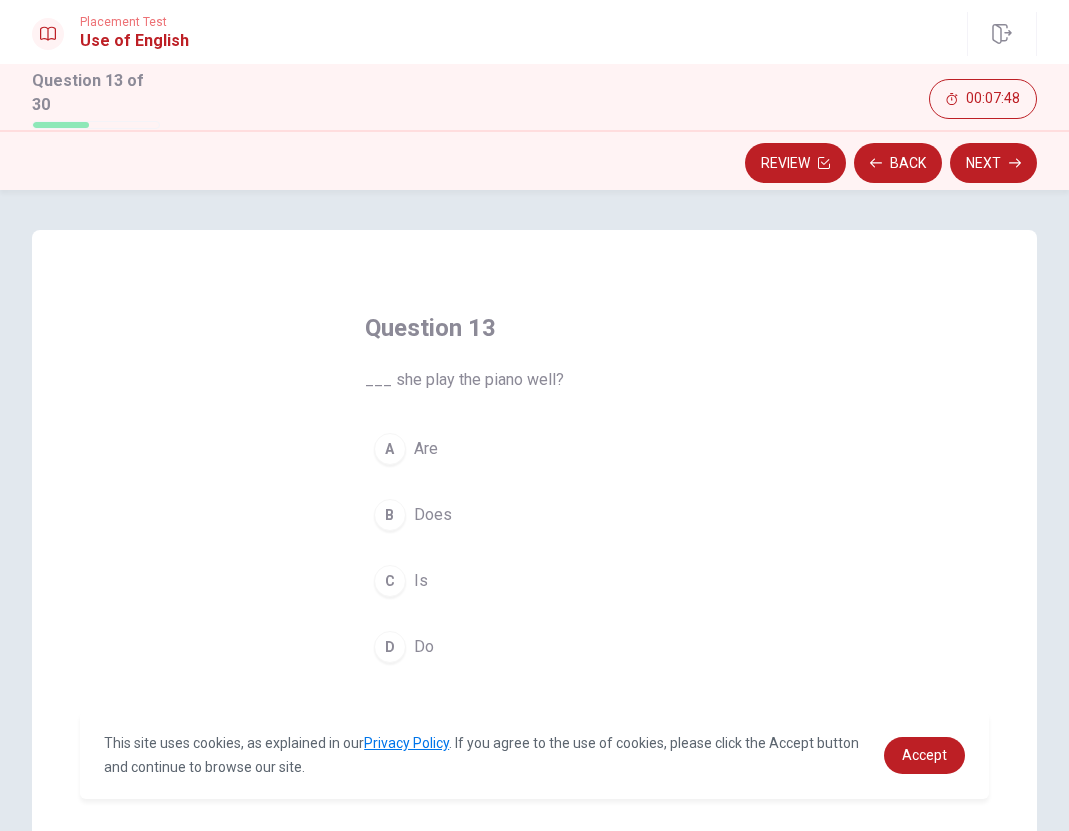 click on "Does" at bounding box center (433, 515) 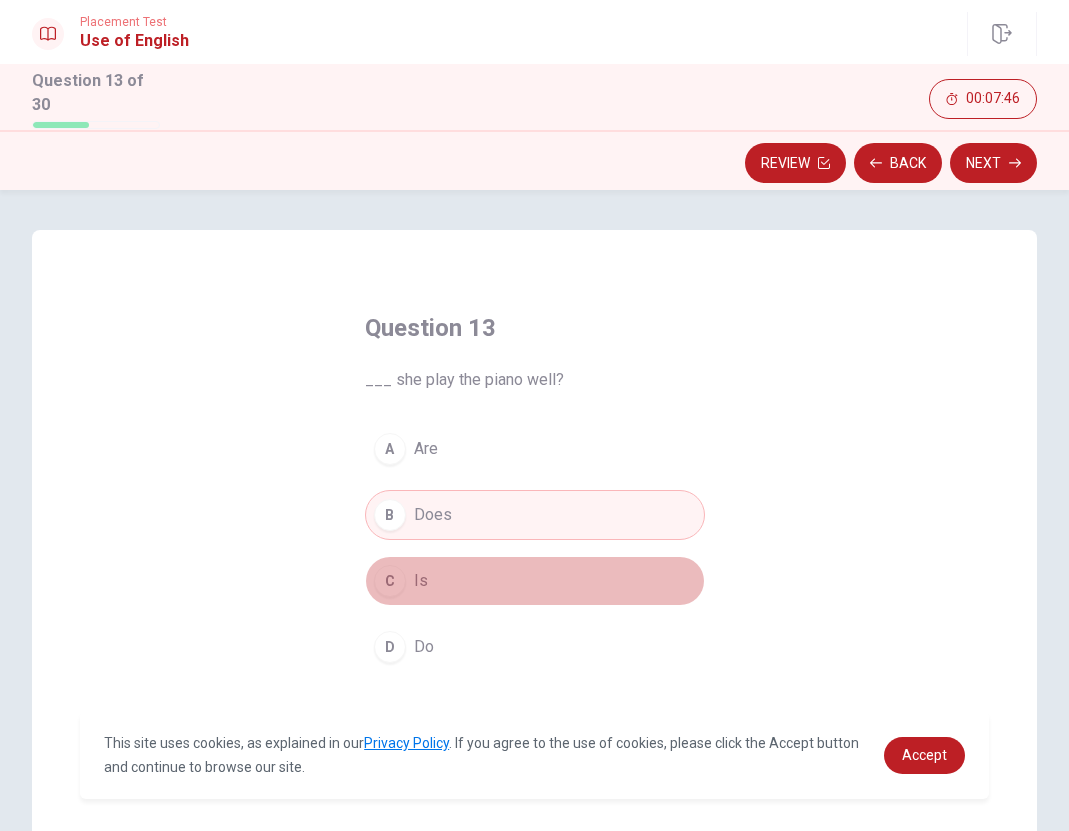 click on "C Is" at bounding box center (535, 581) 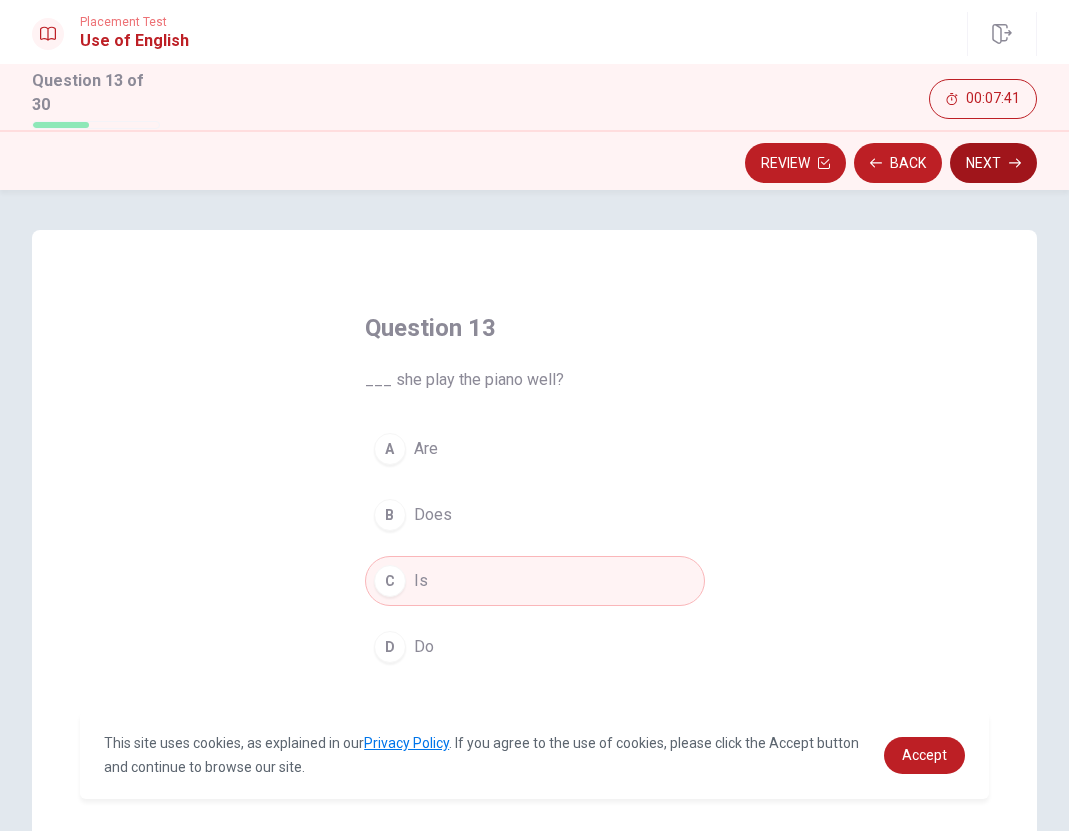 click on "Next" at bounding box center [993, 163] 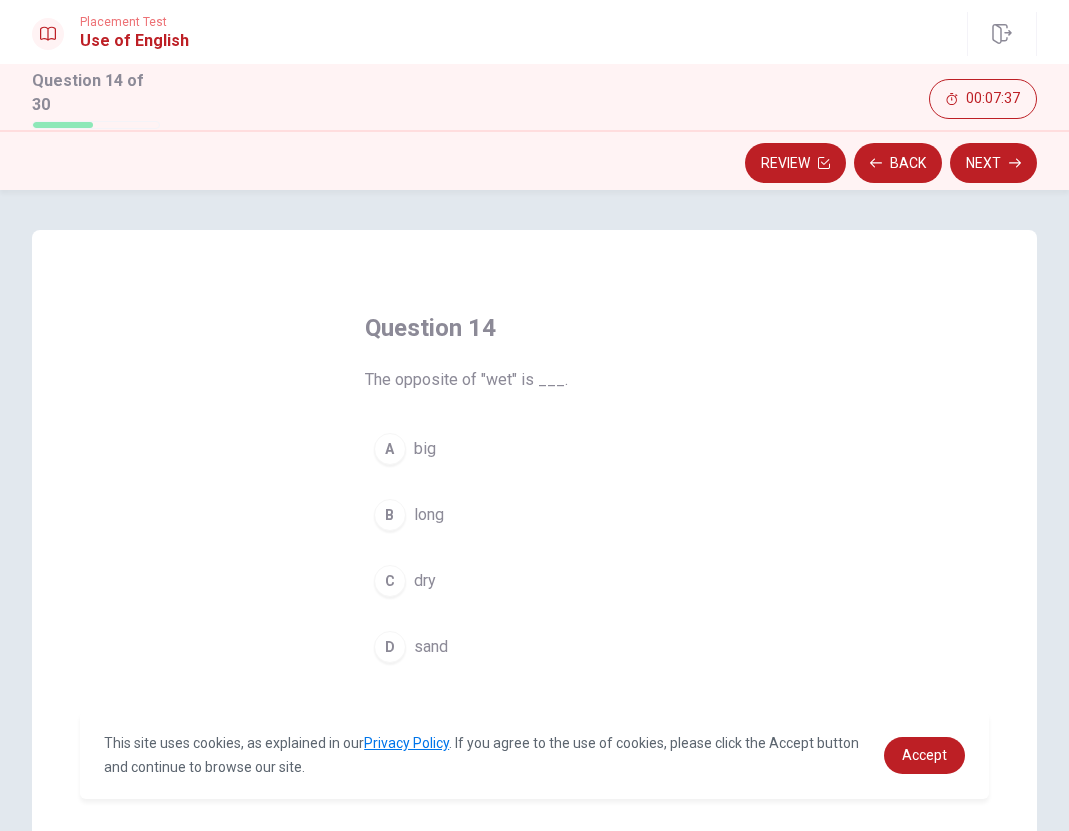 click on "C" at bounding box center (390, 581) 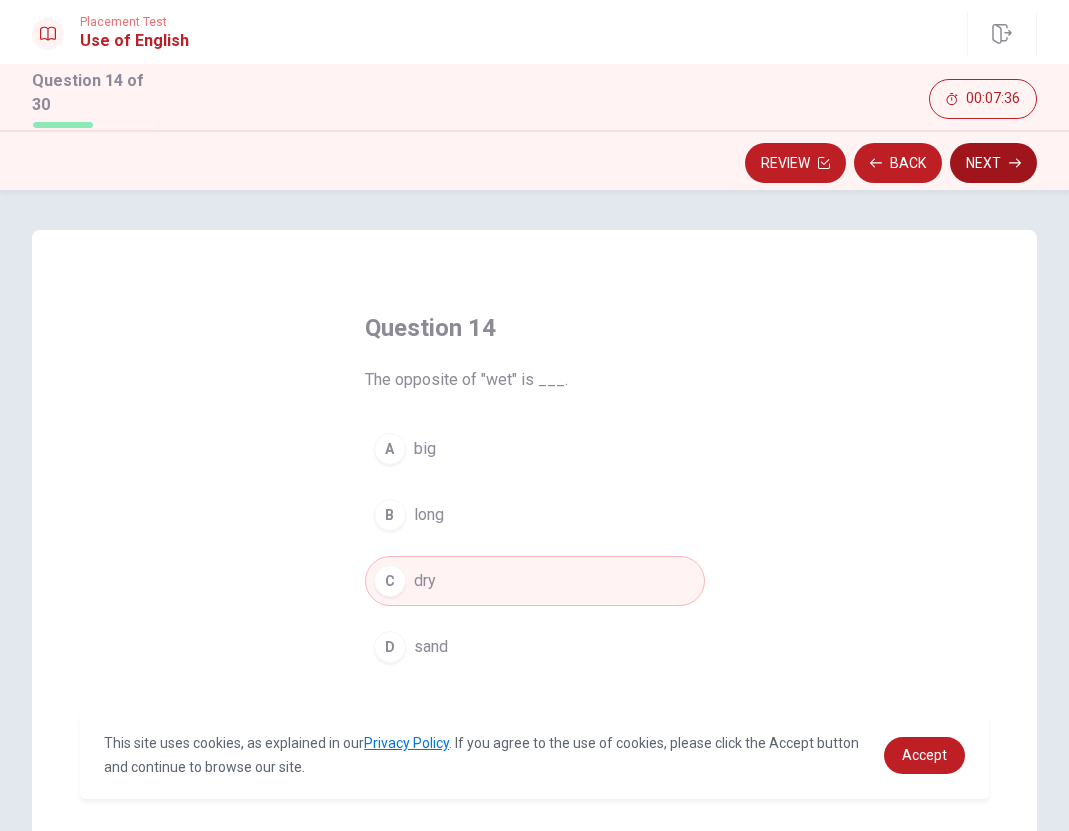 click on "Next" at bounding box center [993, 163] 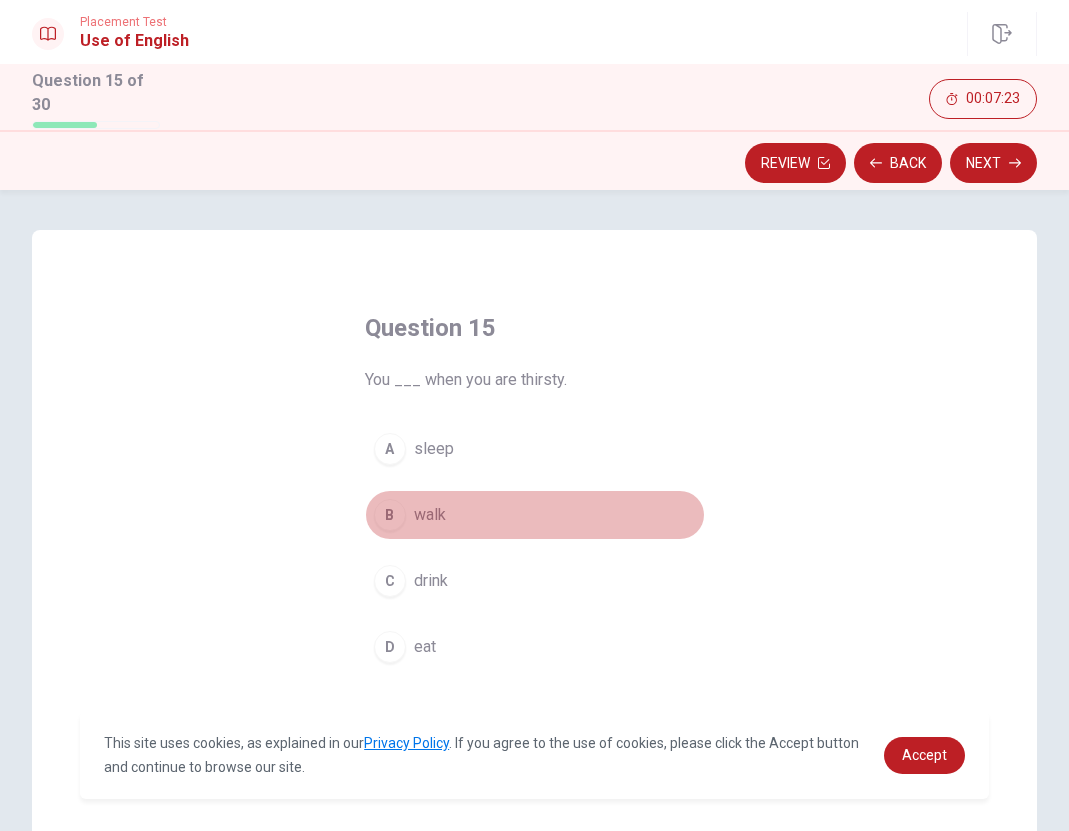click on "walk" at bounding box center (430, 515) 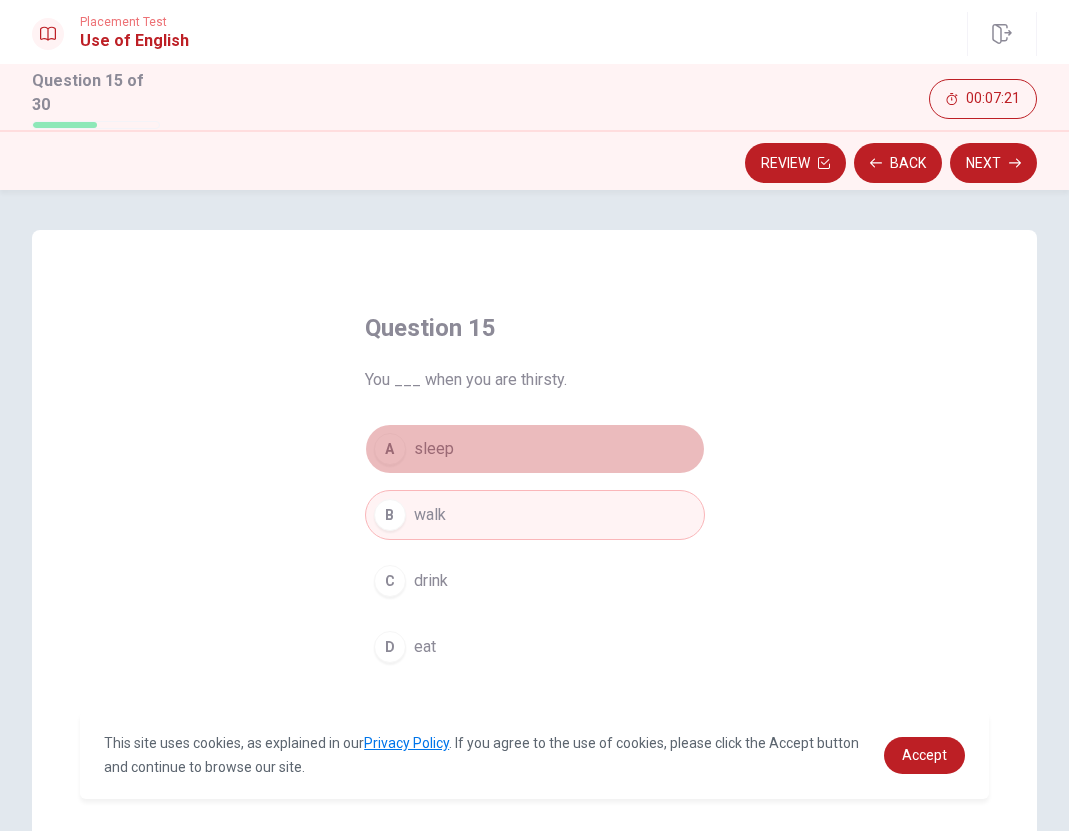 click on "A sleep" at bounding box center (535, 449) 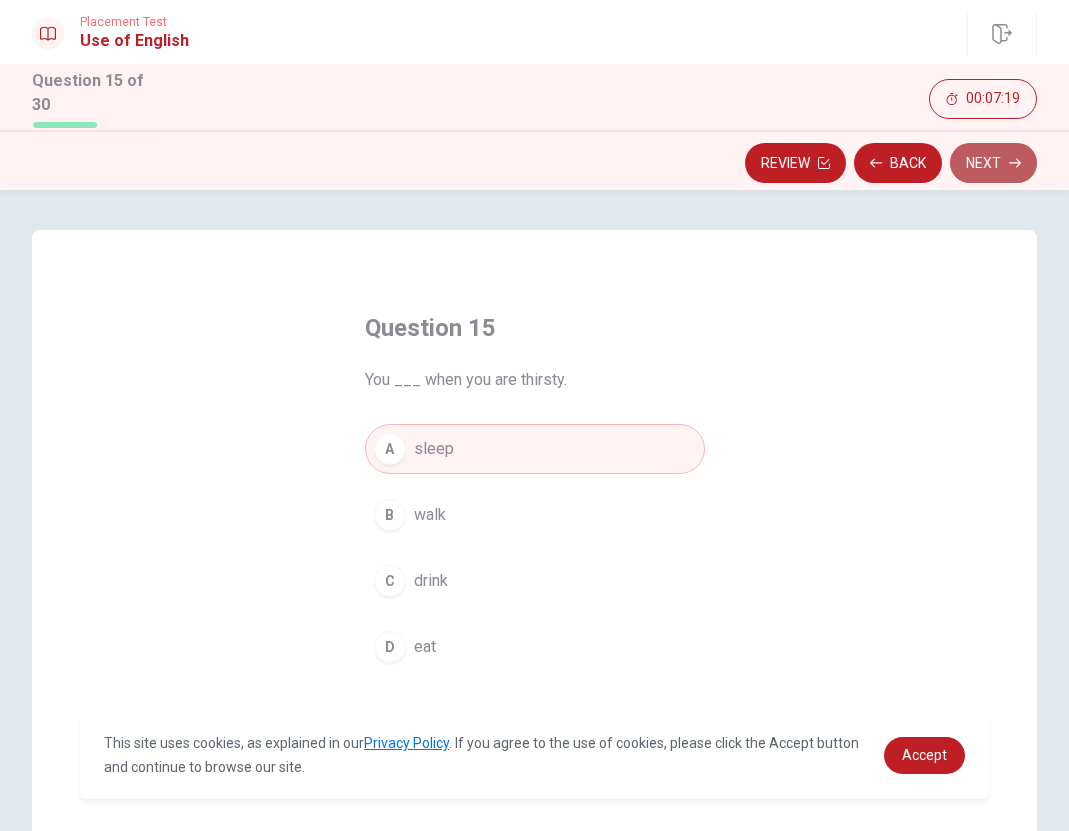 click on "Next" at bounding box center (993, 163) 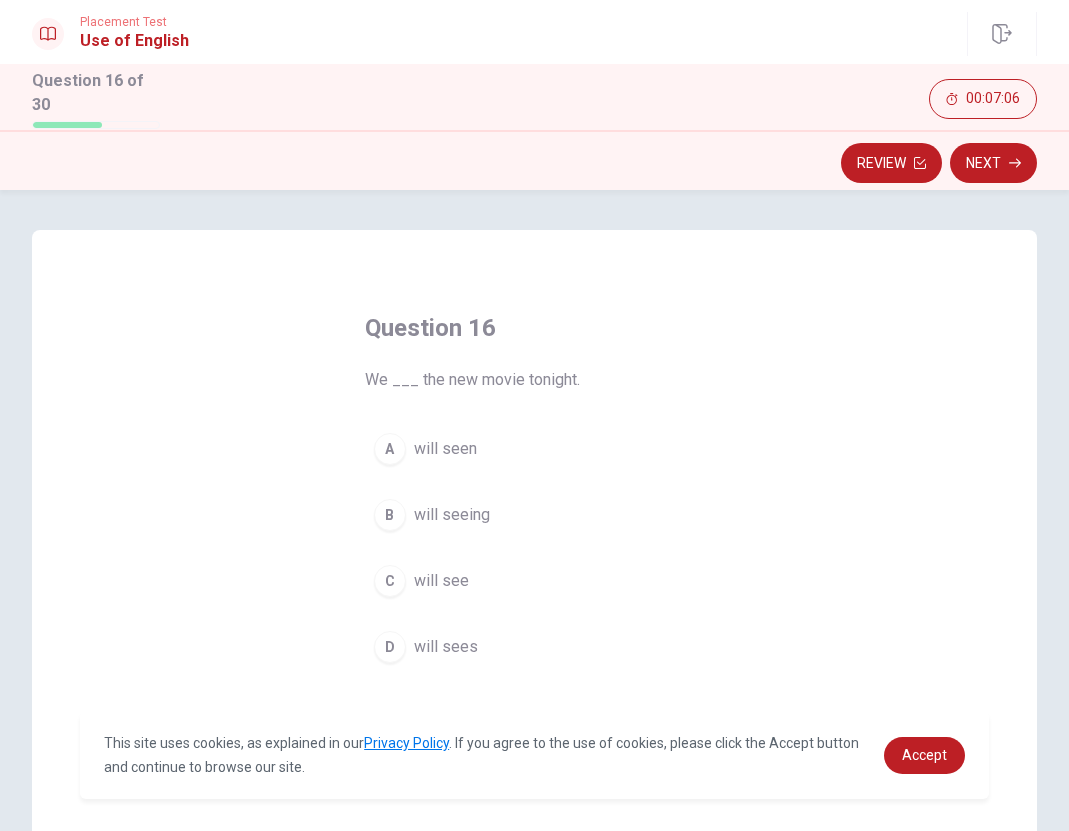 click on "will see" at bounding box center [441, 581] 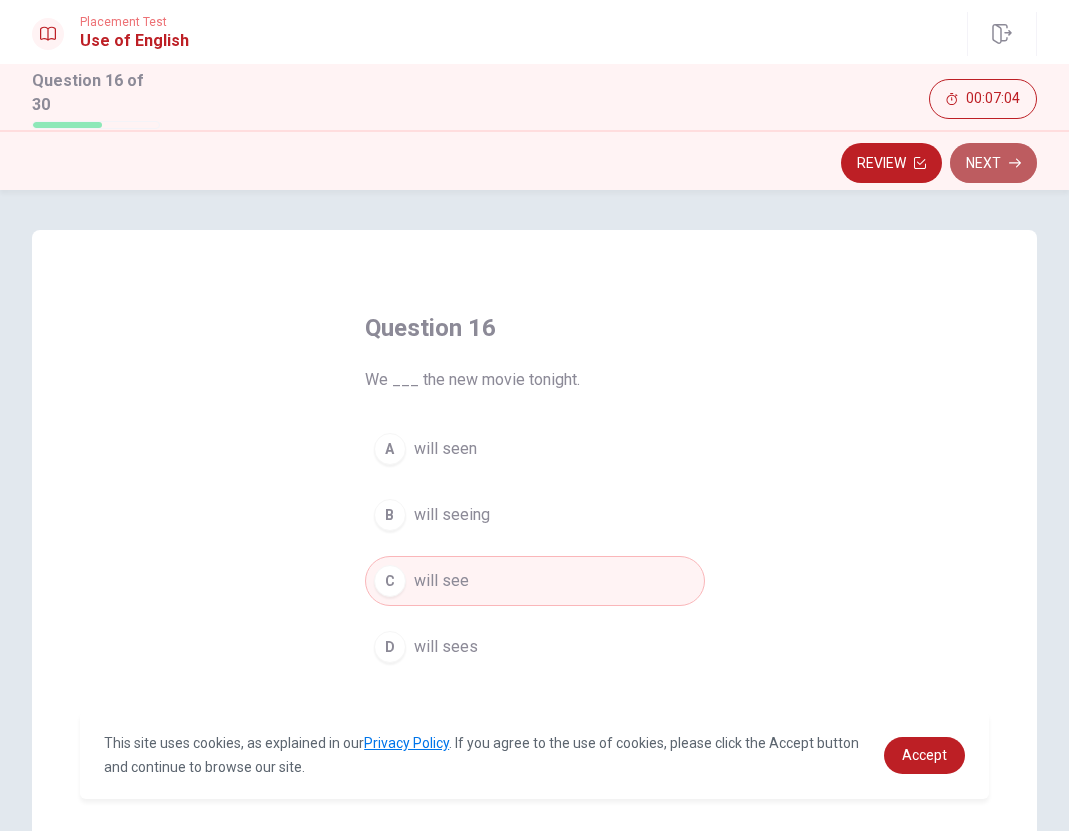 click on "Next" at bounding box center [993, 163] 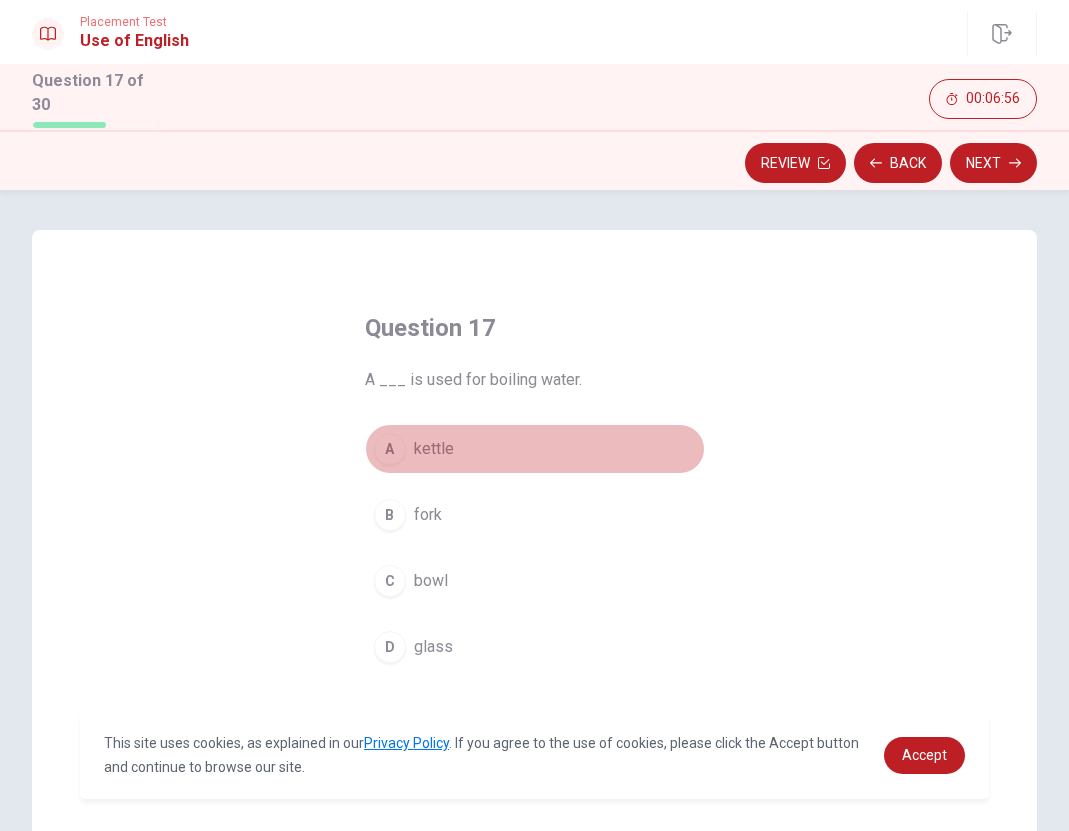 click on "kettle" at bounding box center (434, 449) 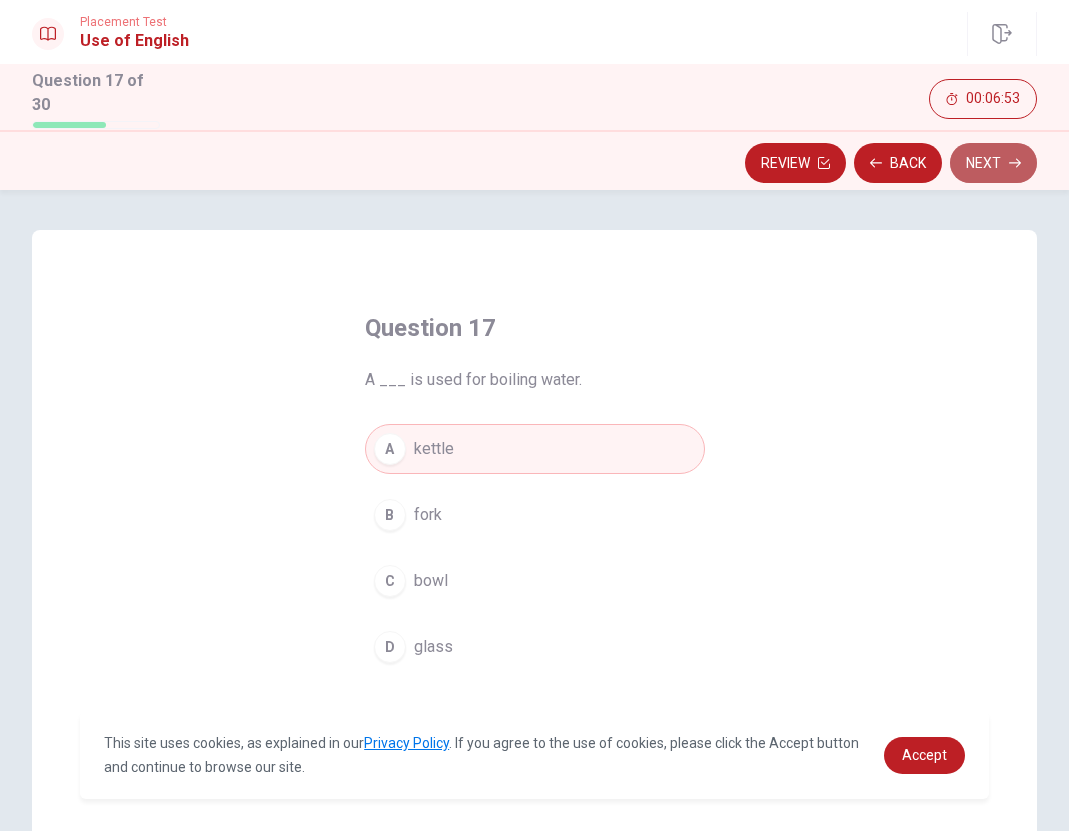 click on "Next" at bounding box center (993, 163) 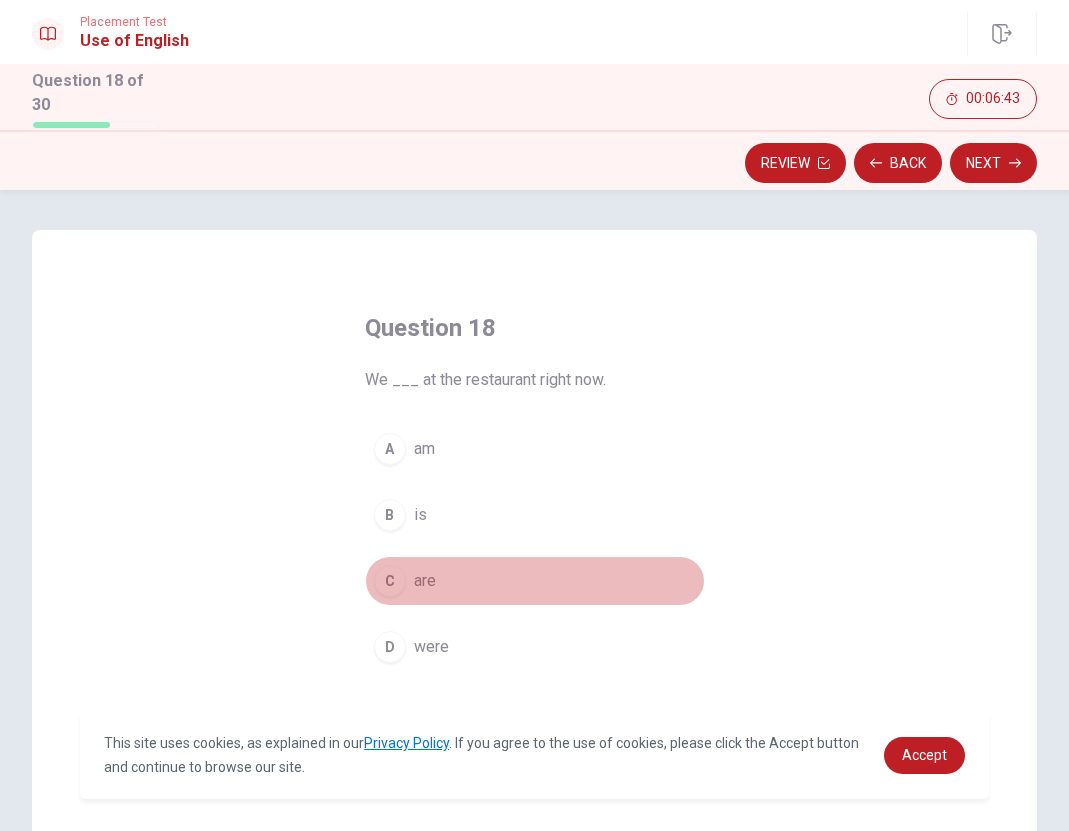 click on "C are" at bounding box center [535, 581] 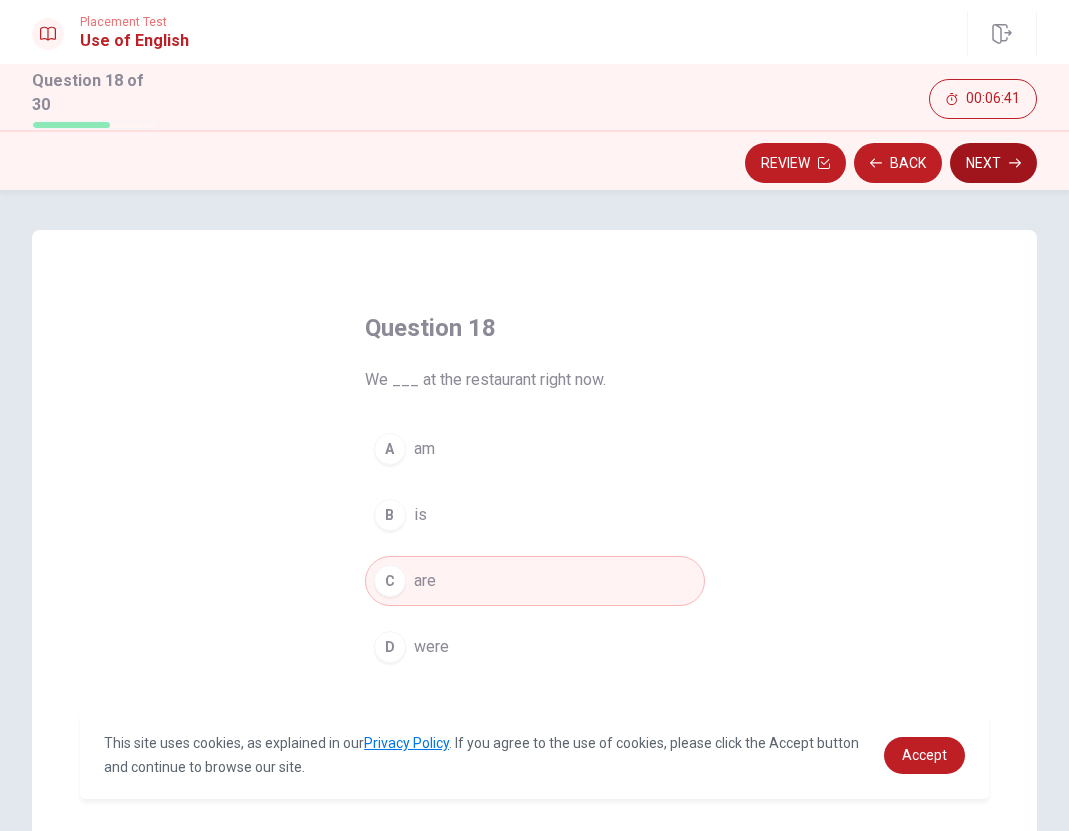 click on "Next" at bounding box center [993, 163] 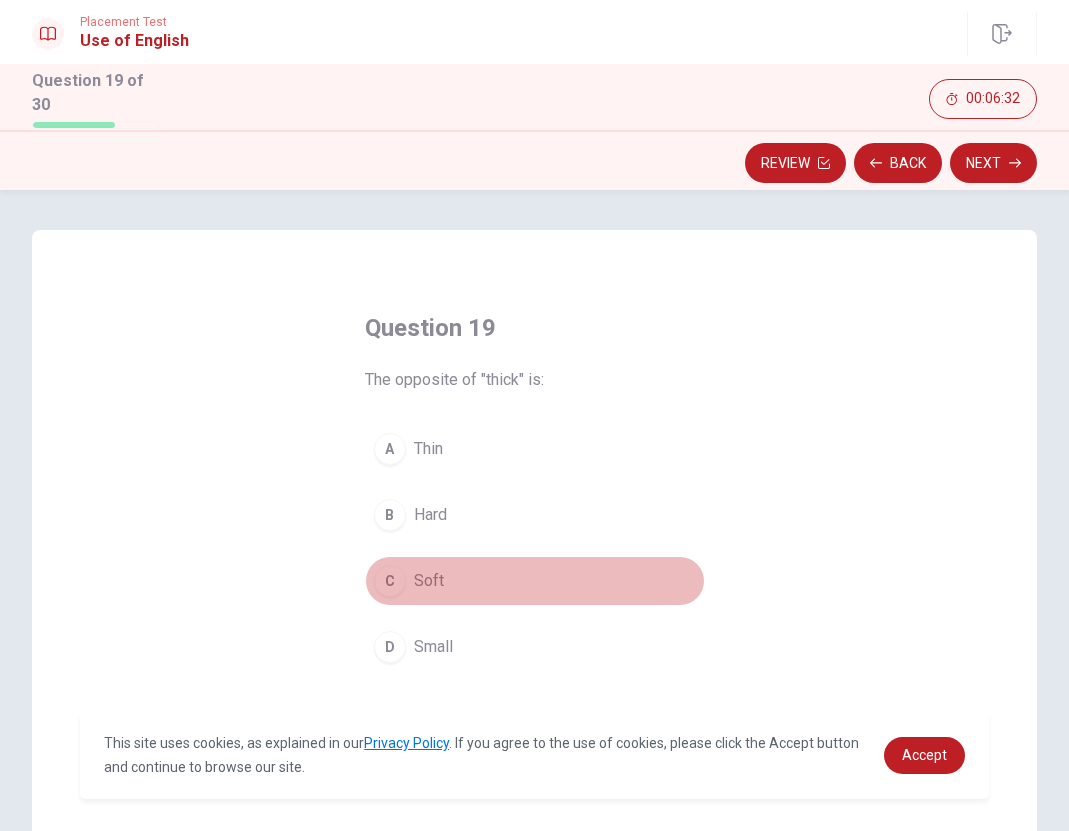 click on "Soft" at bounding box center [429, 581] 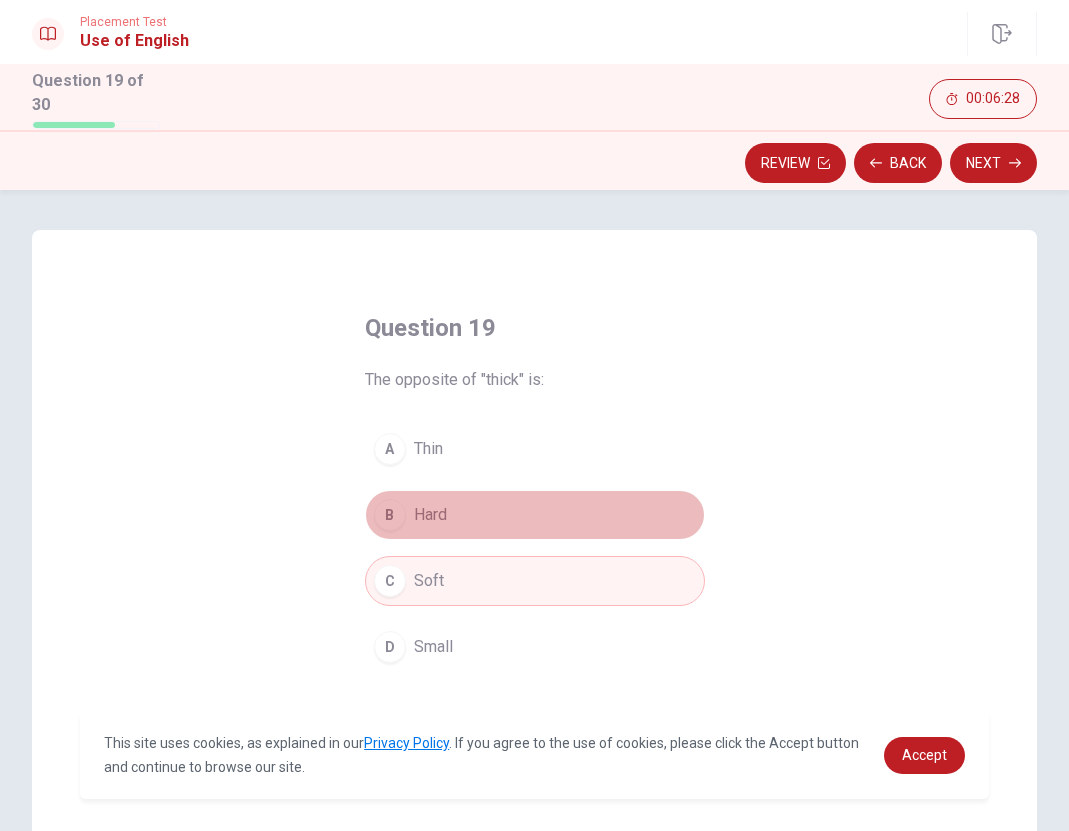 click on "B Hard" at bounding box center [535, 515] 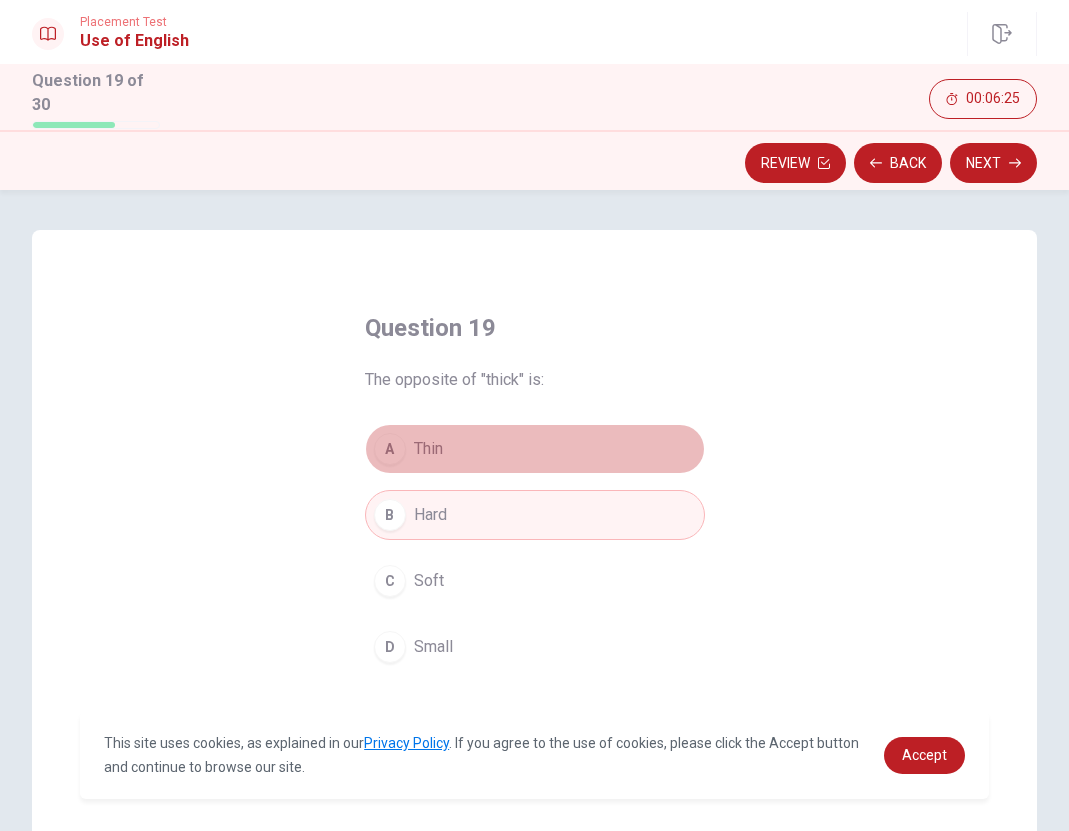 click on "A Thin" at bounding box center [535, 449] 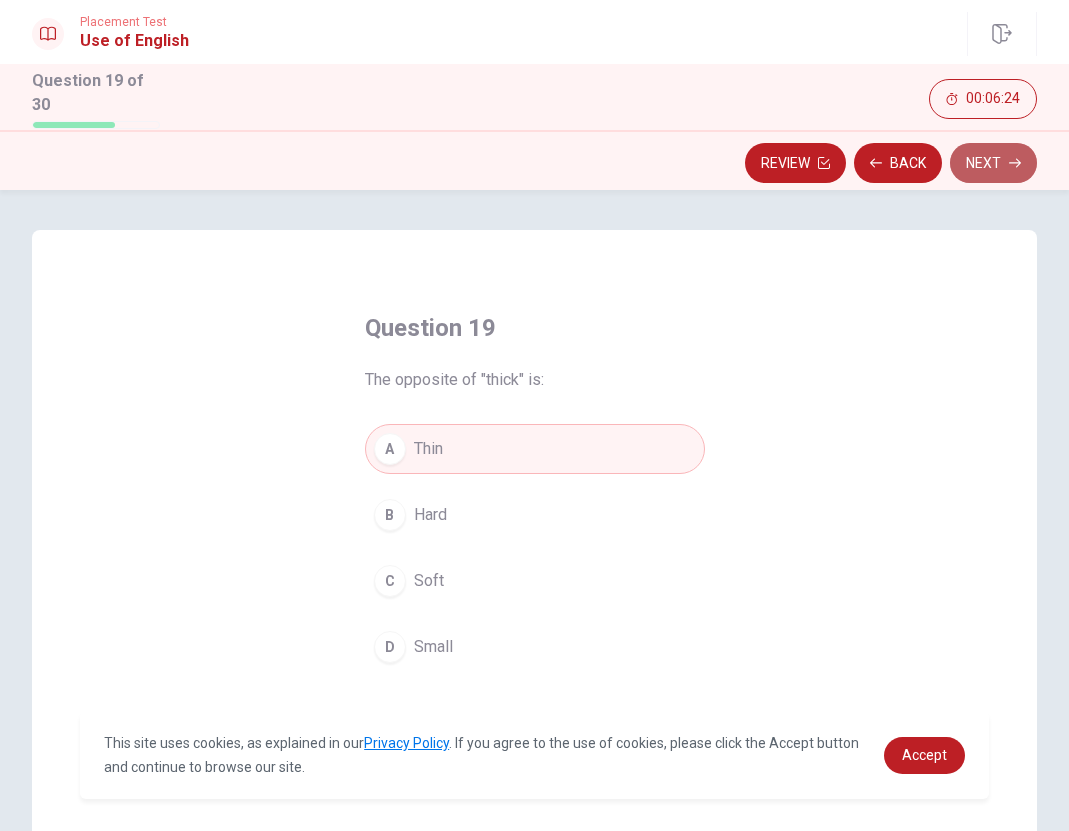 click on "Next" at bounding box center (993, 163) 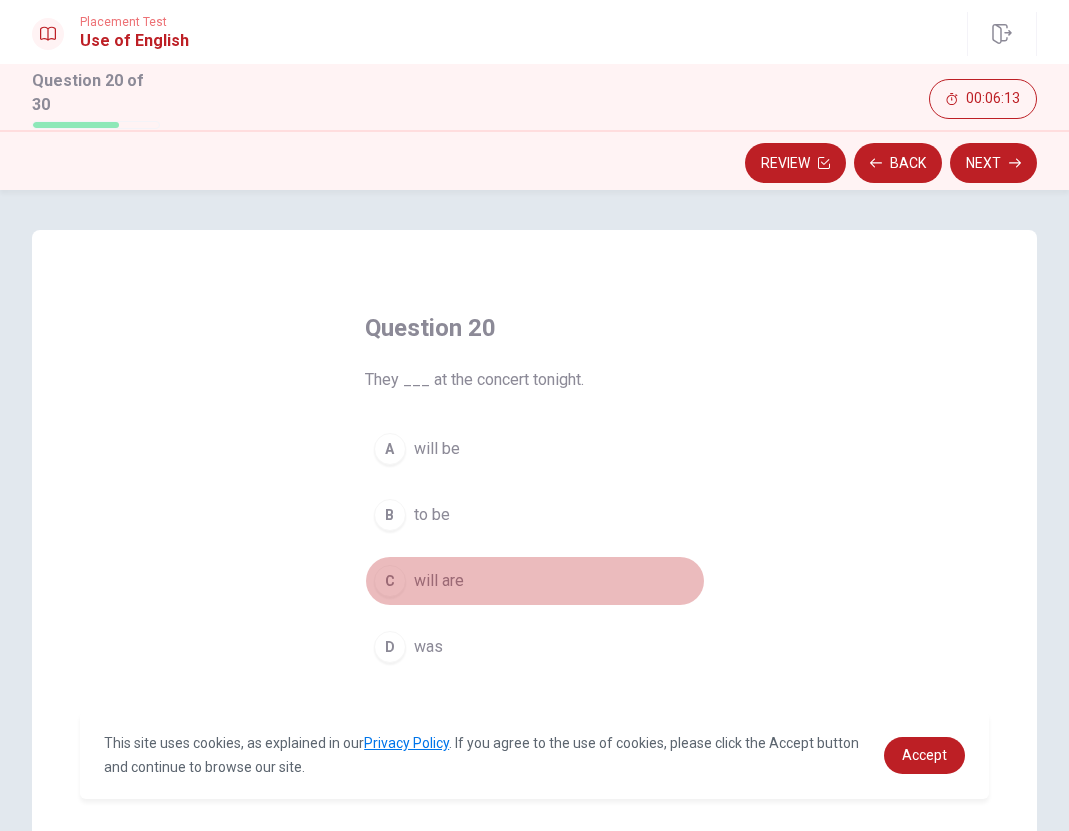 click on "will are" at bounding box center [439, 581] 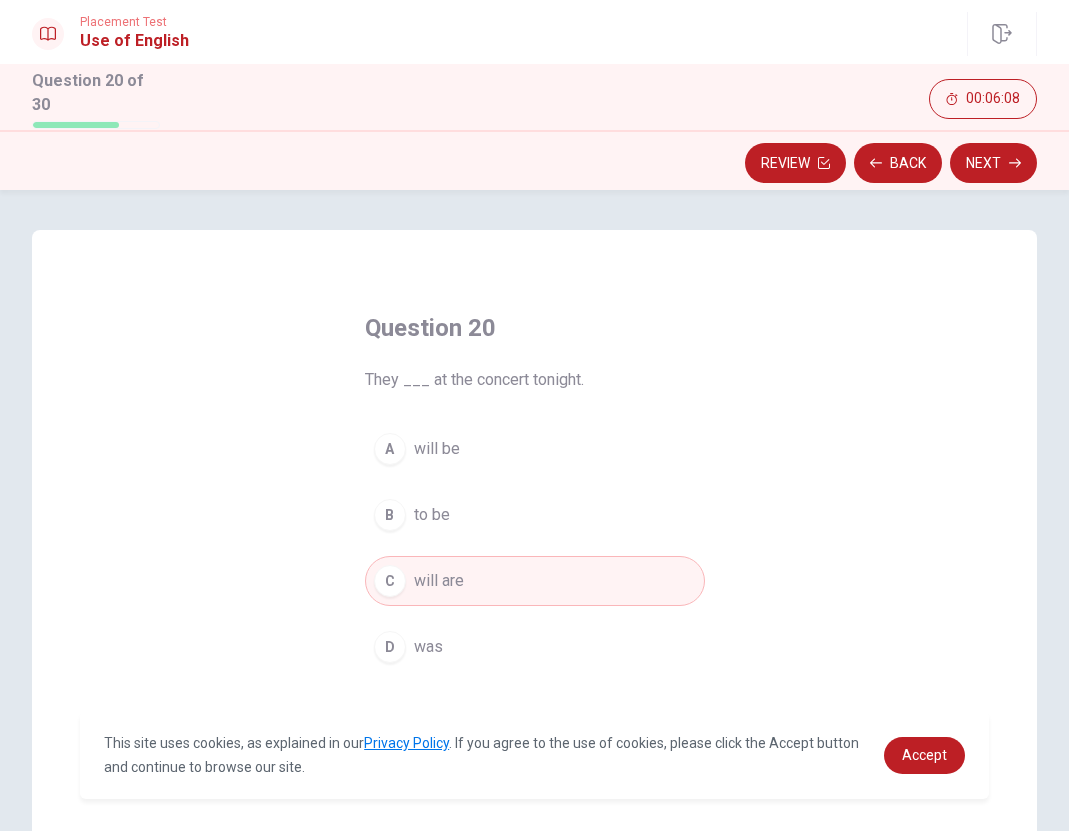 click on "A will be" at bounding box center (535, 449) 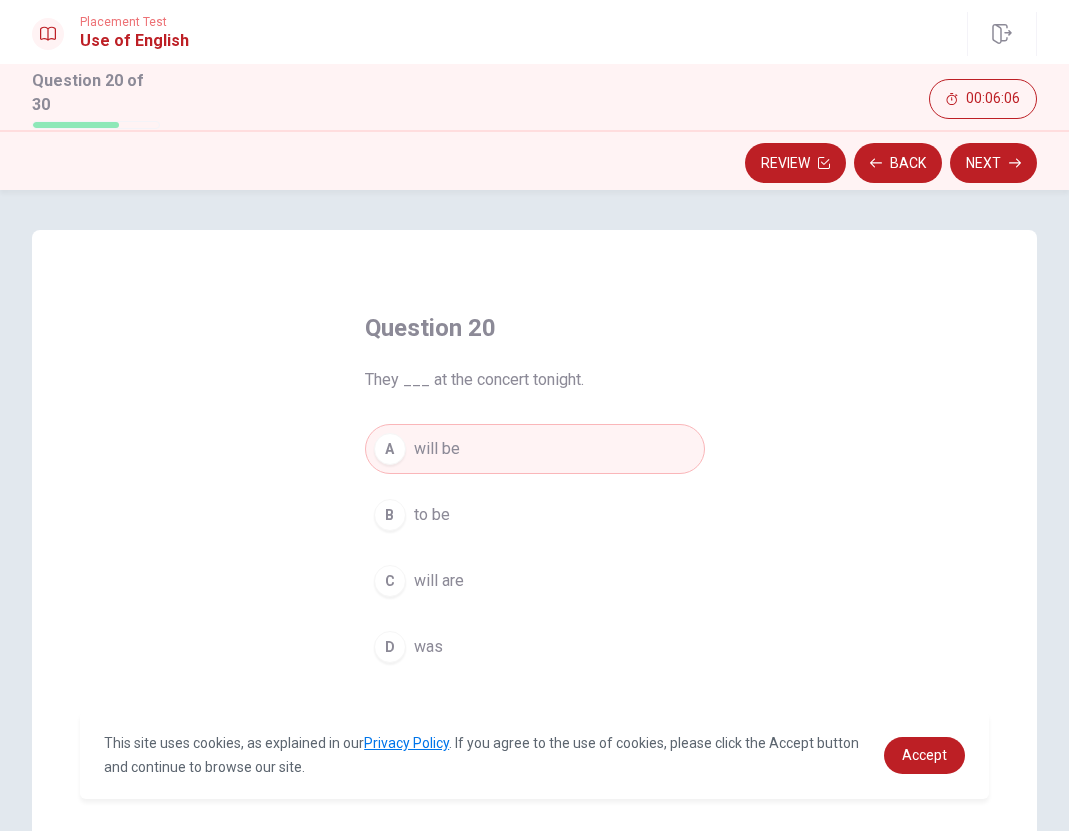 click on "will are" at bounding box center (439, 581) 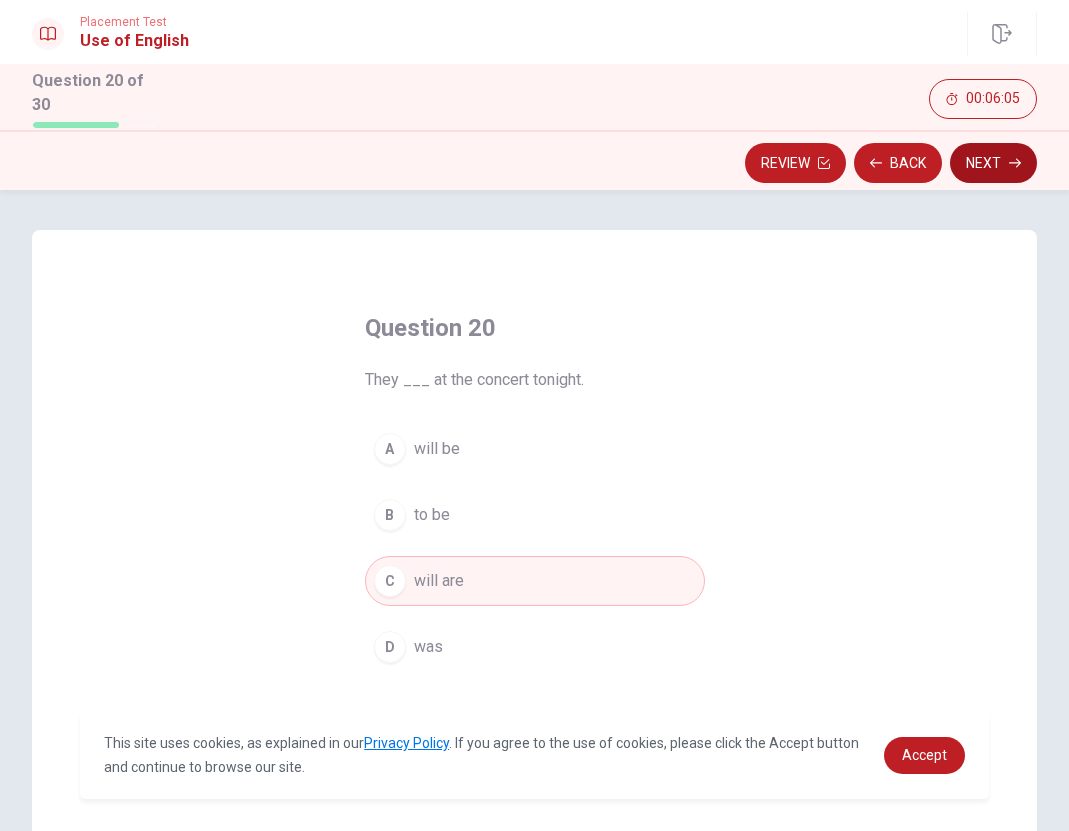 click on "Next" at bounding box center [993, 163] 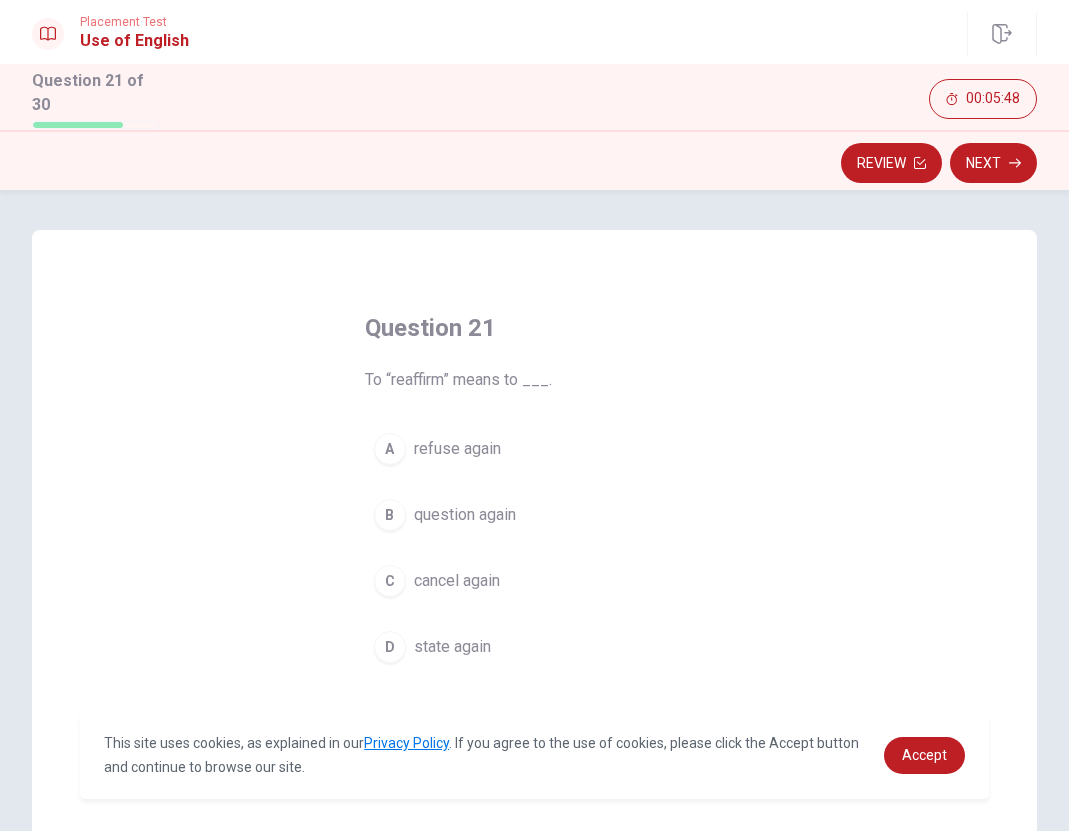 click on "refuse again" at bounding box center [457, 449] 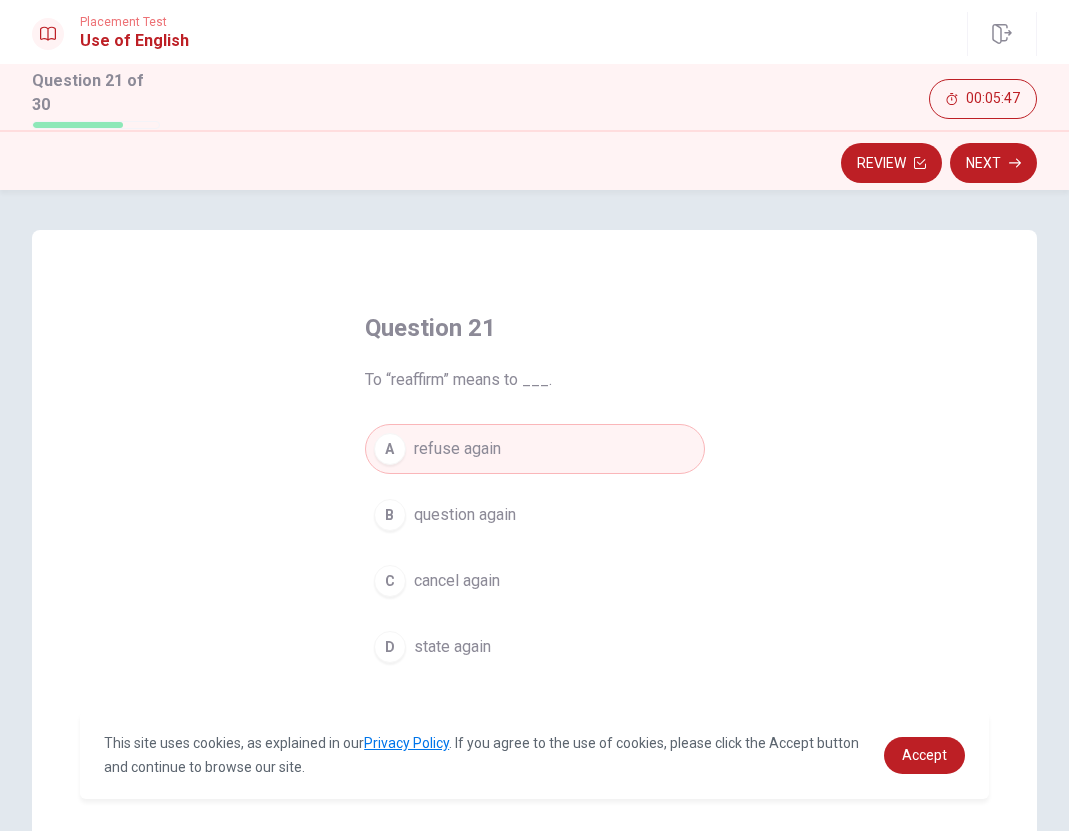 click on "Review Next" at bounding box center (534, 163) 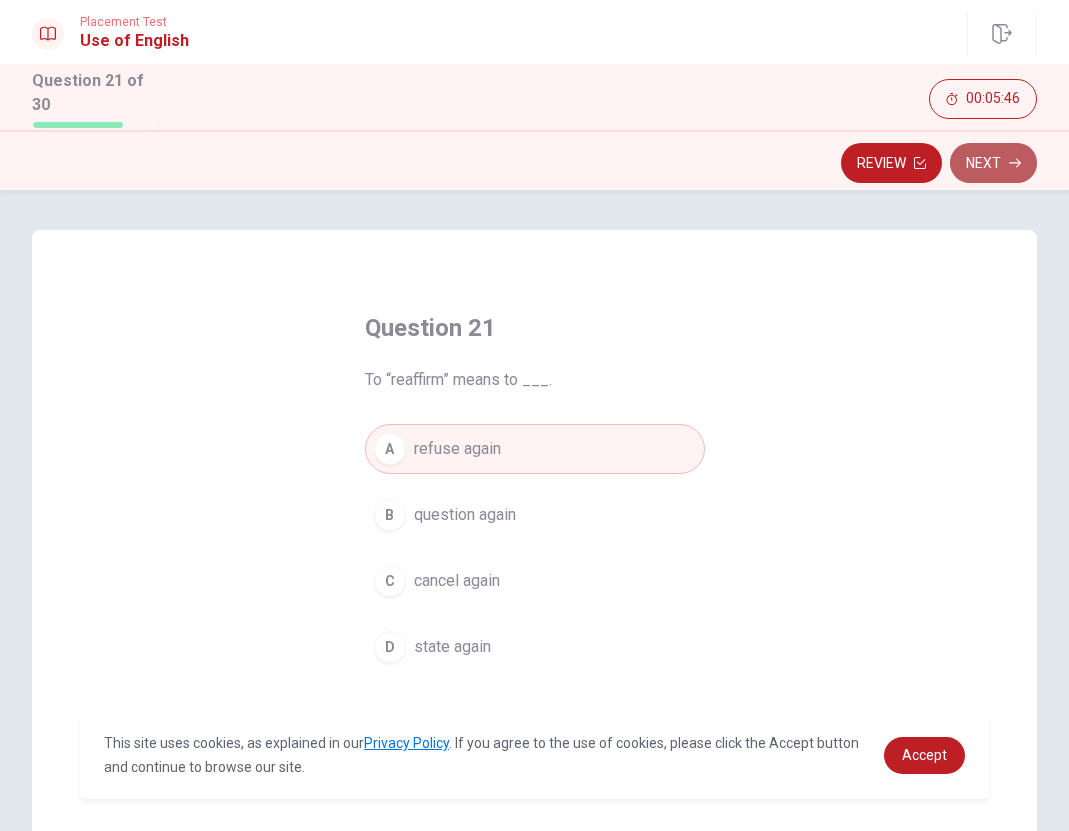 click on "Next" at bounding box center [993, 163] 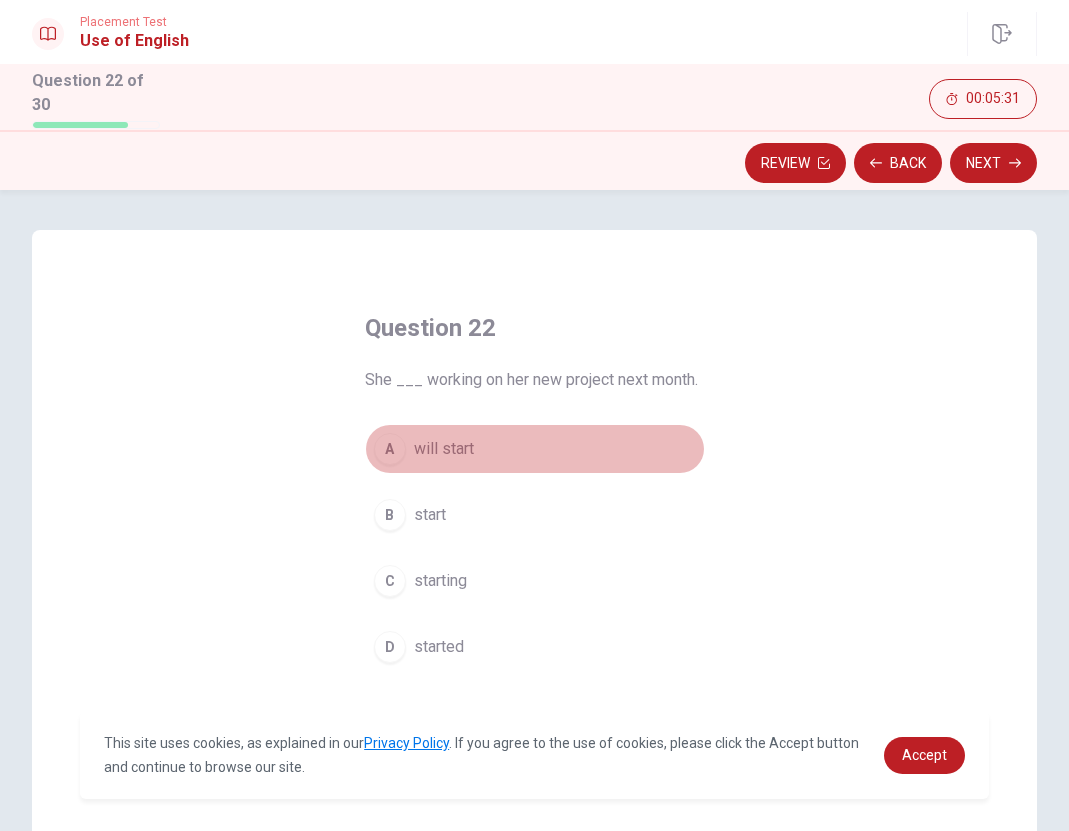 click on "will start" at bounding box center (444, 449) 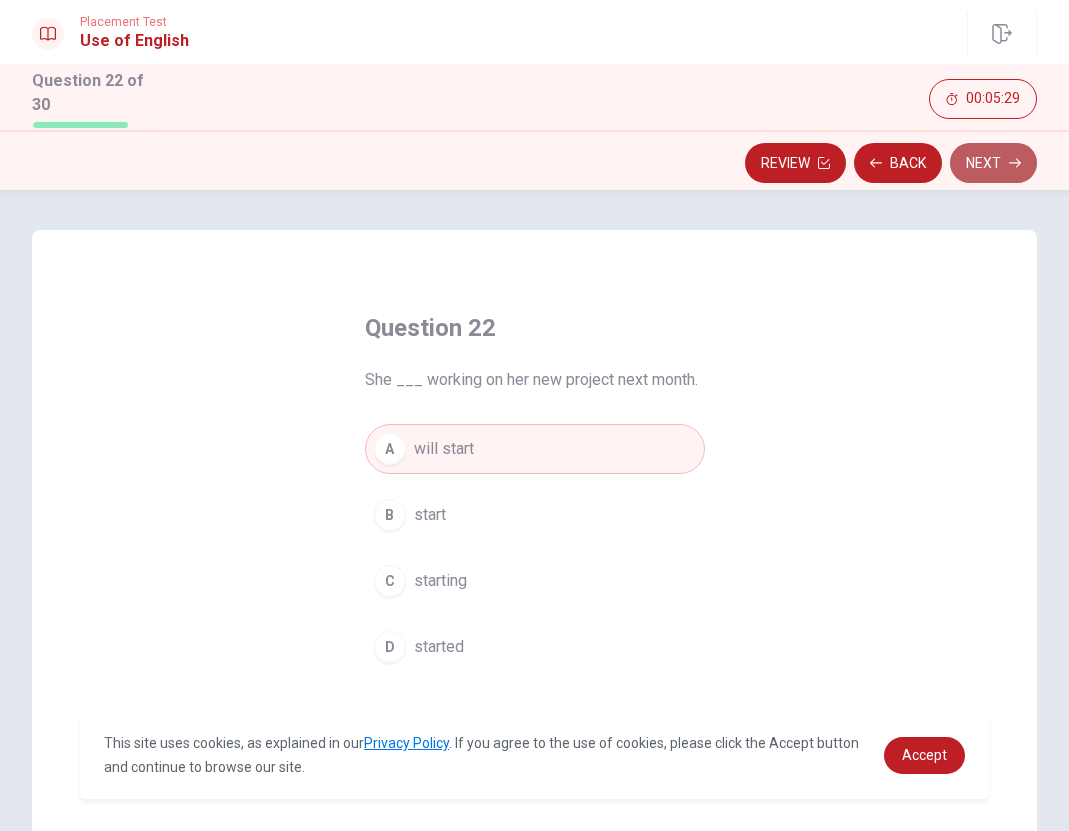 click on "Next" at bounding box center (993, 163) 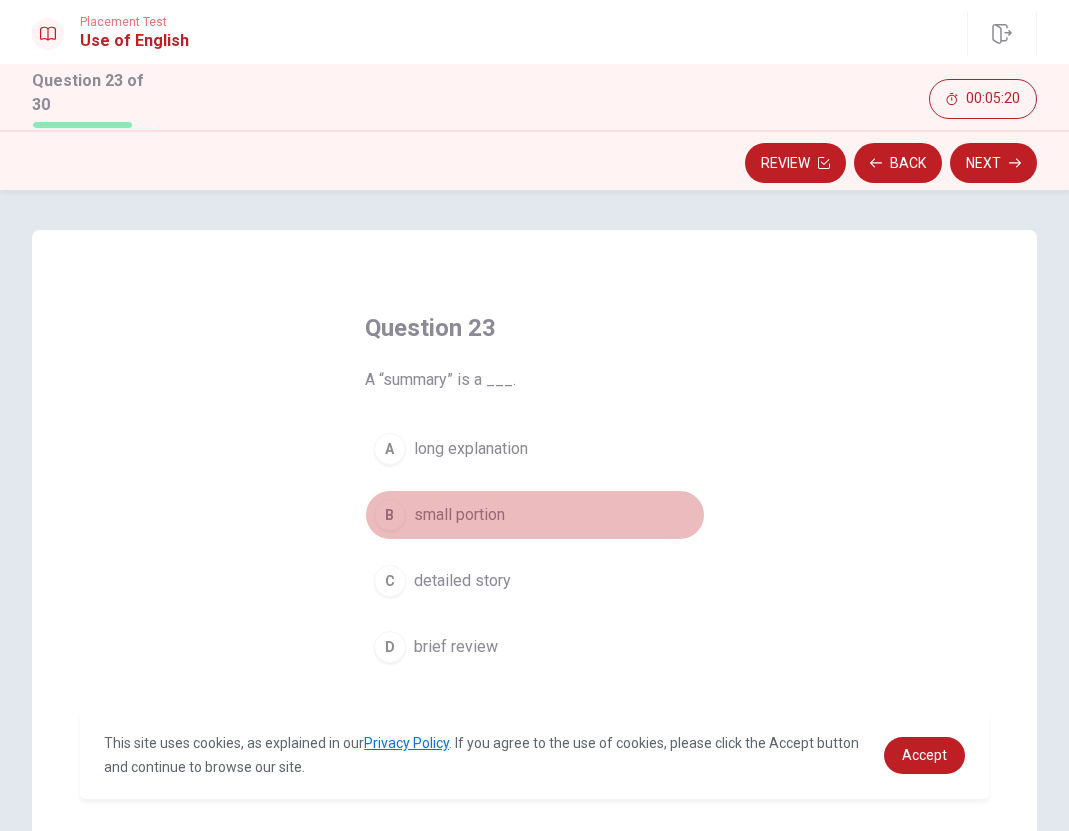click on "small portion" at bounding box center [459, 515] 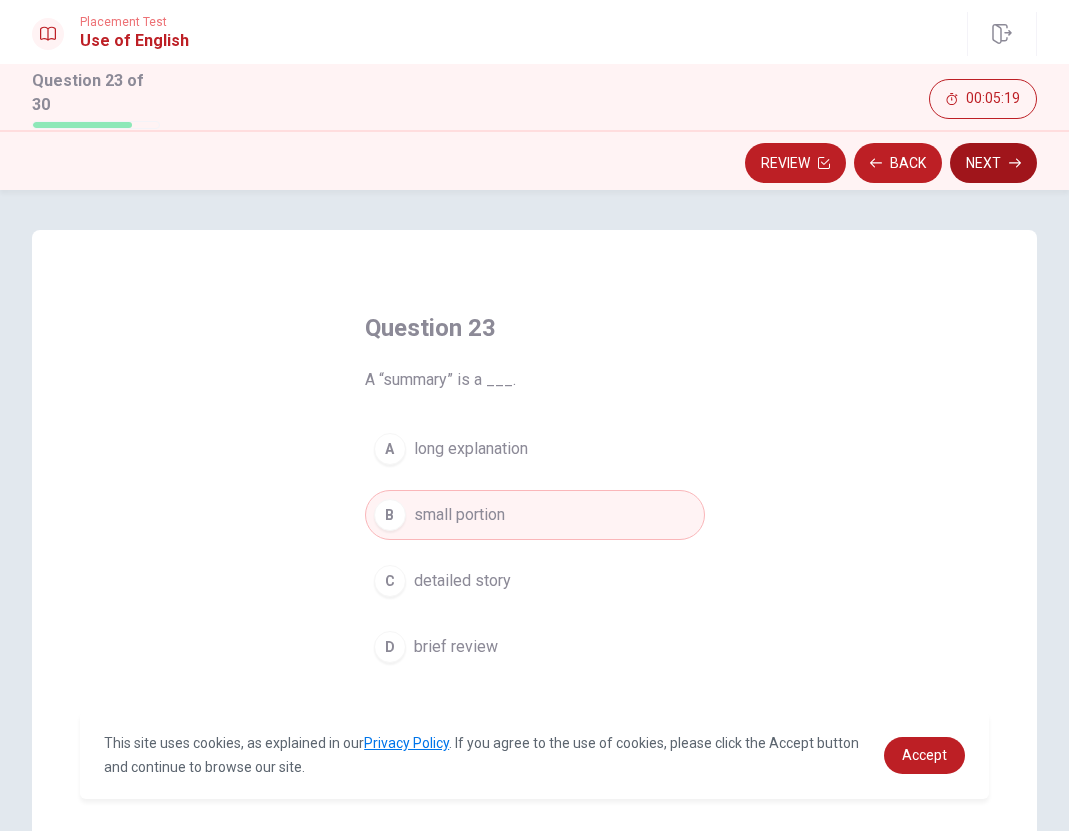 click on "Next" at bounding box center [993, 163] 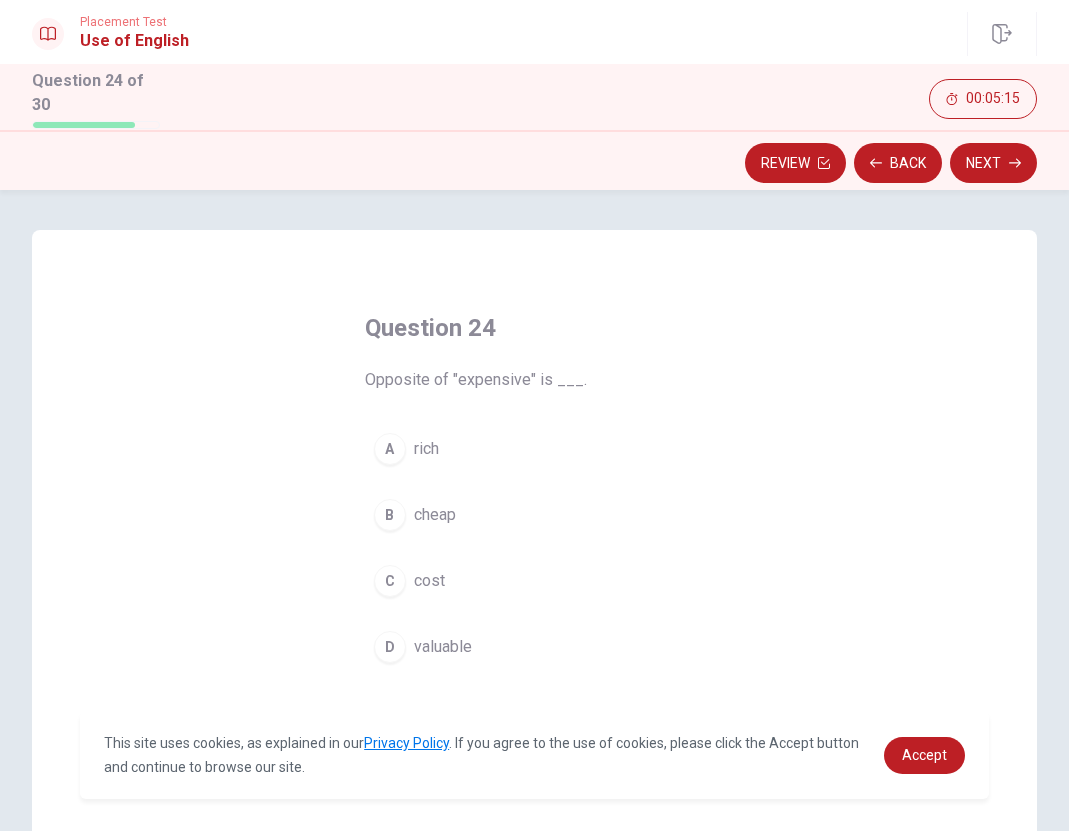 click on "rich" at bounding box center [426, 449] 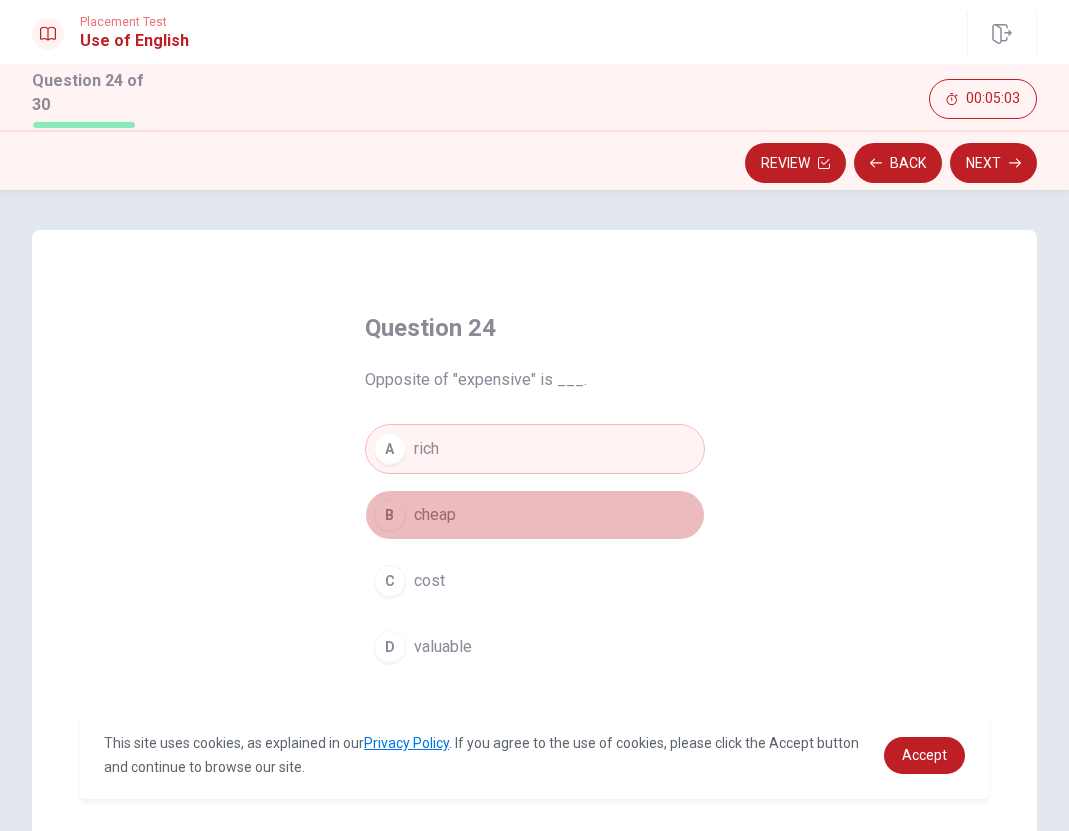 click on "B cheap" at bounding box center (535, 515) 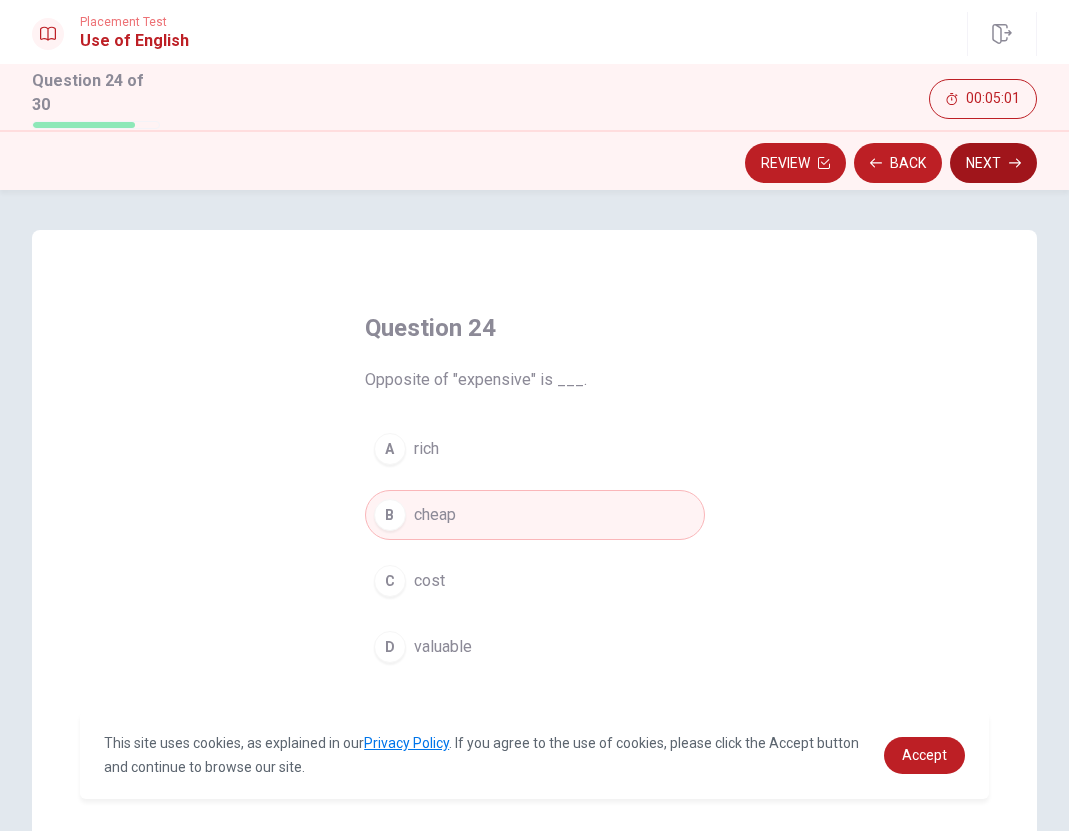 click on "Next" at bounding box center [993, 163] 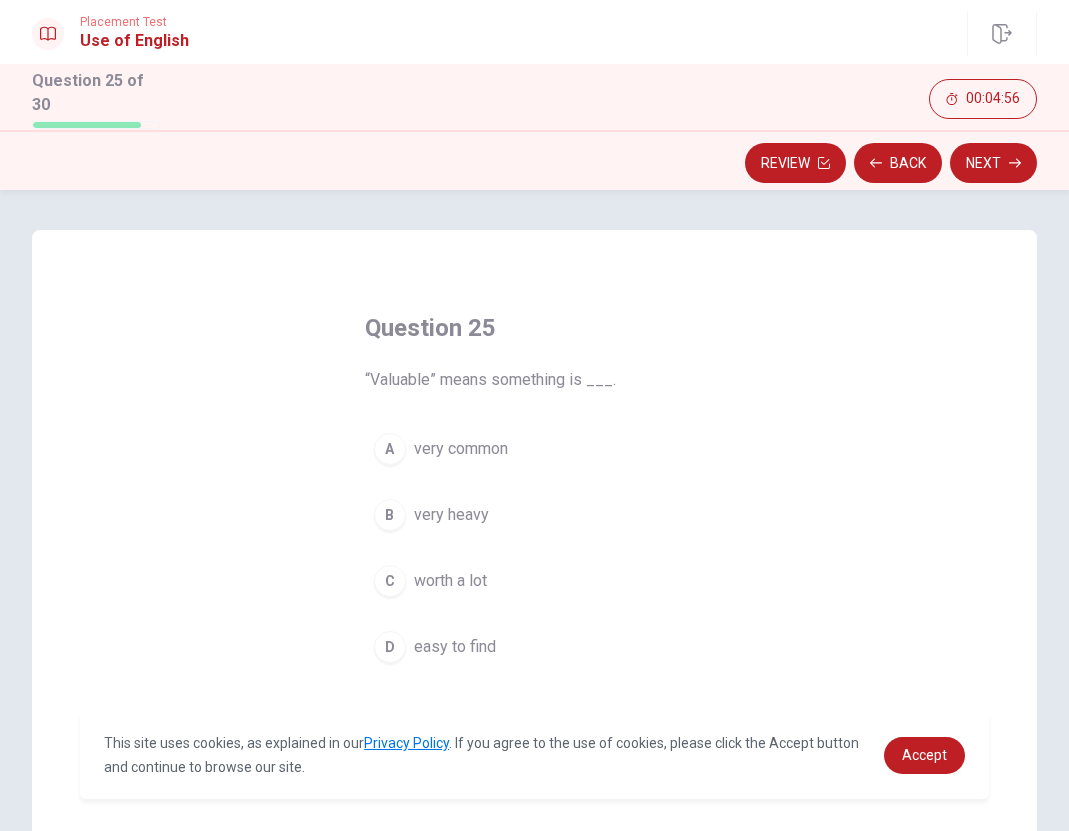 click on "worth a lot" at bounding box center [450, 581] 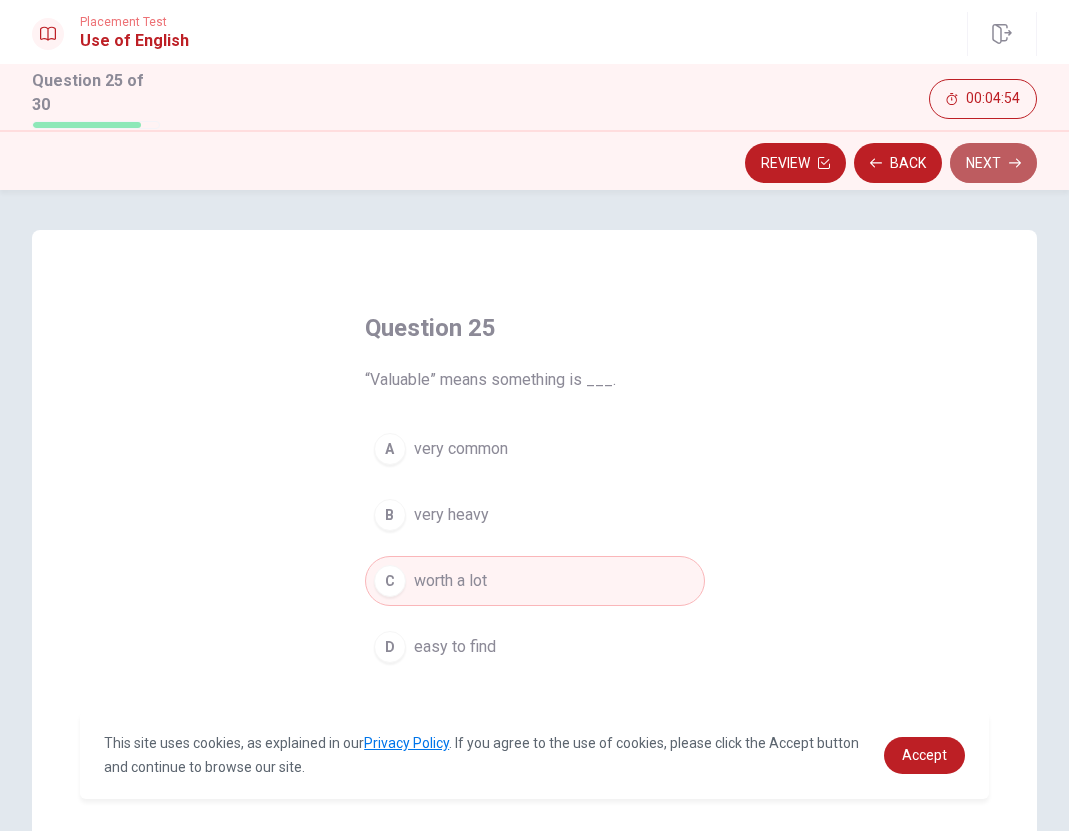 click on "Next" at bounding box center [993, 163] 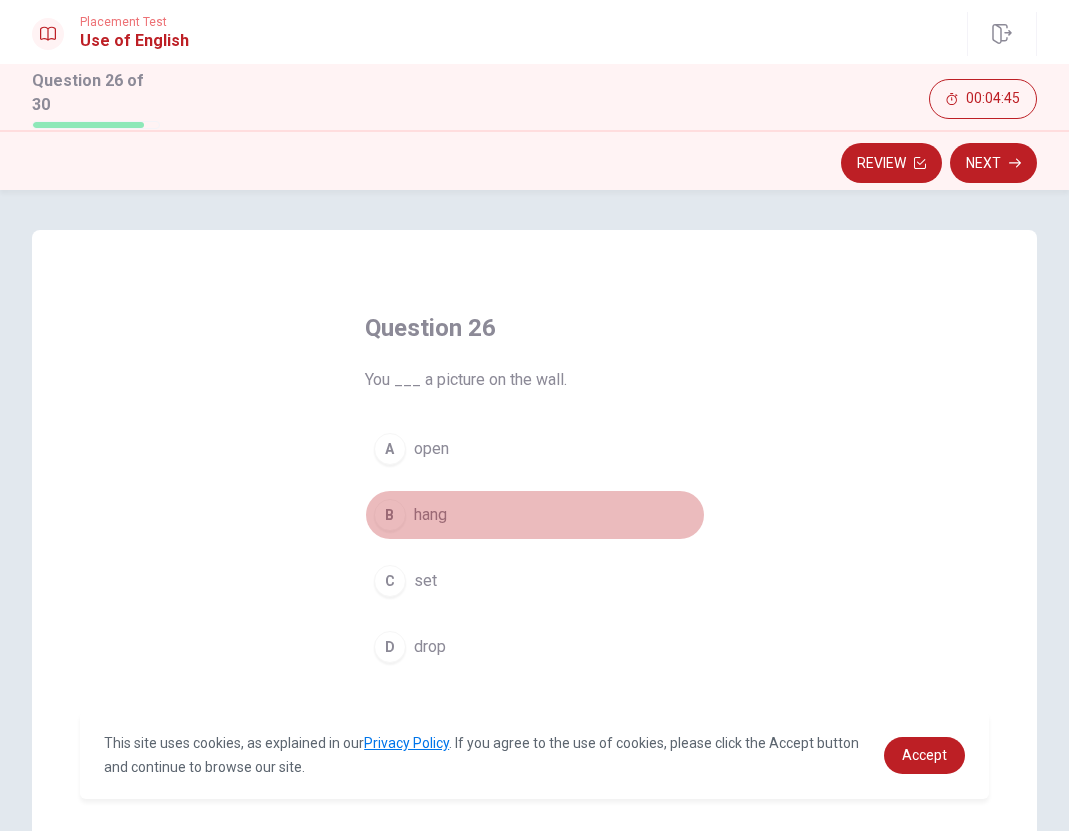 click on "hang" at bounding box center [430, 515] 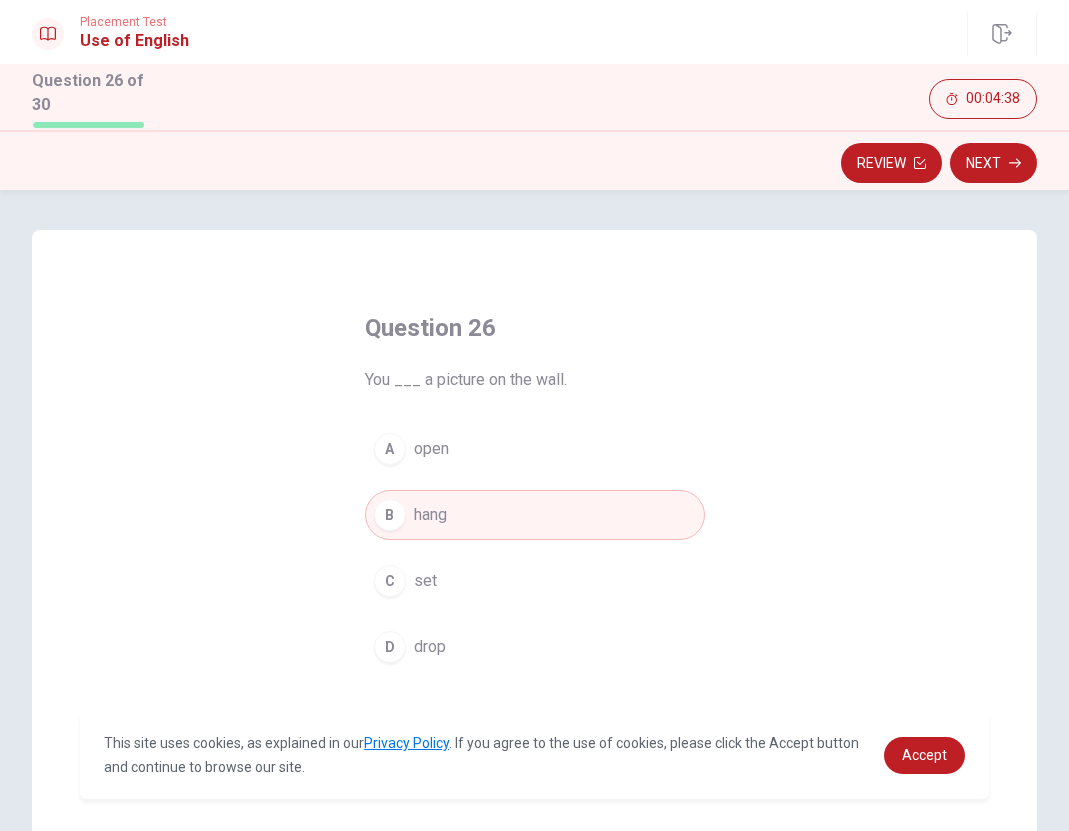 click on "C set" at bounding box center [535, 581] 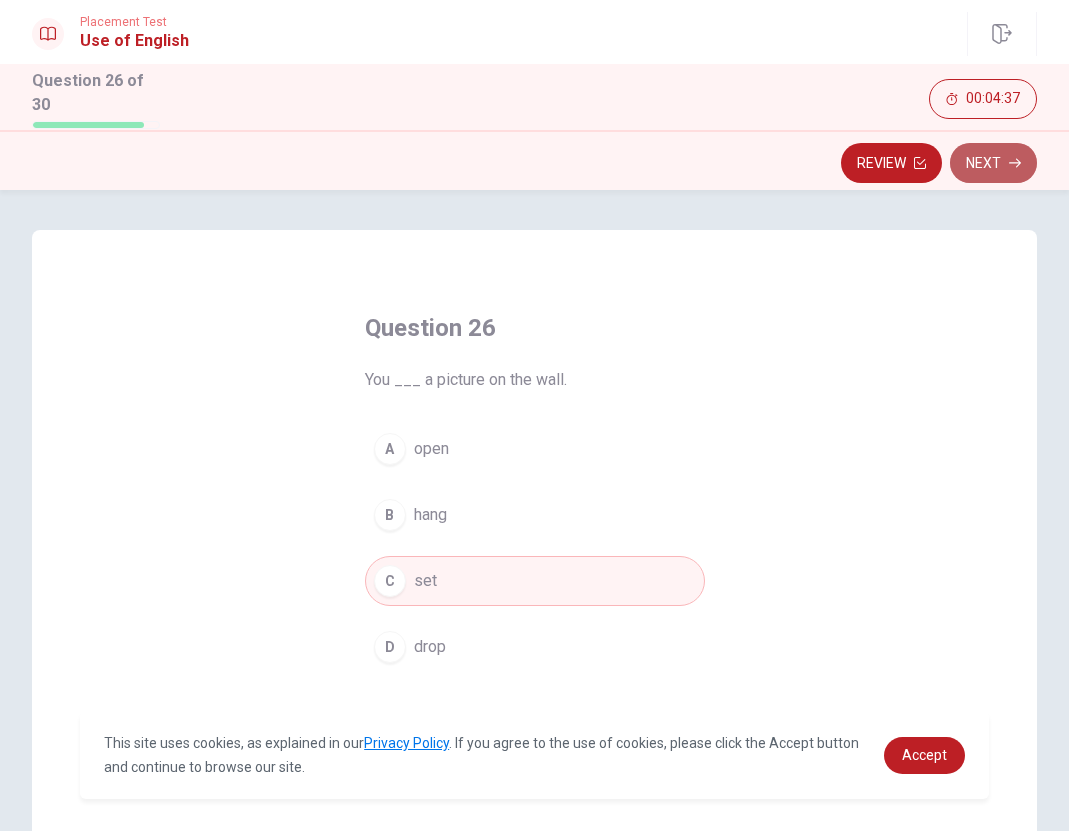 click on "Next" at bounding box center [993, 163] 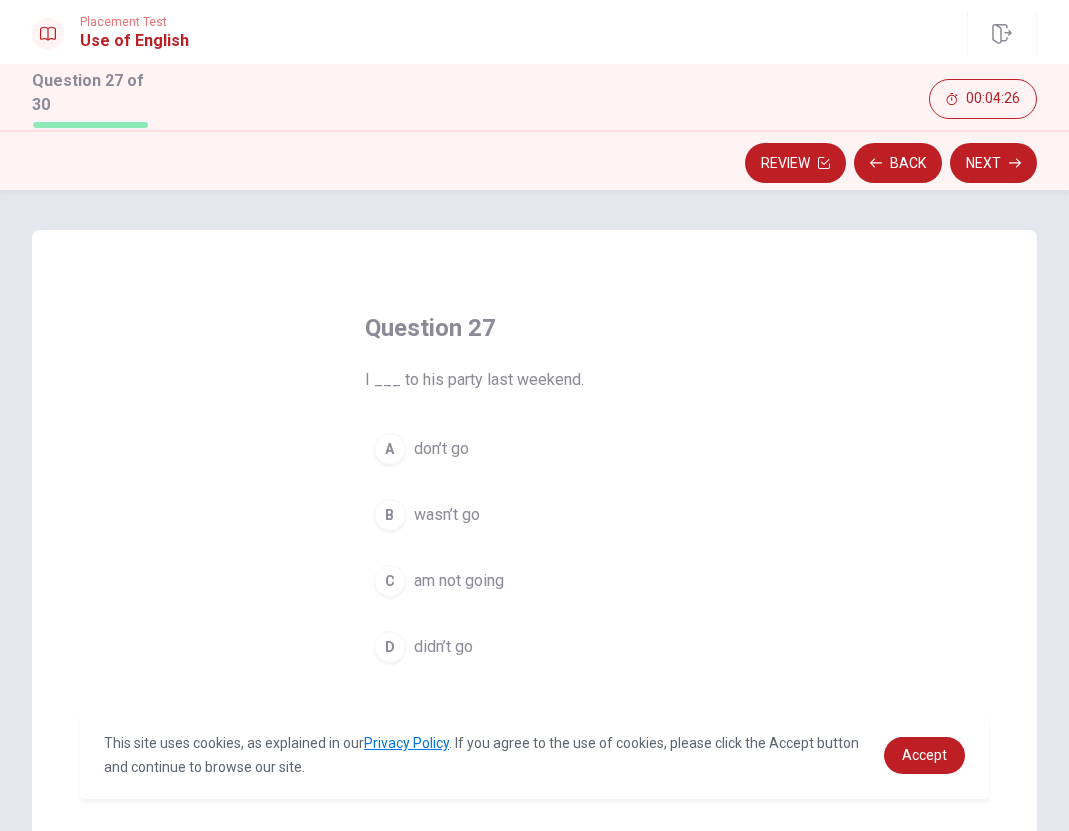 click on "didn’t go" at bounding box center [443, 647] 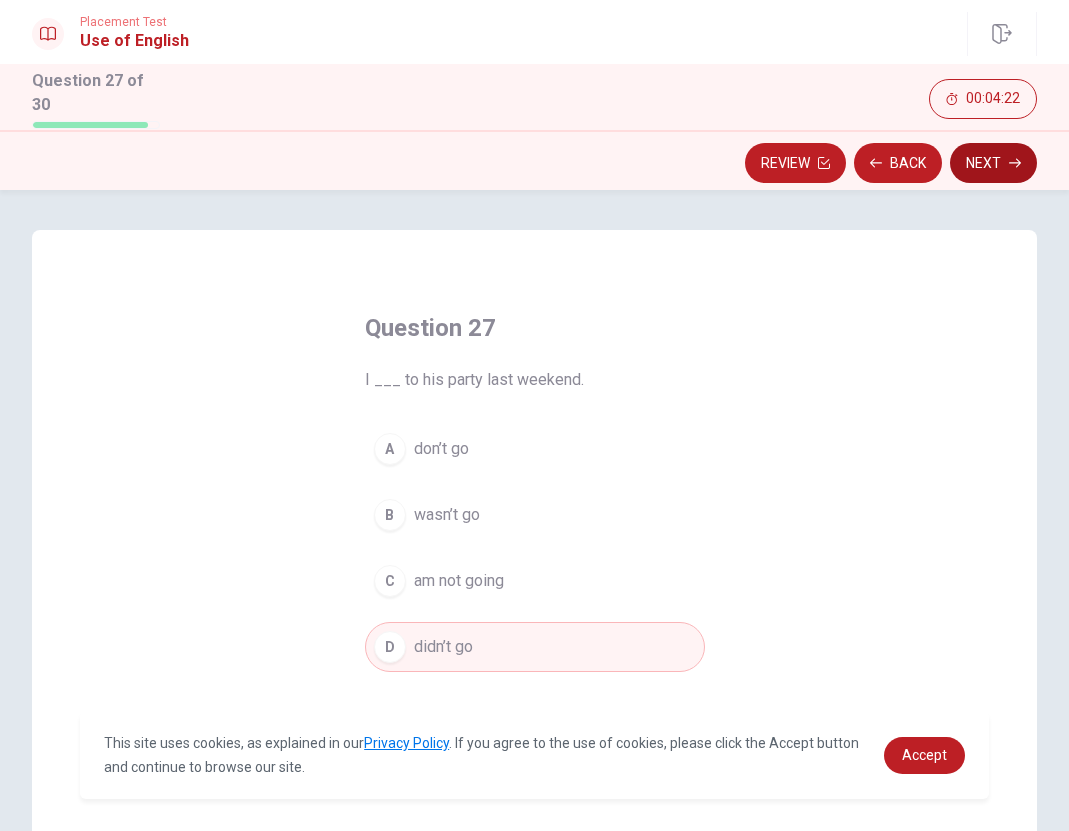 click on "Next" at bounding box center (993, 163) 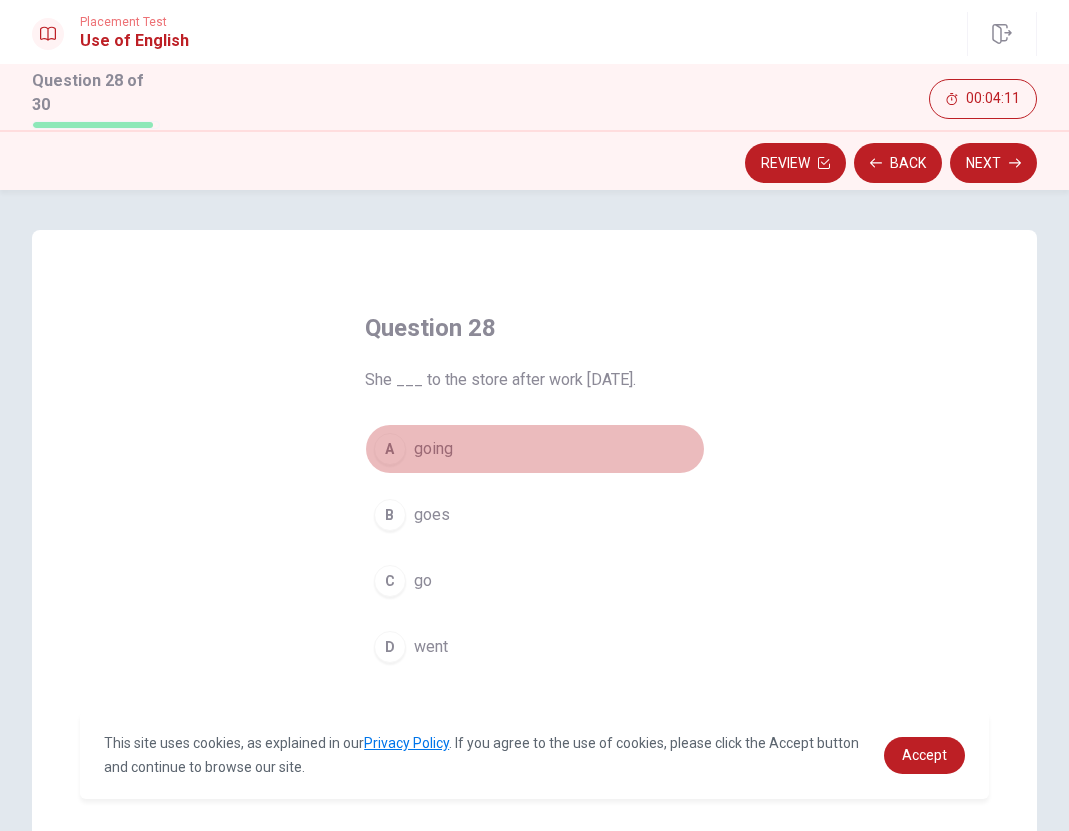 click on "going" at bounding box center (433, 449) 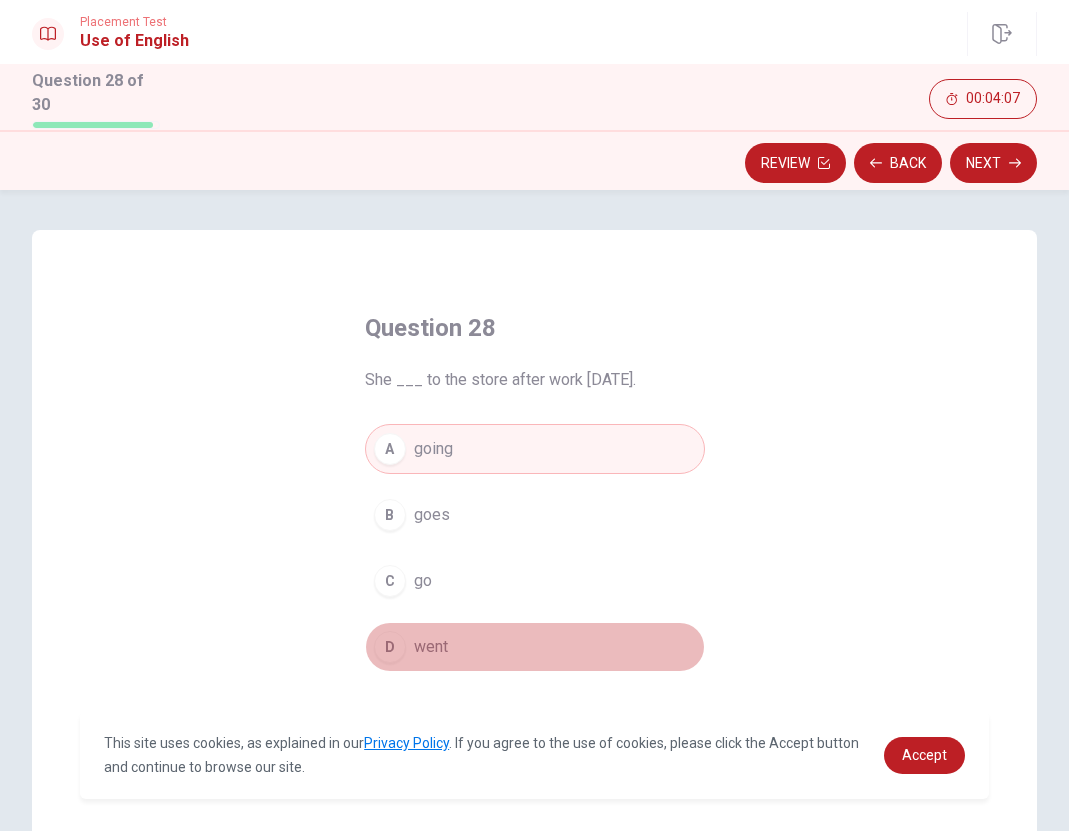 click on "D went" at bounding box center [535, 647] 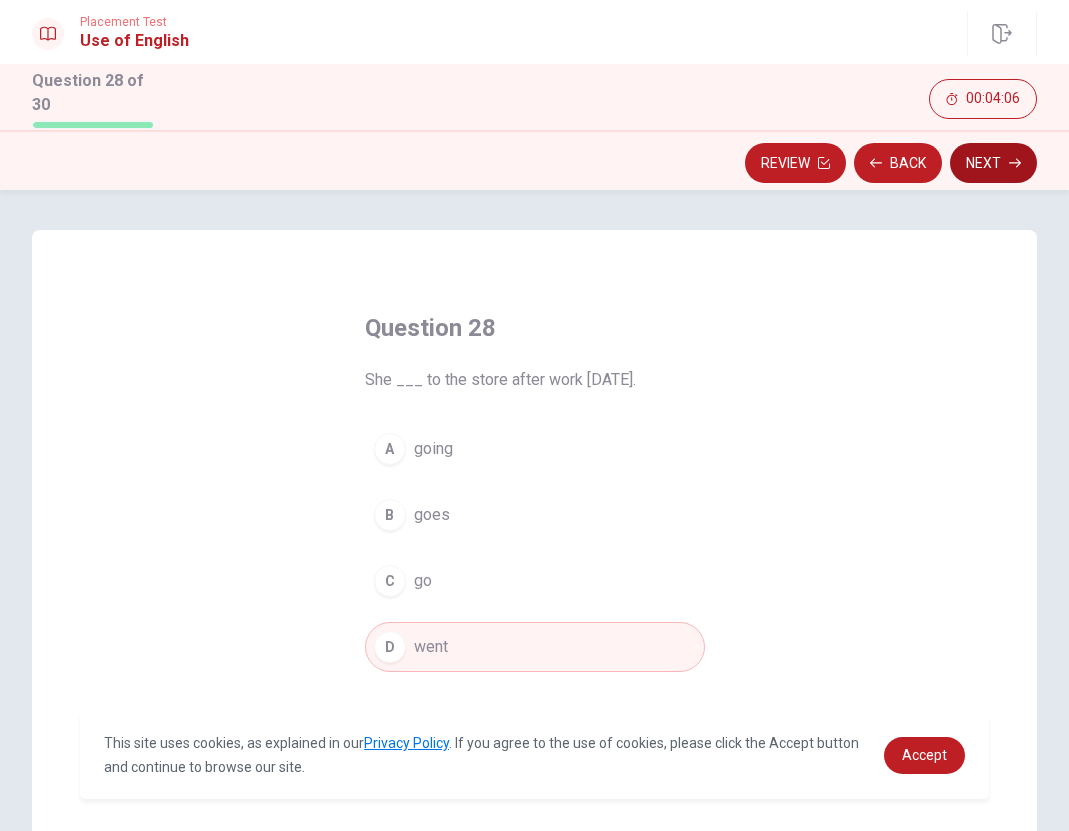 click on "Next" at bounding box center [993, 163] 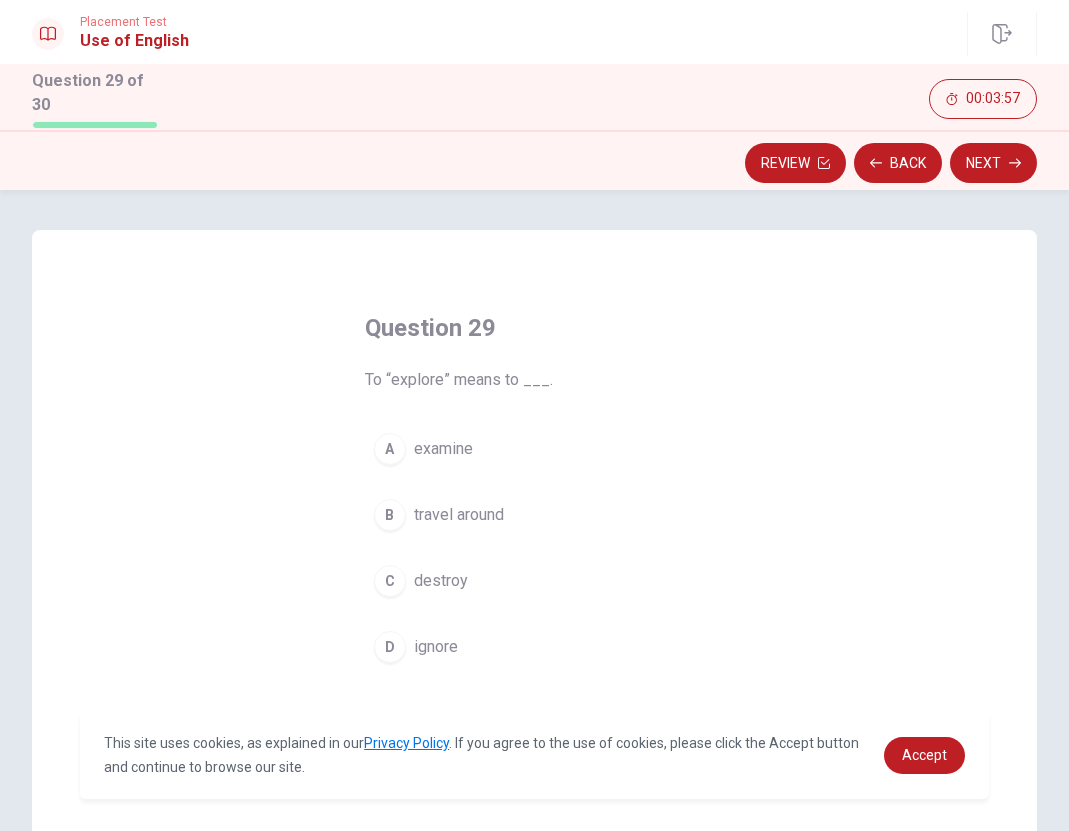 click on "travel around" at bounding box center [459, 515] 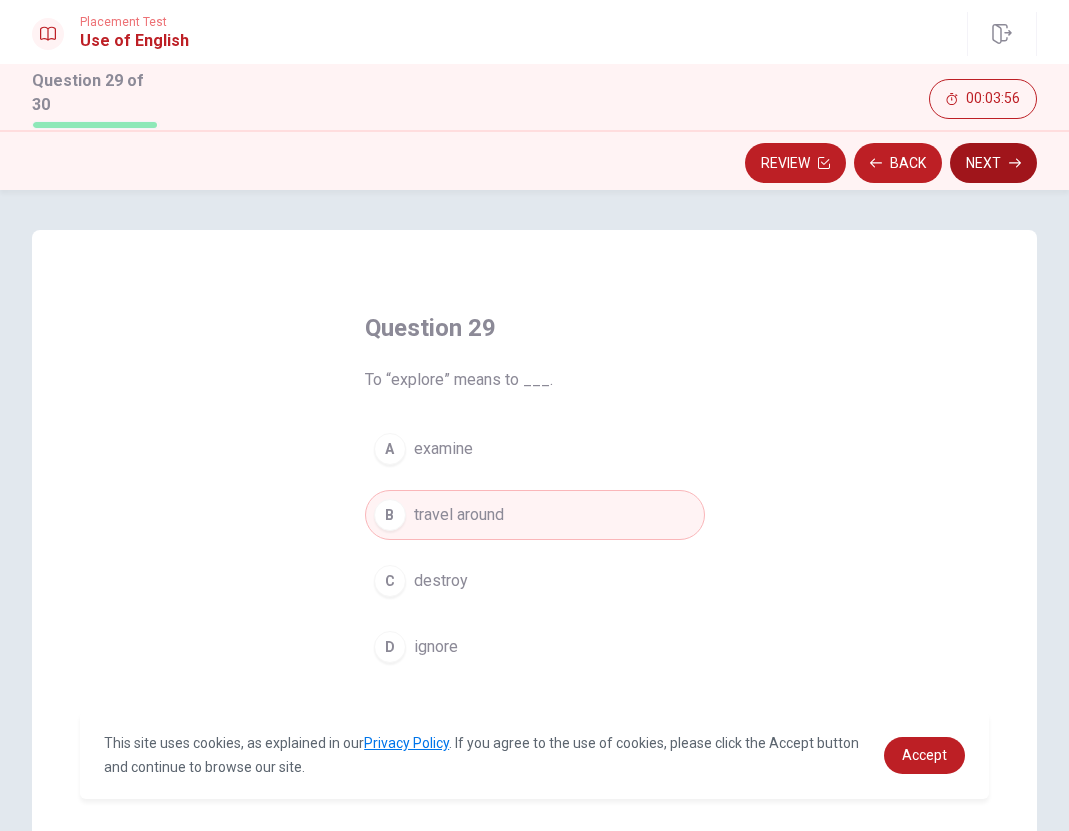 click on "Next" at bounding box center [993, 163] 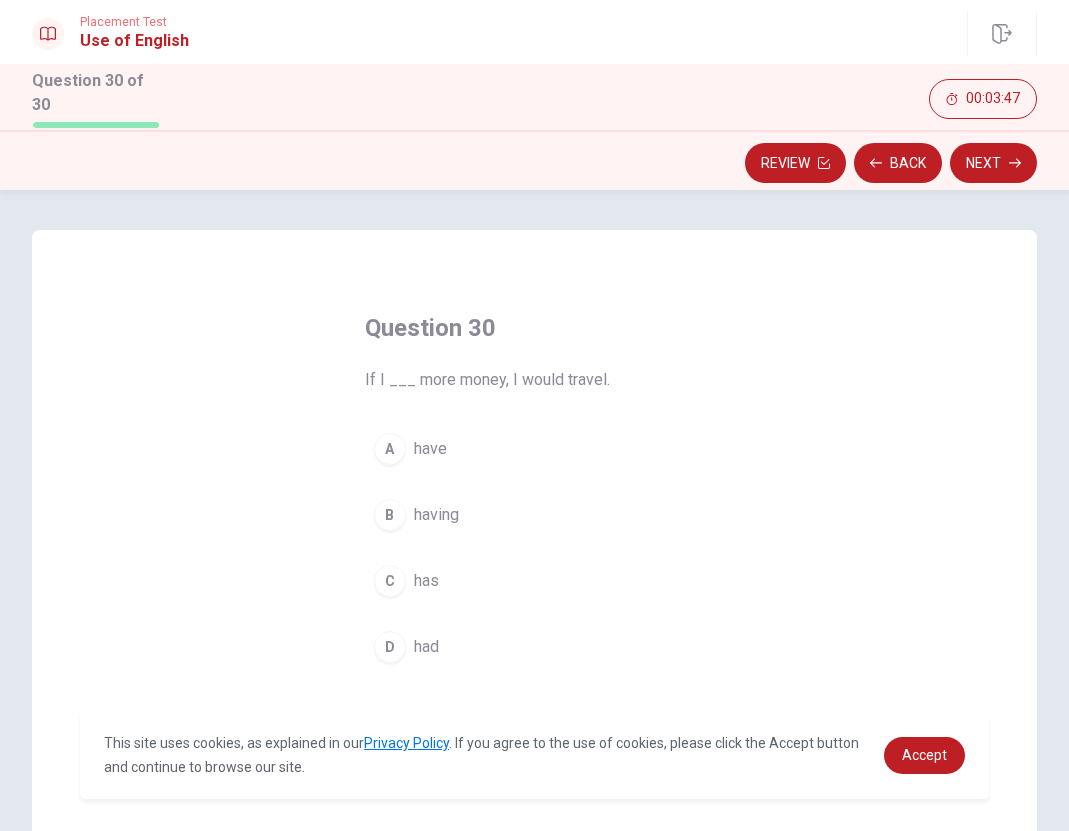 click on "A have" at bounding box center [535, 449] 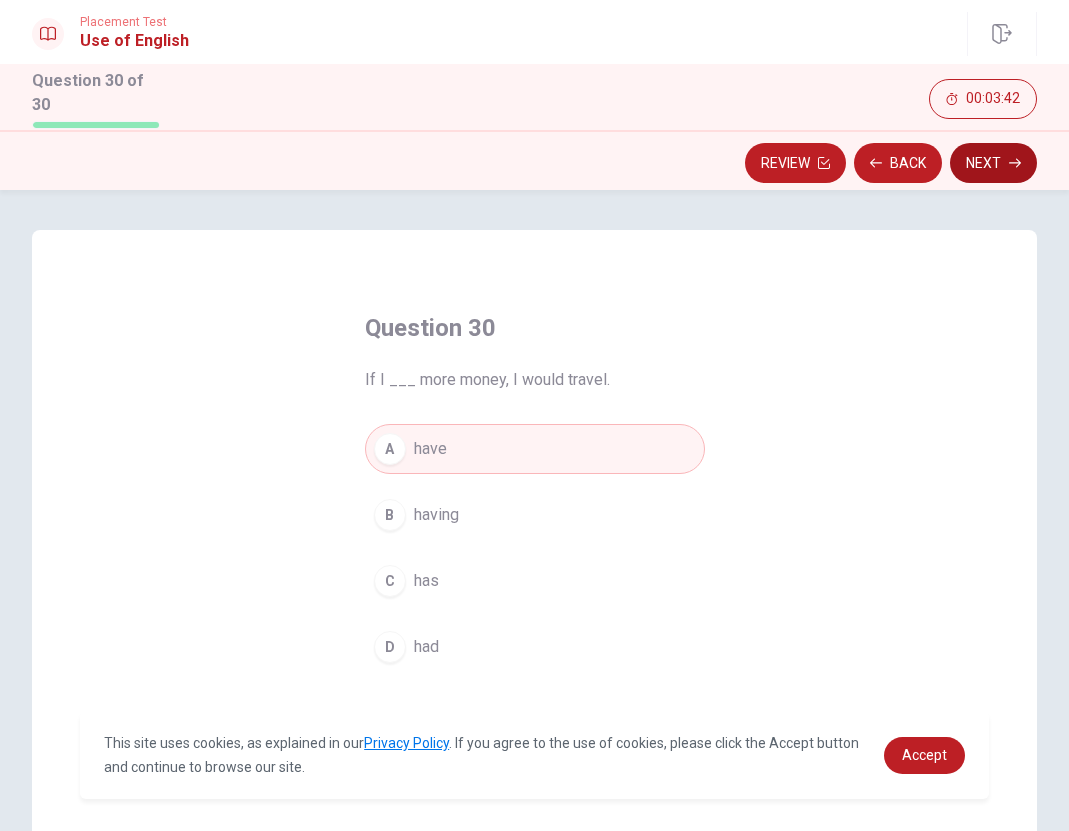 click 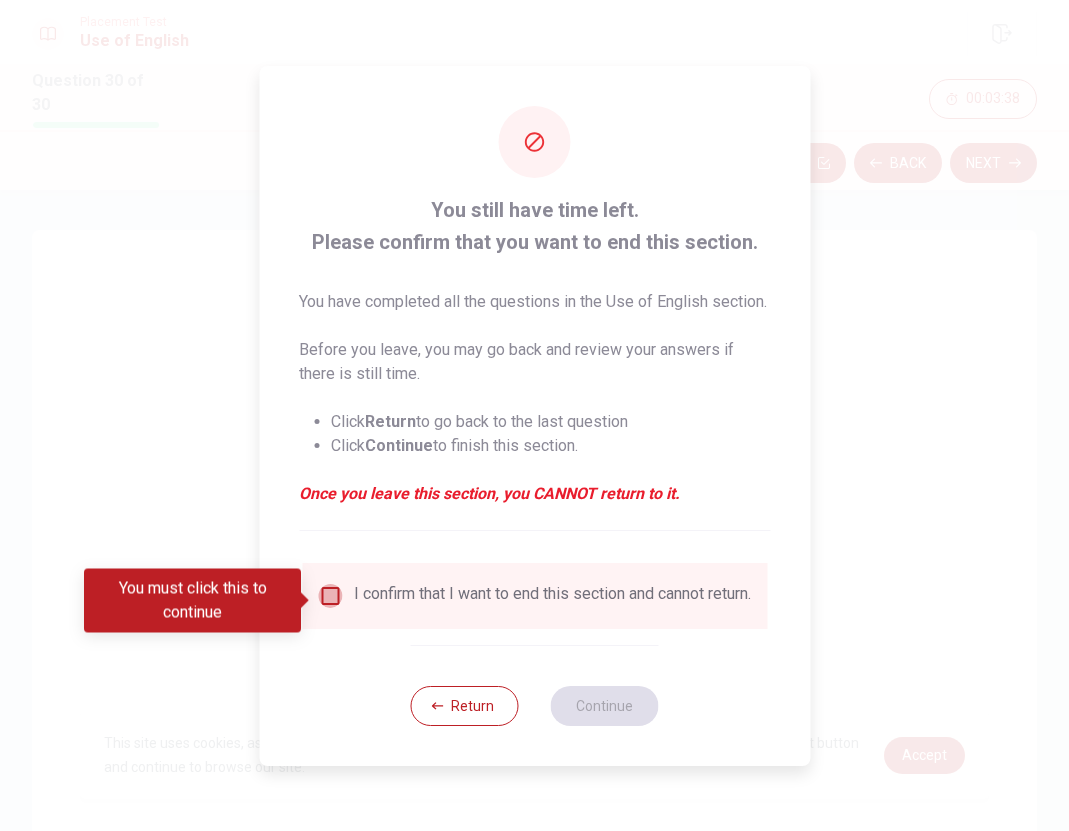 click at bounding box center [330, 596] 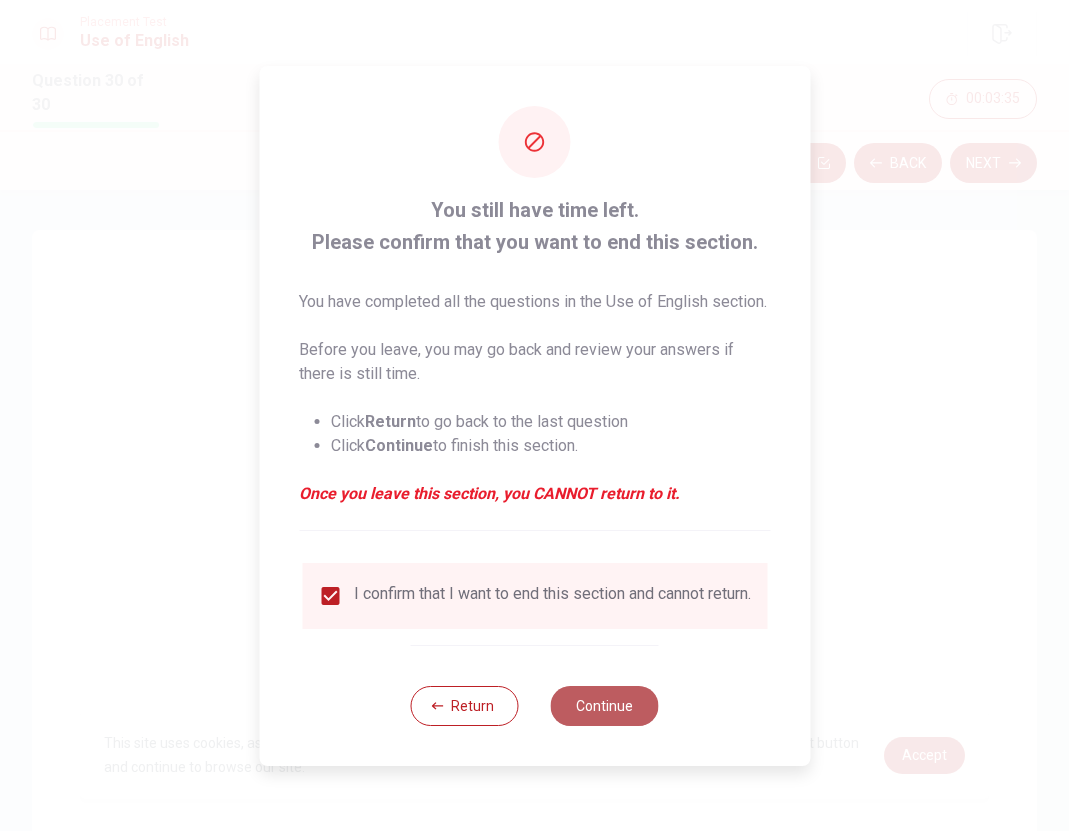 click on "Continue" at bounding box center (605, 706) 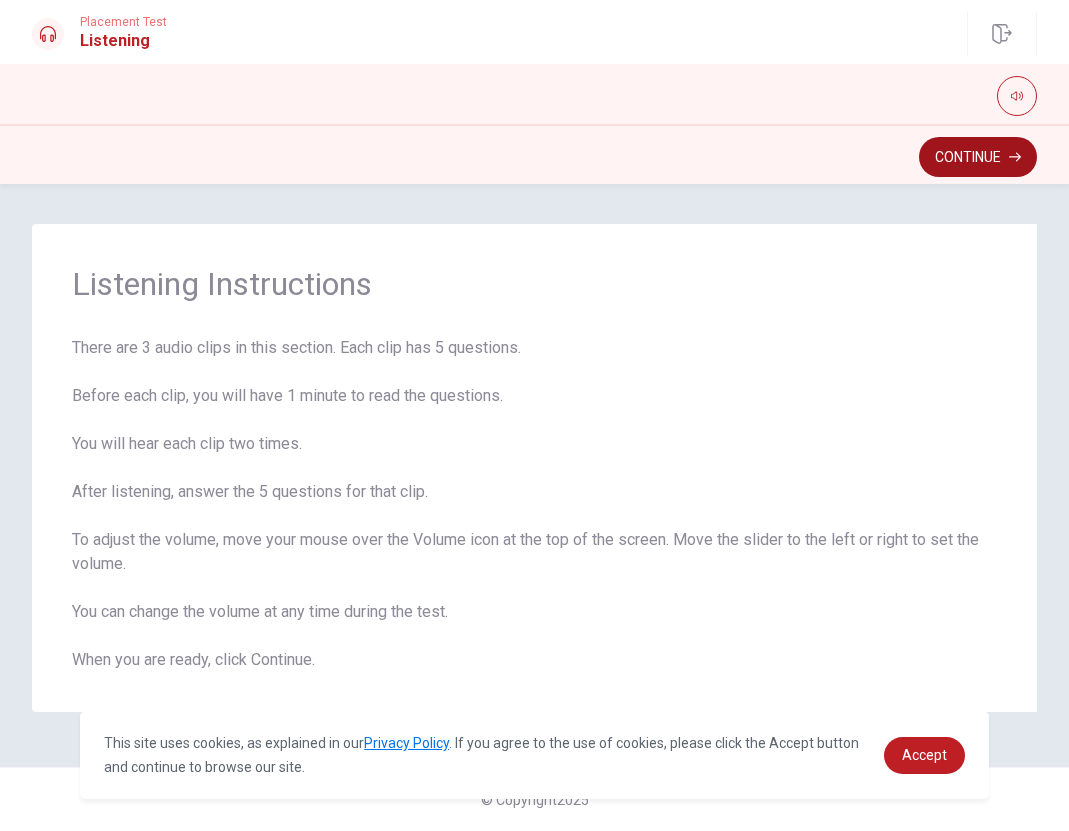 click on "Continue" at bounding box center (978, 157) 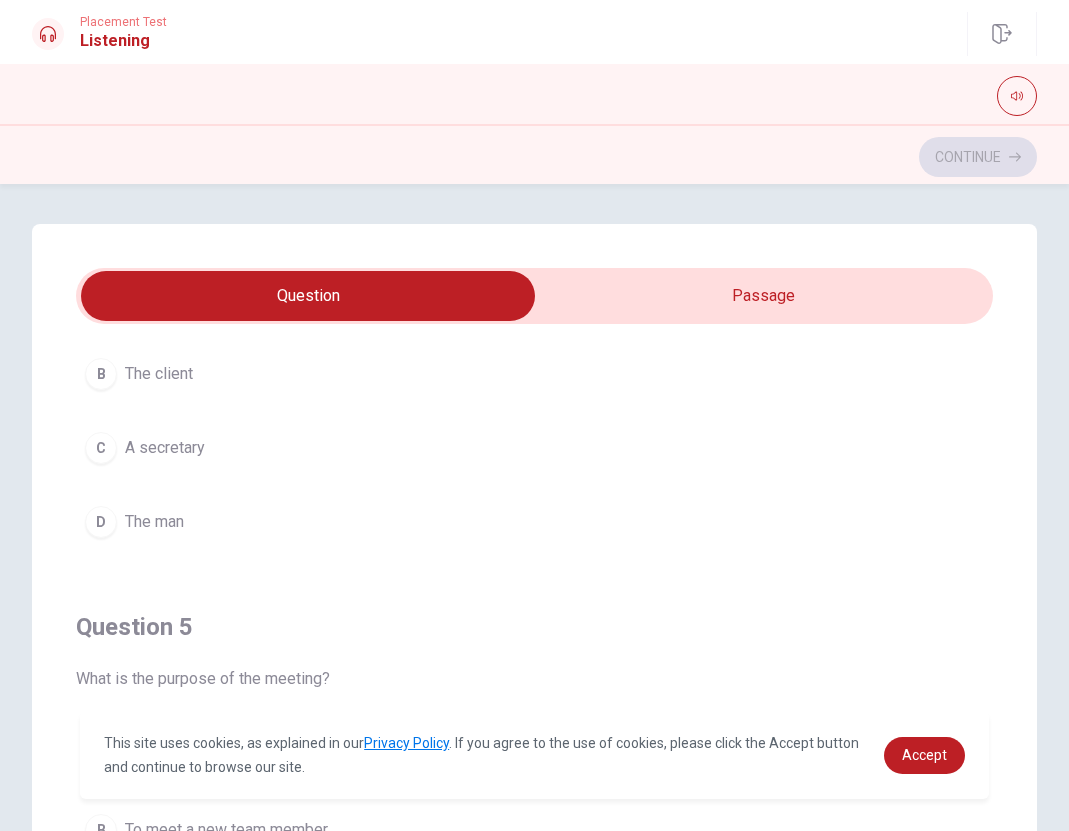 scroll, scrollTop: 1620, scrollLeft: 0, axis: vertical 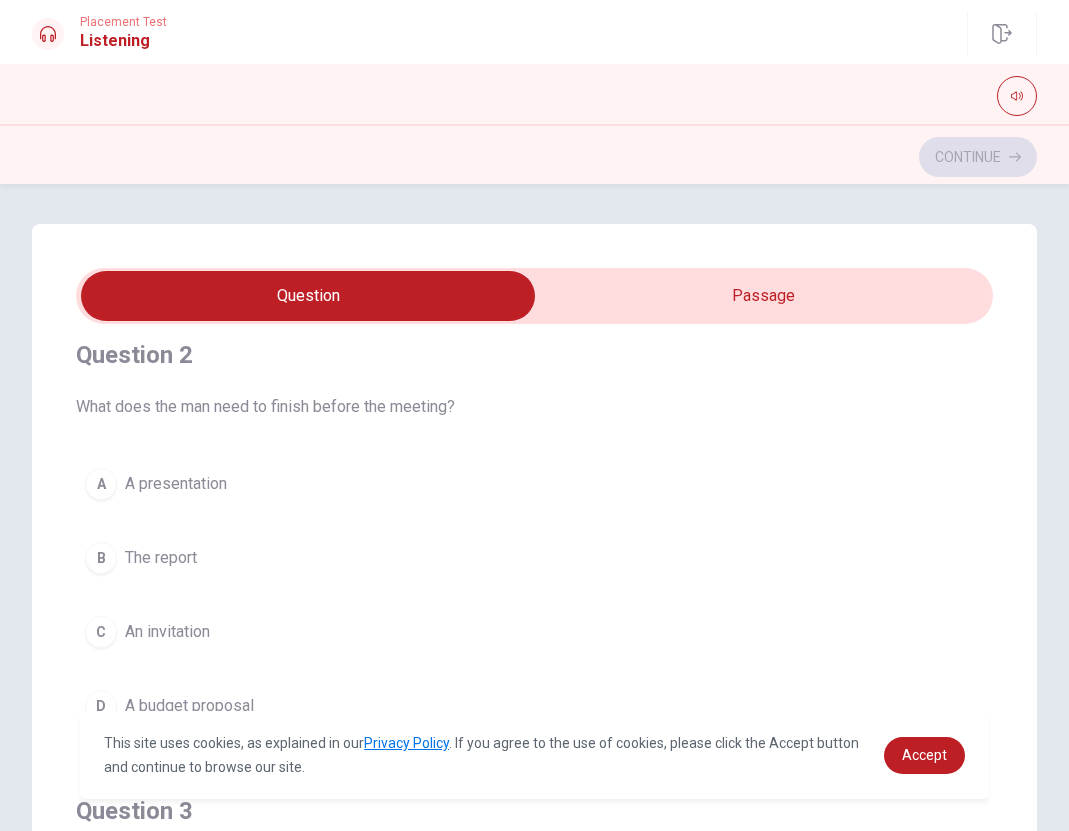 click on "Question 2 What does the man need to finish before the meeting? A A presentation B The report C An invitation D A budget proposal" at bounding box center (534, 535) 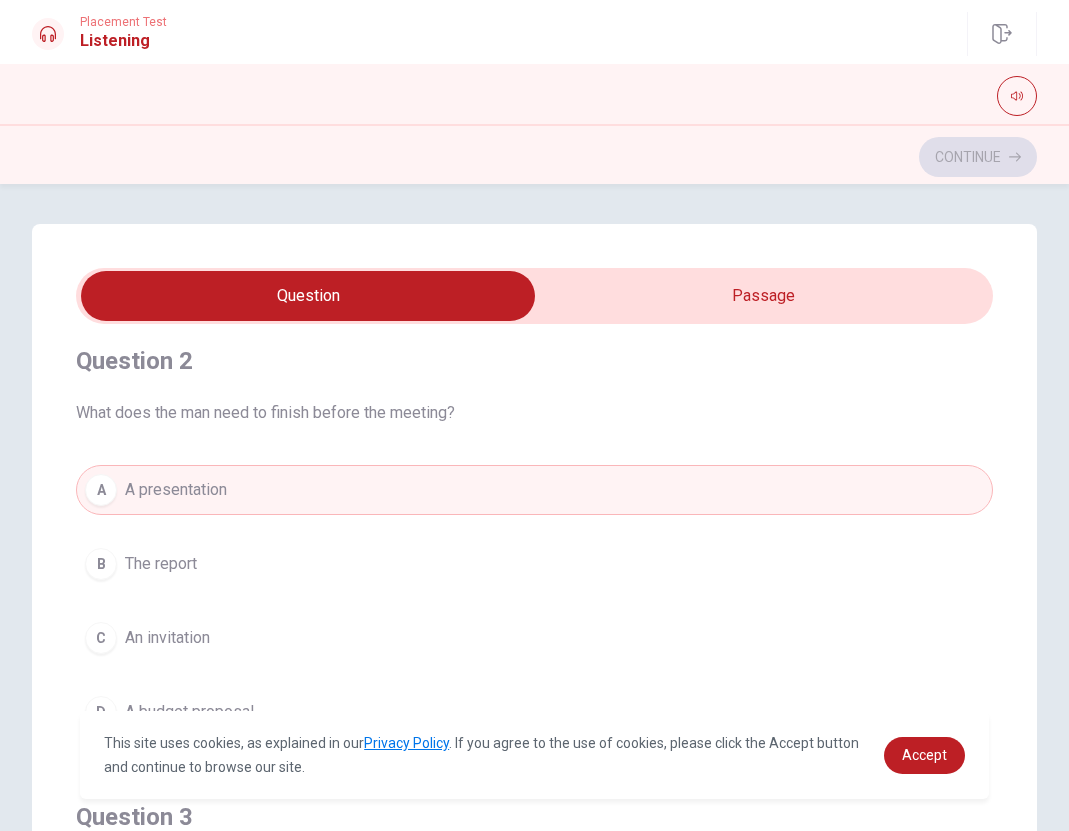 type on "24" 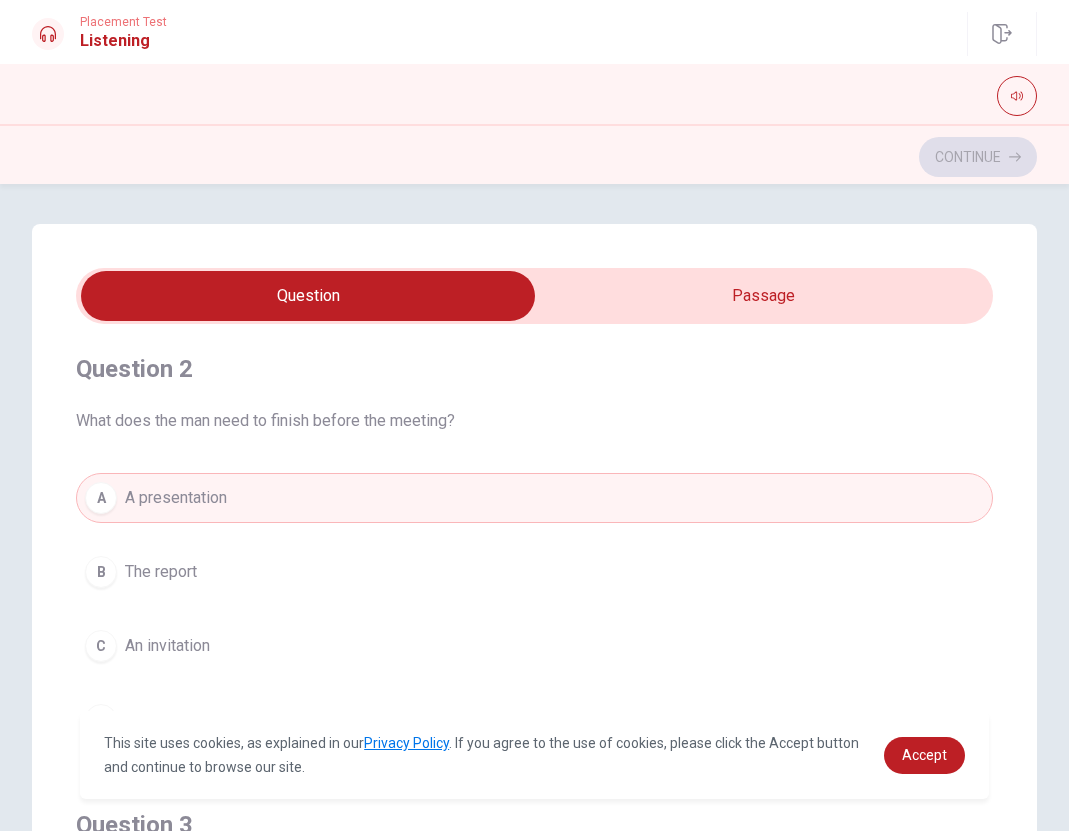 click at bounding box center [309, 296] 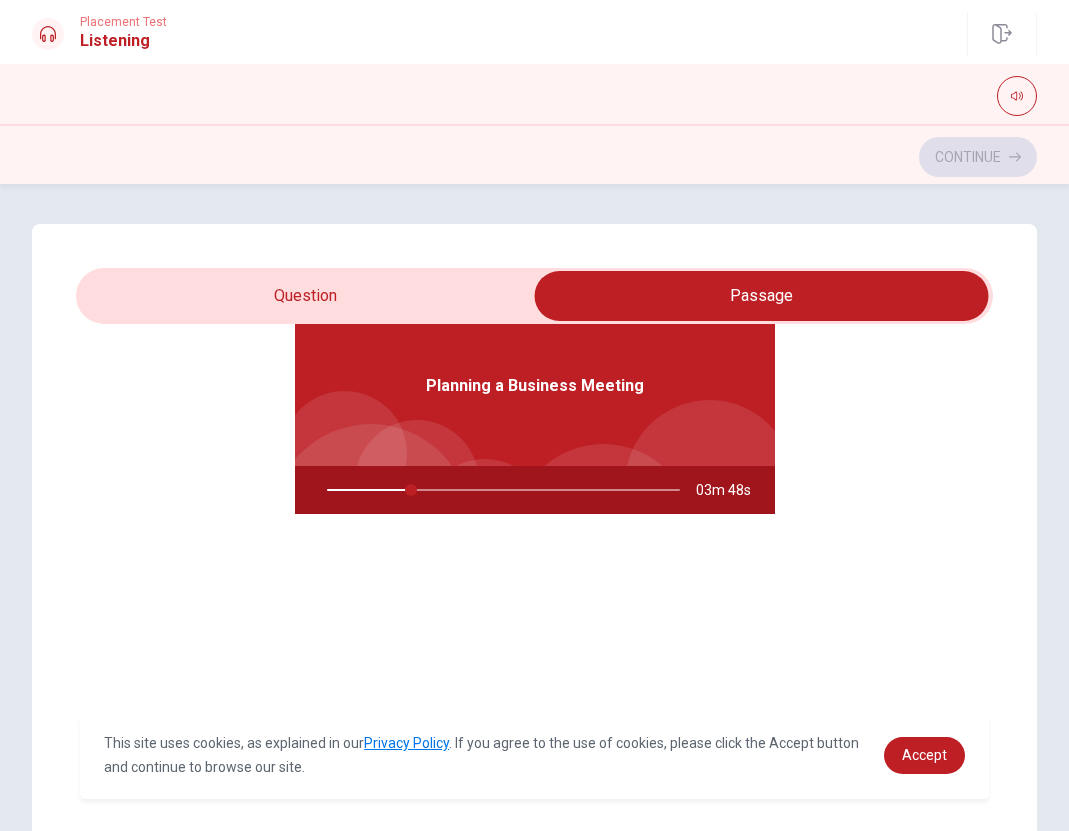 scroll, scrollTop: 112, scrollLeft: 0, axis: vertical 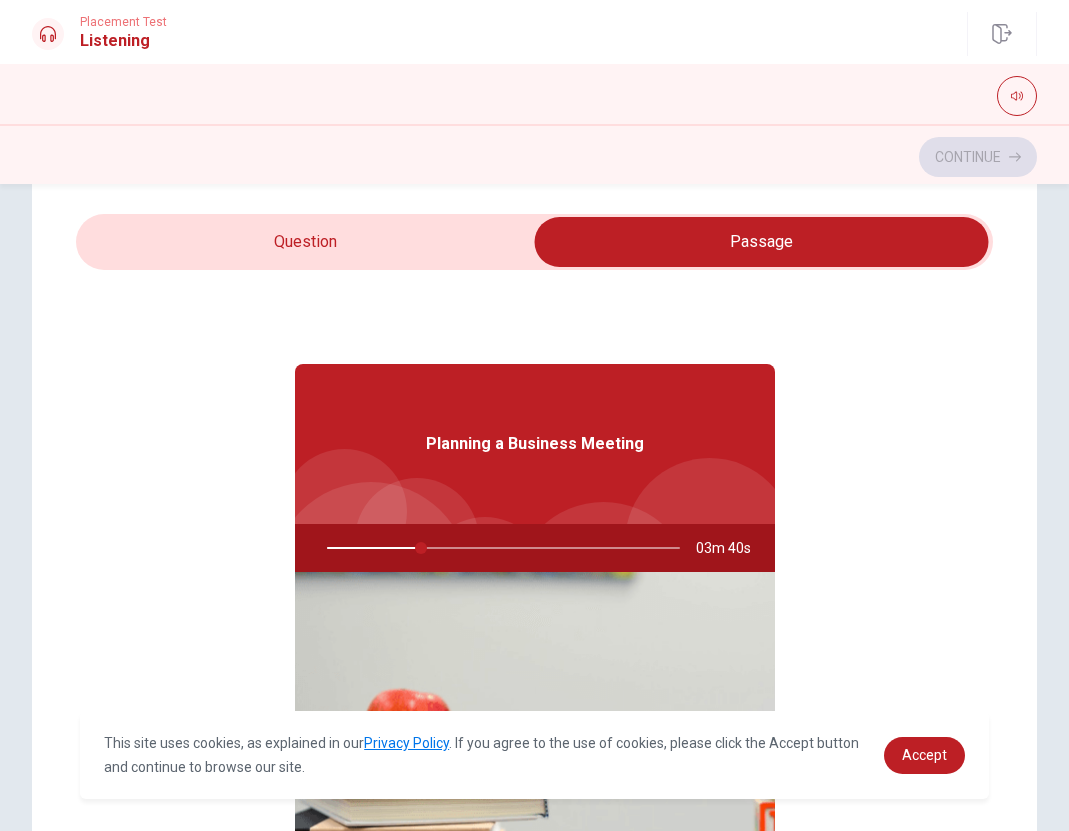 type on "27" 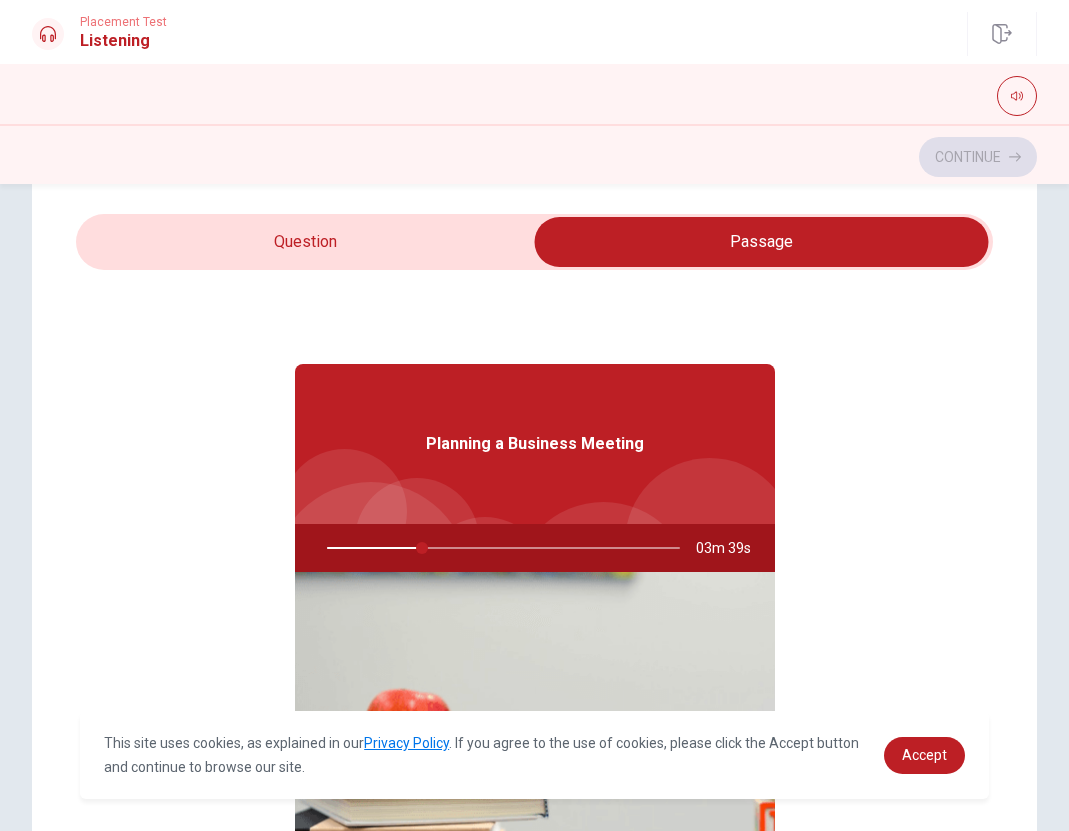 click at bounding box center [762, 242] 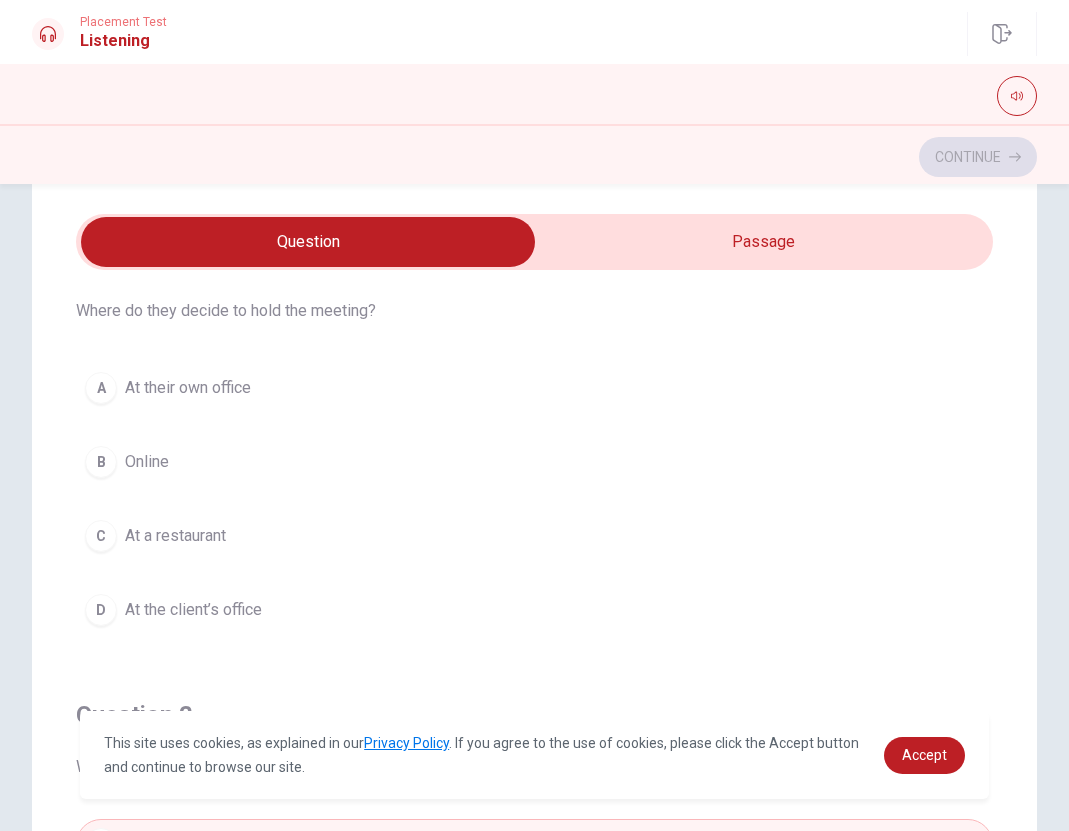 scroll, scrollTop: 56, scrollLeft: 0, axis: vertical 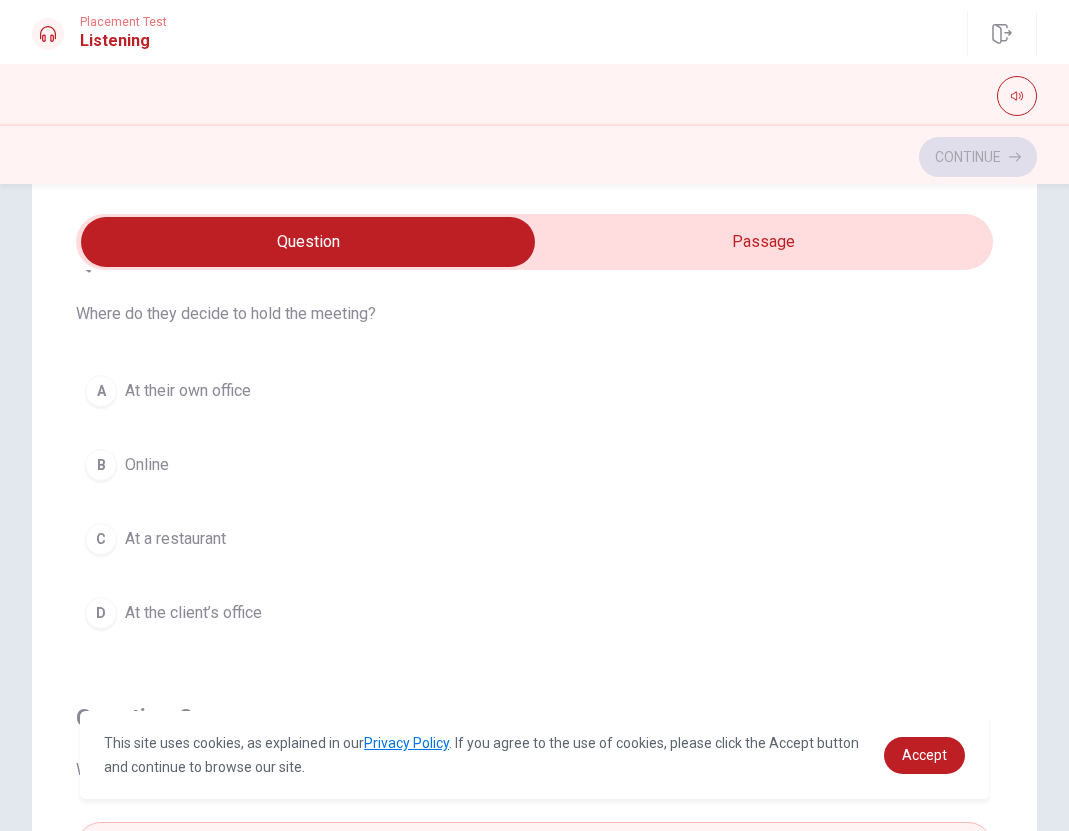 click on "A At their own office" at bounding box center [534, 391] 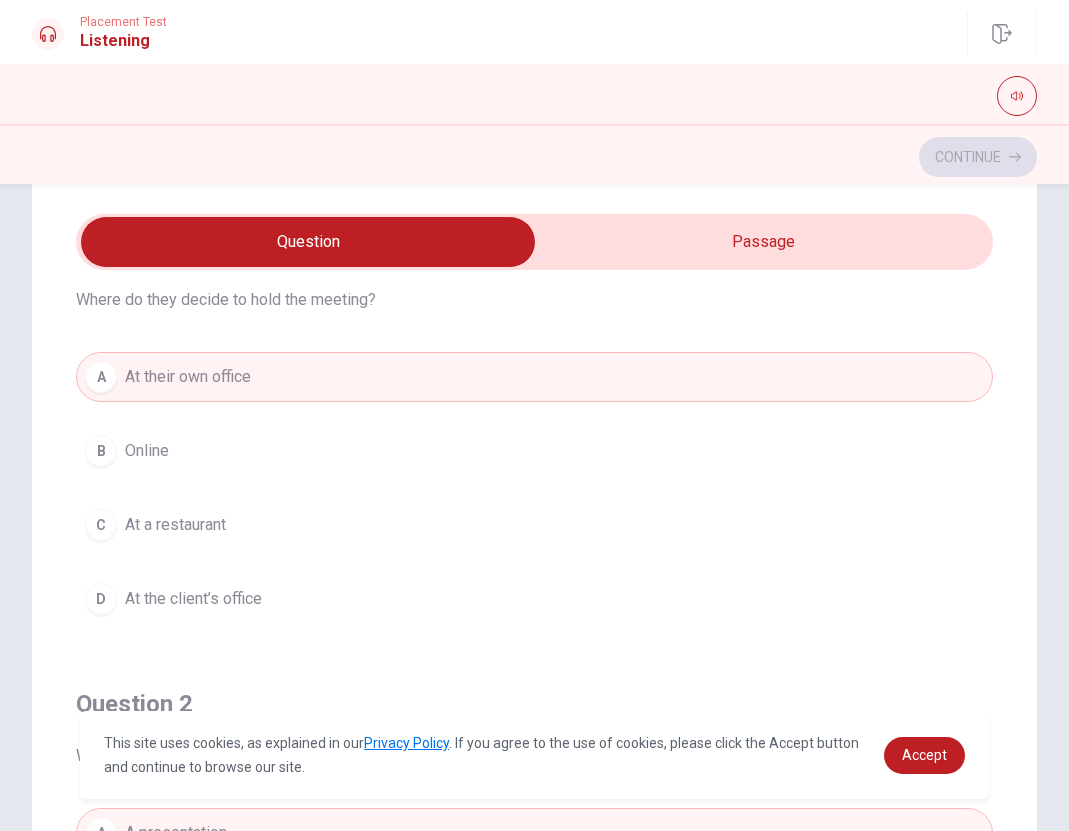 scroll, scrollTop: 71, scrollLeft: 0, axis: vertical 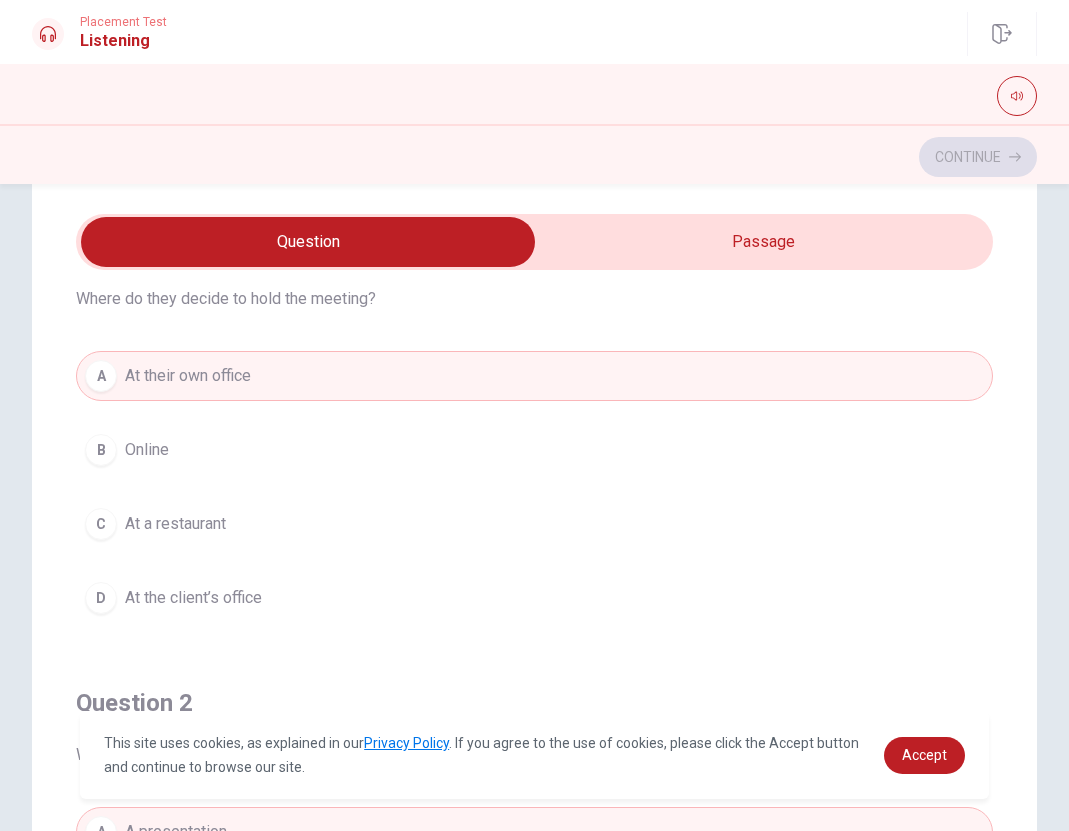 click on "At the client’s office" at bounding box center [193, 598] 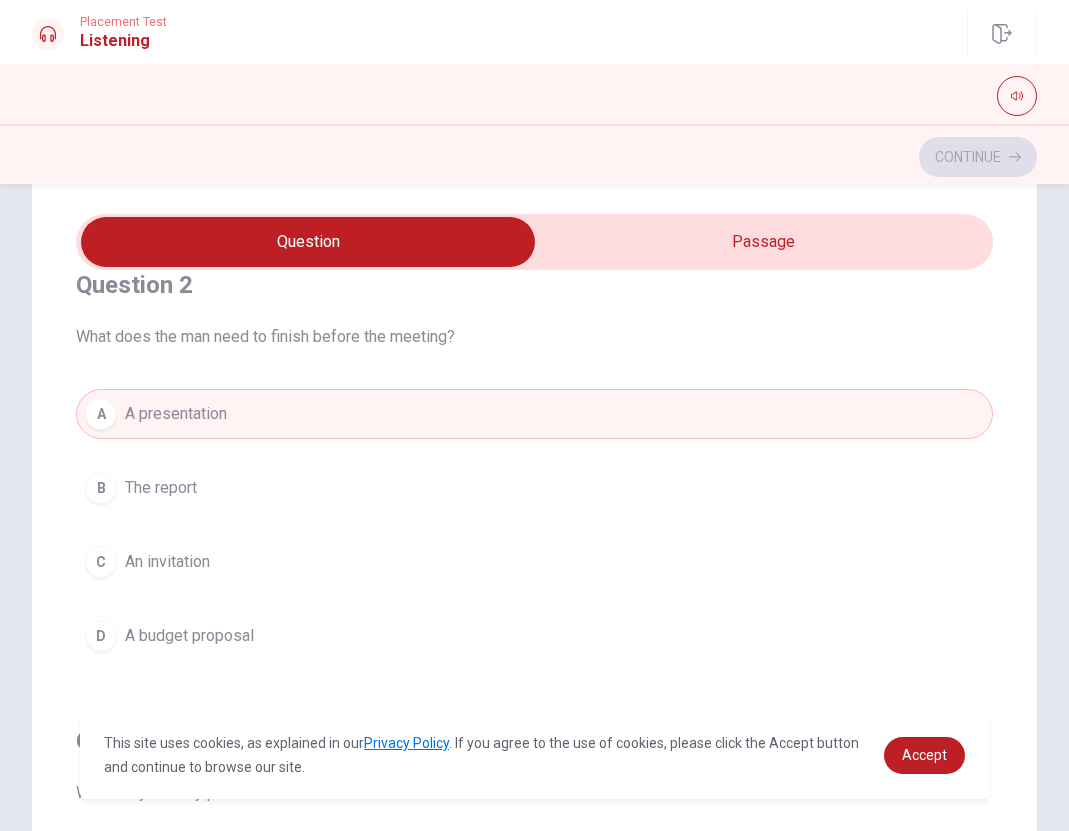 scroll, scrollTop: 516, scrollLeft: 0, axis: vertical 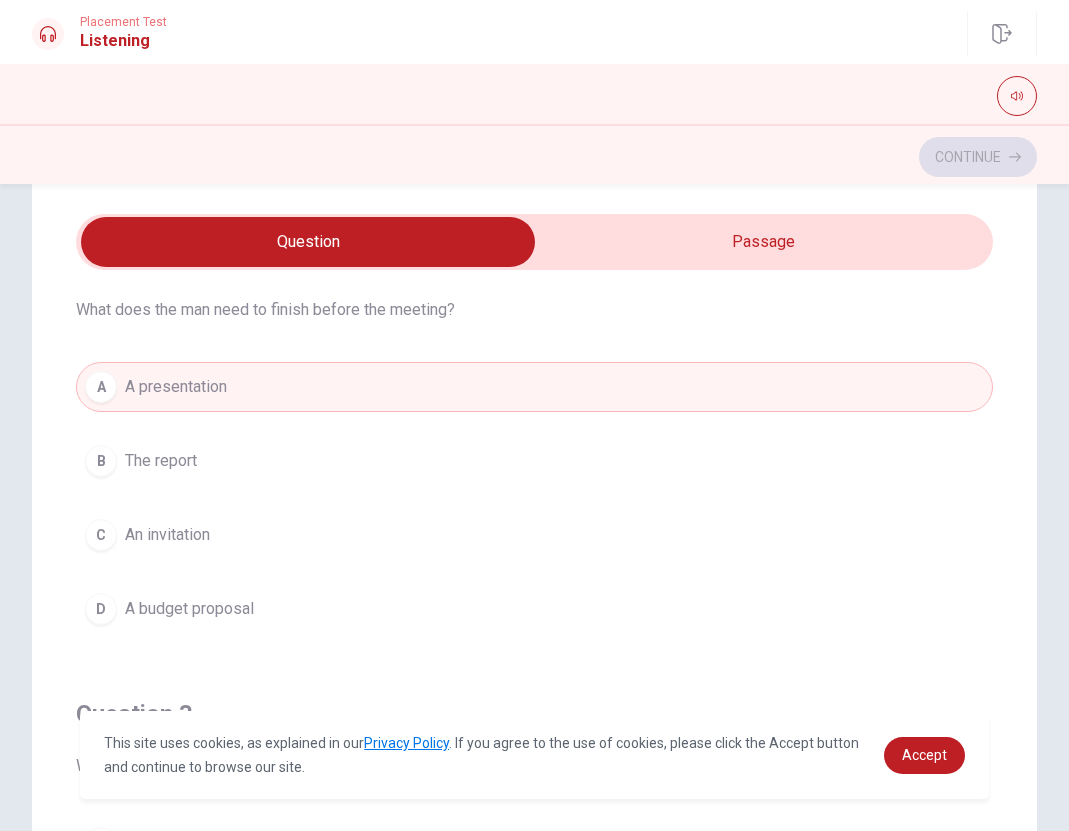 click on "An invitation" at bounding box center (167, 535) 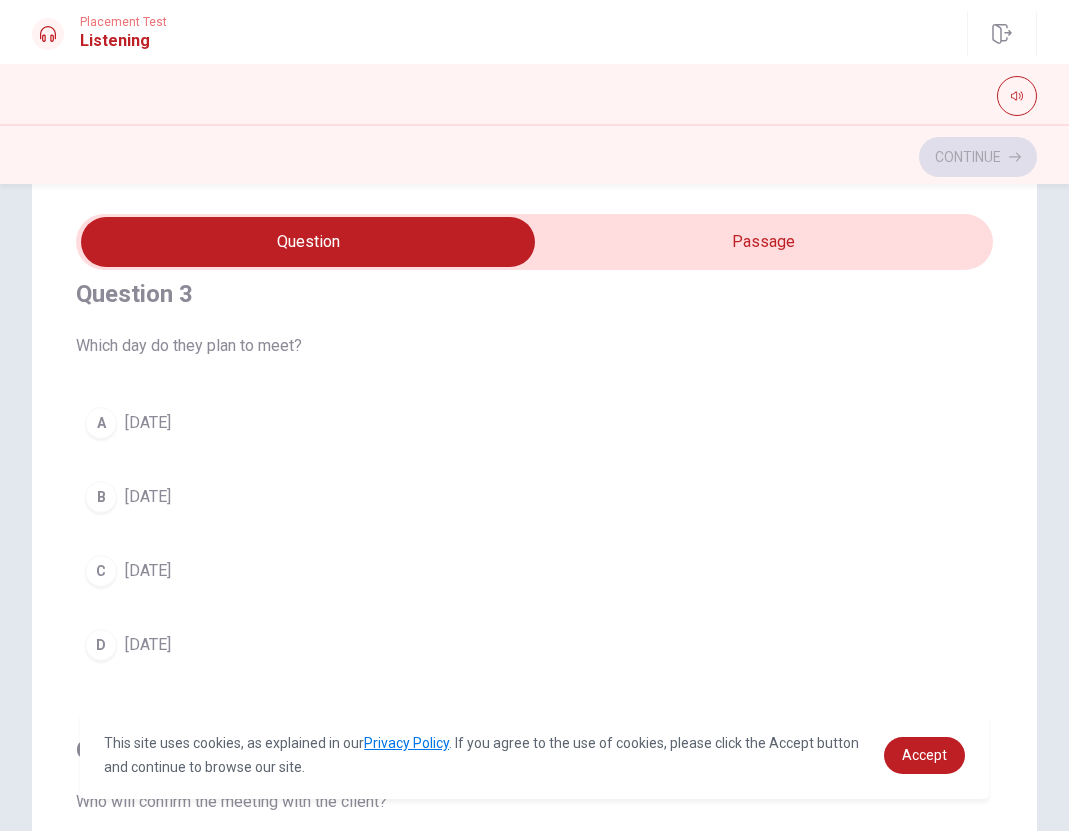 scroll, scrollTop: 938, scrollLeft: 0, axis: vertical 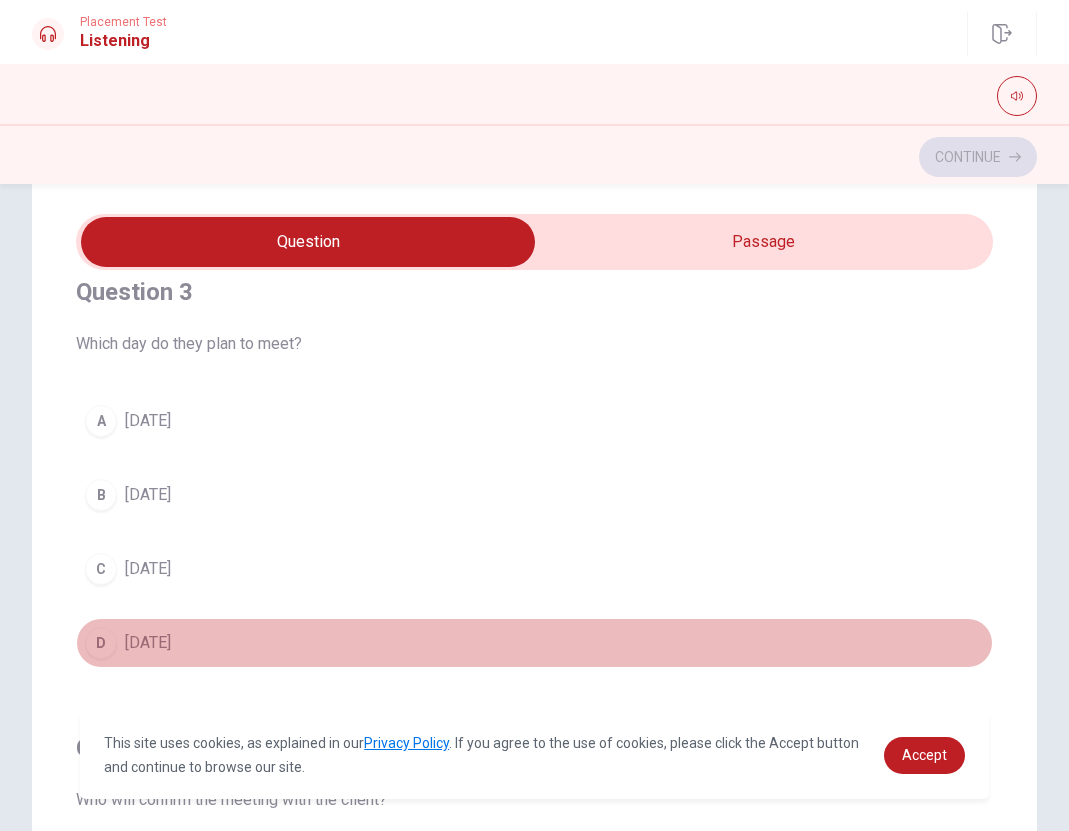 click on "[DATE]" at bounding box center (148, 643) 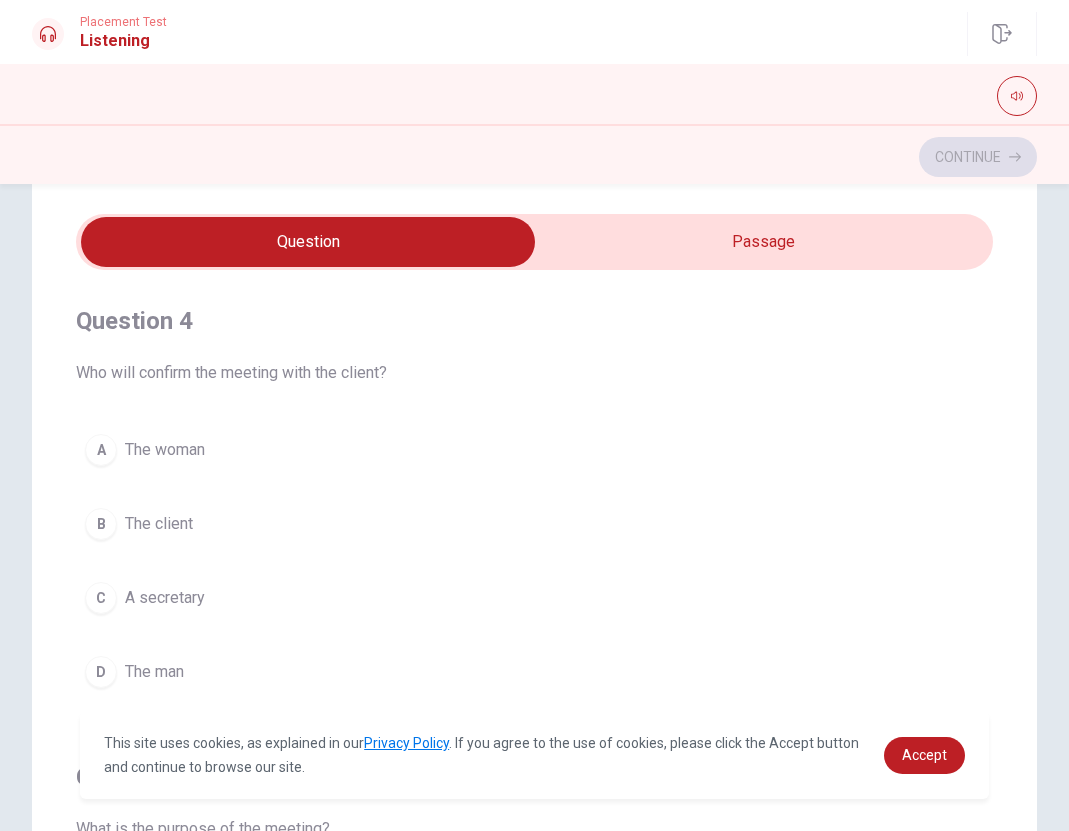 scroll, scrollTop: 1371, scrollLeft: 0, axis: vertical 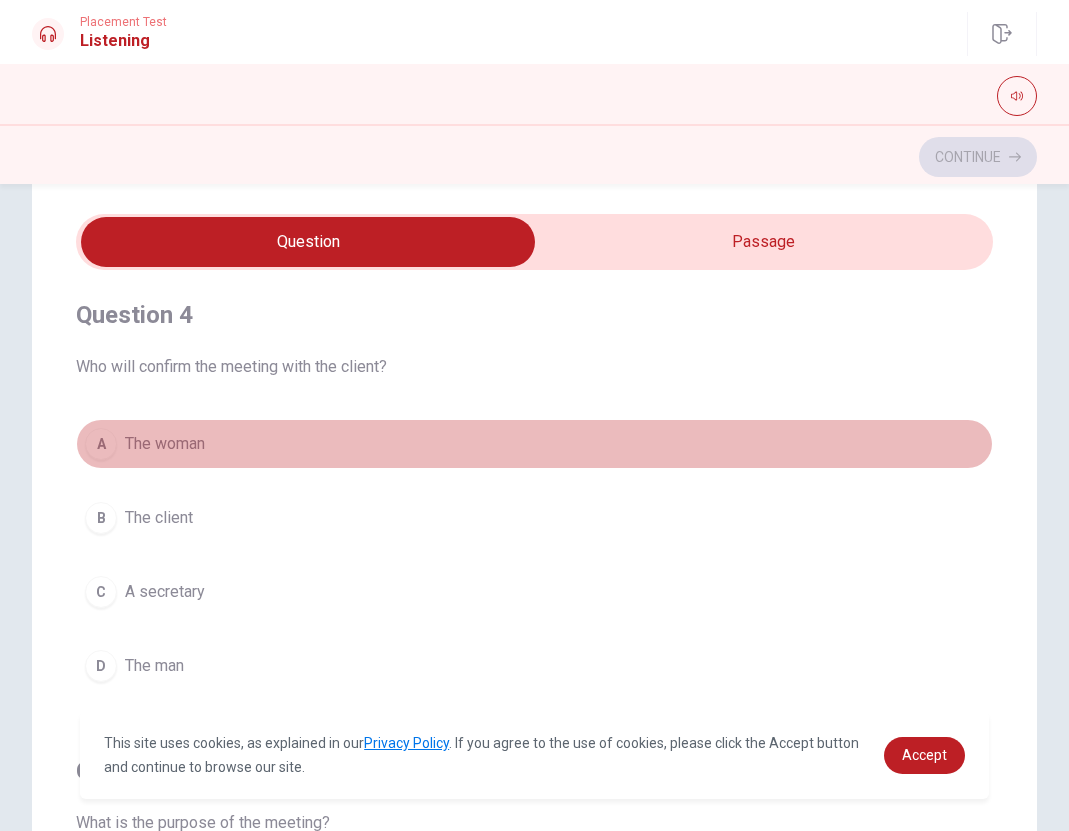 click on "The woman" at bounding box center (165, 444) 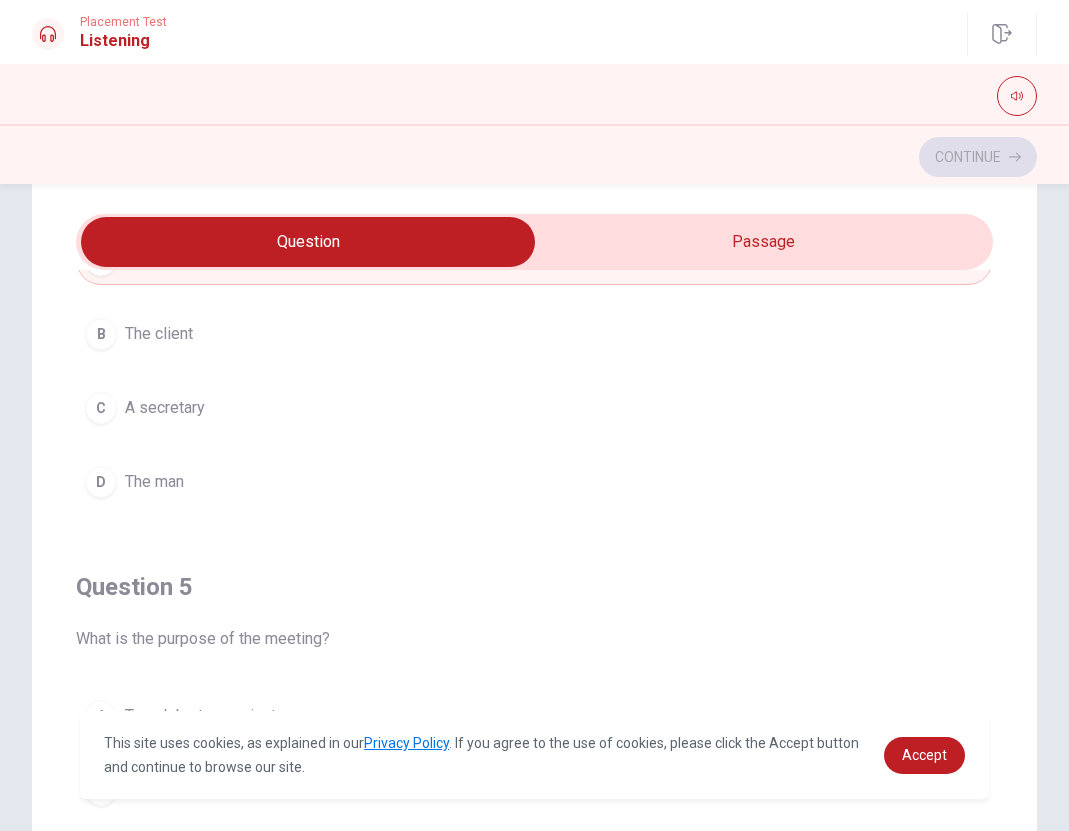 scroll, scrollTop: 1620, scrollLeft: 0, axis: vertical 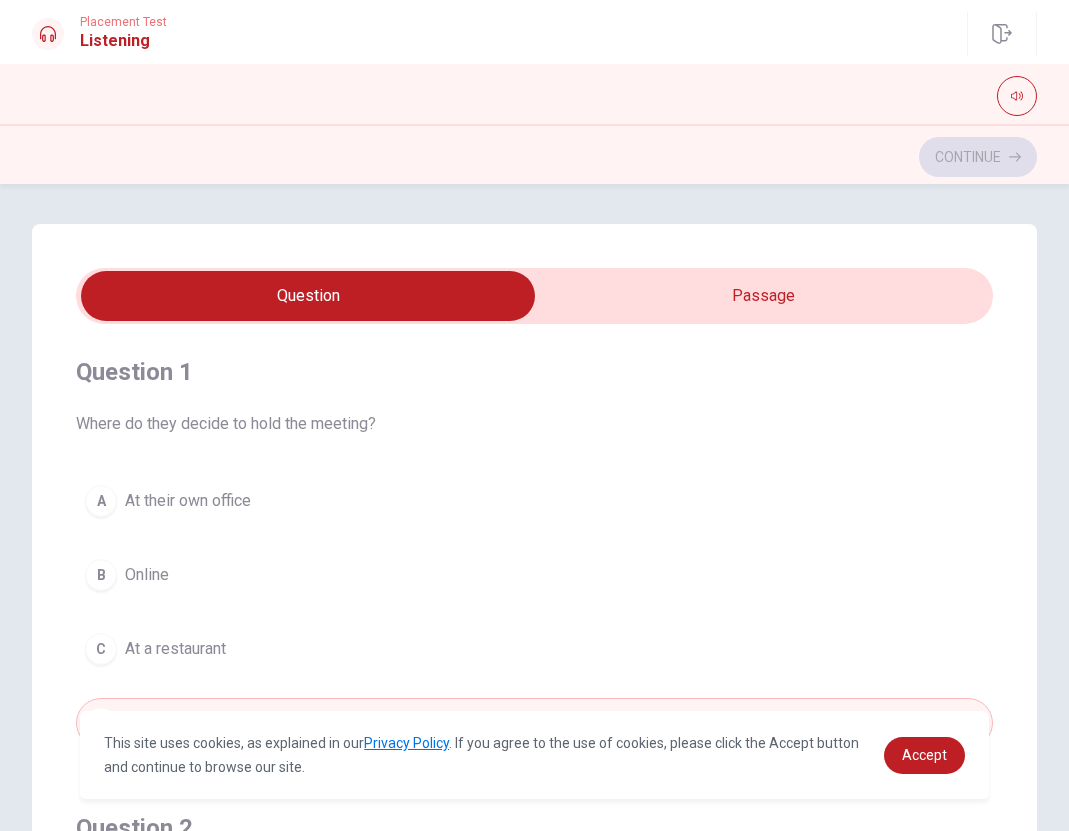 click at bounding box center [309, 296] 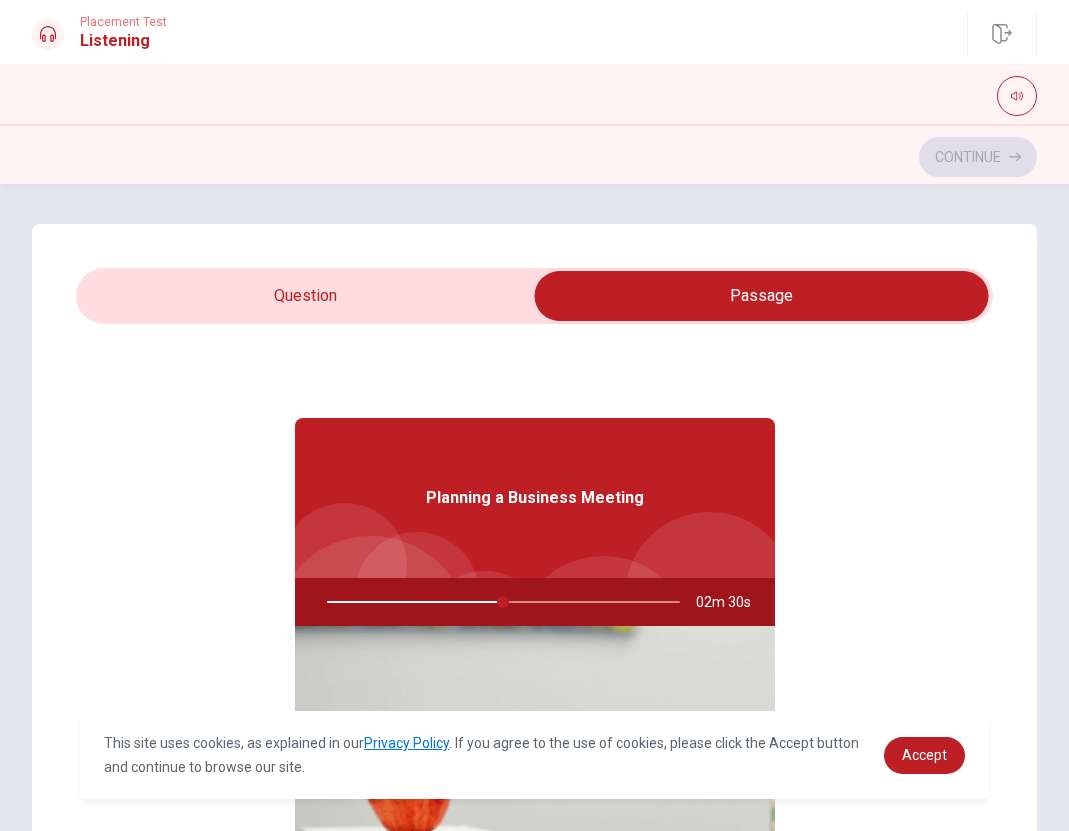 type on "50" 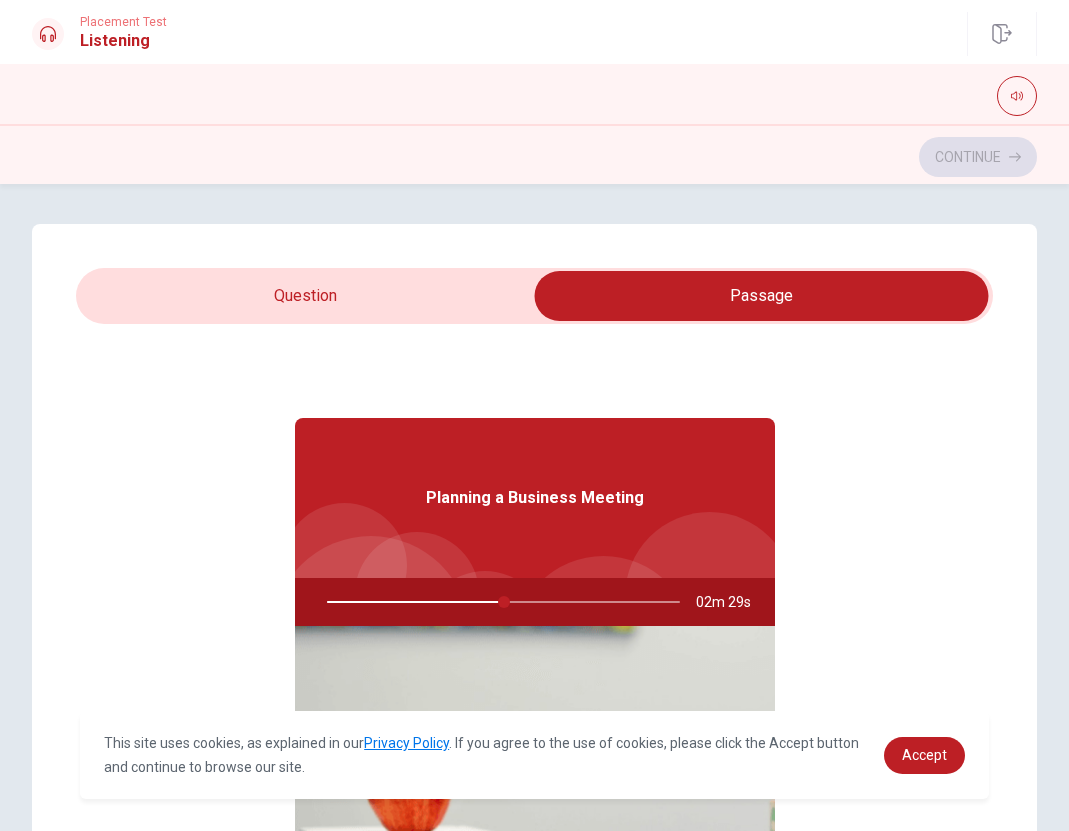 click at bounding box center [762, 296] 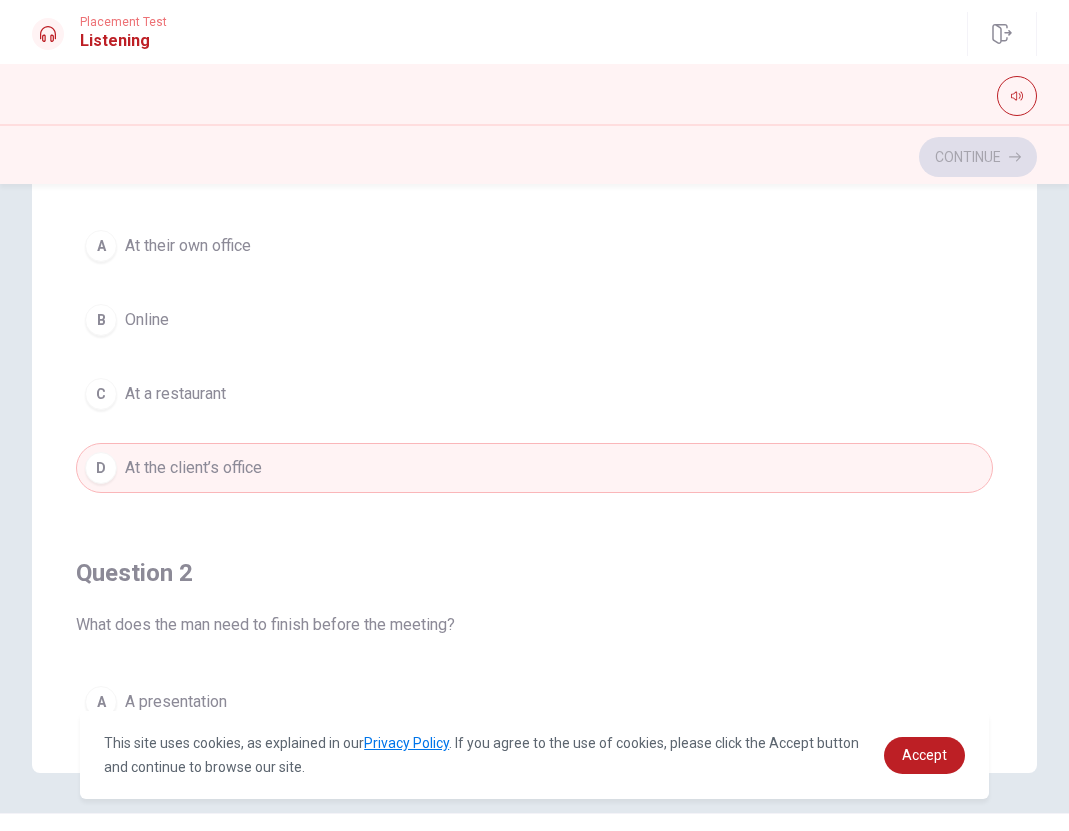 scroll, scrollTop: 301, scrollLeft: 0, axis: vertical 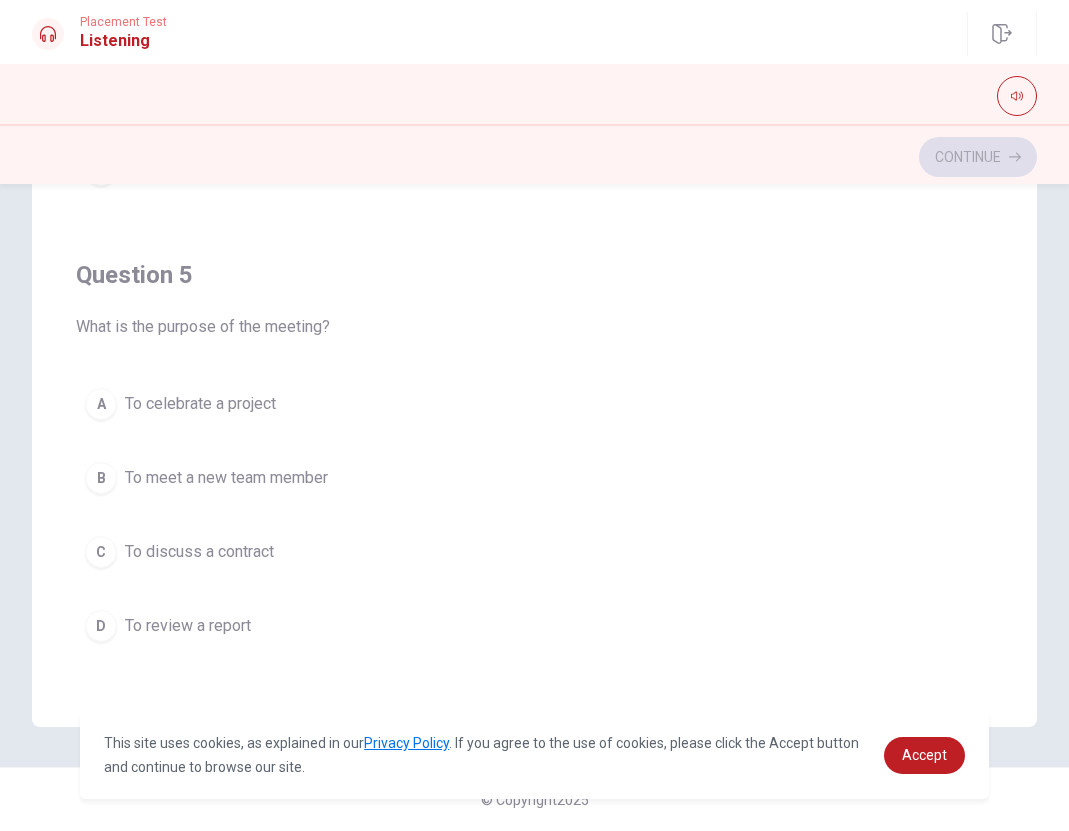 click on "To discuss a contract" at bounding box center (199, 552) 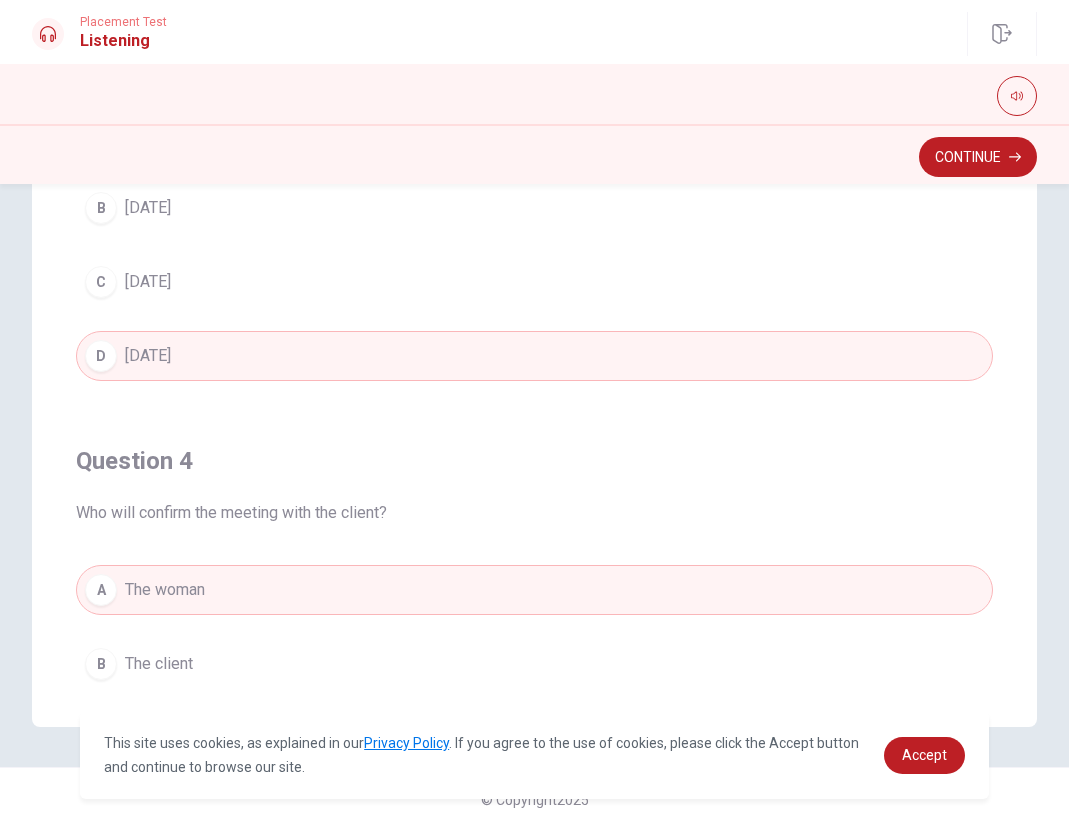 scroll, scrollTop: 854, scrollLeft: 0, axis: vertical 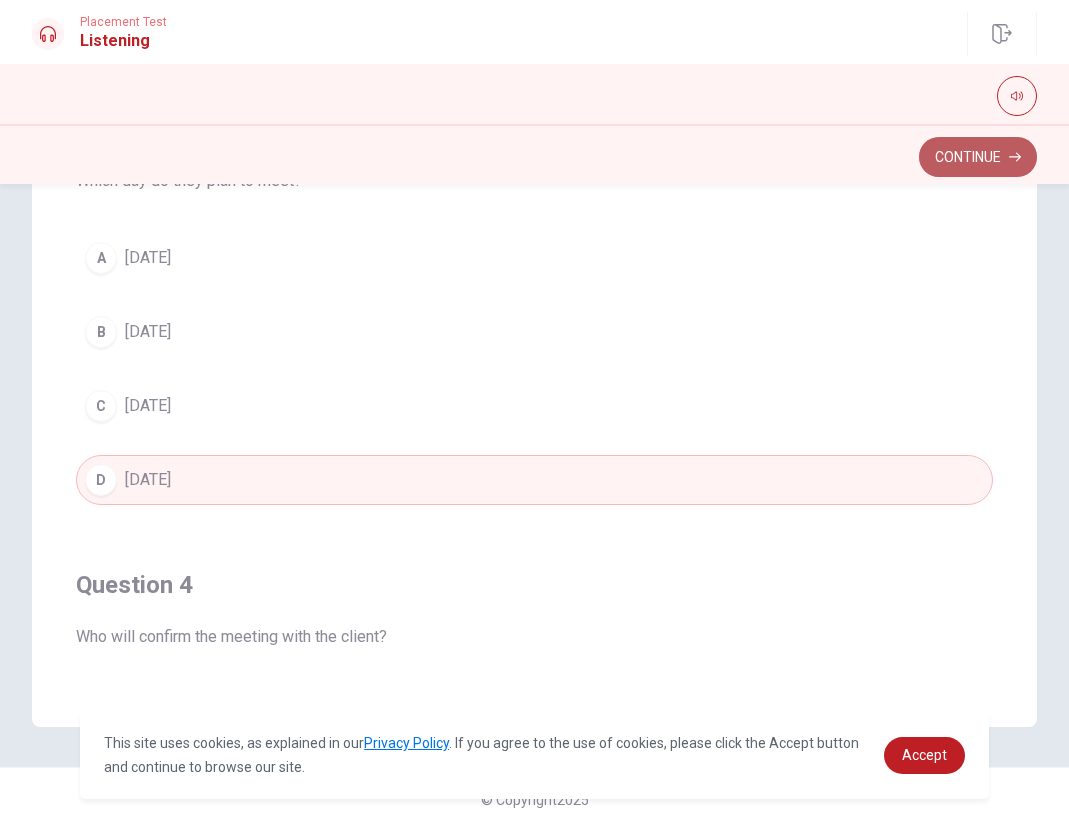 click on "Continue" at bounding box center [978, 157] 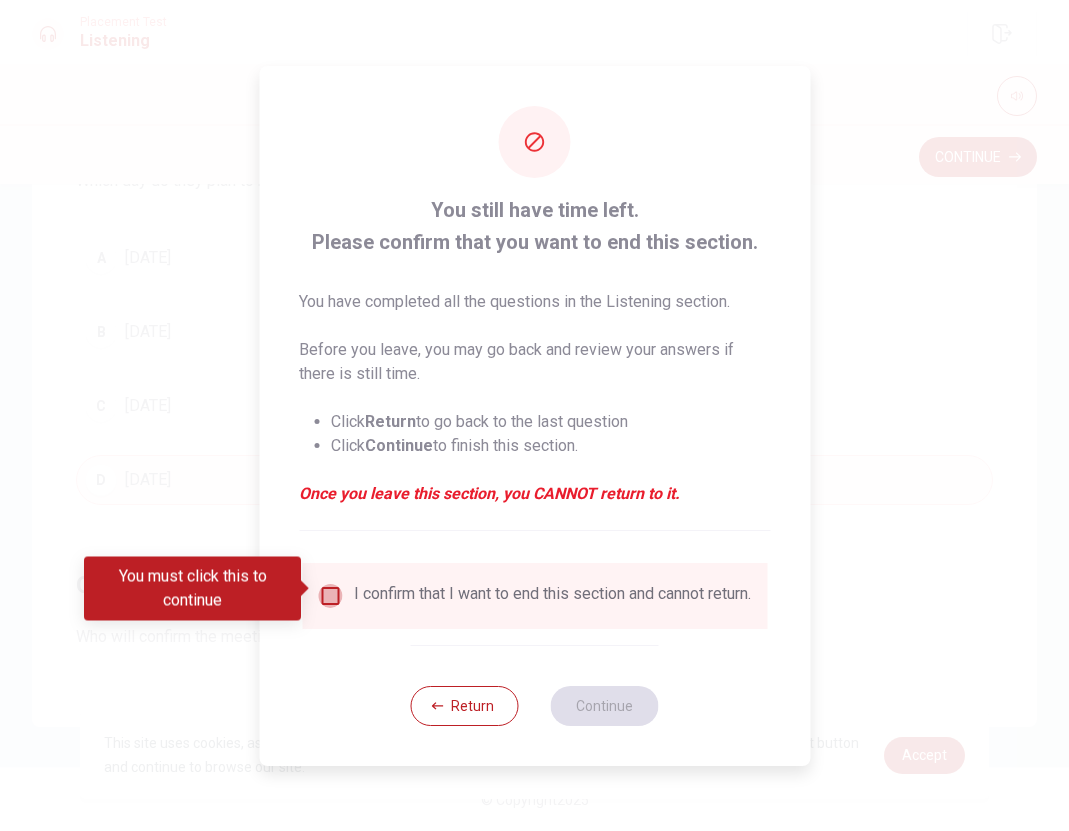 click at bounding box center (330, 596) 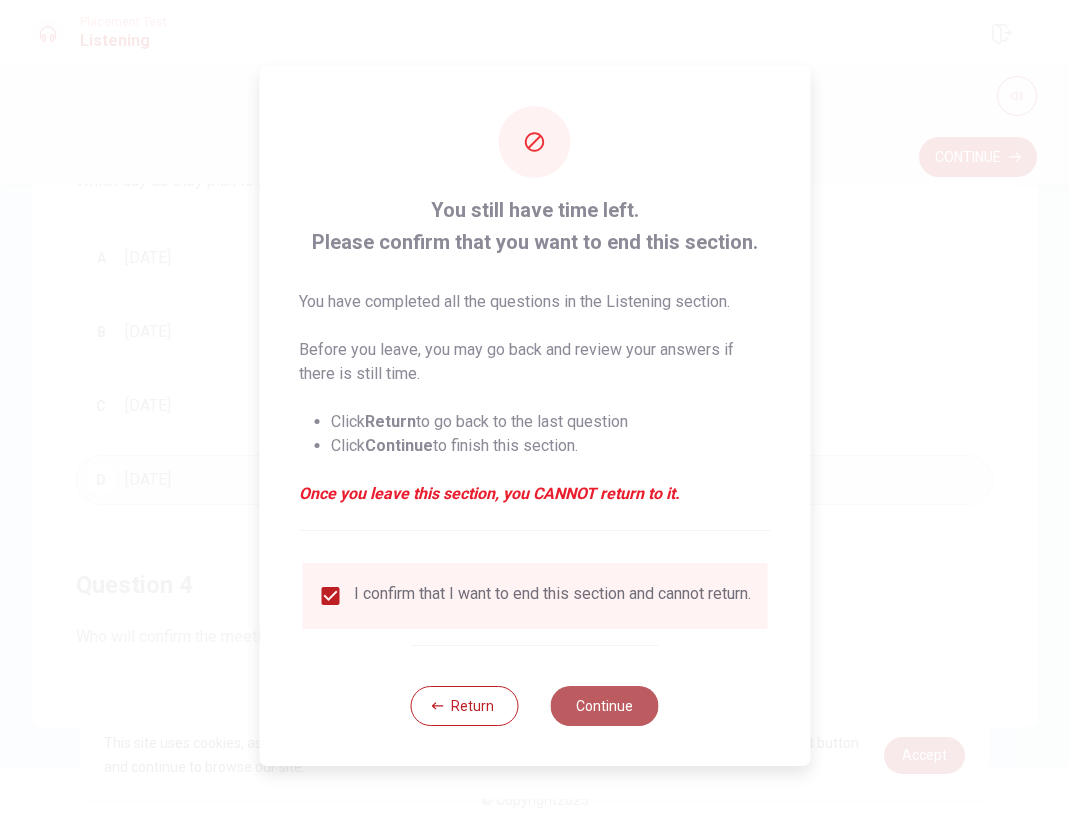 click on "Continue" at bounding box center [605, 706] 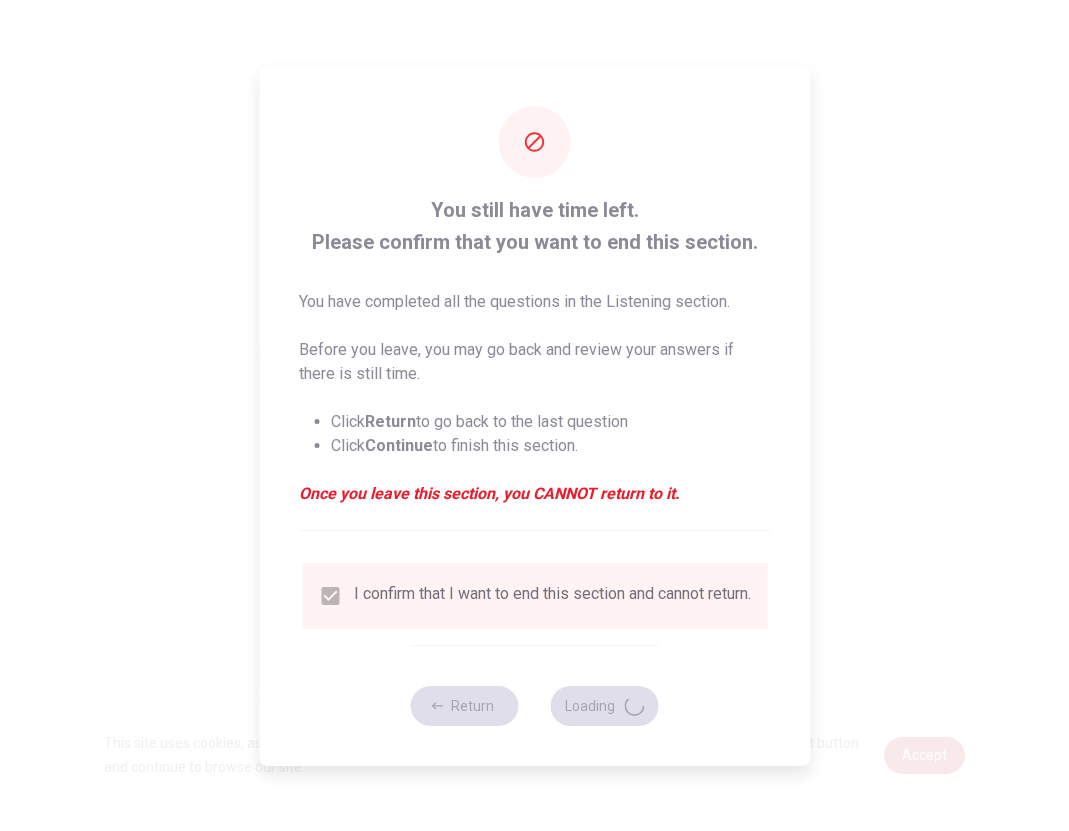 scroll, scrollTop: 0, scrollLeft: 0, axis: both 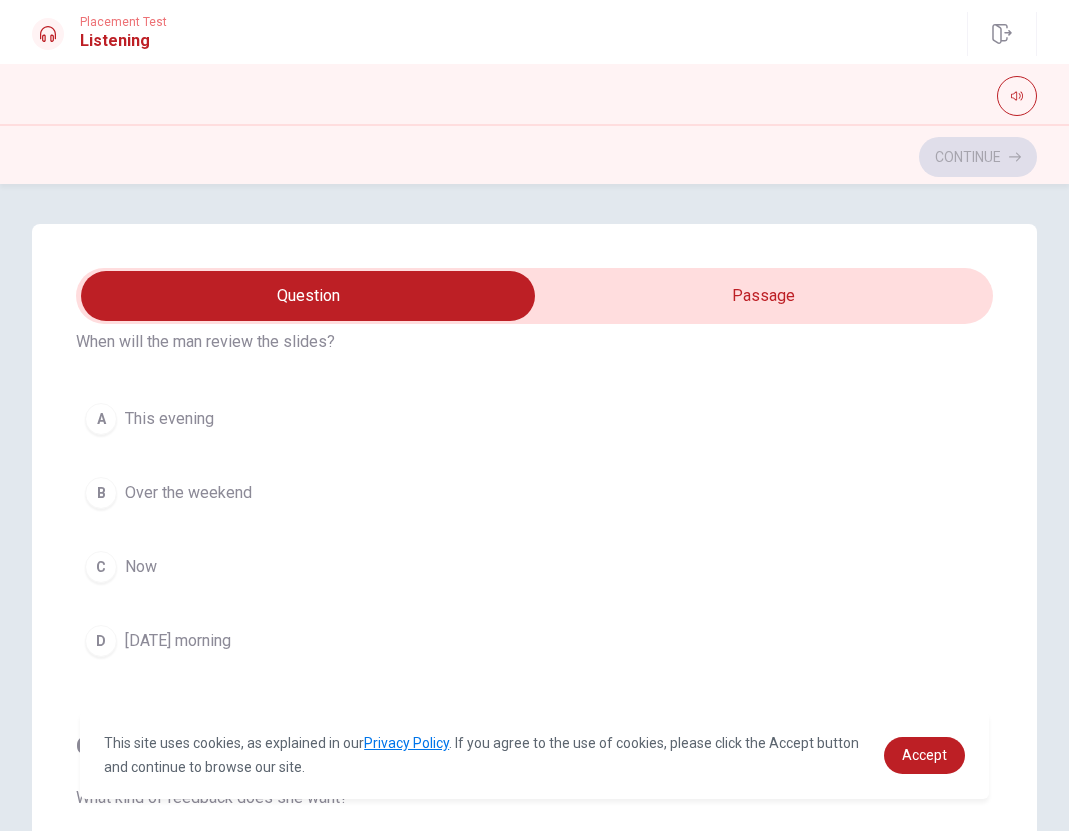 click on "[DATE] morning" at bounding box center (178, 641) 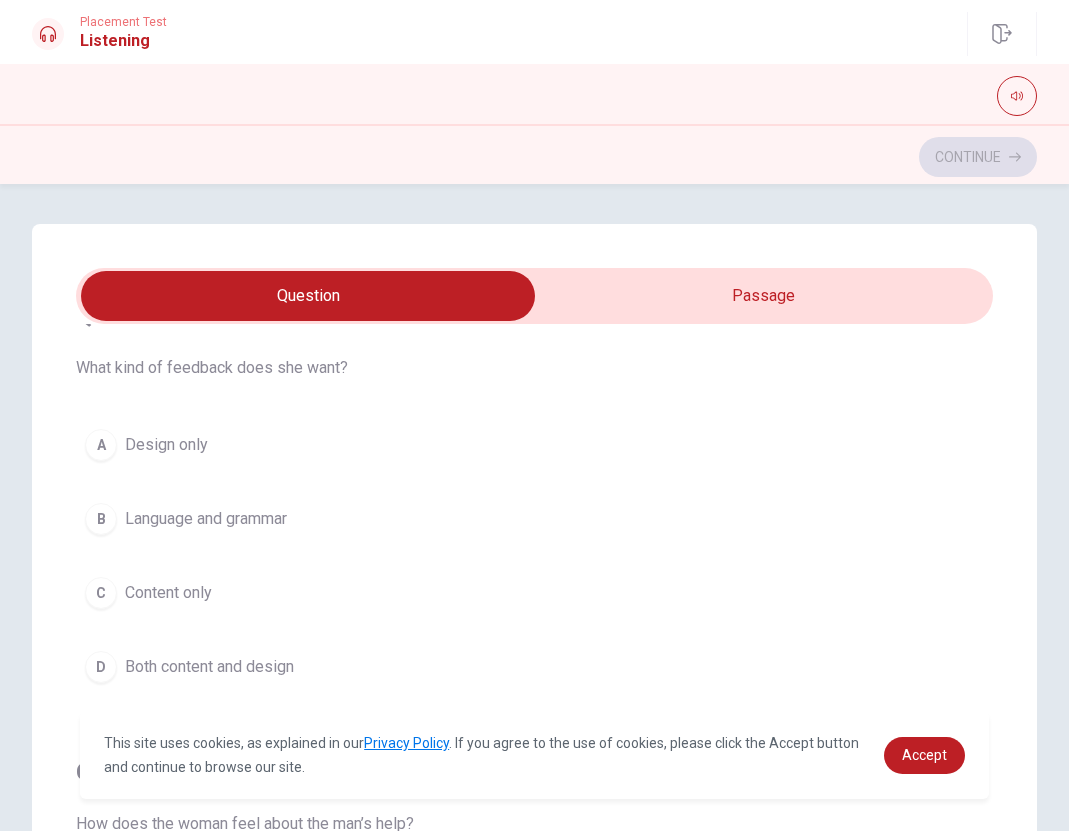 scroll, scrollTop: 526, scrollLeft: 0, axis: vertical 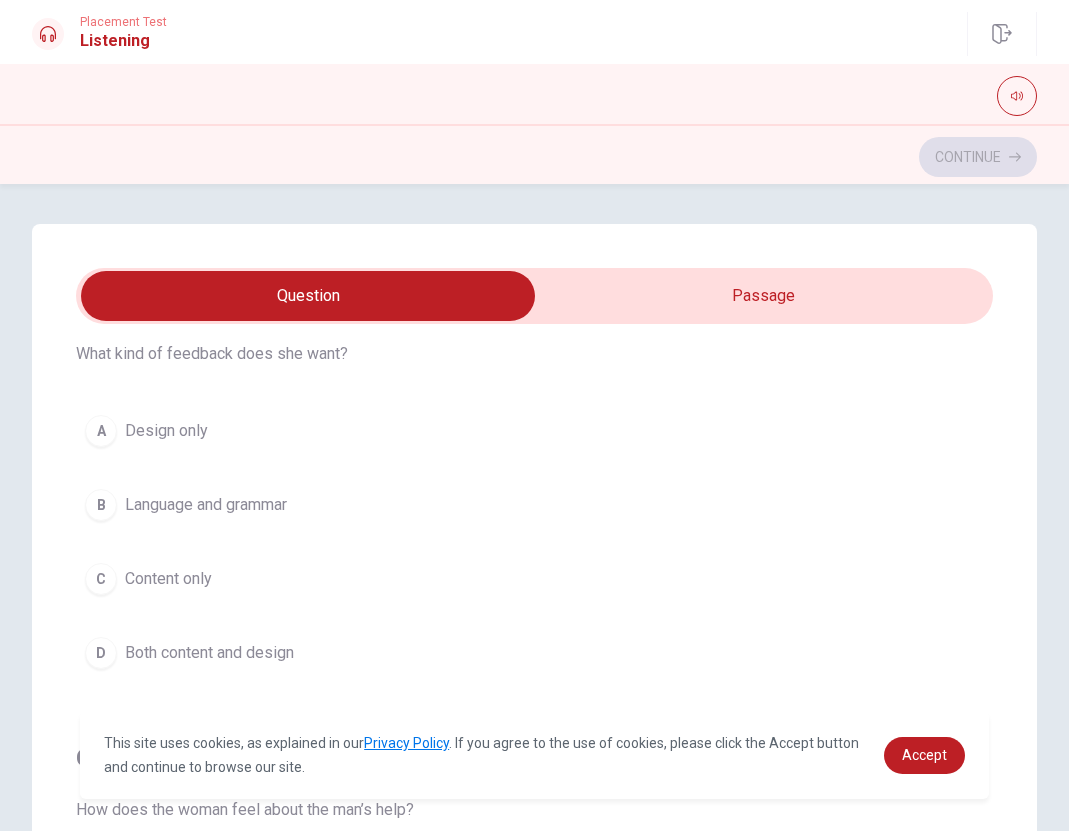 click on "Both content and design" at bounding box center (209, 653) 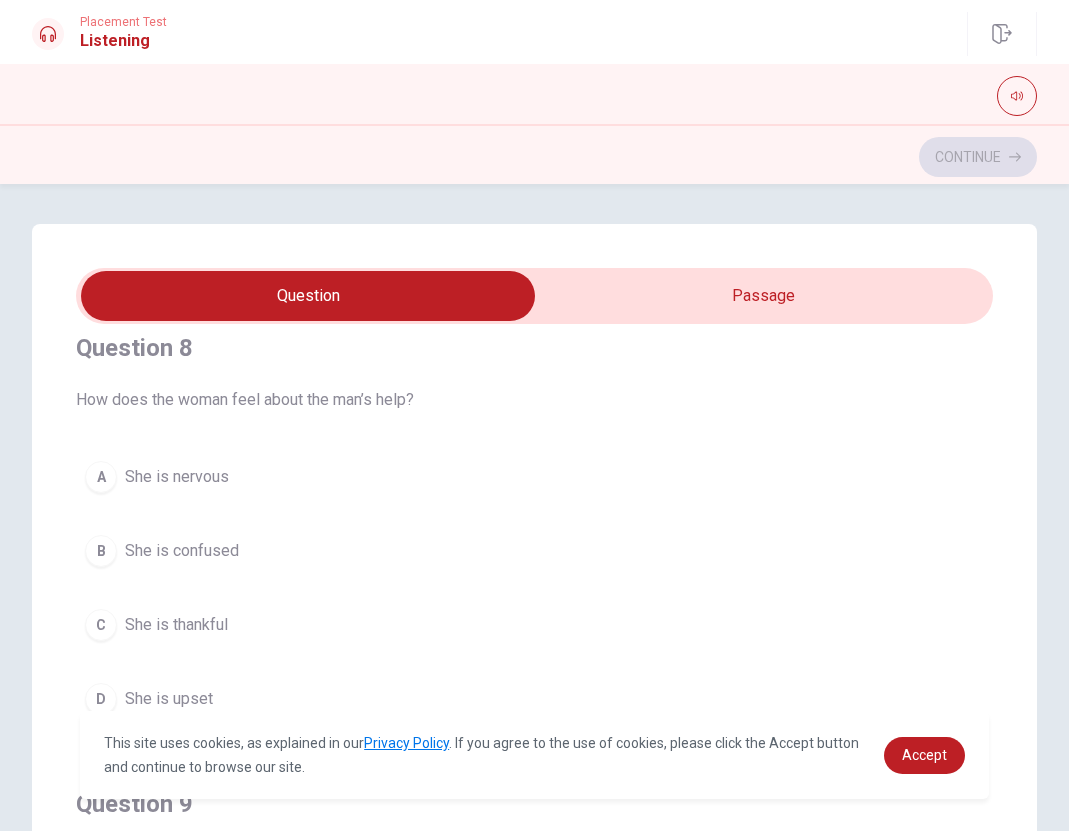 scroll, scrollTop: 963, scrollLeft: 0, axis: vertical 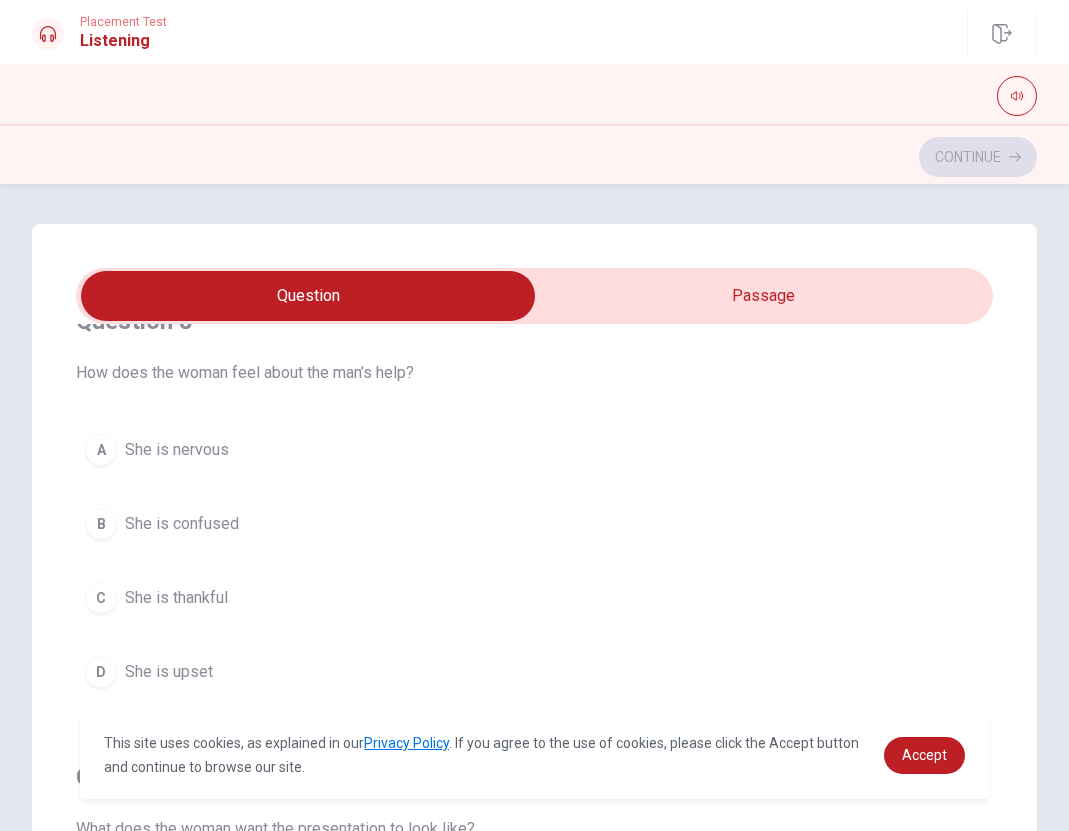 click on "She is thankful" at bounding box center (176, 598) 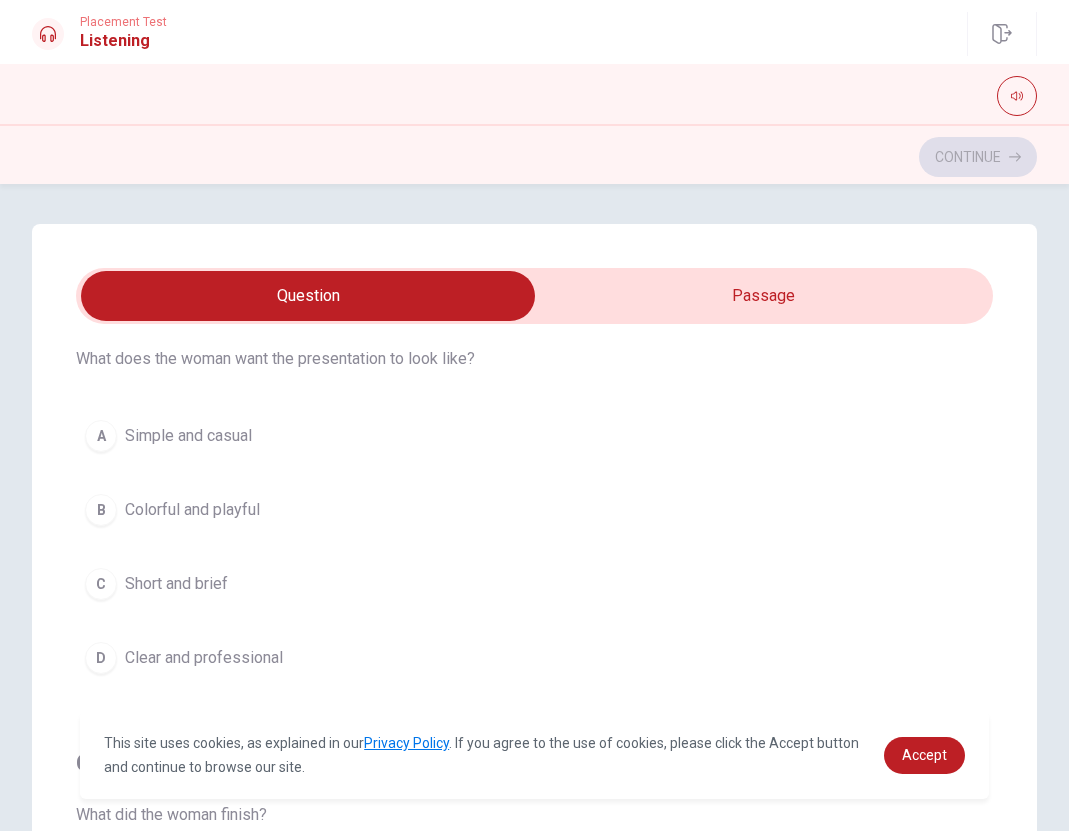 scroll, scrollTop: 1442, scrollLeft: 0, axis: vertical 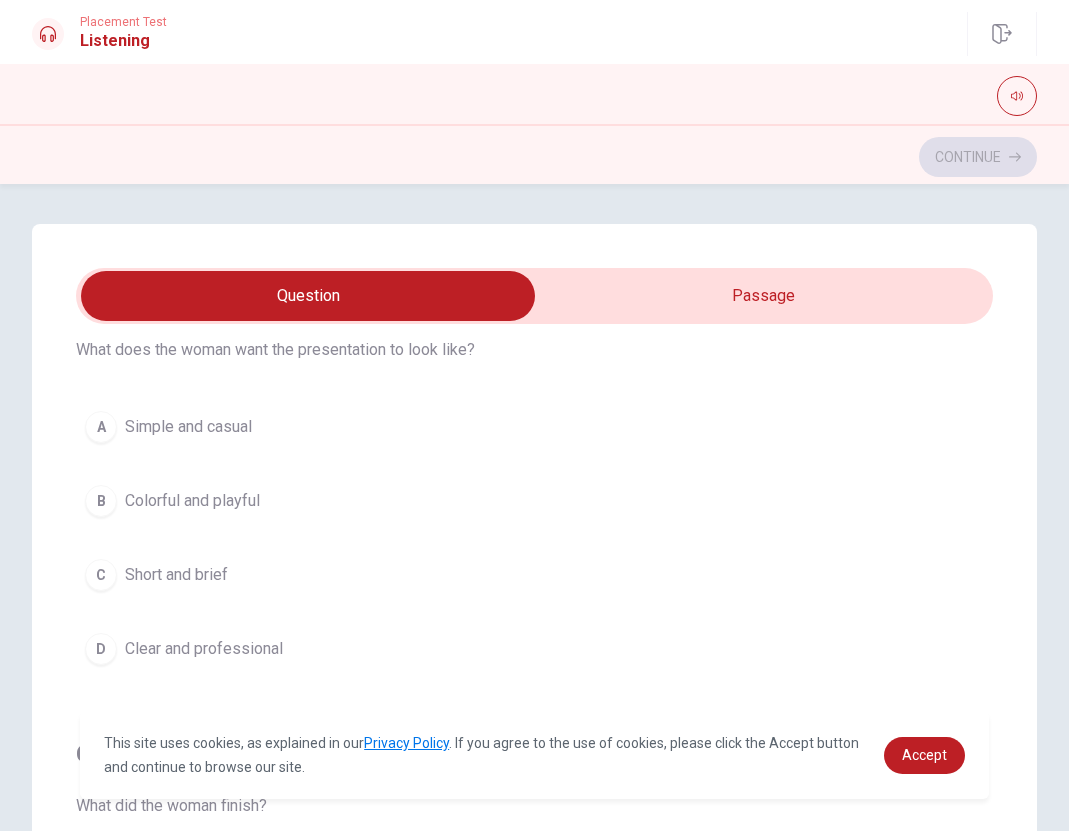 click on "Clear and professional" at bounding box center [204, 649] 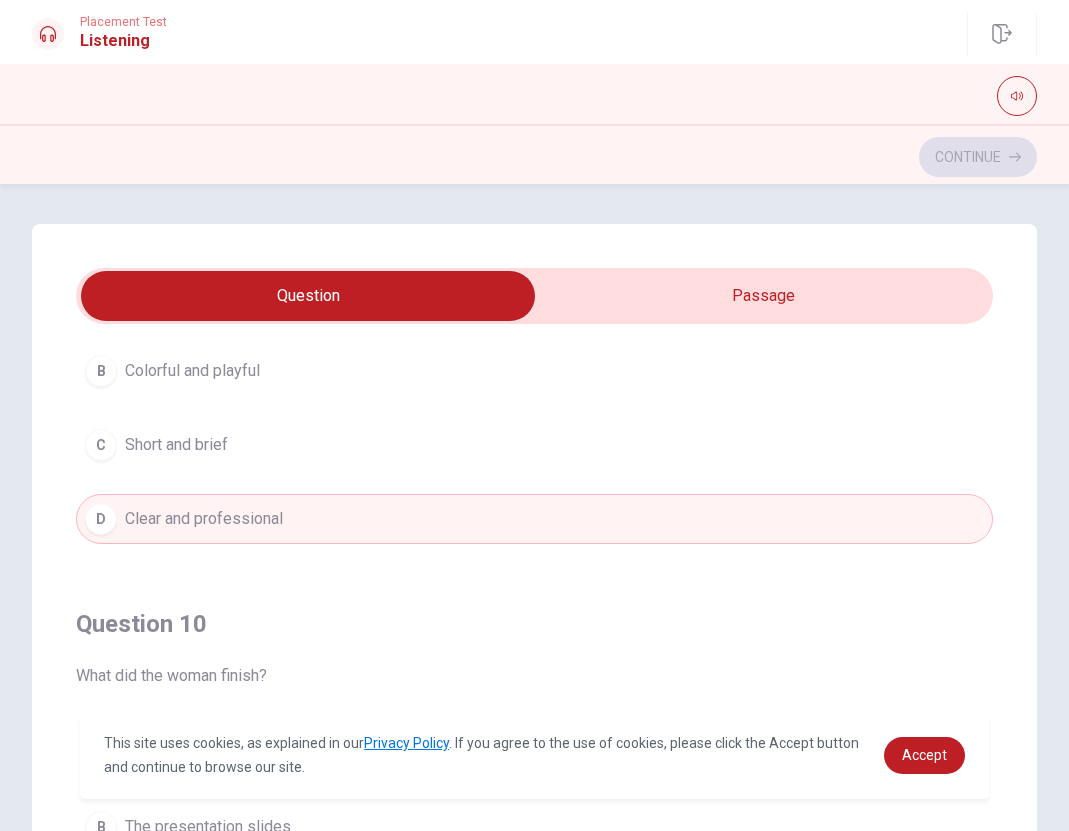 scroll, scrollTop: 1620, scrollLeft: 0, axis: vertical 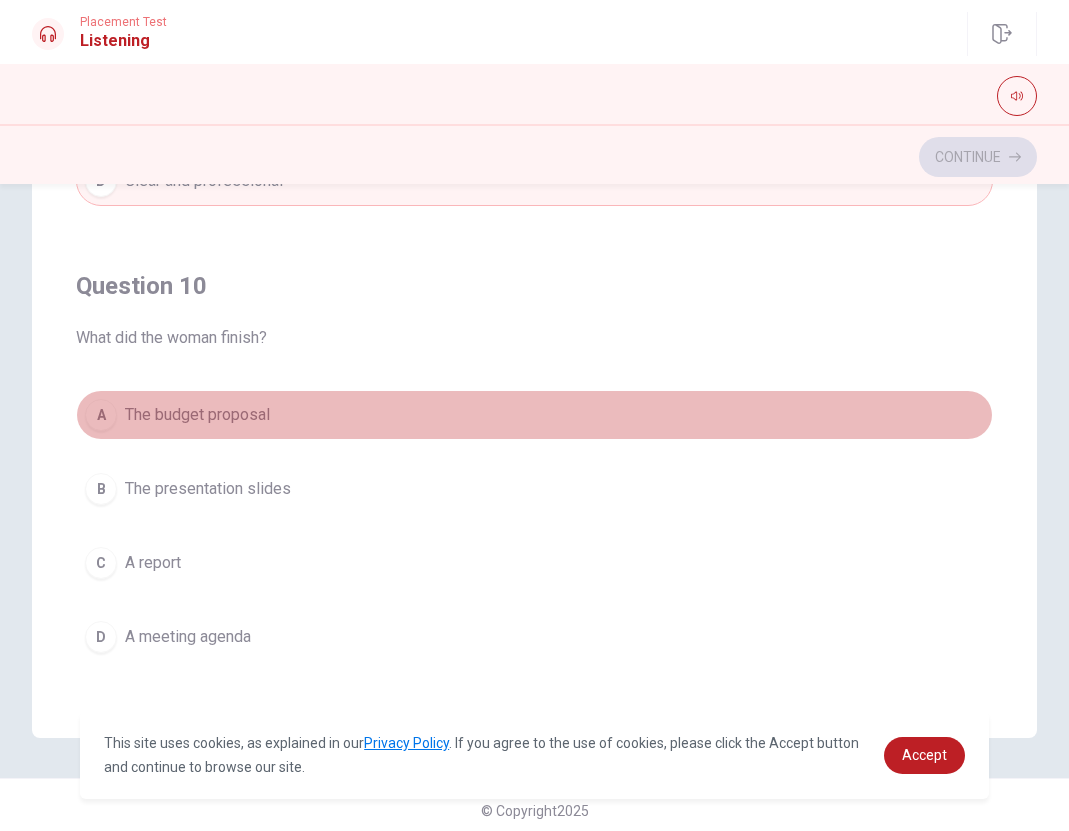 click on "The budget proposal" at bounding box center [197, 415] 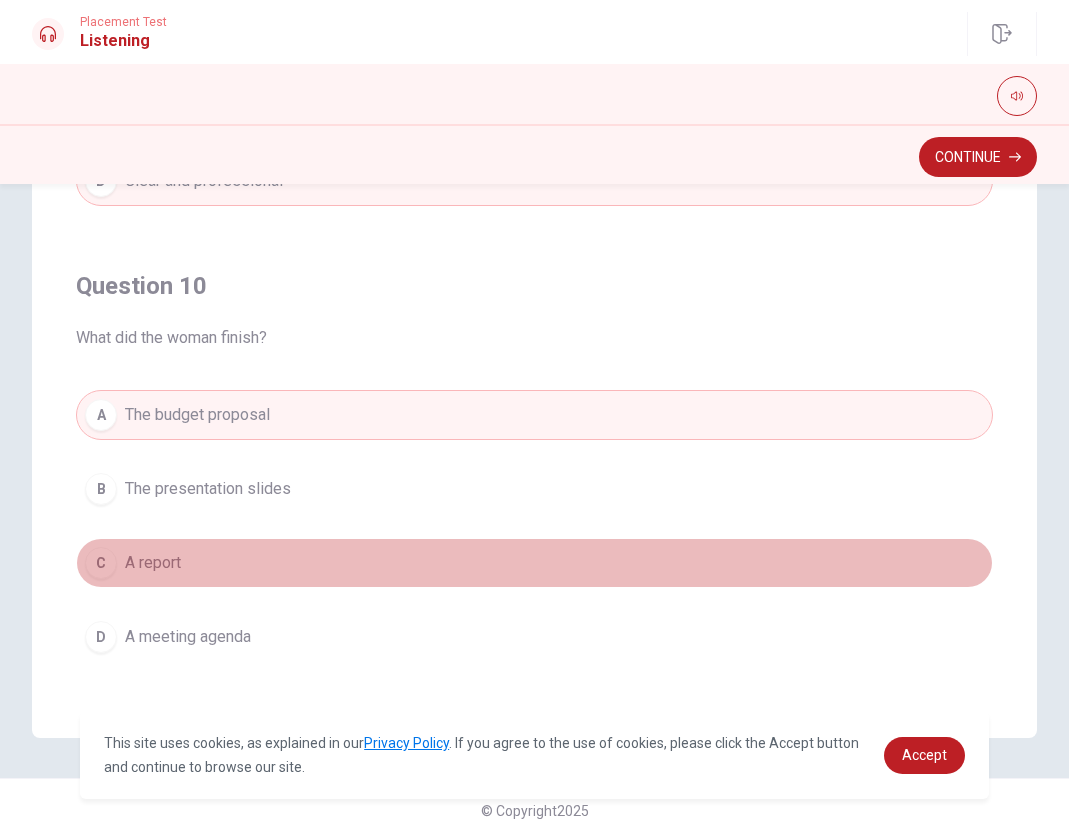 click on "A report" at bounding box center [153, 563] 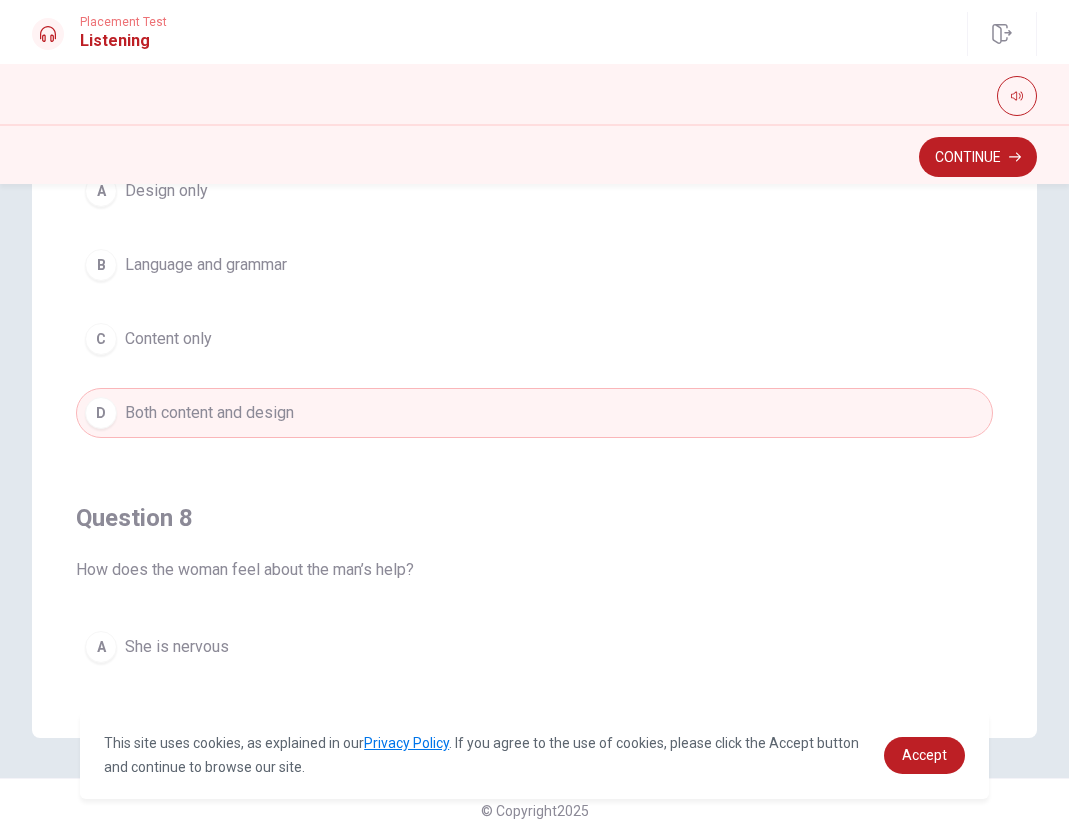 scroll, scrollTop: 0, scrollLeft: 0, axis: both 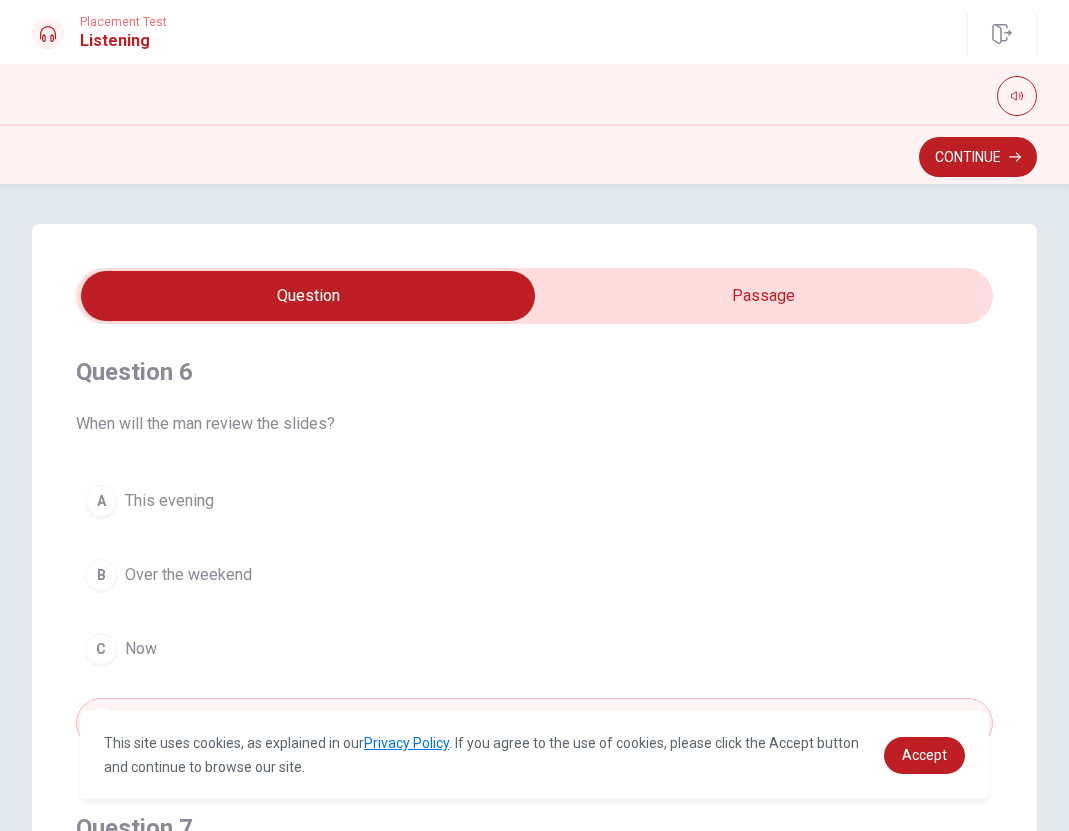 type on "55" 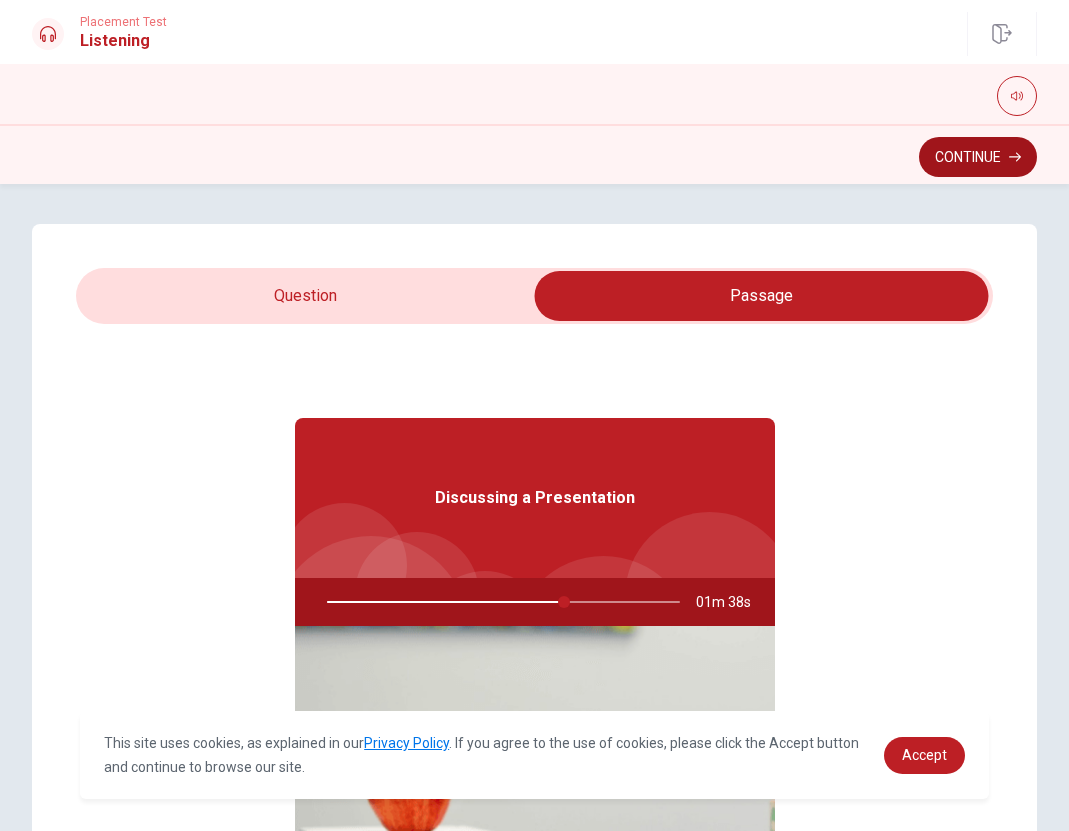 click on "Continue" at bounding box center [978, 157] 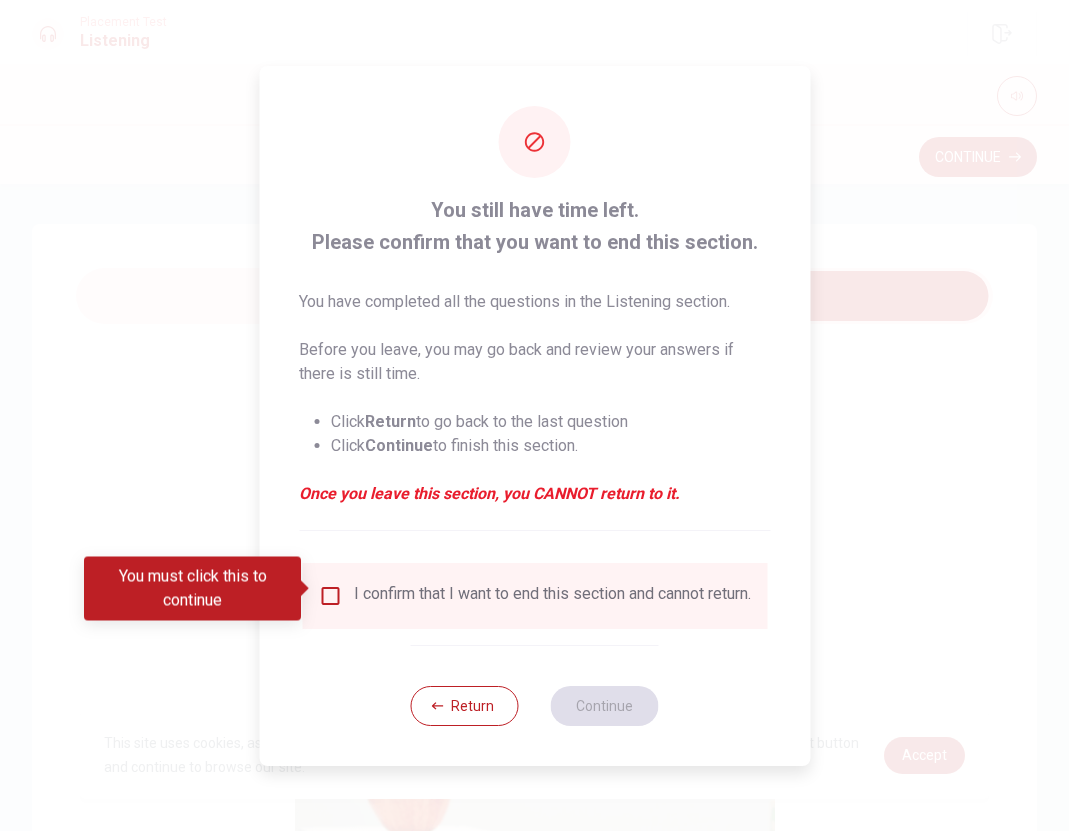 click at bounding box center [330, 596] 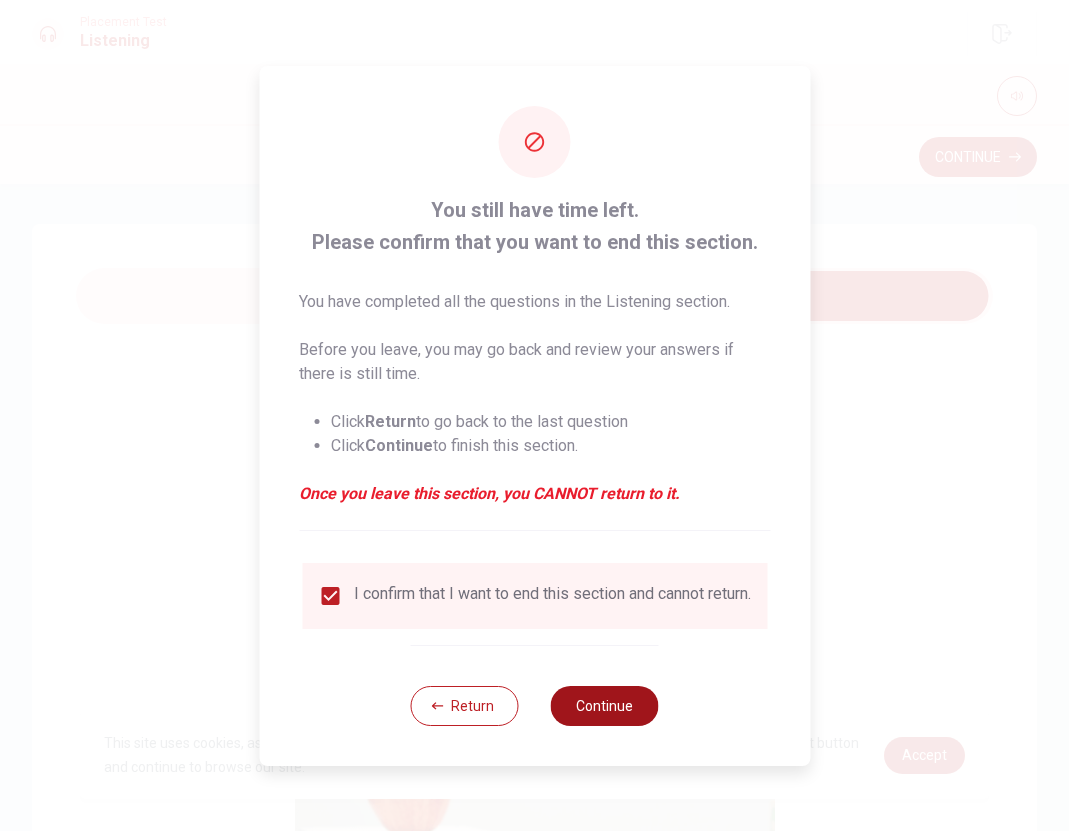 click on "Continue" at bounding box center (605, 706) 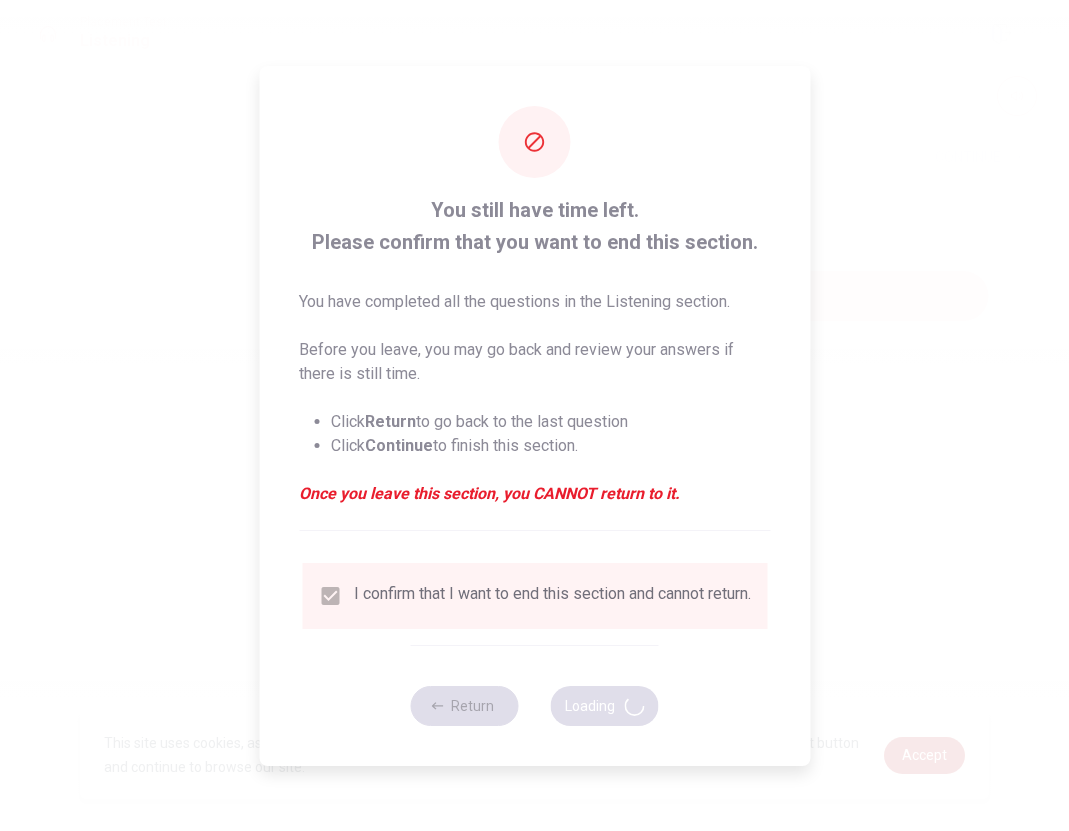 type on "69" 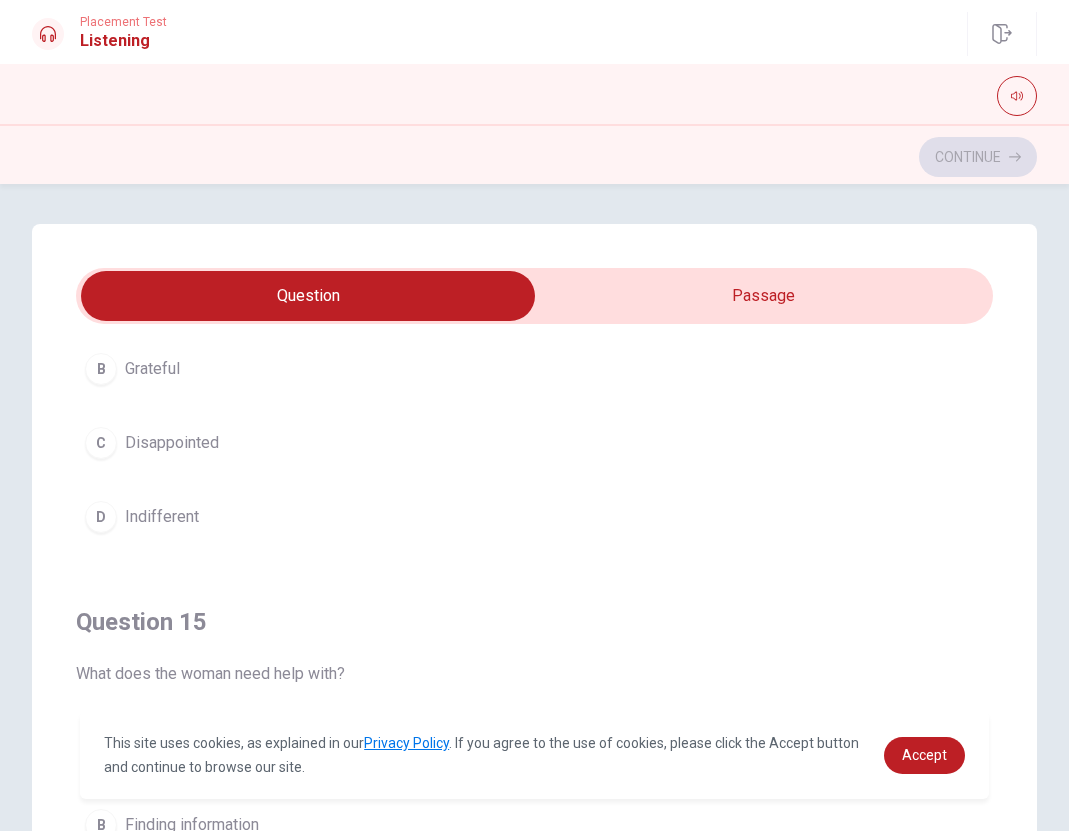 scroll, scrollTop: 1620, scrollLeft: 0, axis: vertical 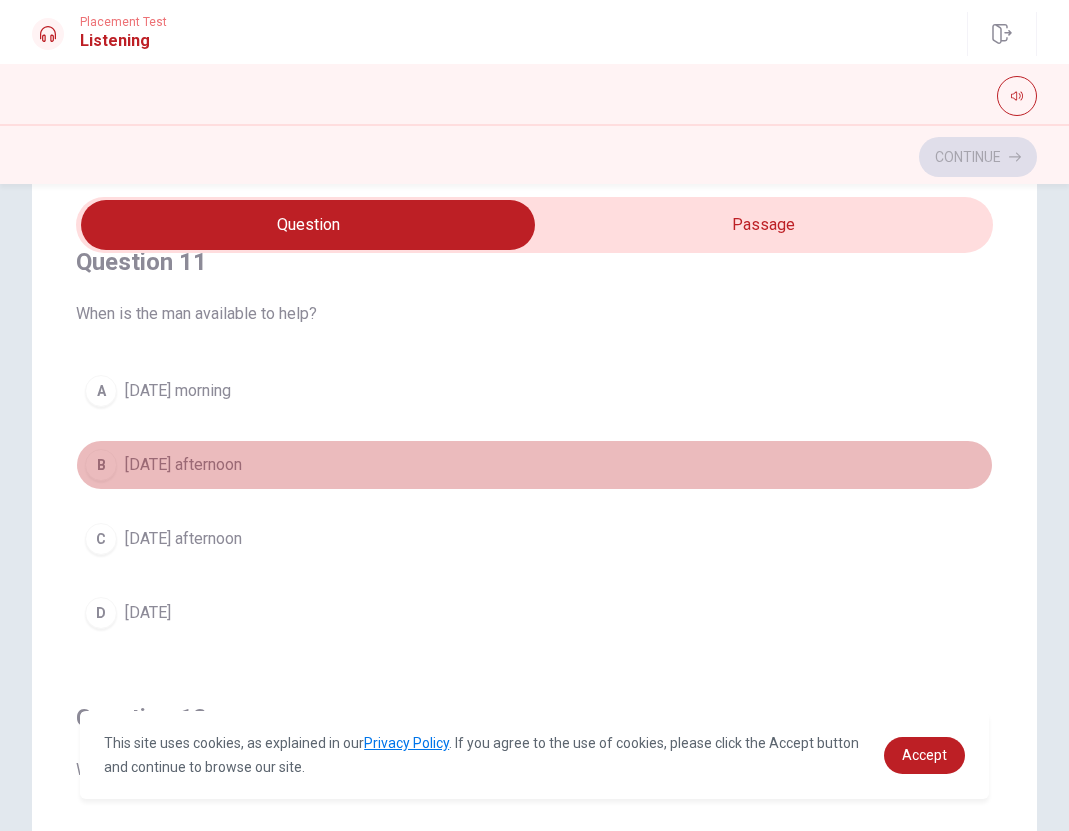 click on "B [DATE] afternoon" at bounding box center (534, 465) 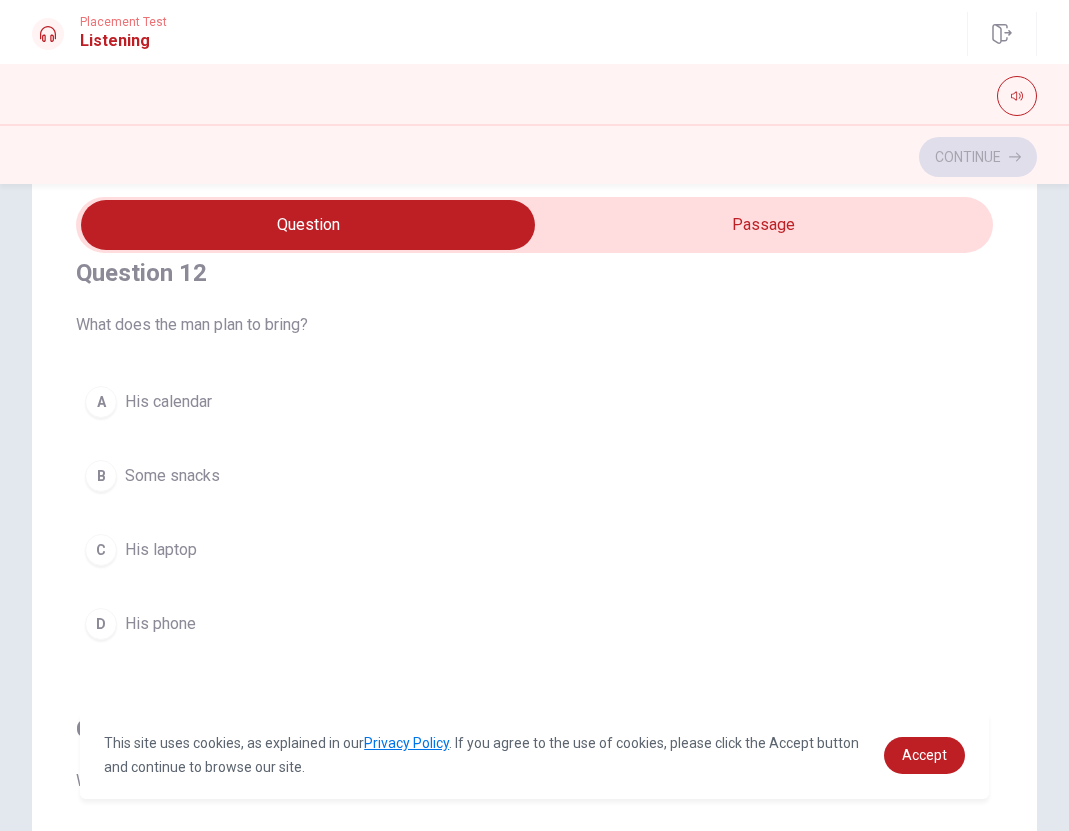 scroll, scrollTop: 504, scrollLeft: 0, axis: vertical 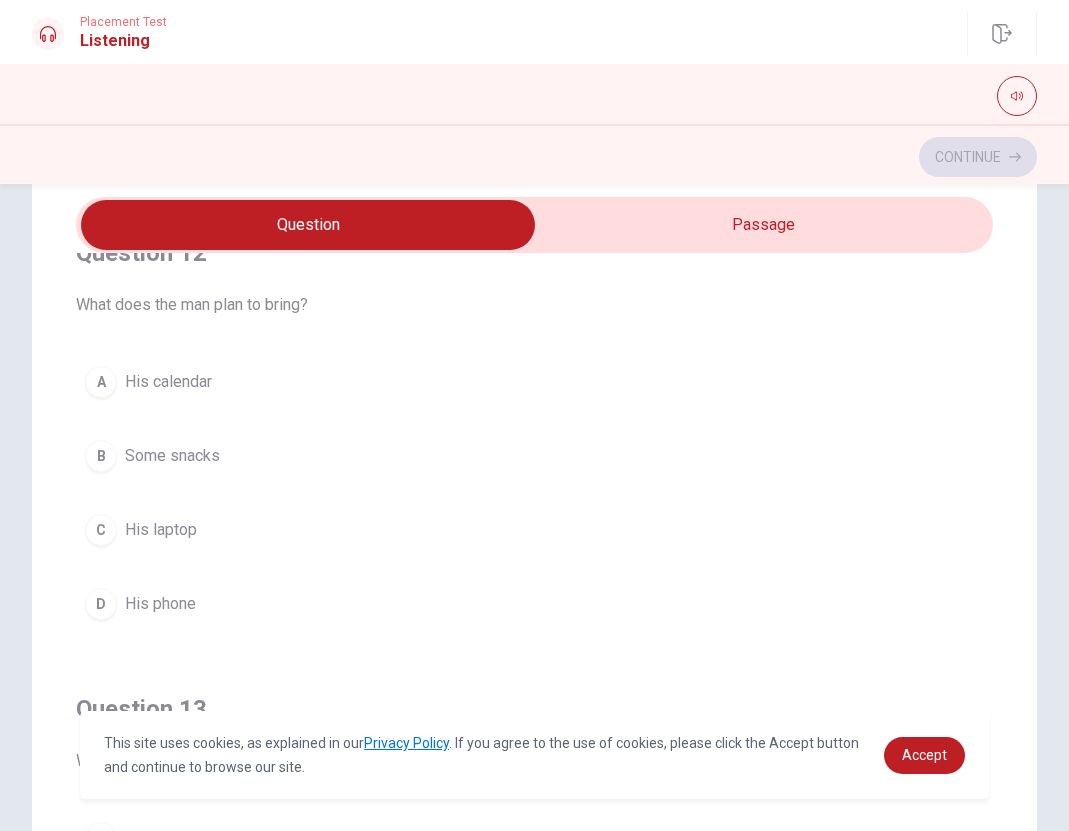 click on "A His calendar" at bounding box center (534, 382) 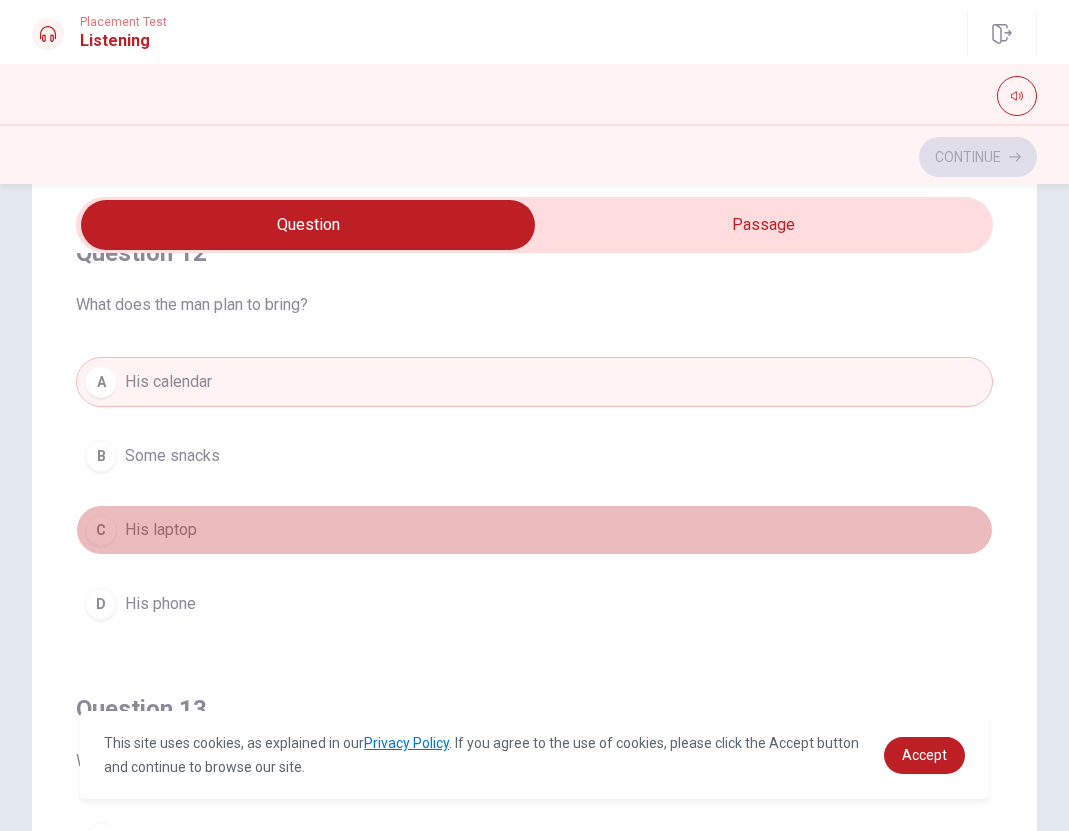 click on "C His laptop" at bounding box center [534, 530] 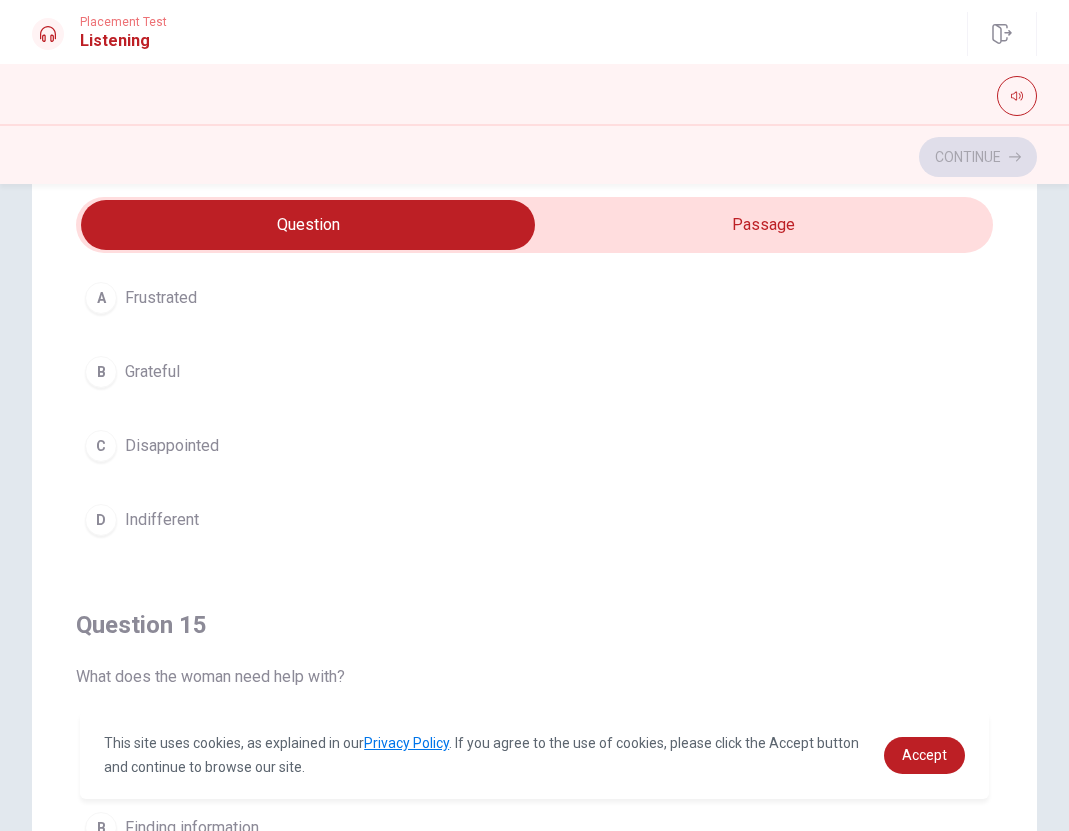 scroll, scrollTop: 1620, scrollLeft: 0, axis: vertical 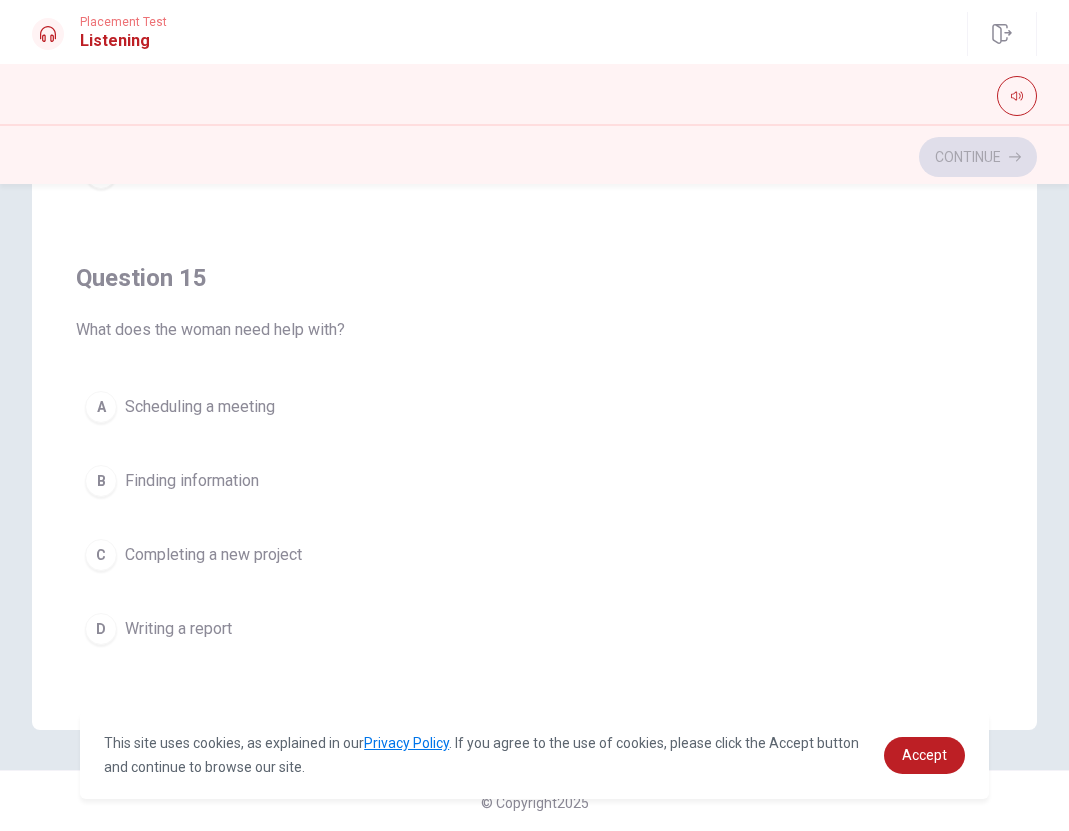 click on "Completing a new project" at bounding box center (213, 555) 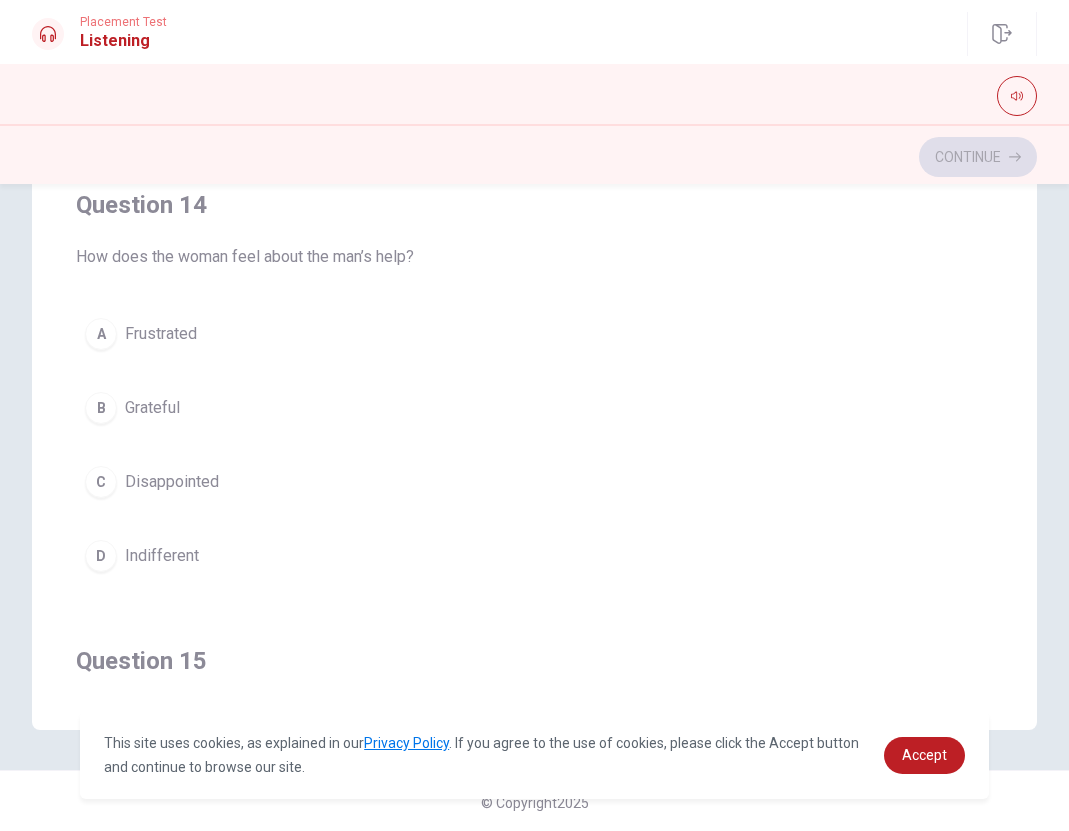 scroll, scrollTop: 1231, scrollLeft: 0, axis: vertical 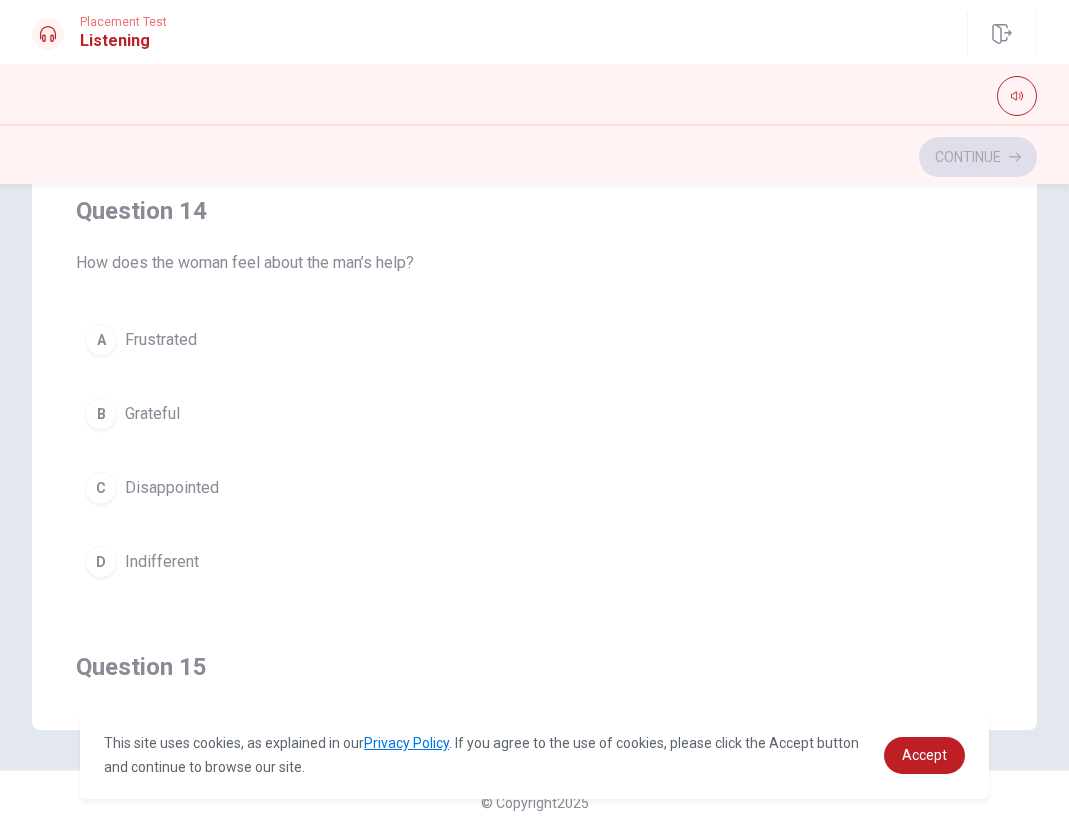 click on "Grateful" at bounding box center [152, 414] 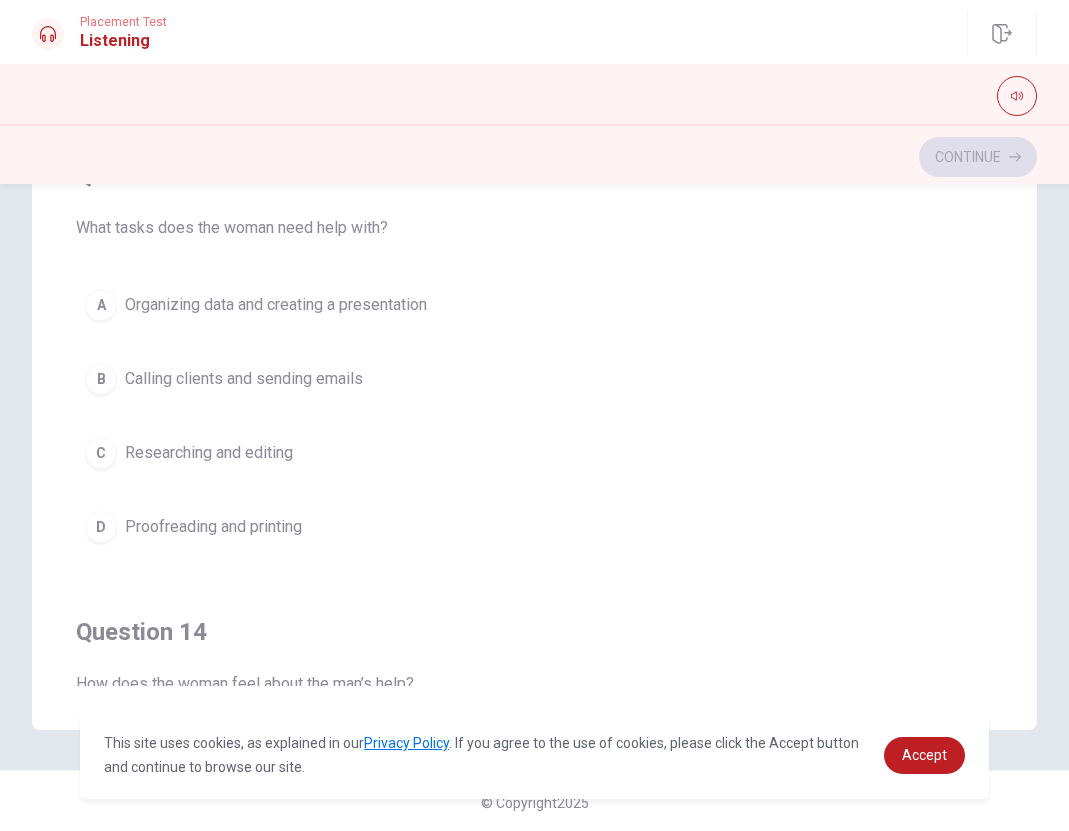 scroll, scrollTop: 815, scrollLeft: 0, axis: vertical 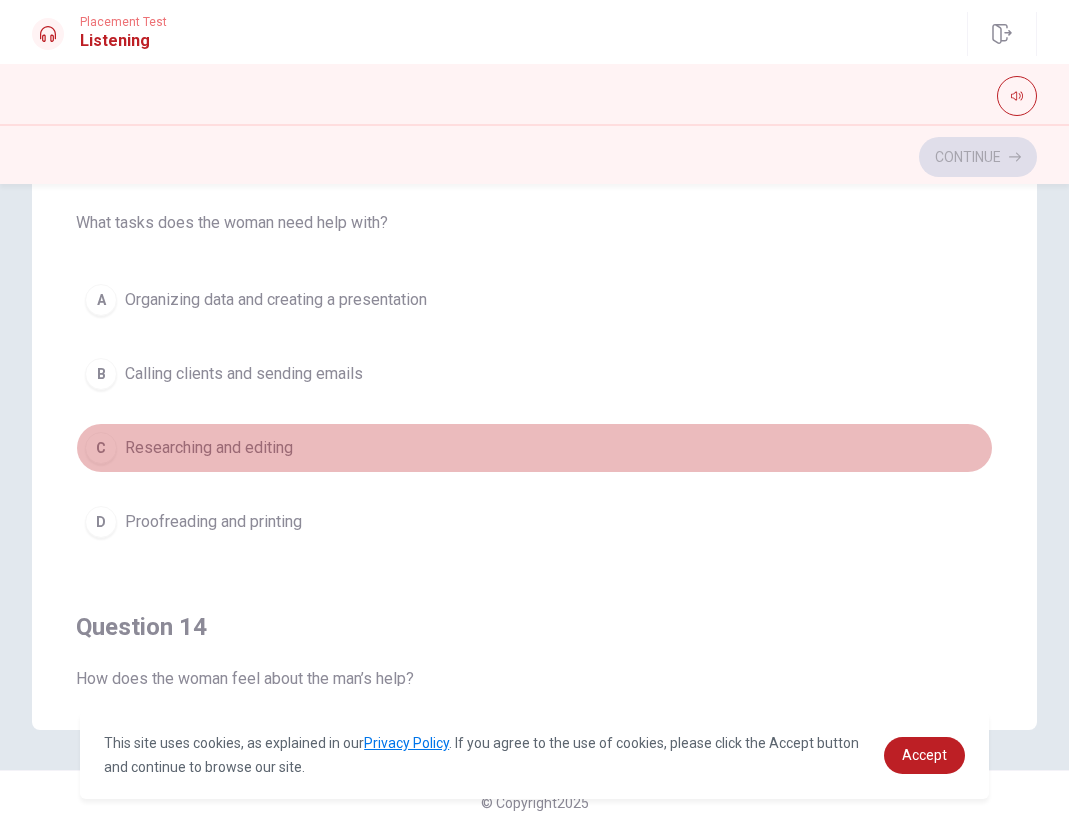 click on "C Researching and editing" at bounding box center [534, 448] 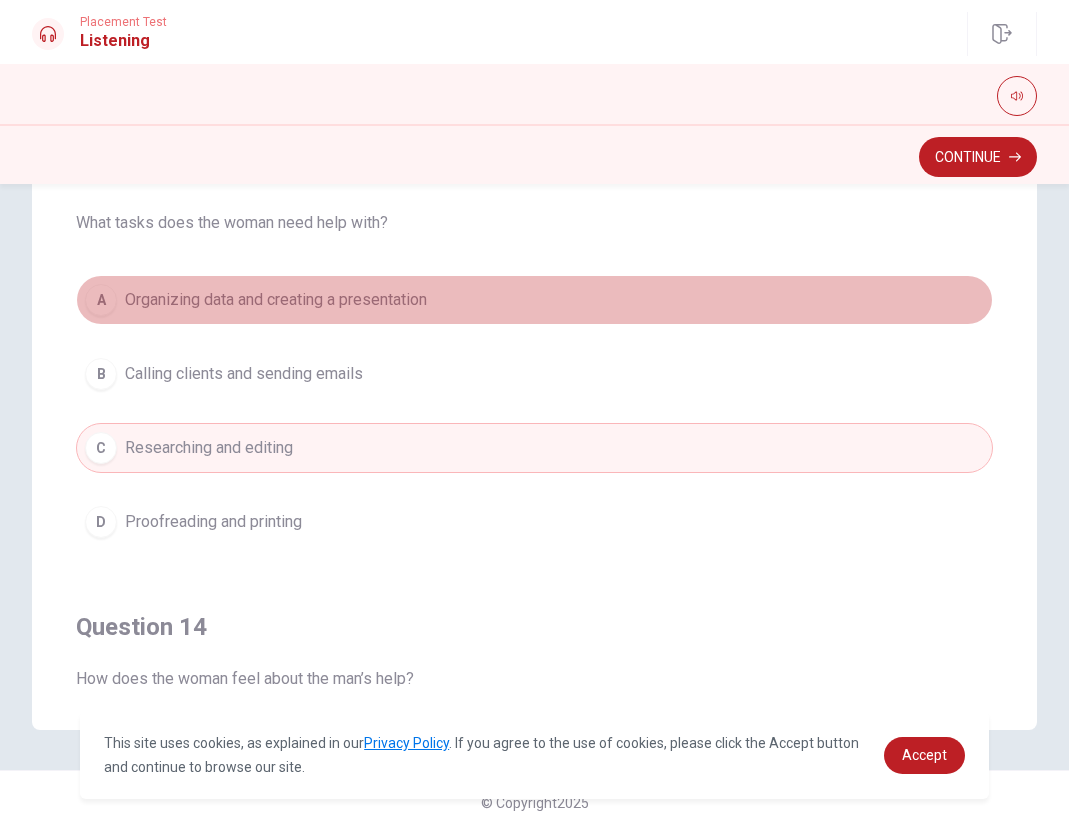 click on "Organizing data and creating a presentation" at bounding box center [276, 300] 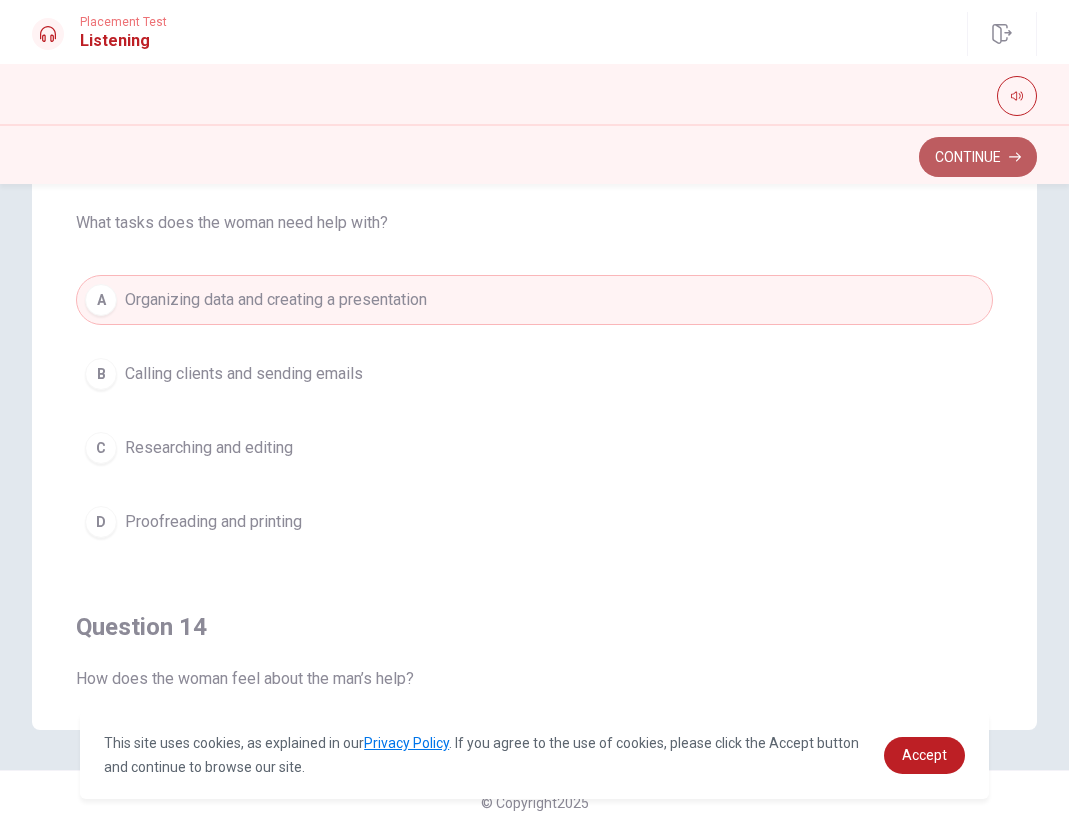 click on "Continue" at bounding box center (978, 157) 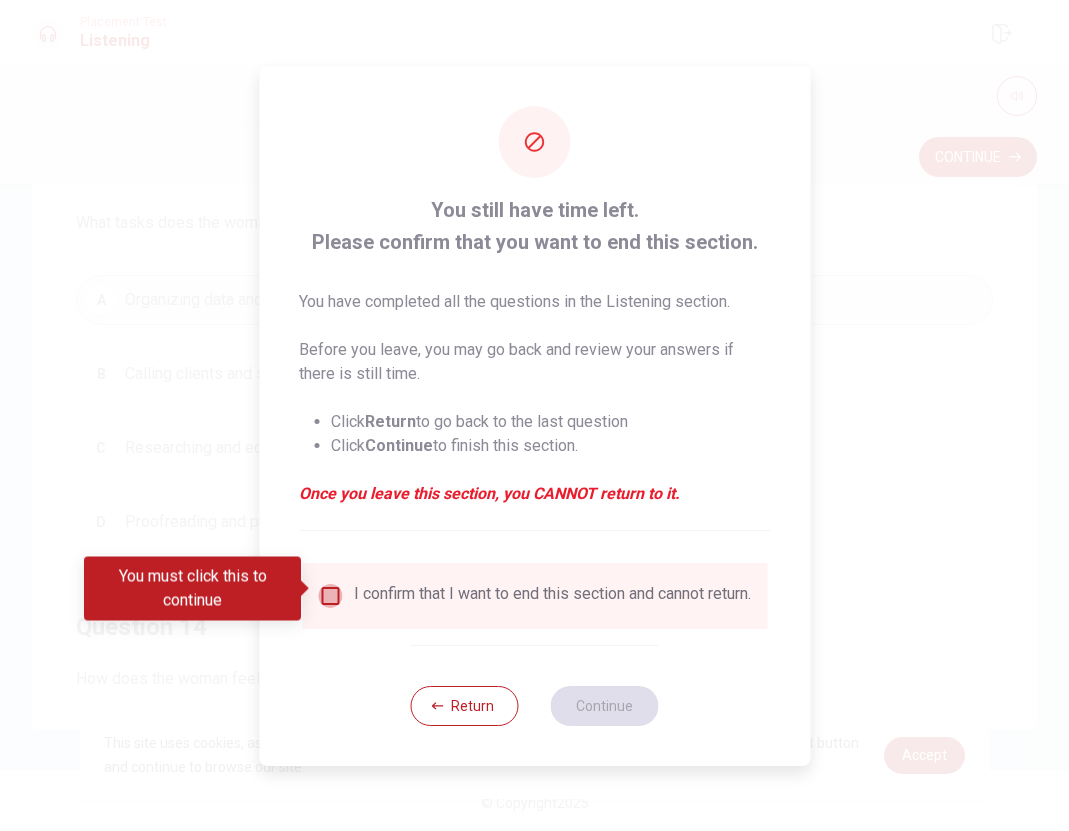 click at bounding box center (330, 596) 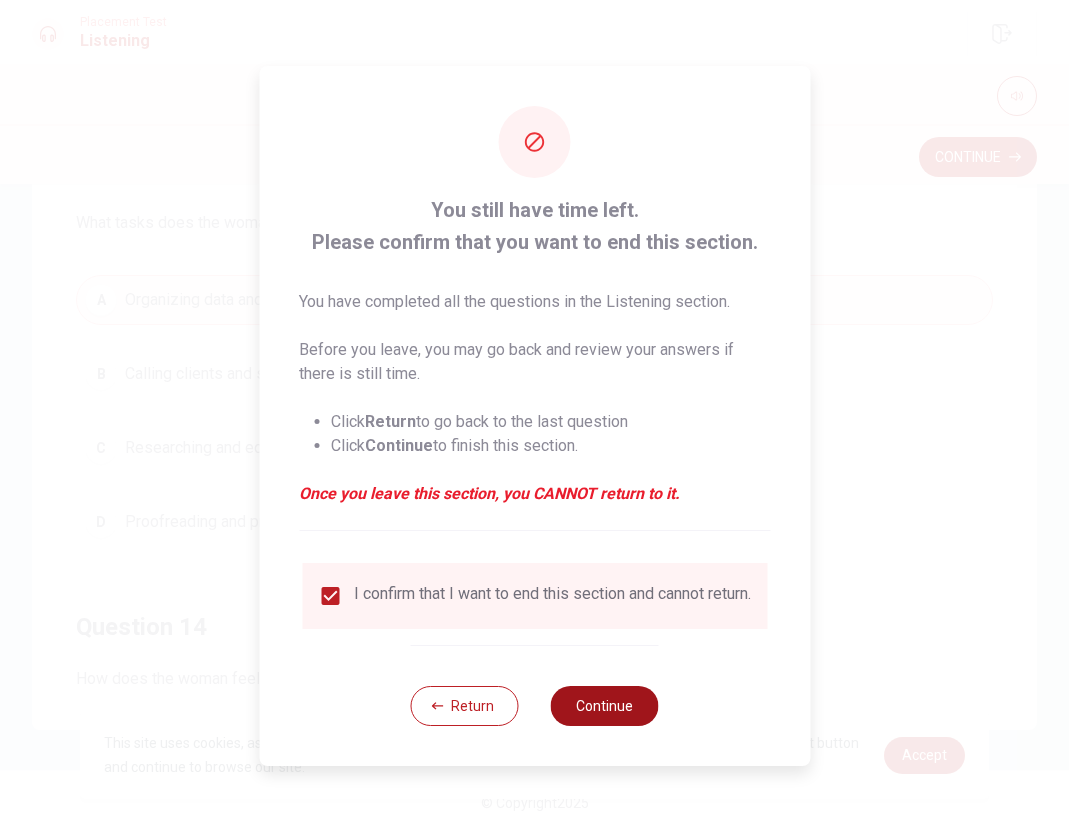 click on "Continue" at bounding box center [605, 706] 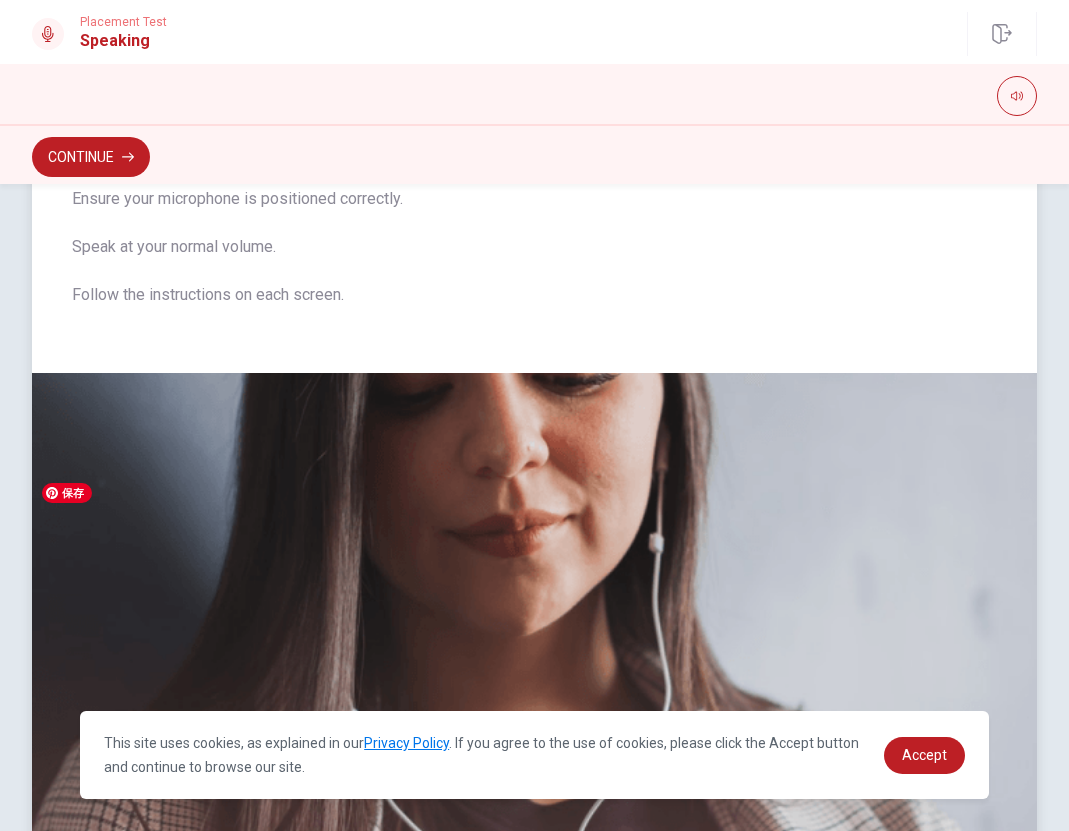 scroll, scrollTop: 0, scrollLeft: 0, axis: both 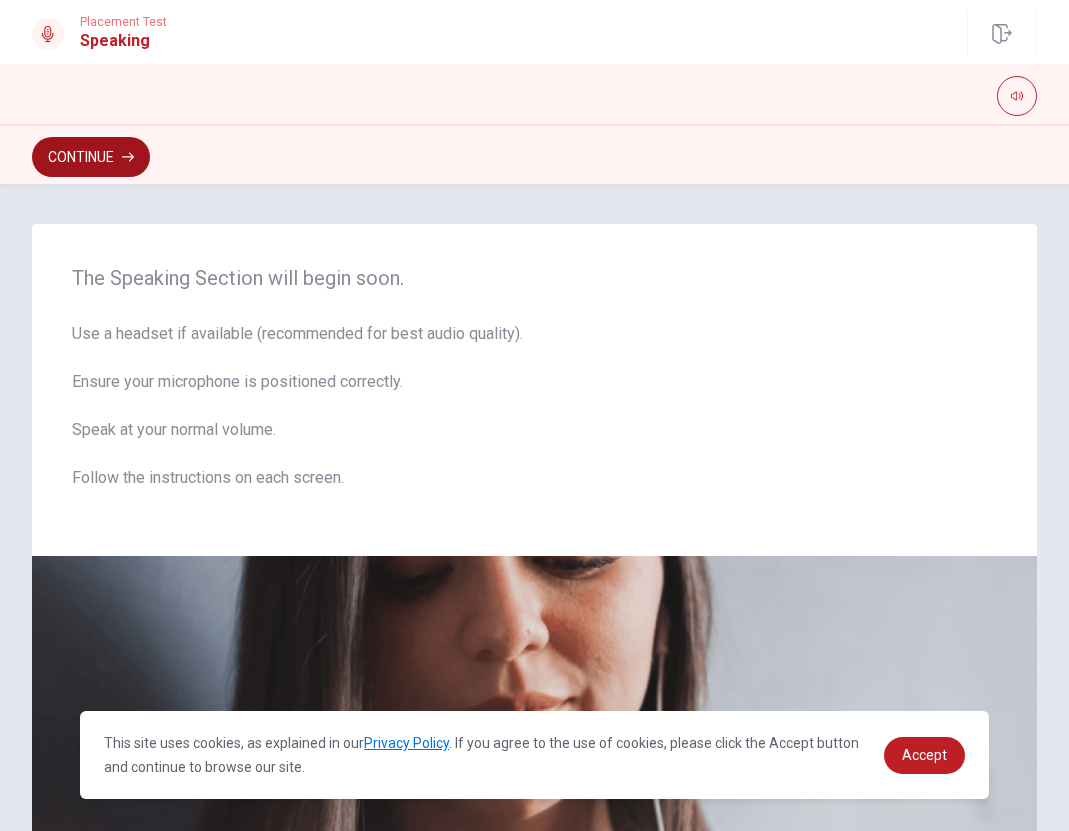 click on "Continue" at bounding box center (91, 157) 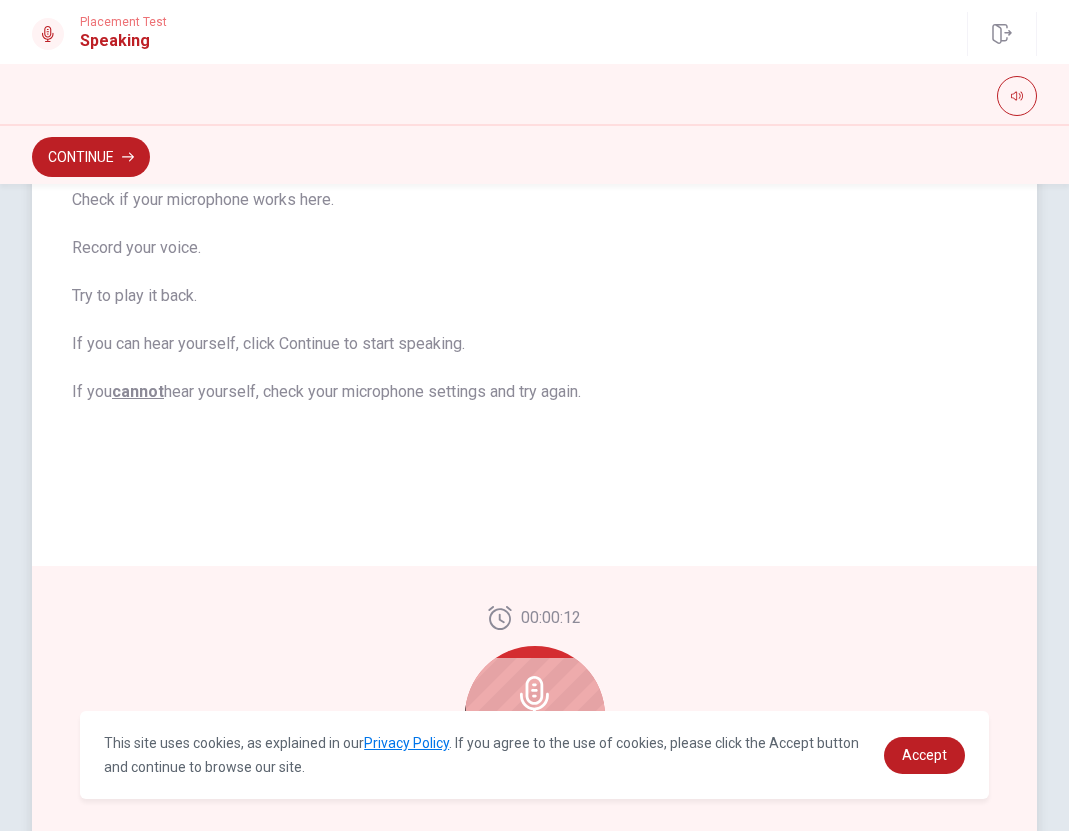 scroll, scrollTop: 369, scrollLeft: 0, axis: vertical 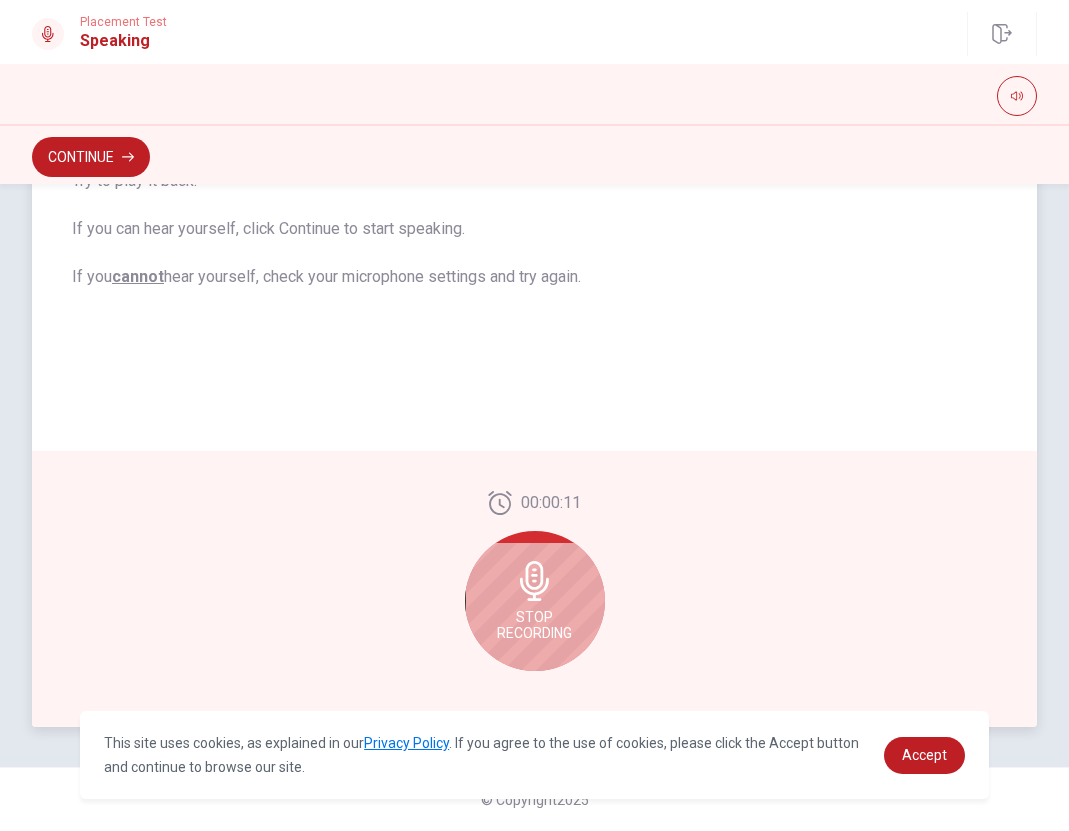click on "Stop   Recording" at bounding box center [534, 625] 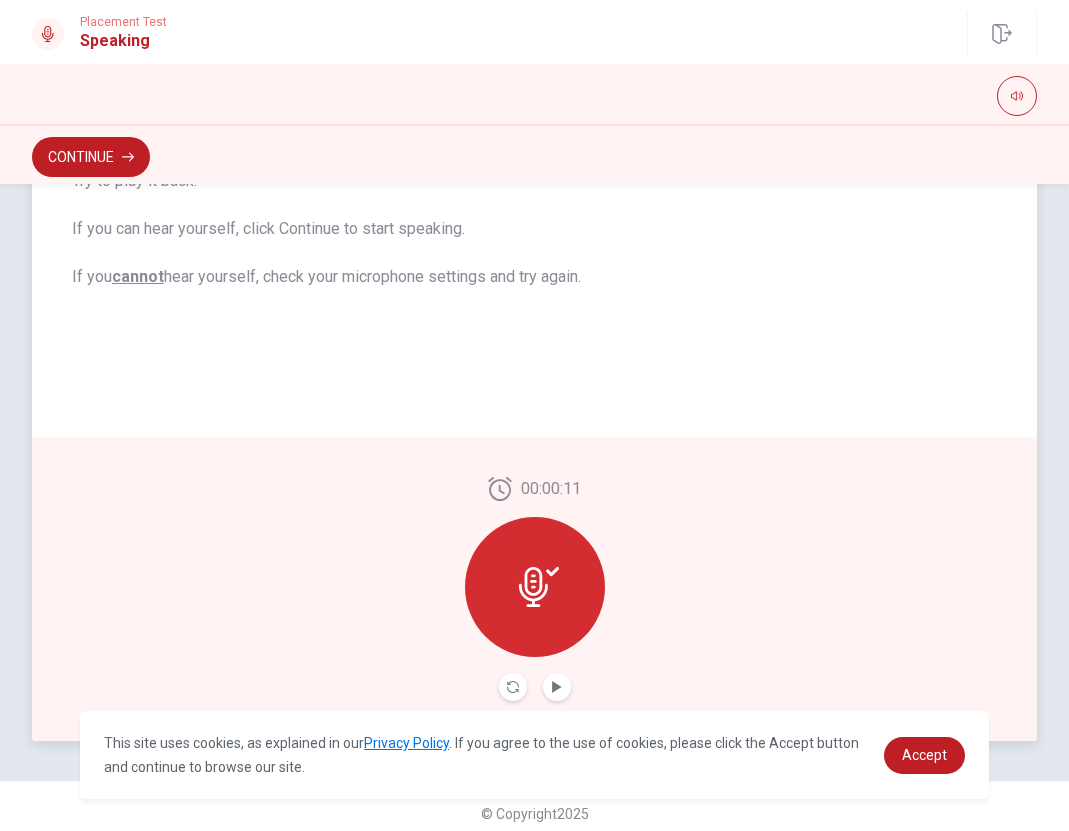 scroll, scrollTop: 349, scrollLeft: 0, axis: vertical 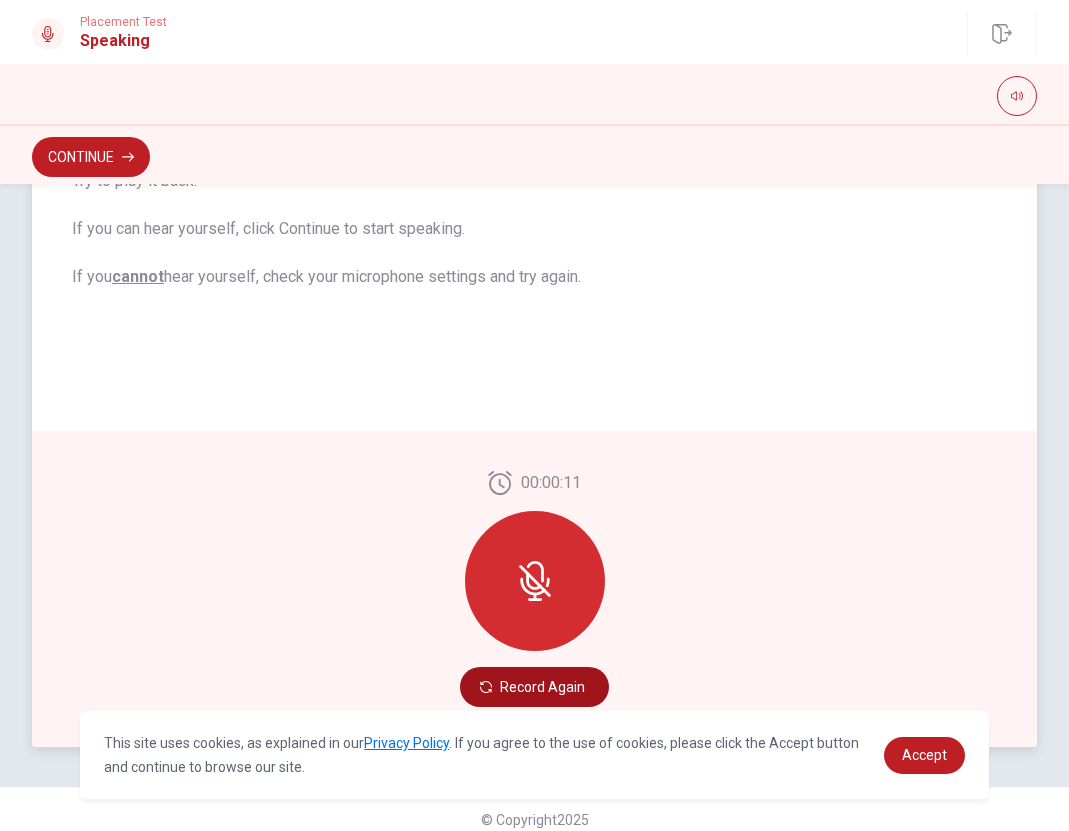 click on "Record Again" at bounding box center (534, 687) 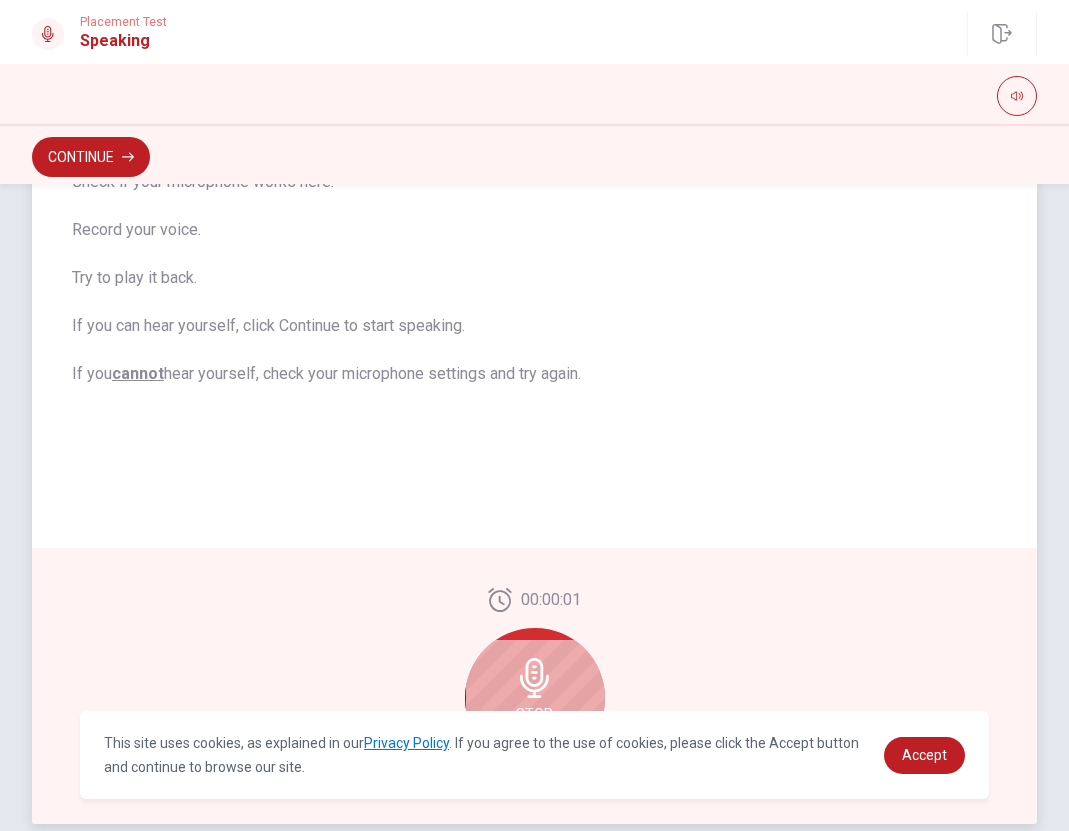 scroll, scrollTop: 262, scrollLeft: 0, axis: vertical 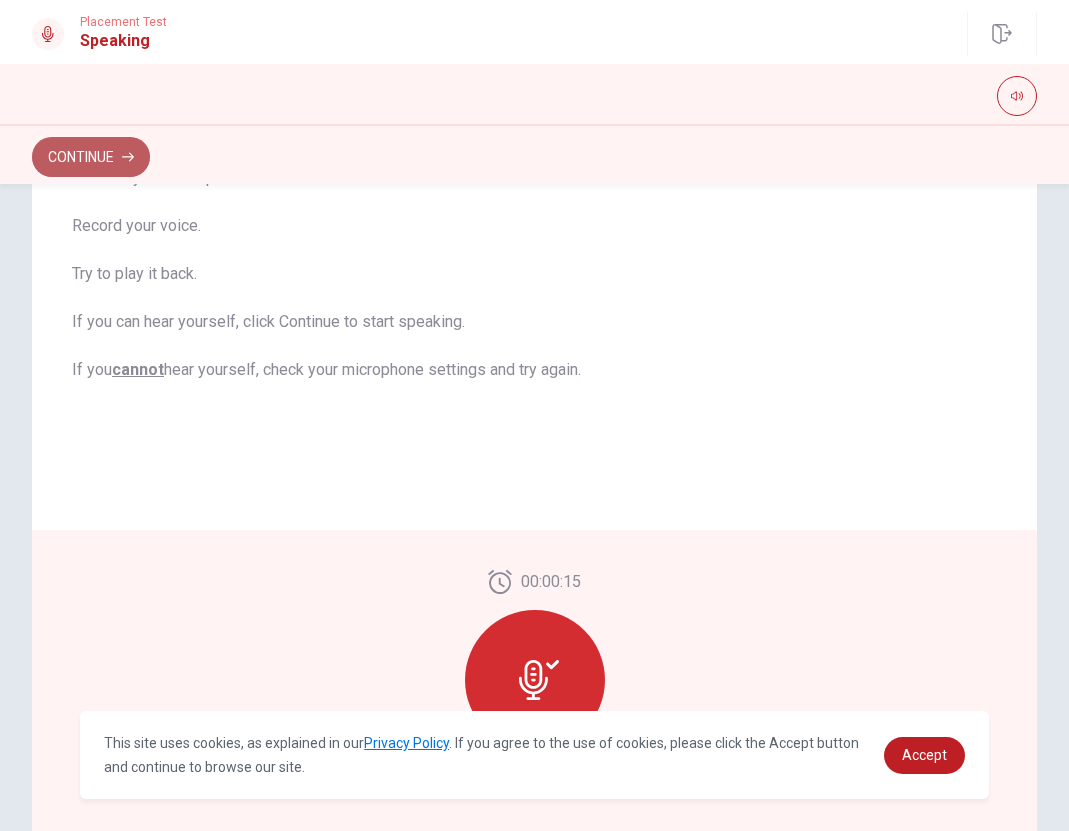 click 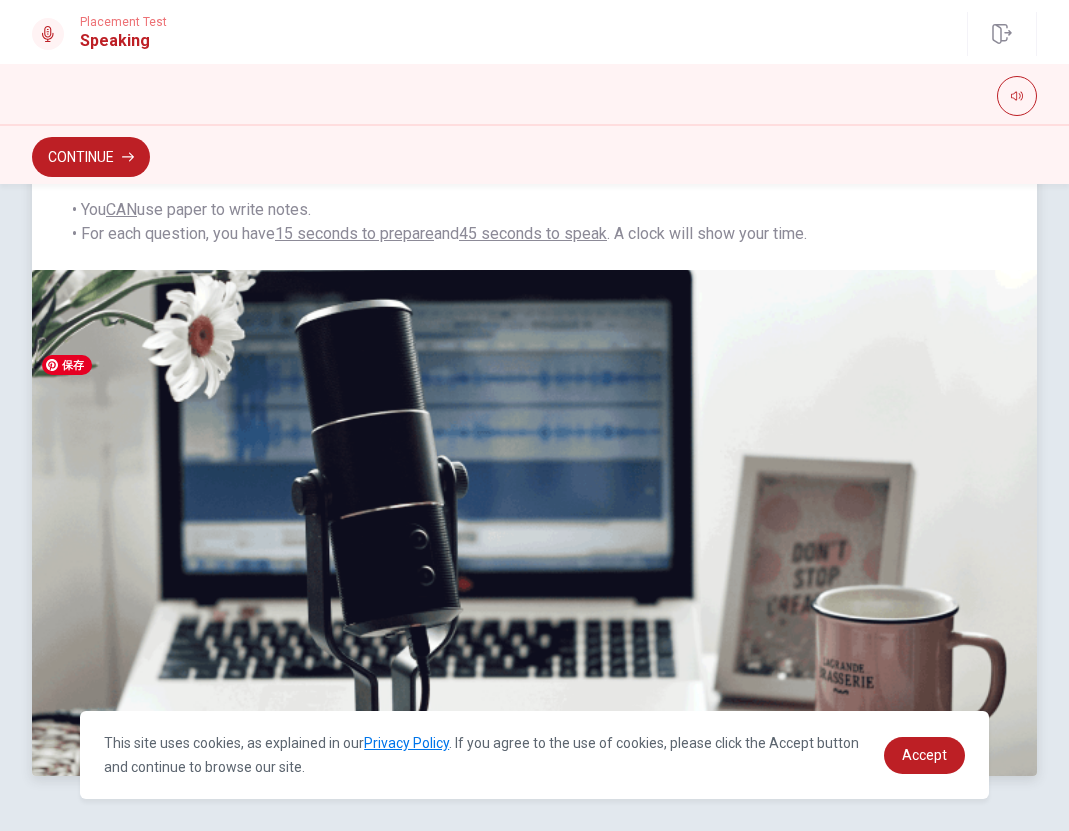 scroll, scrollTop: 428, scrollLeft: 0, axis: vertical 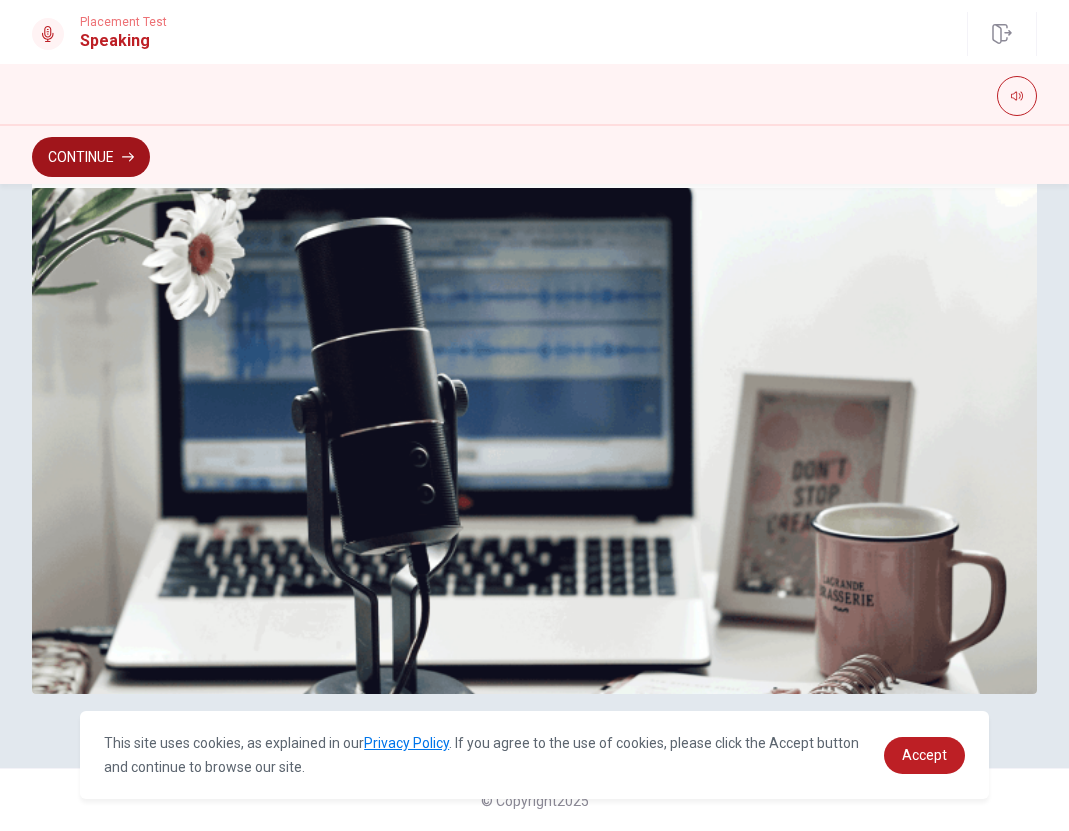 click on "Continue" at bounding box center [91, 157] 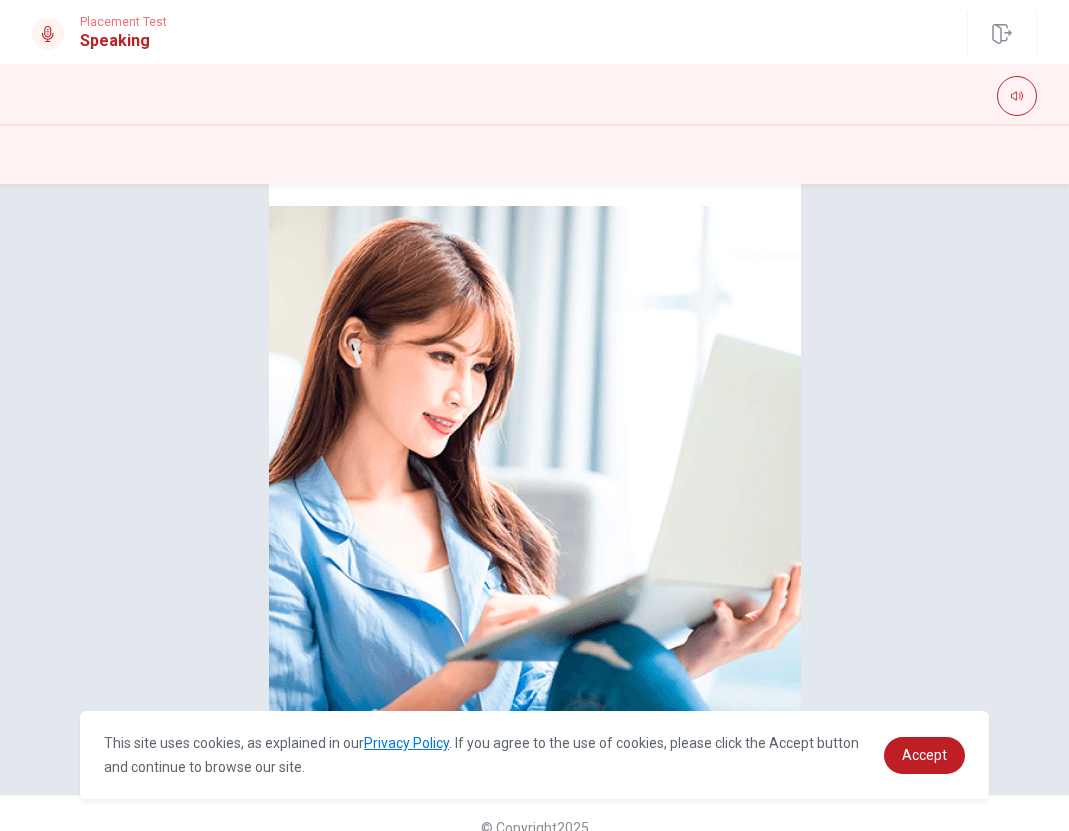 scroll, scrollTop: 143, scrollLeft: 0, axis: vertical 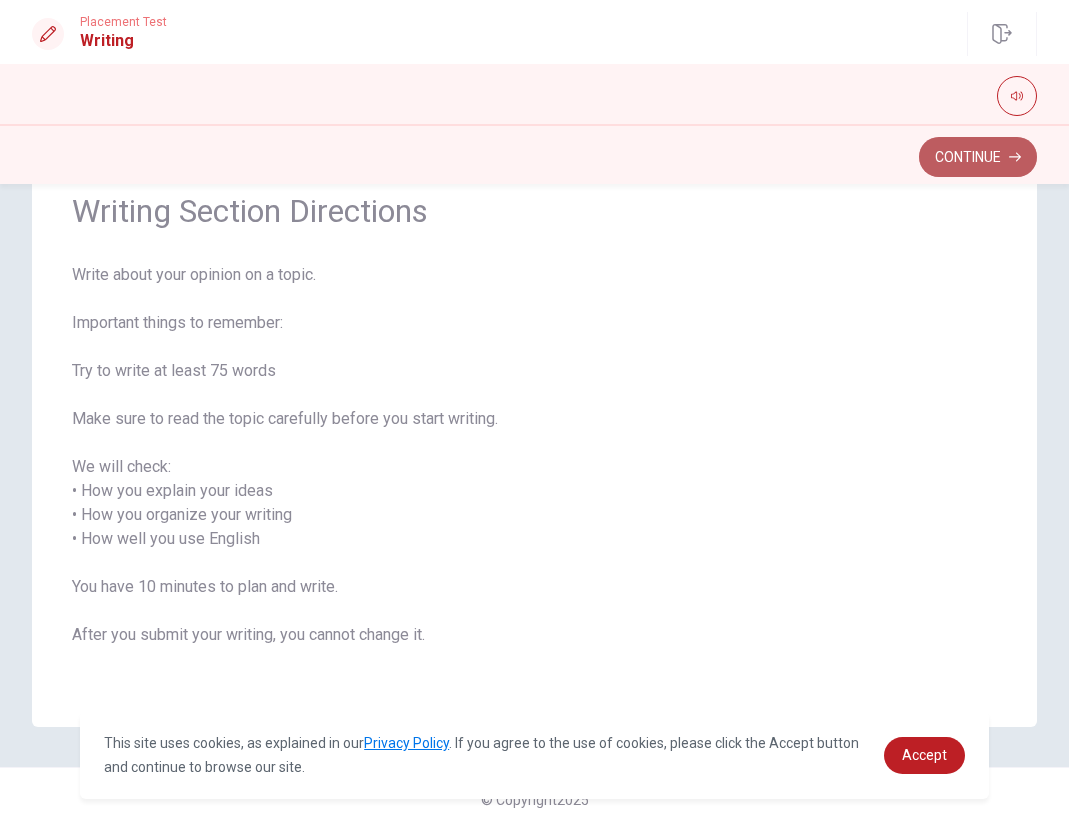 click on "Continue" at bounding box center (978, 157) 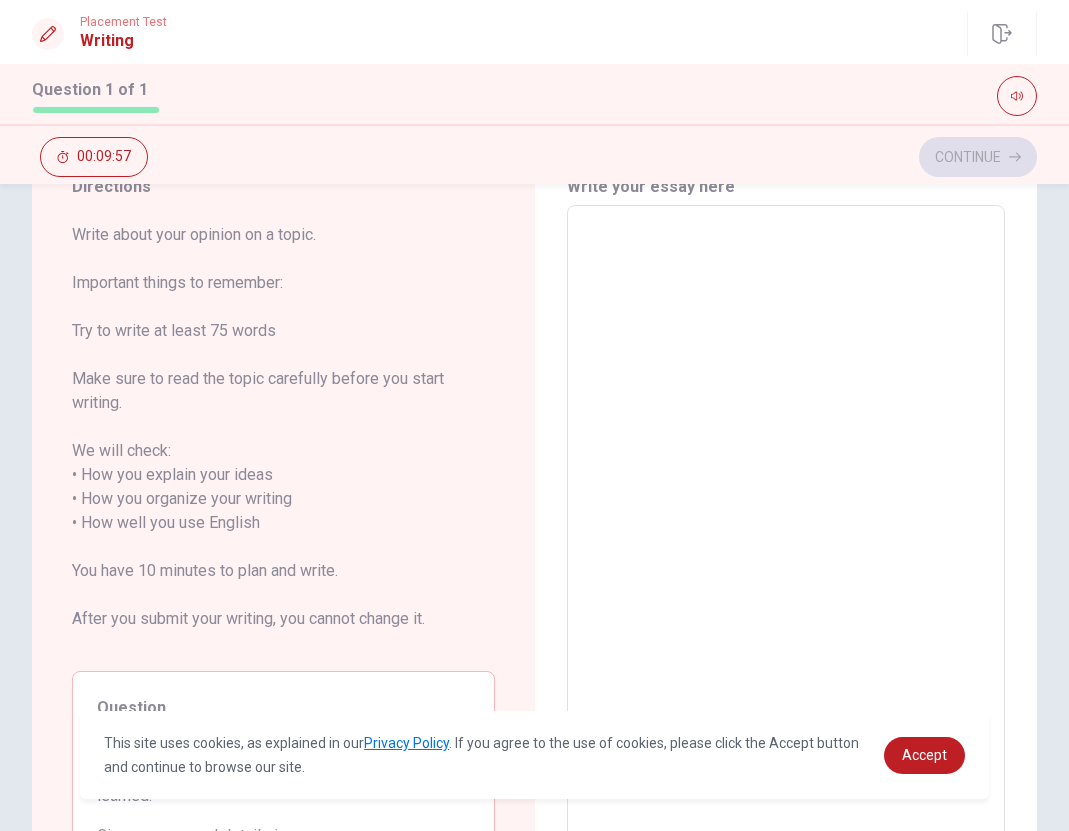 click at bounding box center (786, 523) 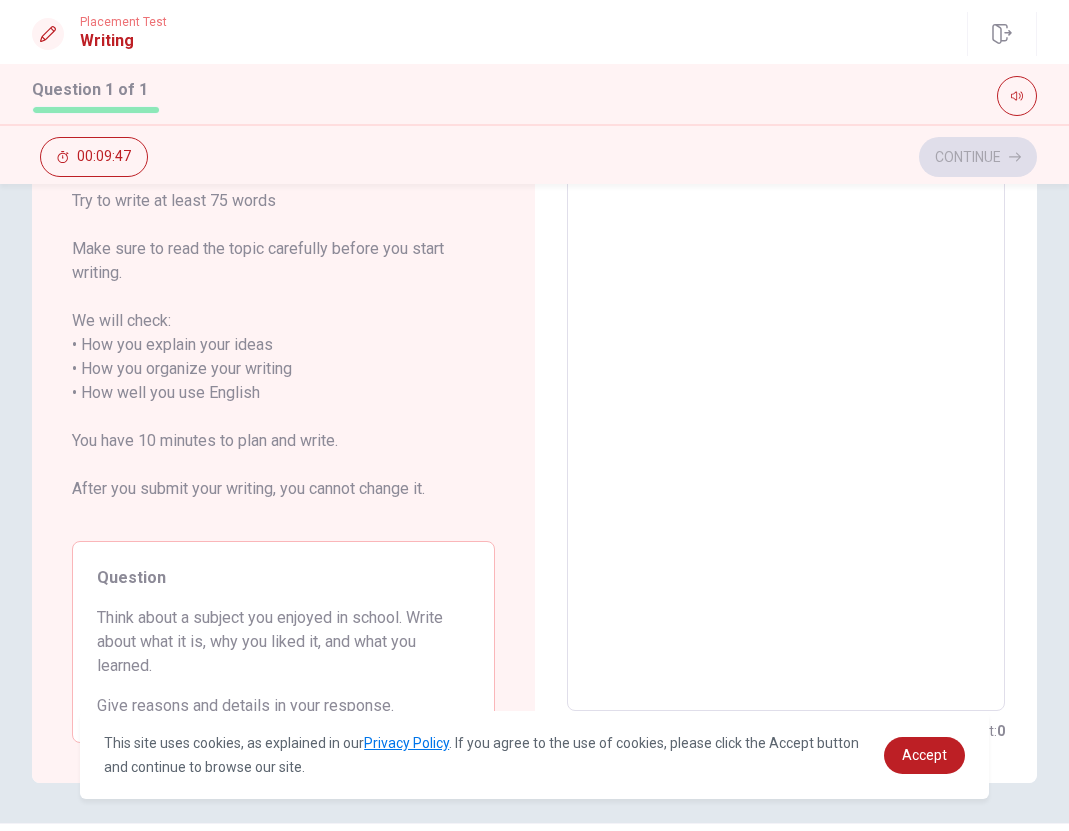 scroll, scrollTop: 275, scrollLeft: 0, axis: vertical 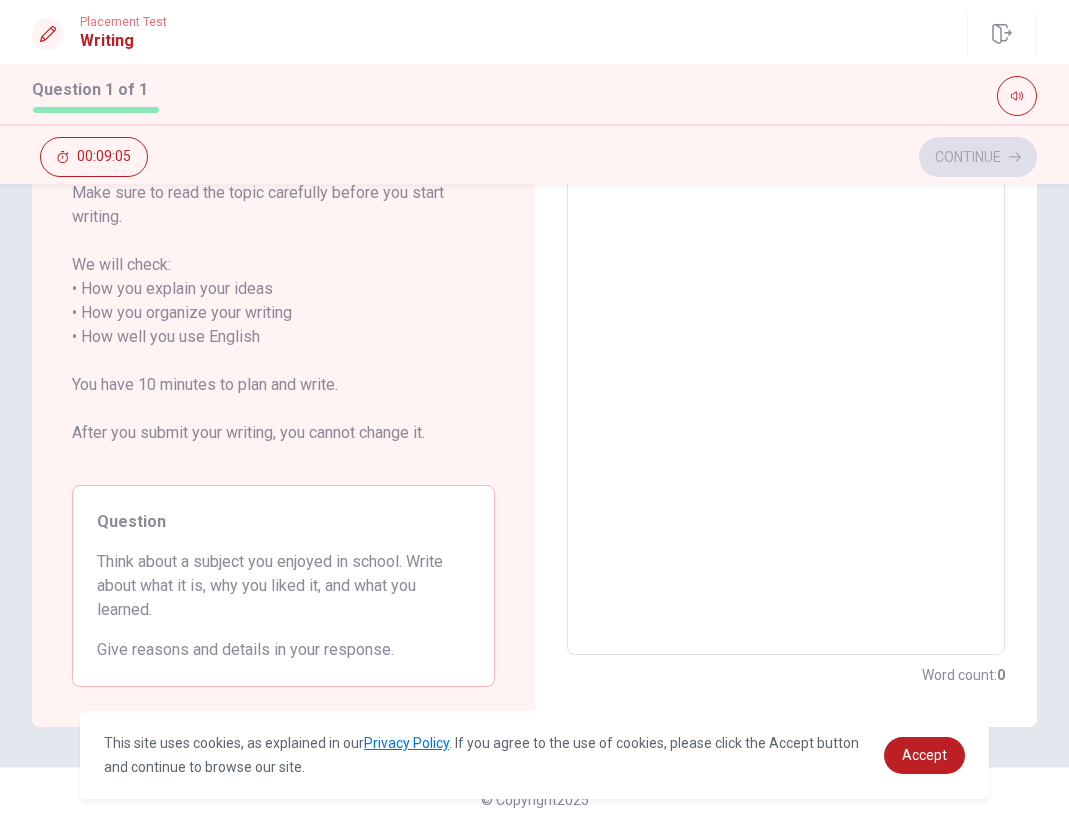 click at bounding box center [786, 337] 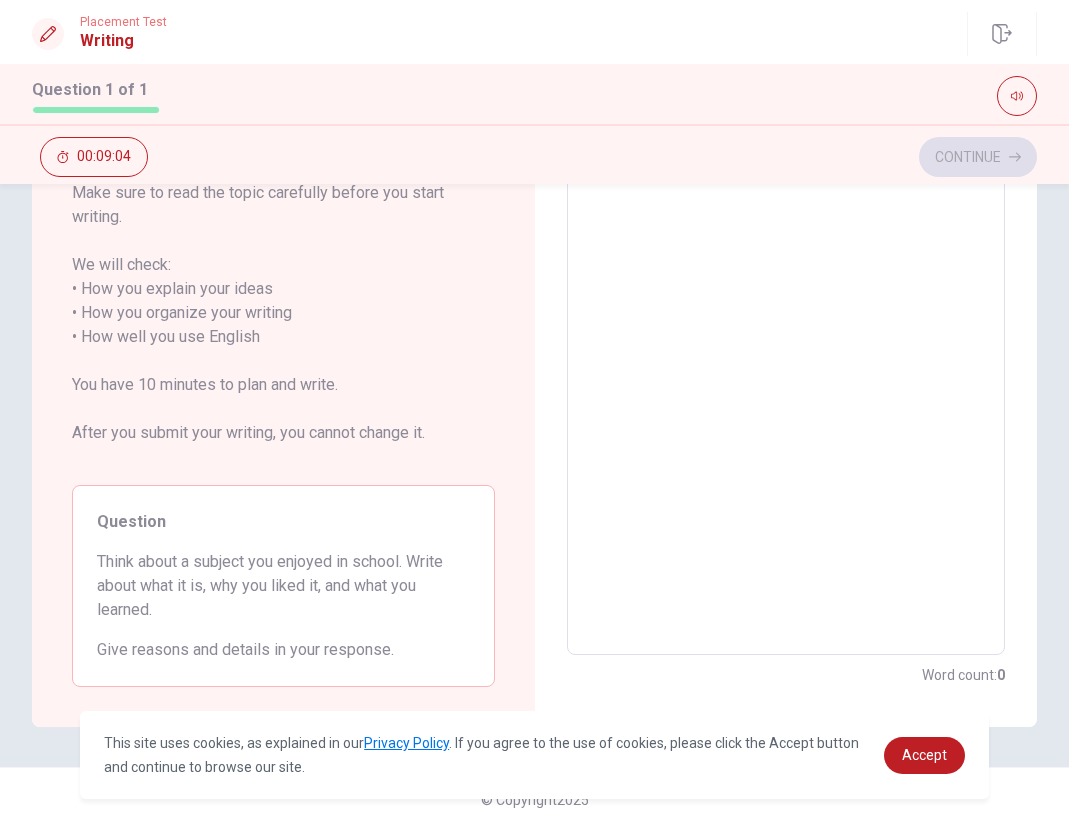 type on "M" 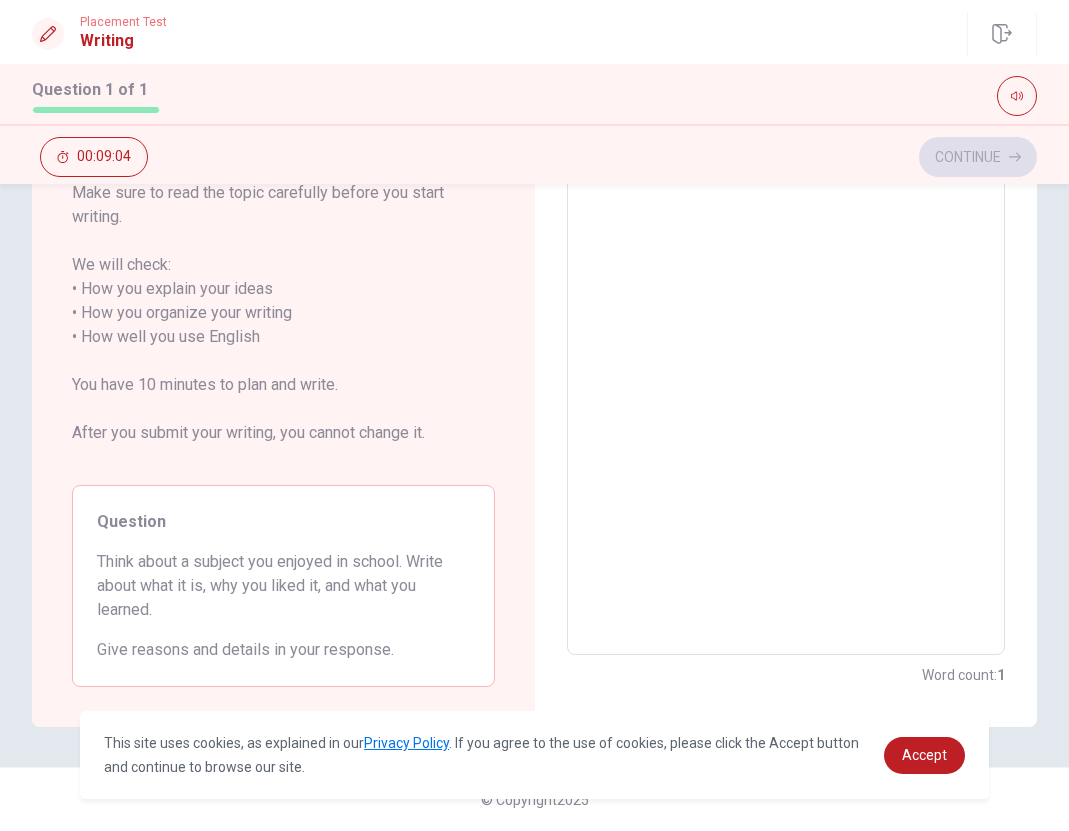 scroll, scrollTop: 128, scrollLeft: 0, axis: vertical 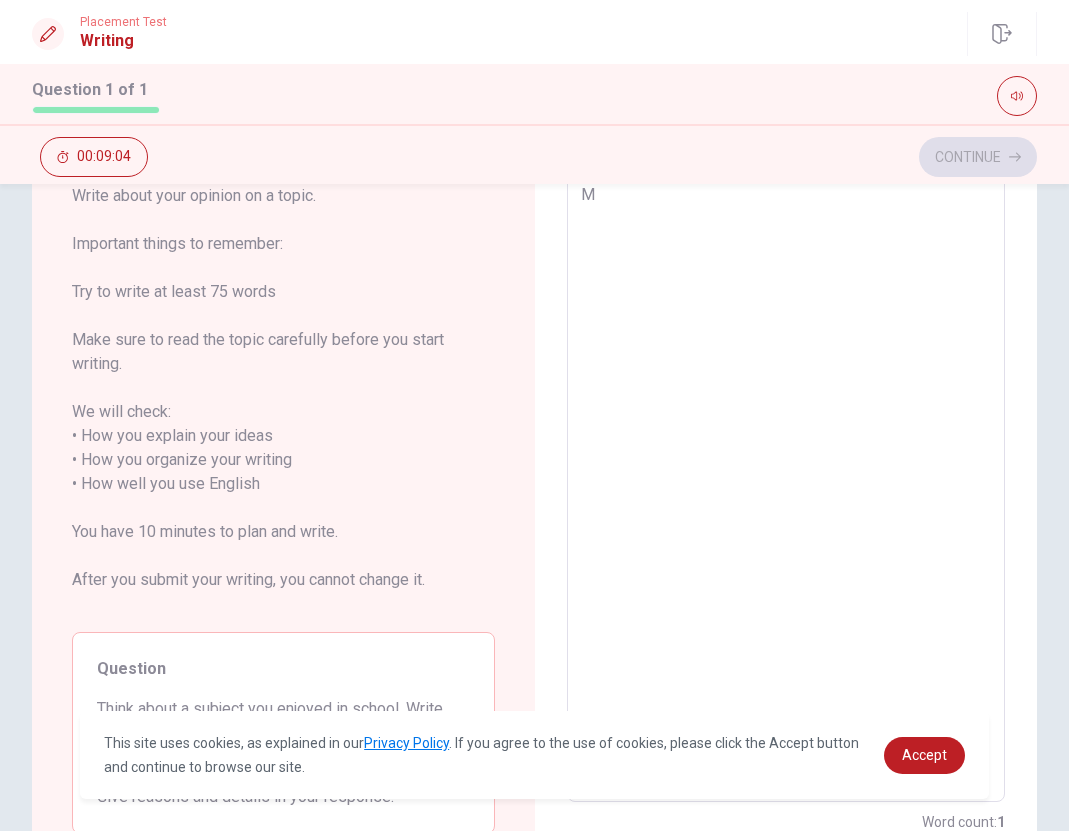 type on "My" 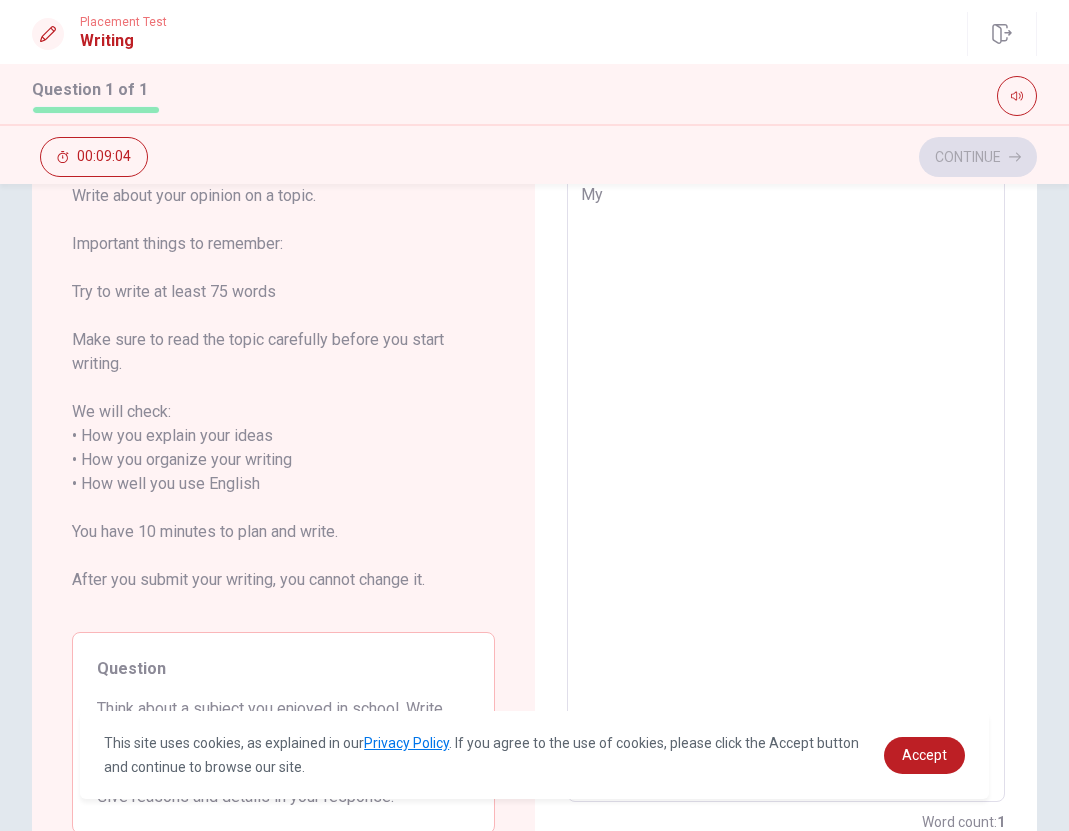 type on "x" 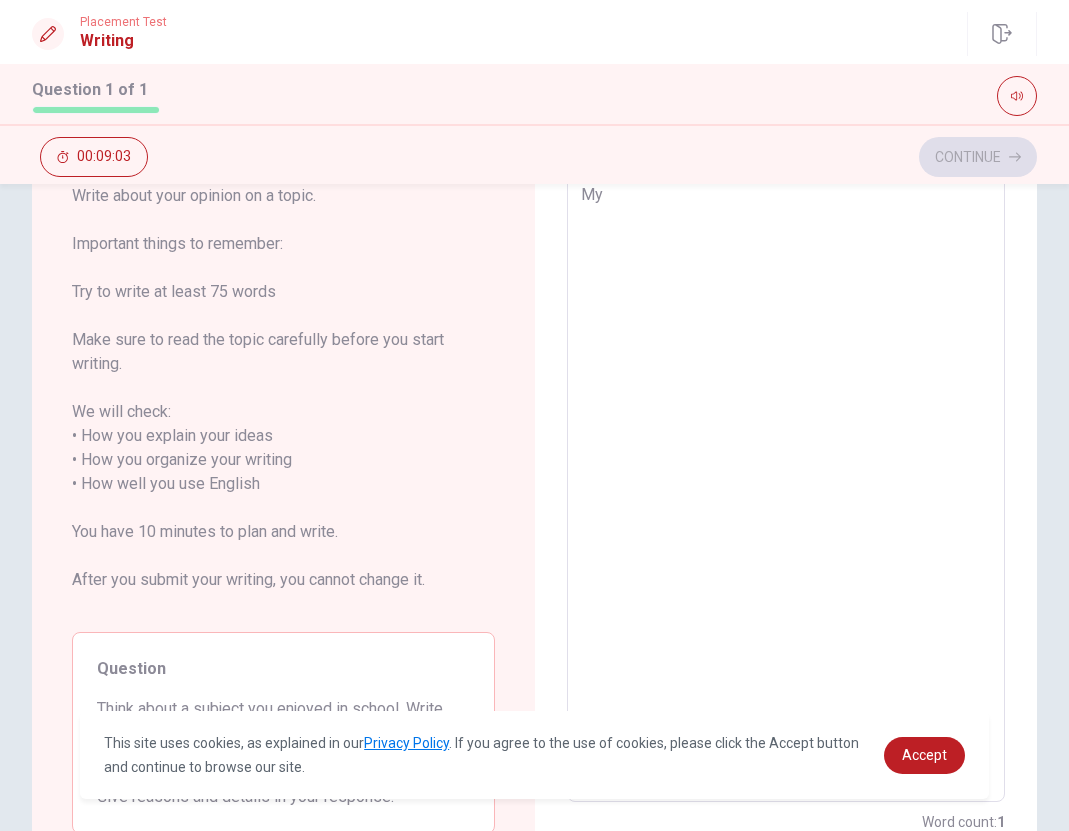 type on "My" 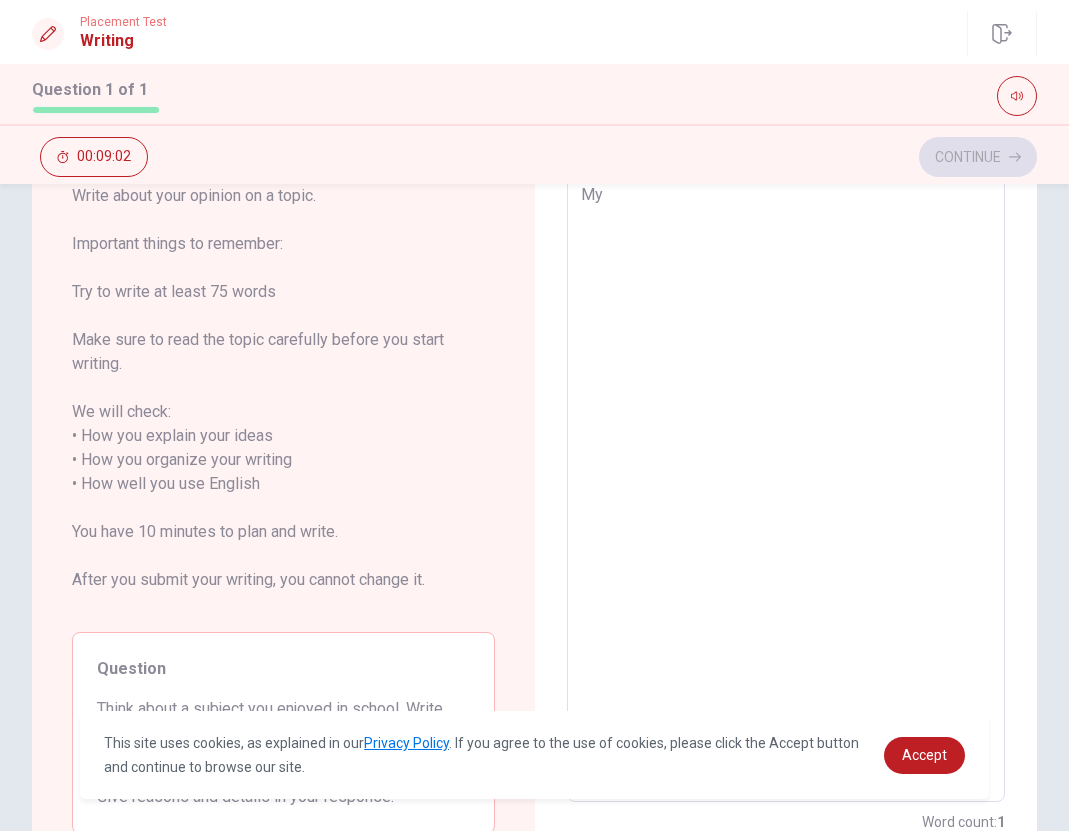 type on "My f" 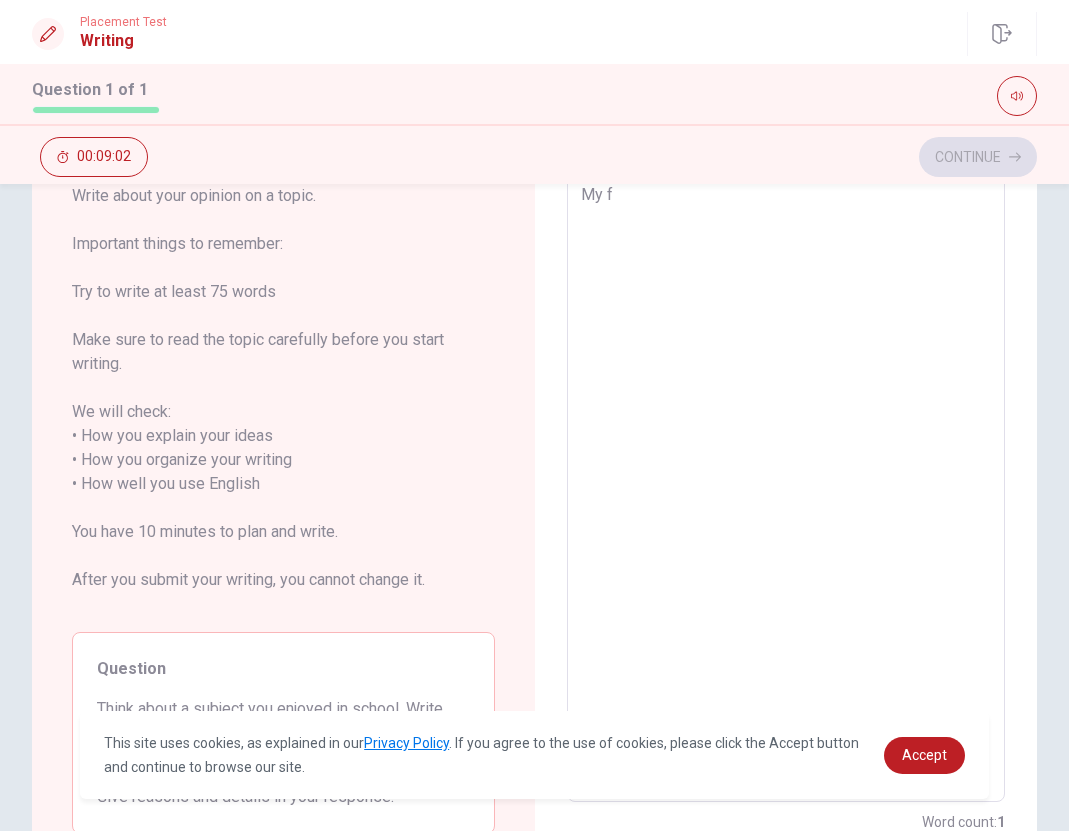type on "x" 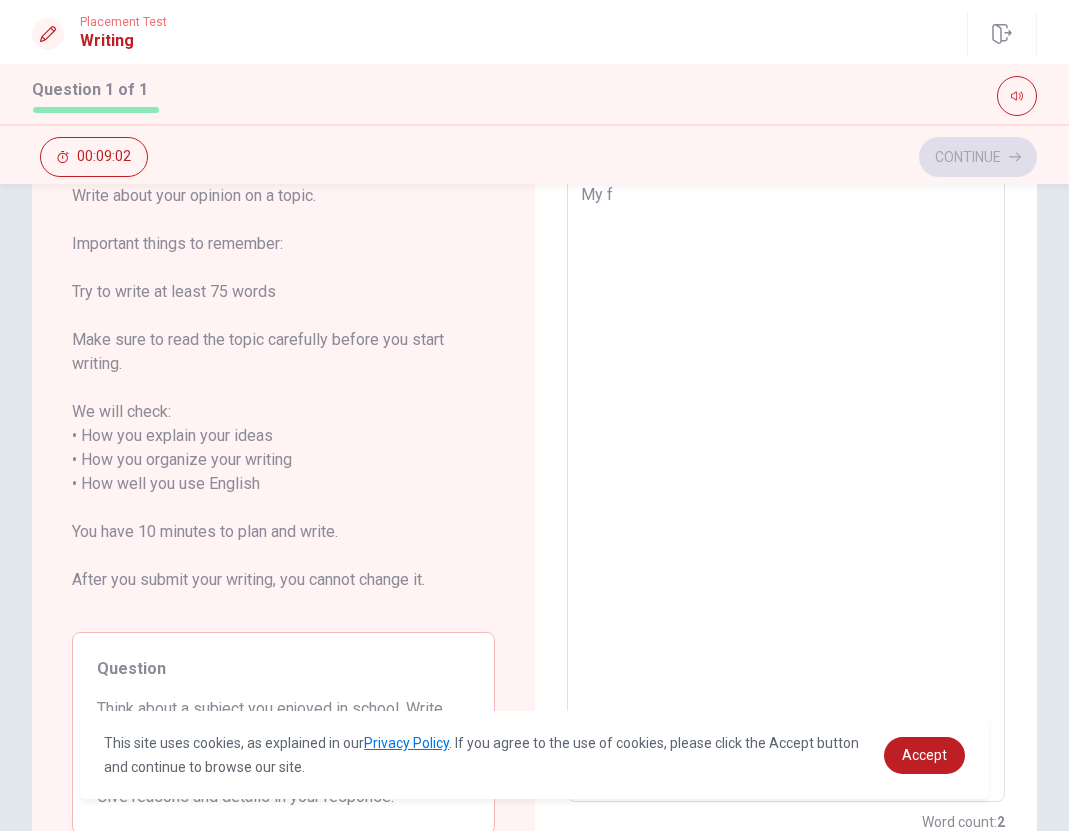 type on "My fa" 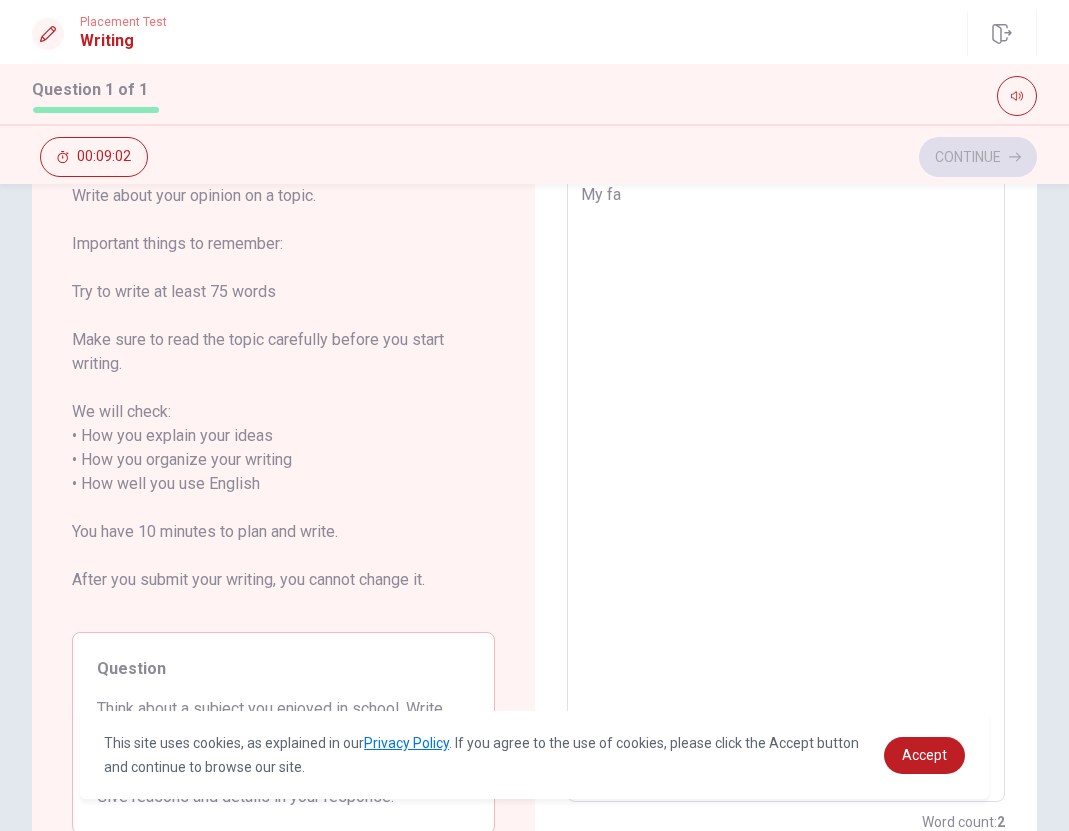 type on "x" 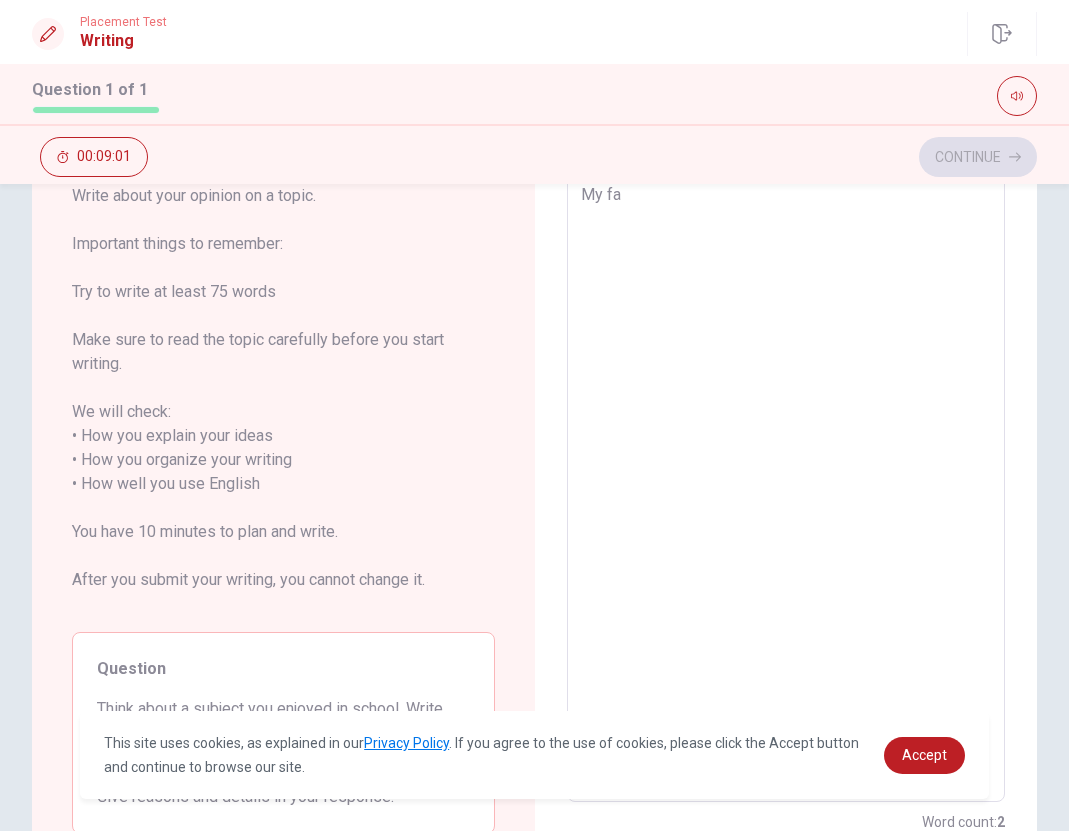 type on "My fav" 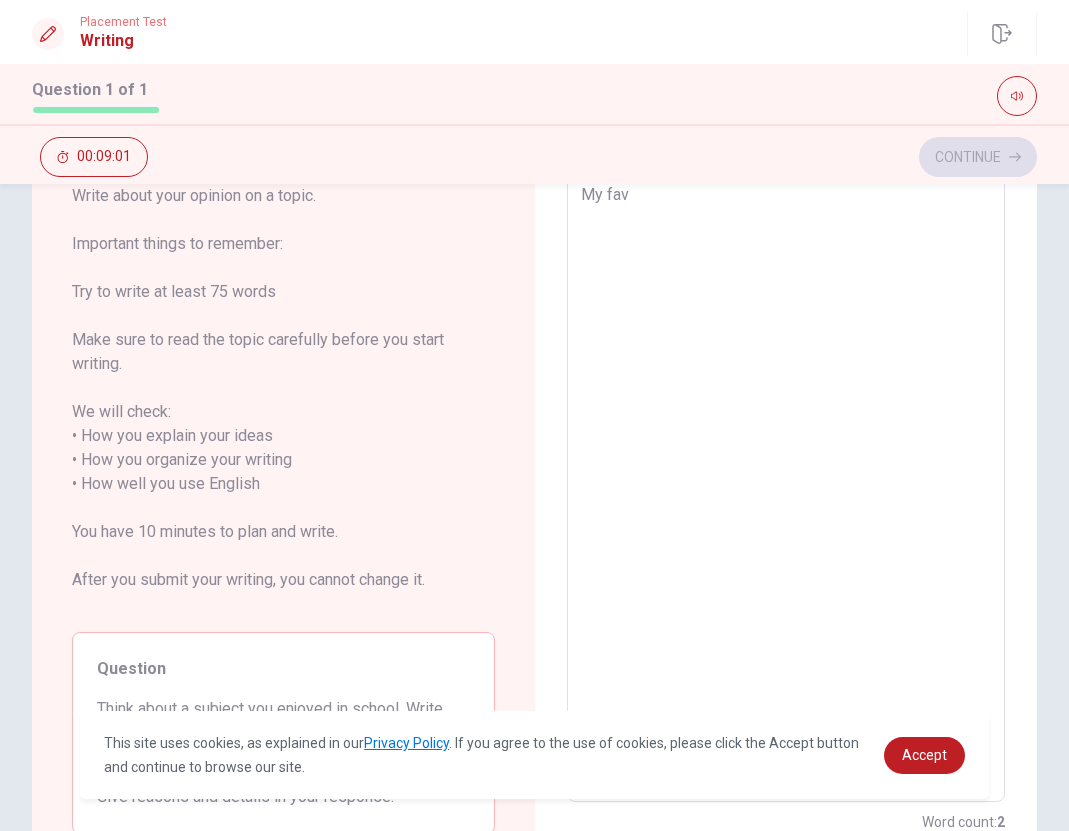 type on "x" 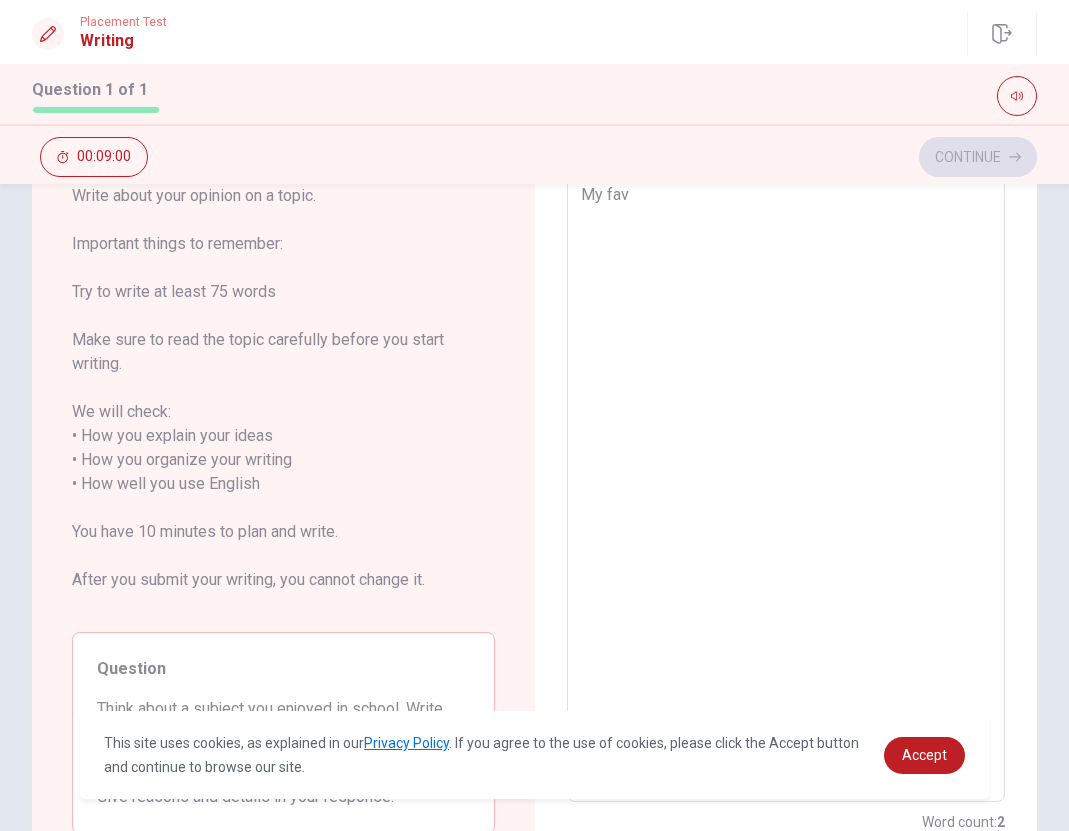 type on "My favo" 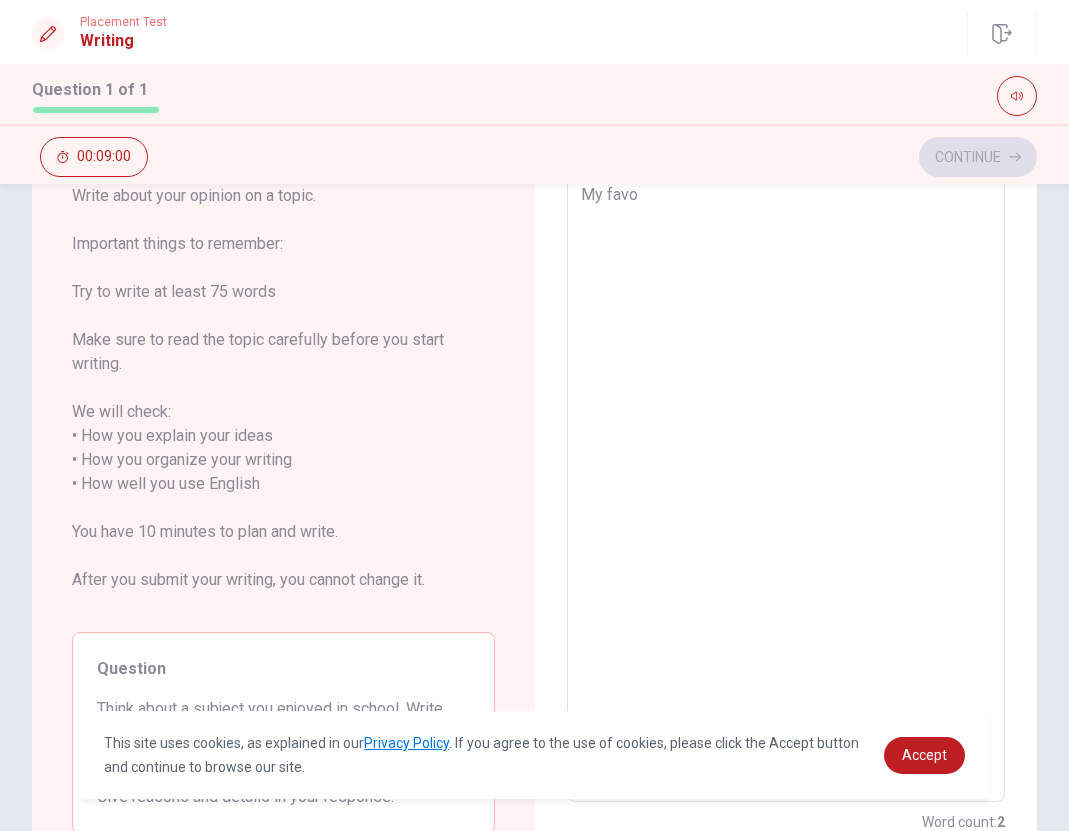 type on "x" 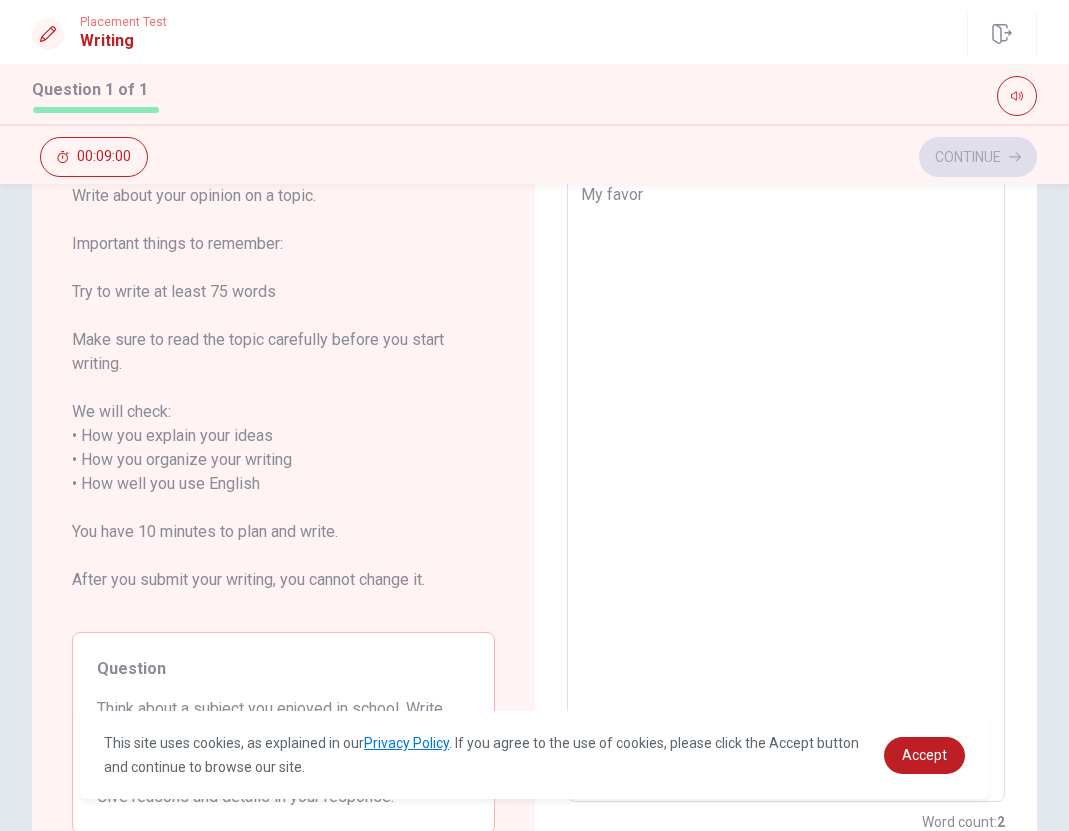 type on "x" 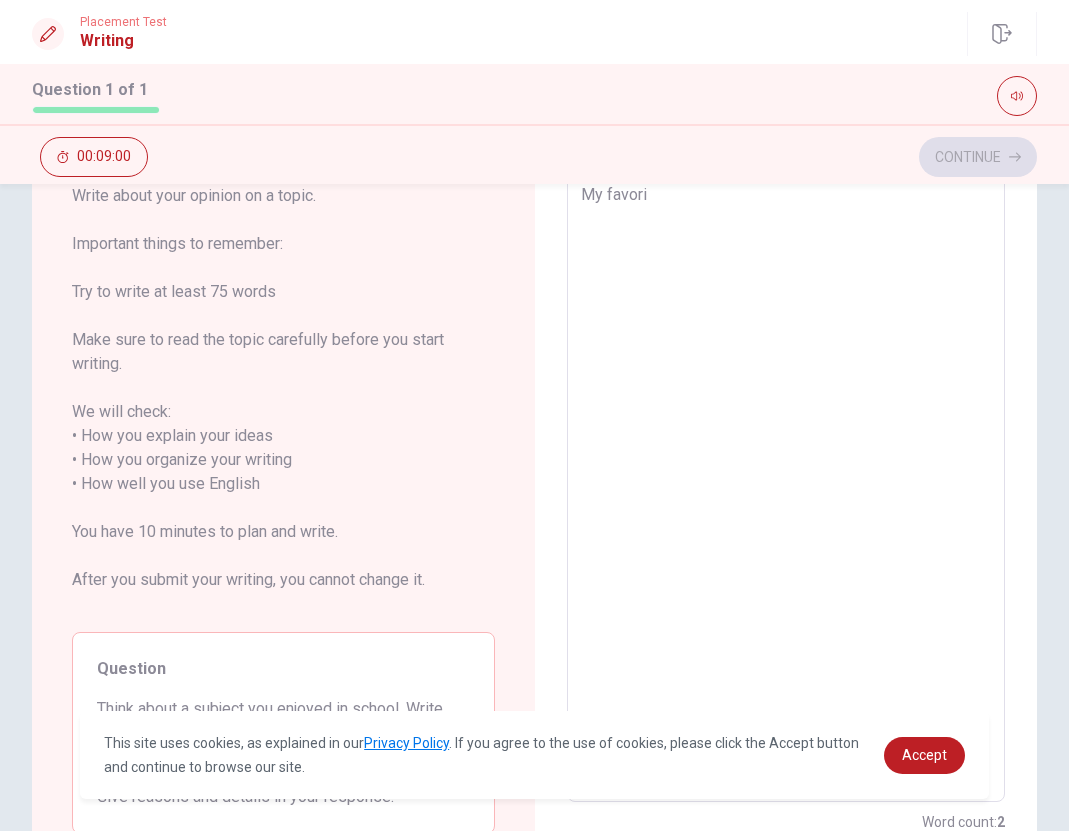 type on "x" 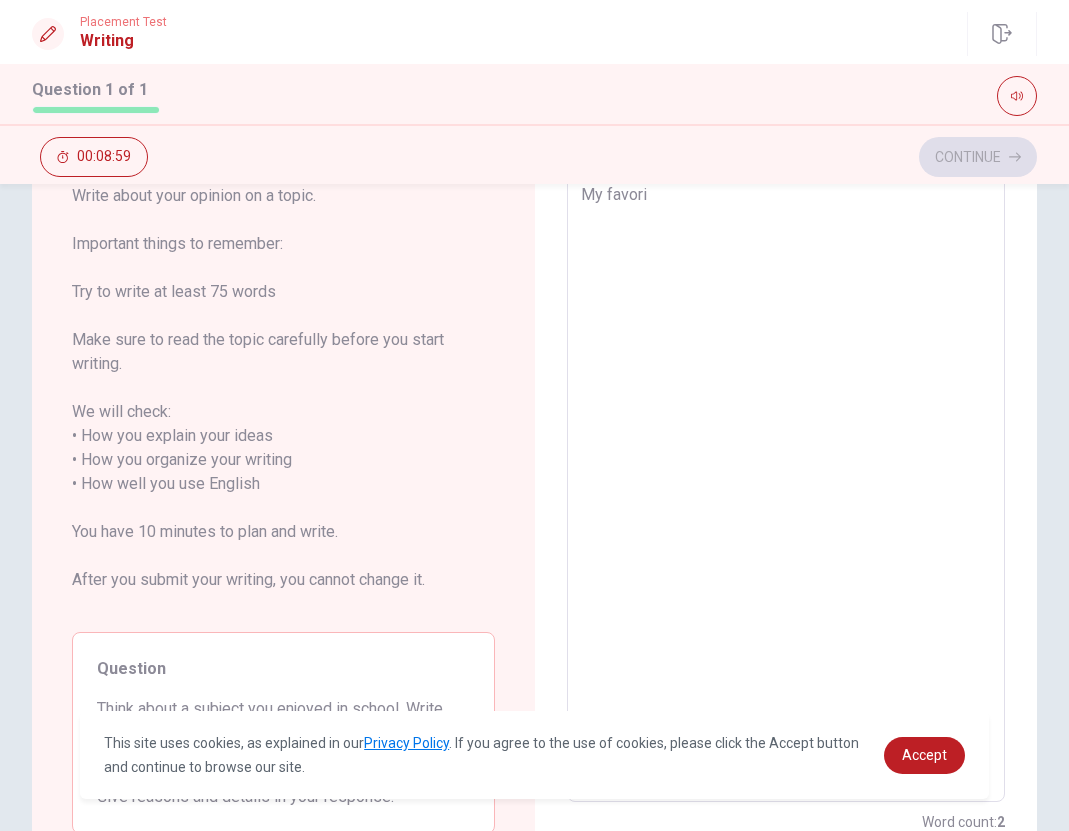 type on "My favorit" 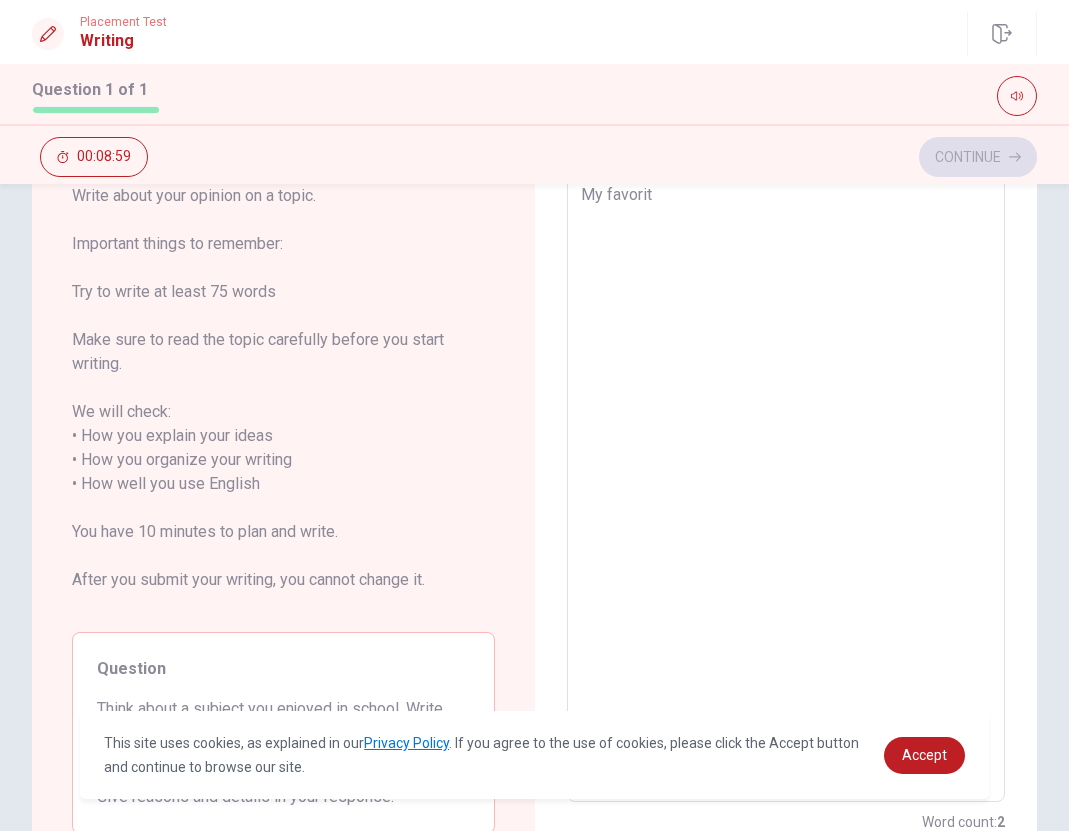 type on "x" 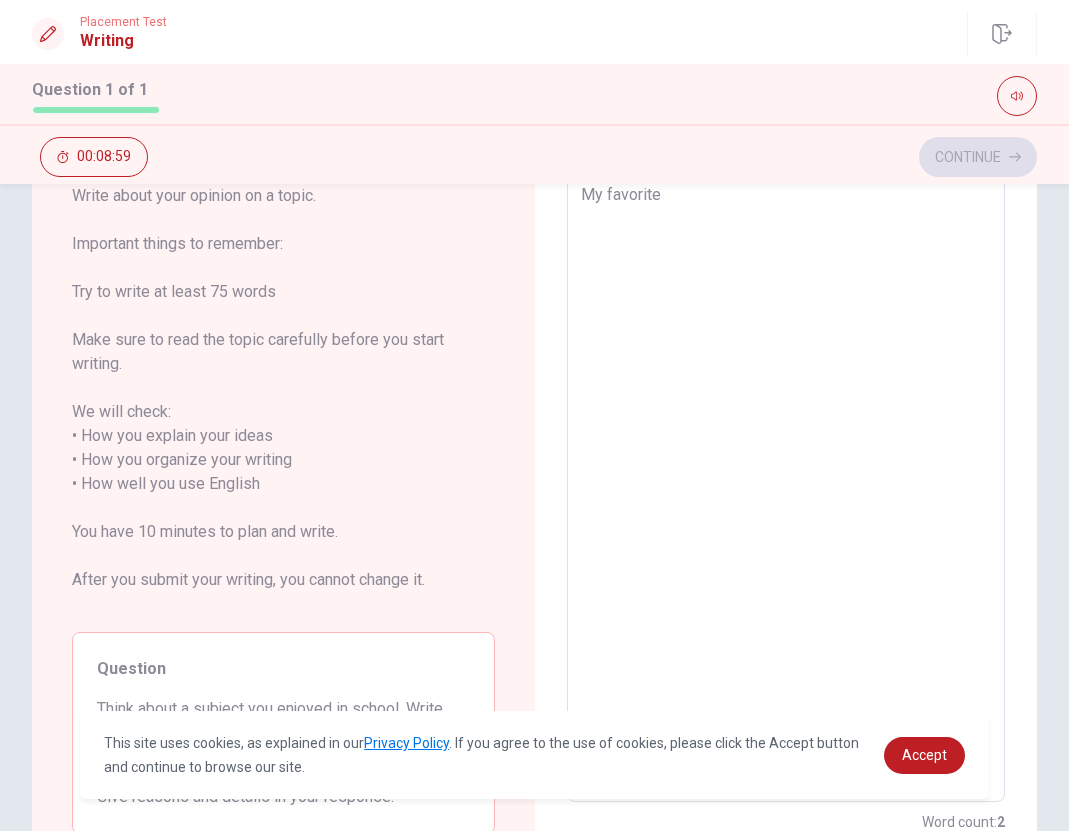 type on "x" 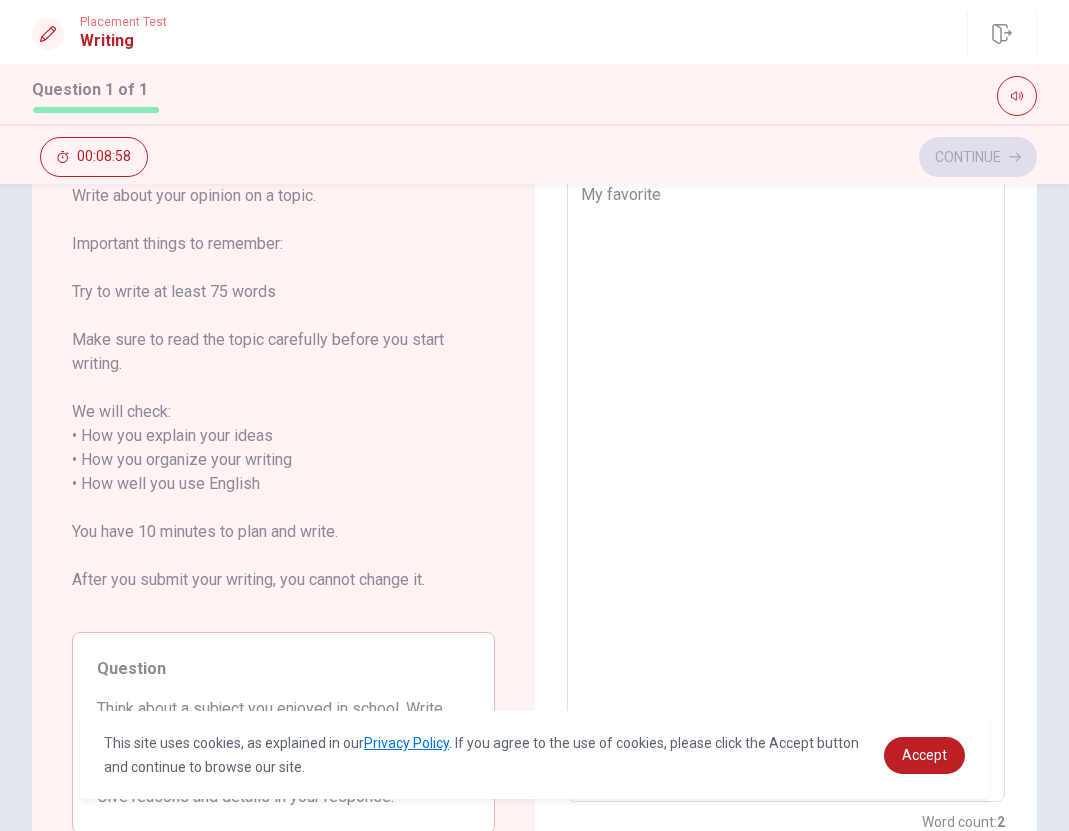 type on "My favorite" 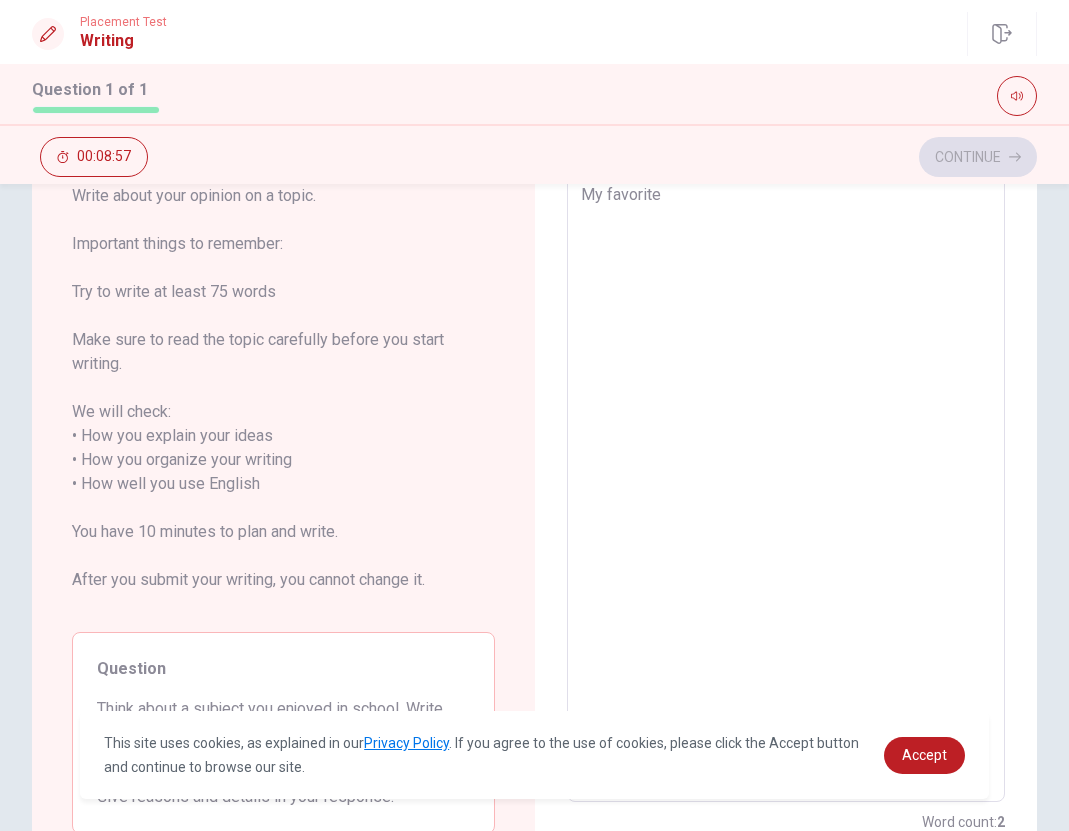 type on "My favorite s" 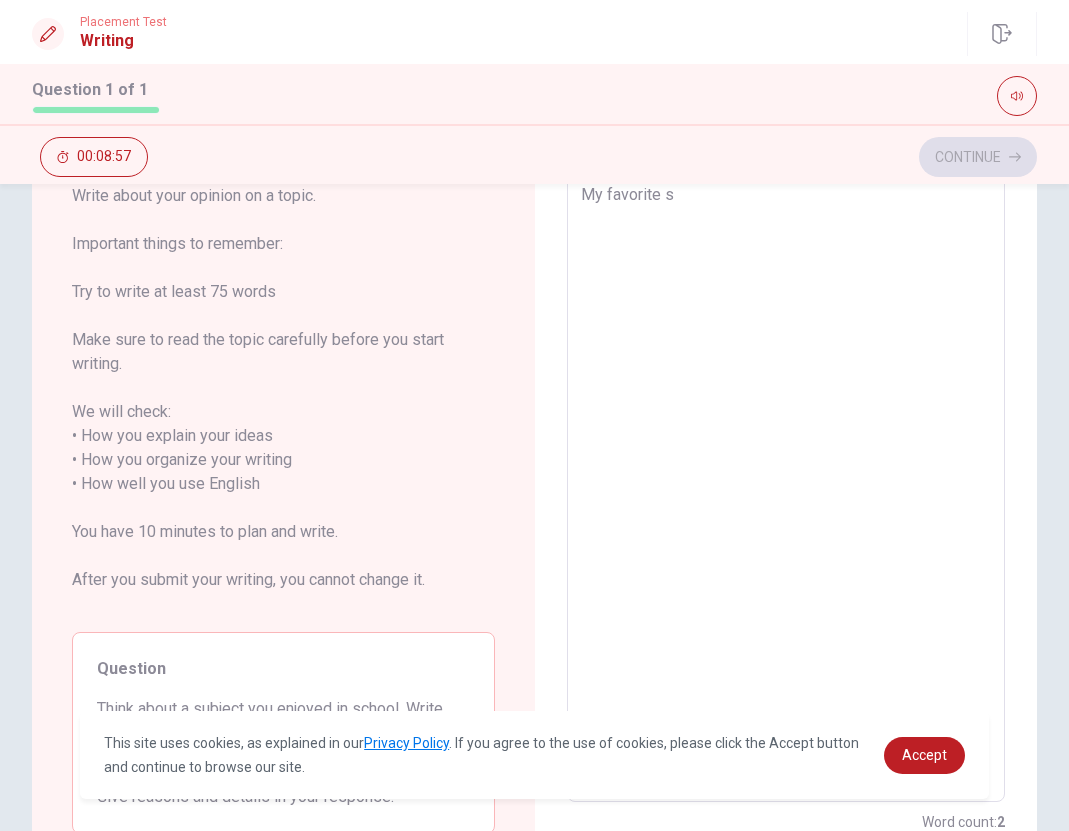 type on "x" 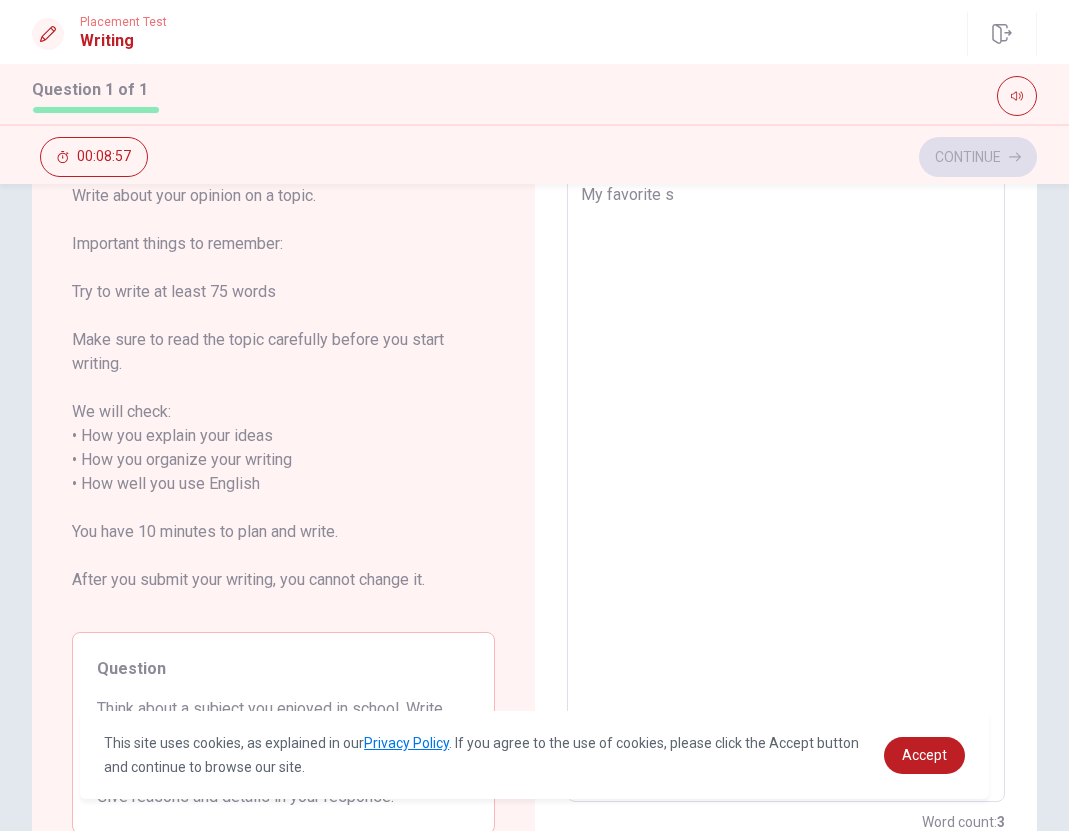 type on "My favorite su" 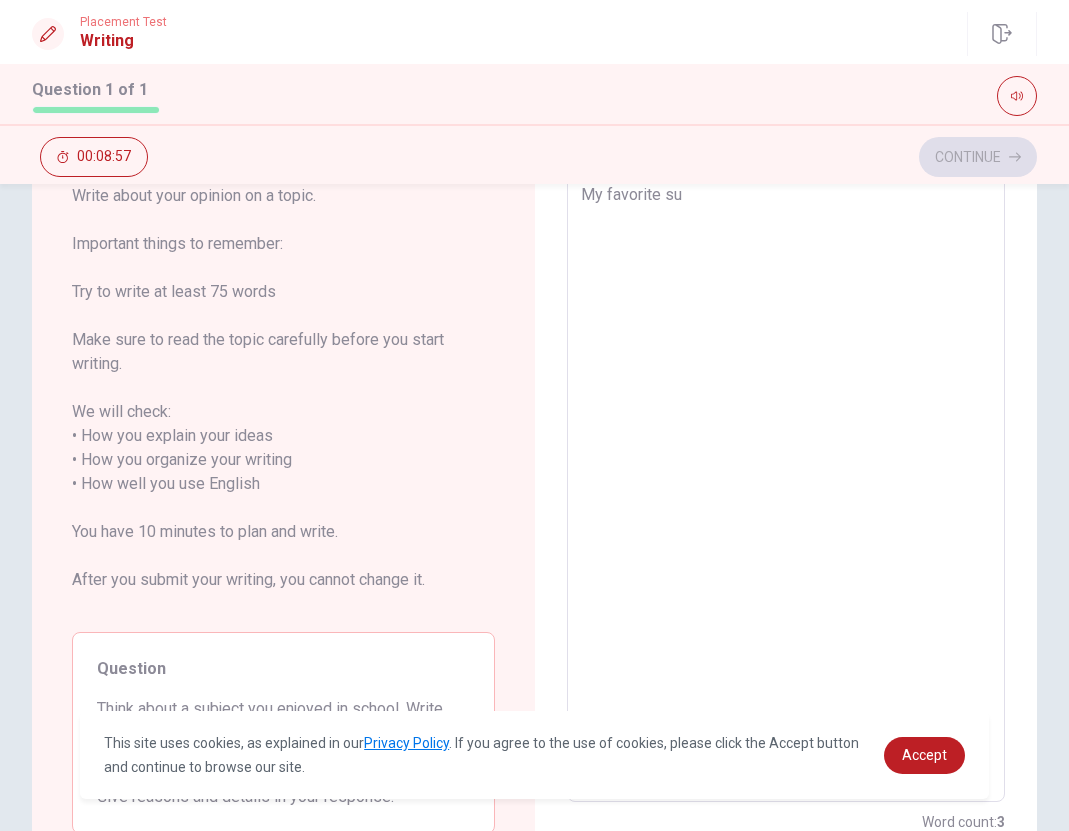 type on "x" 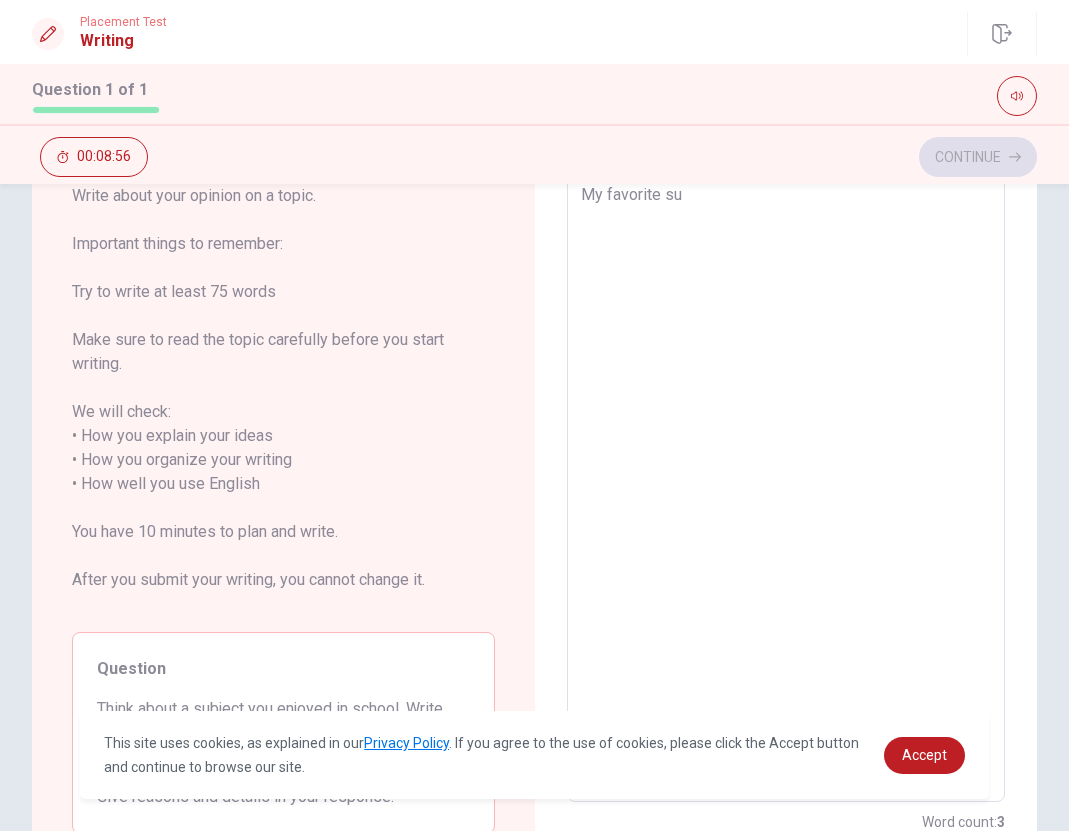 type on "My favorite sub" 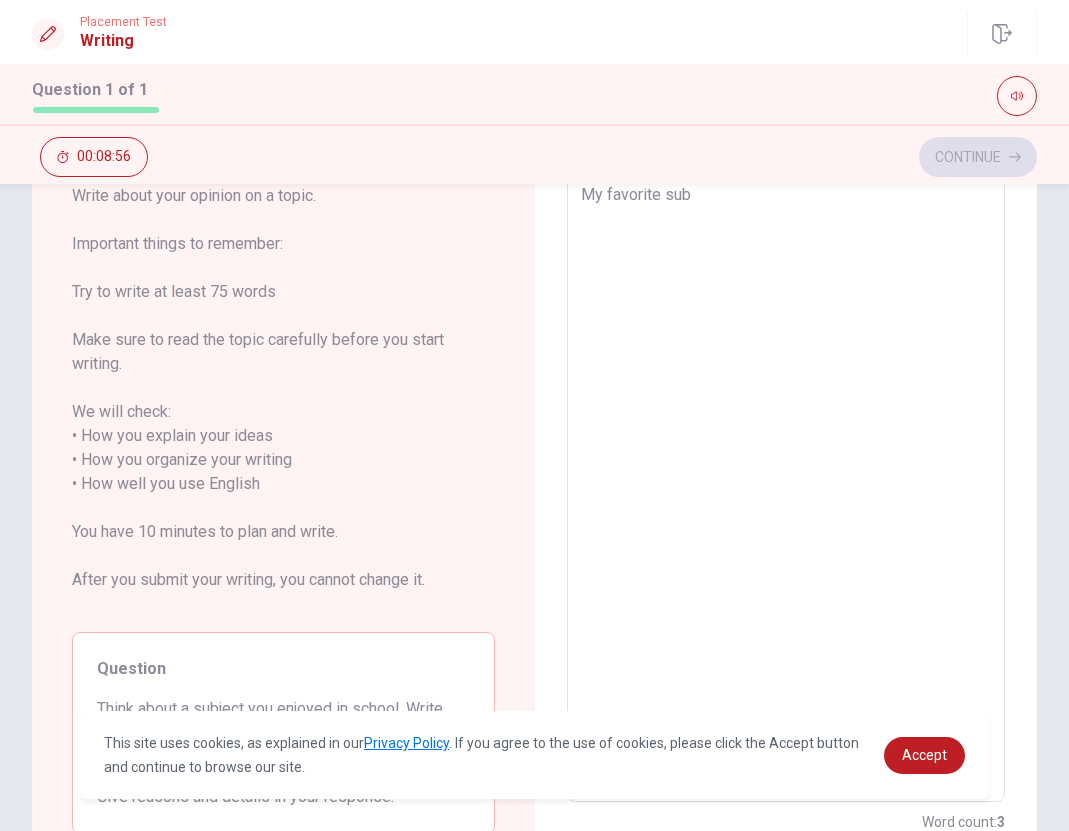 type on "x" 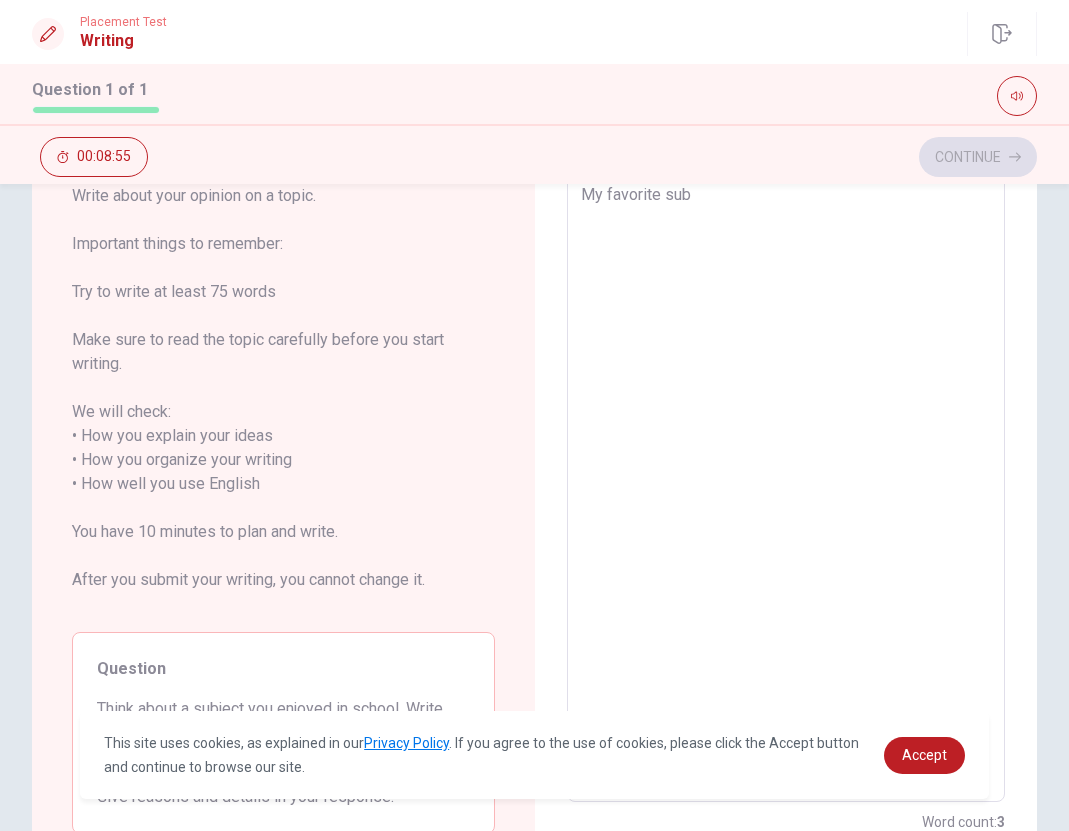 type on "My favorite subj" 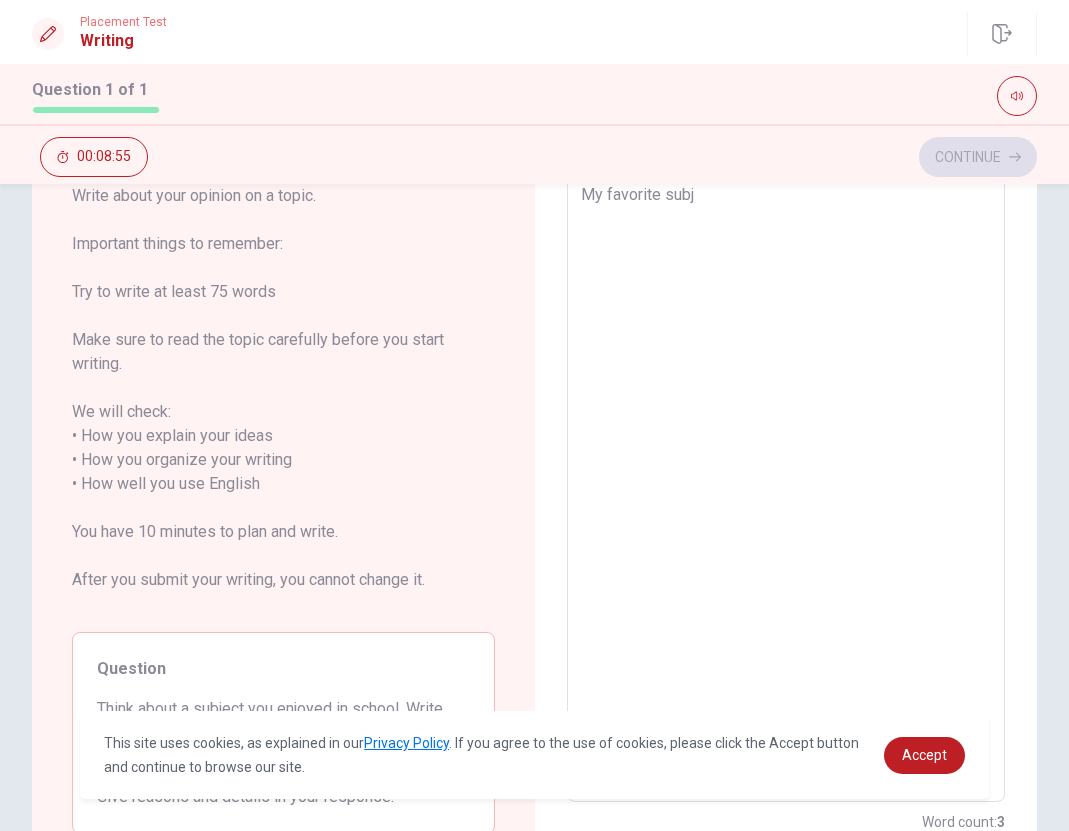 type on "x" 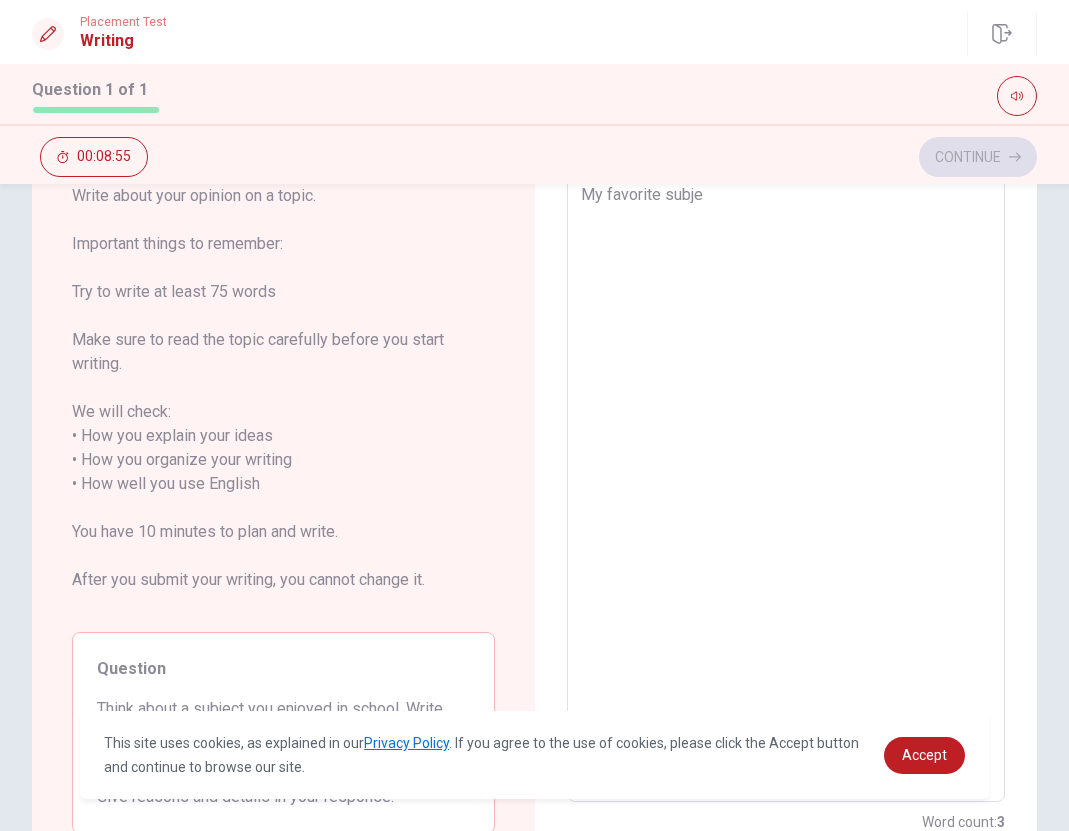 type on "x" 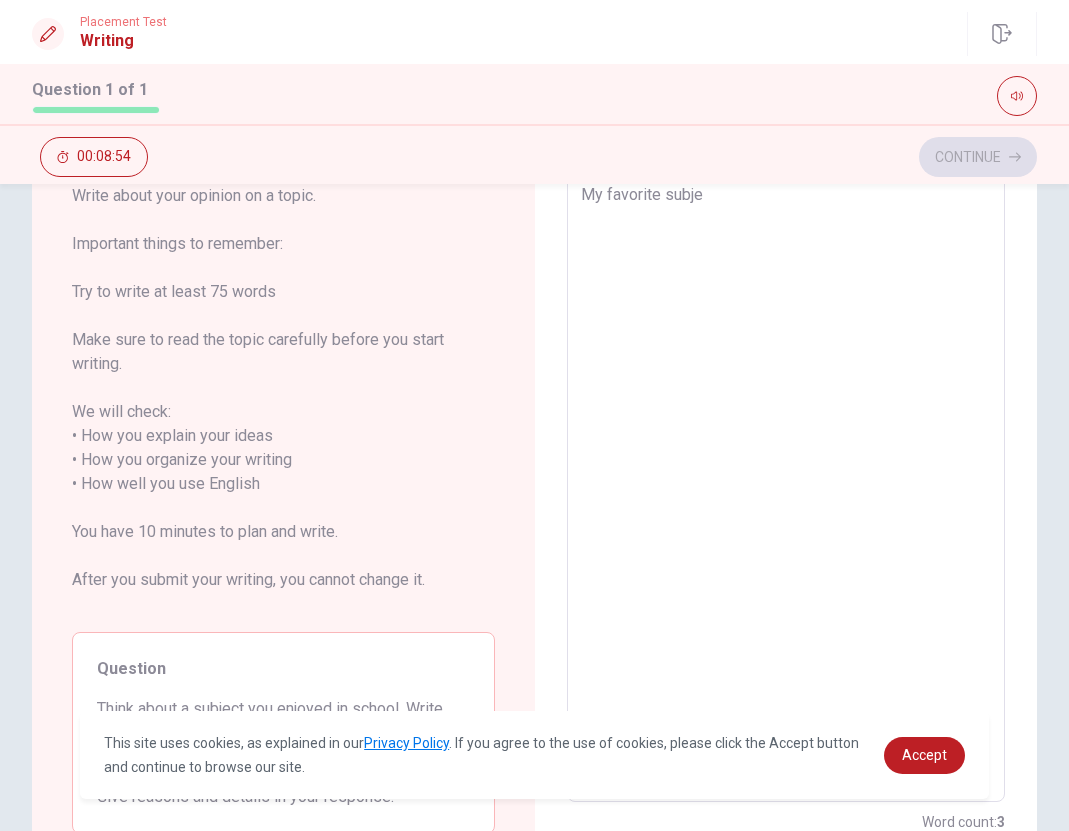 type on "My favorite subjec" 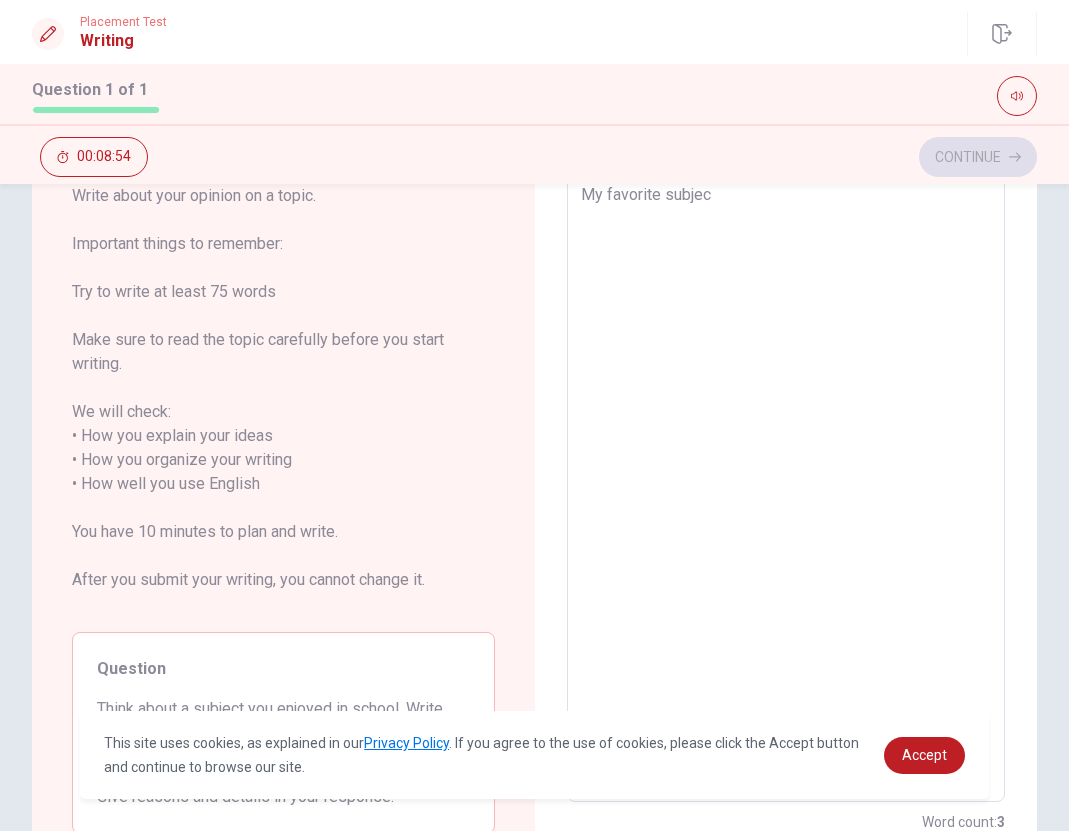 type on "x" 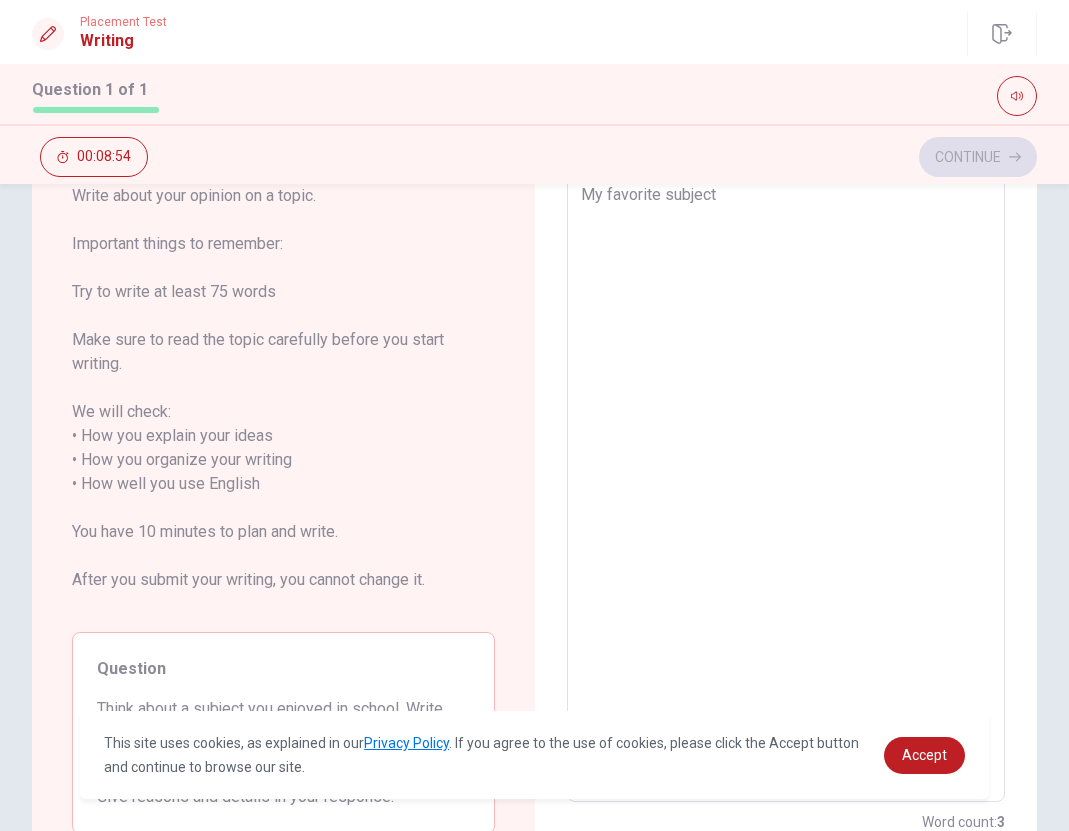 type on "x" 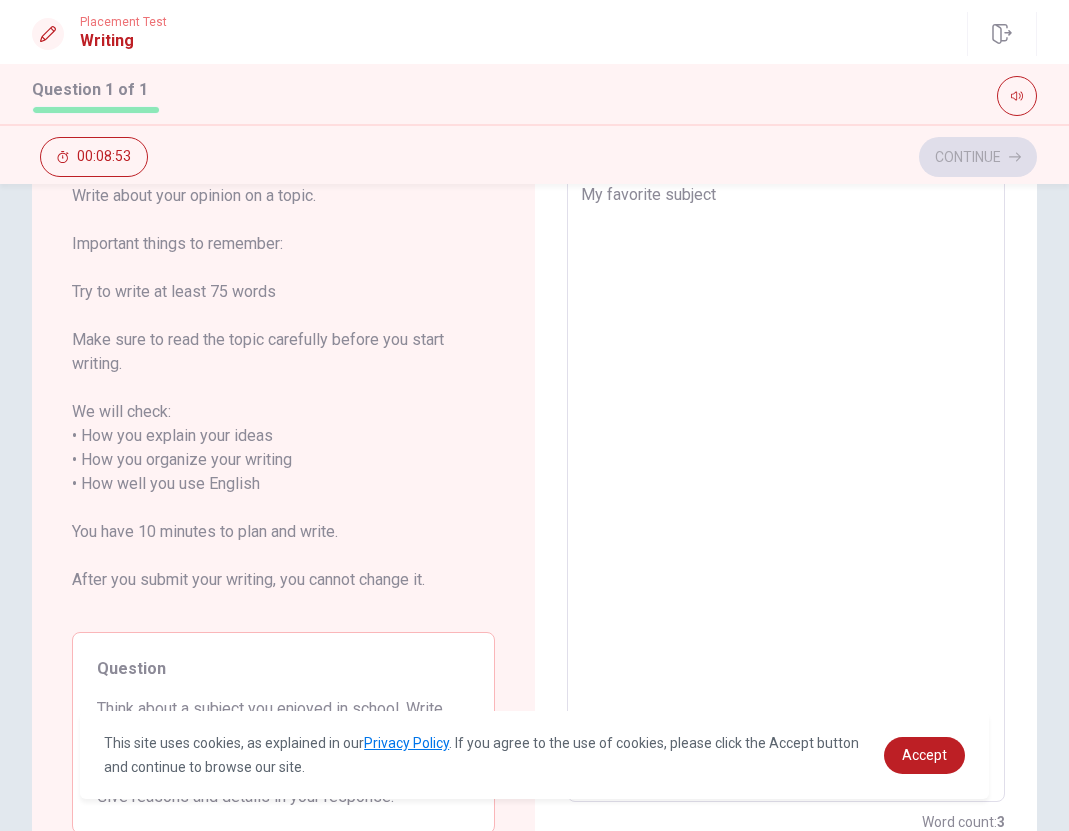 type on "My favorite subject" 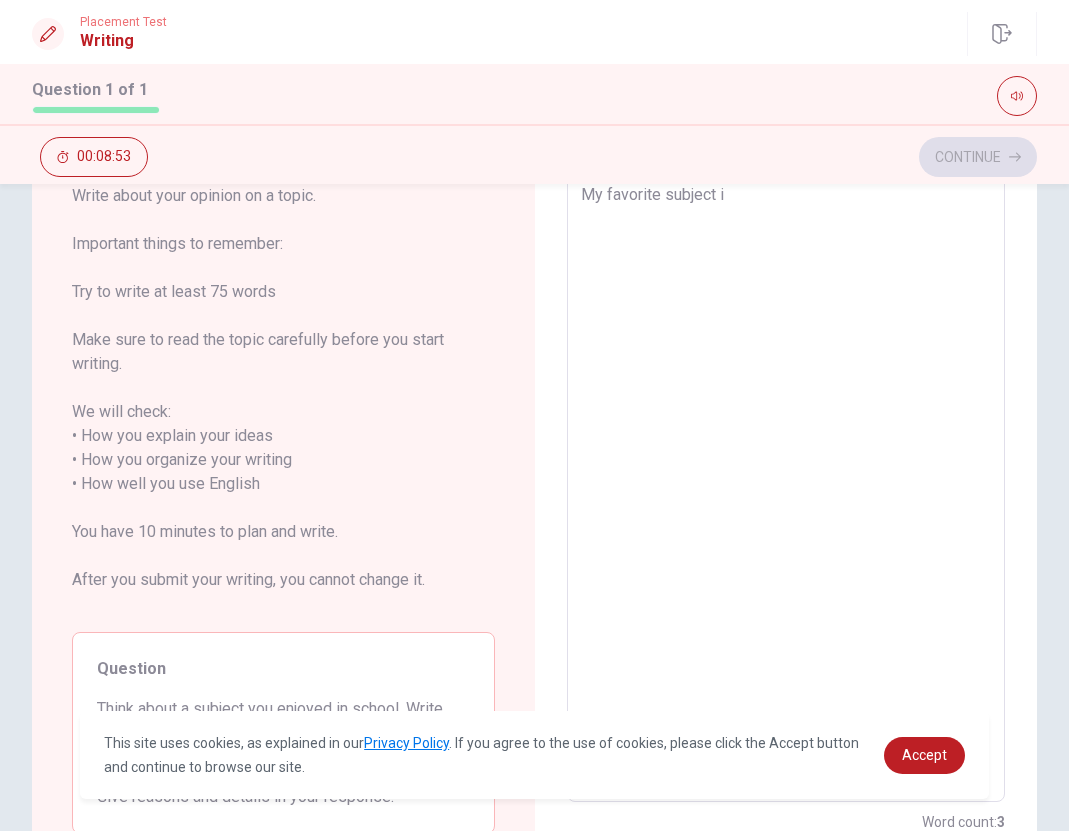 type on "x" 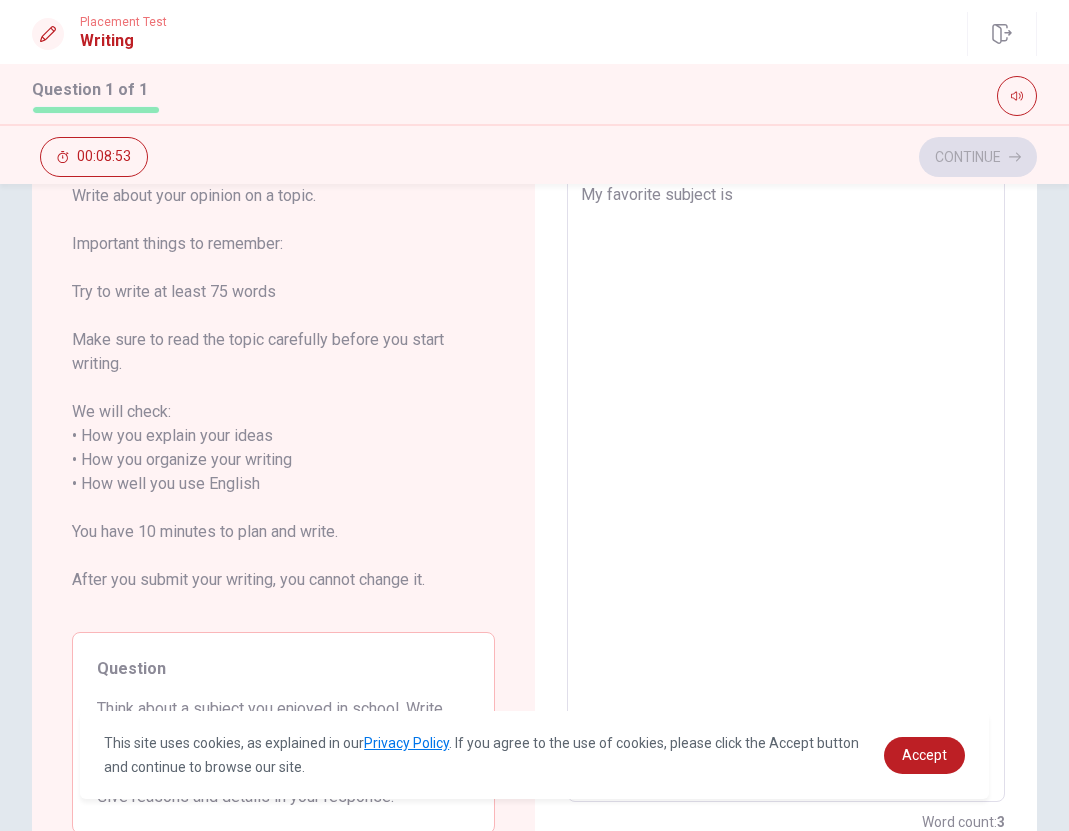 type on "x" 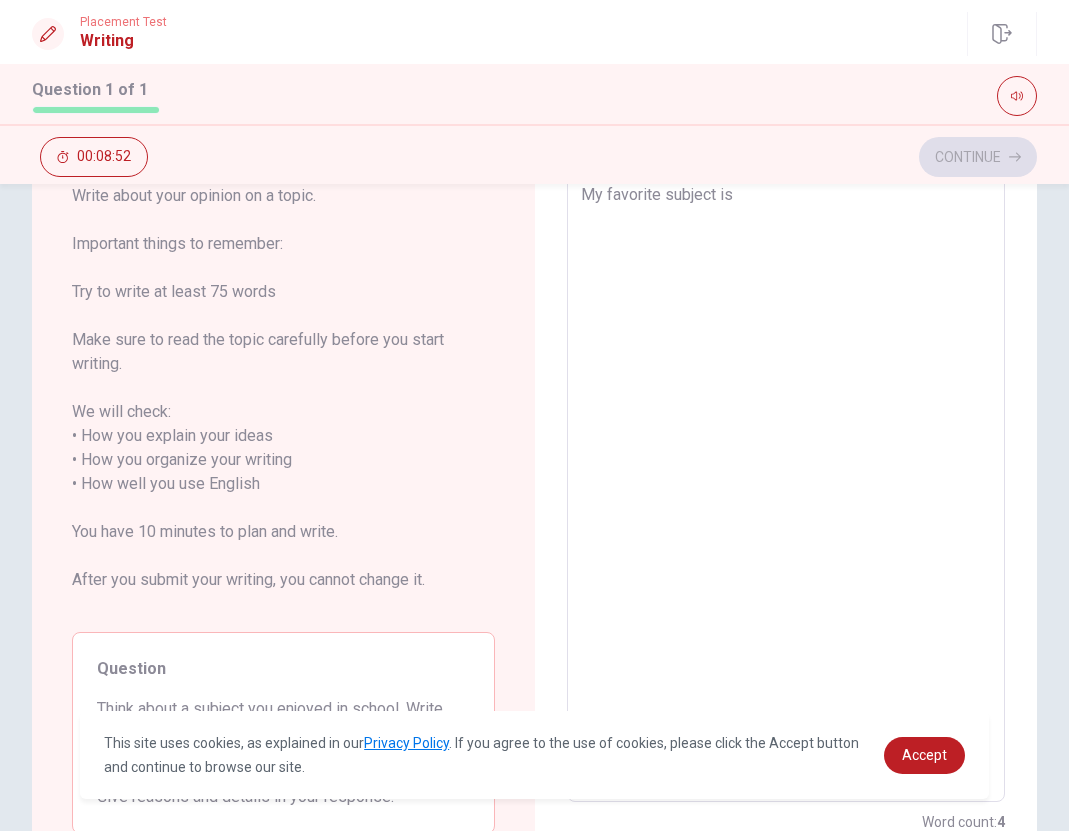 type on "My favorite subject is" 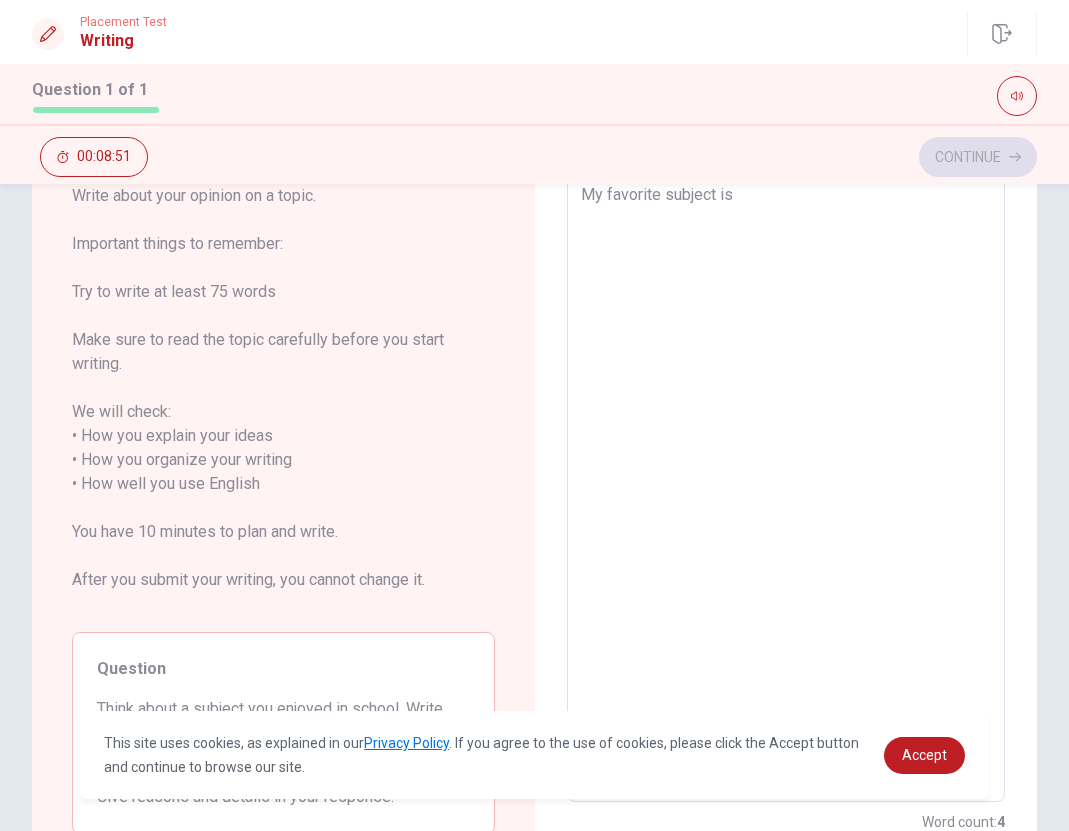 type on "My favorite subject is J" 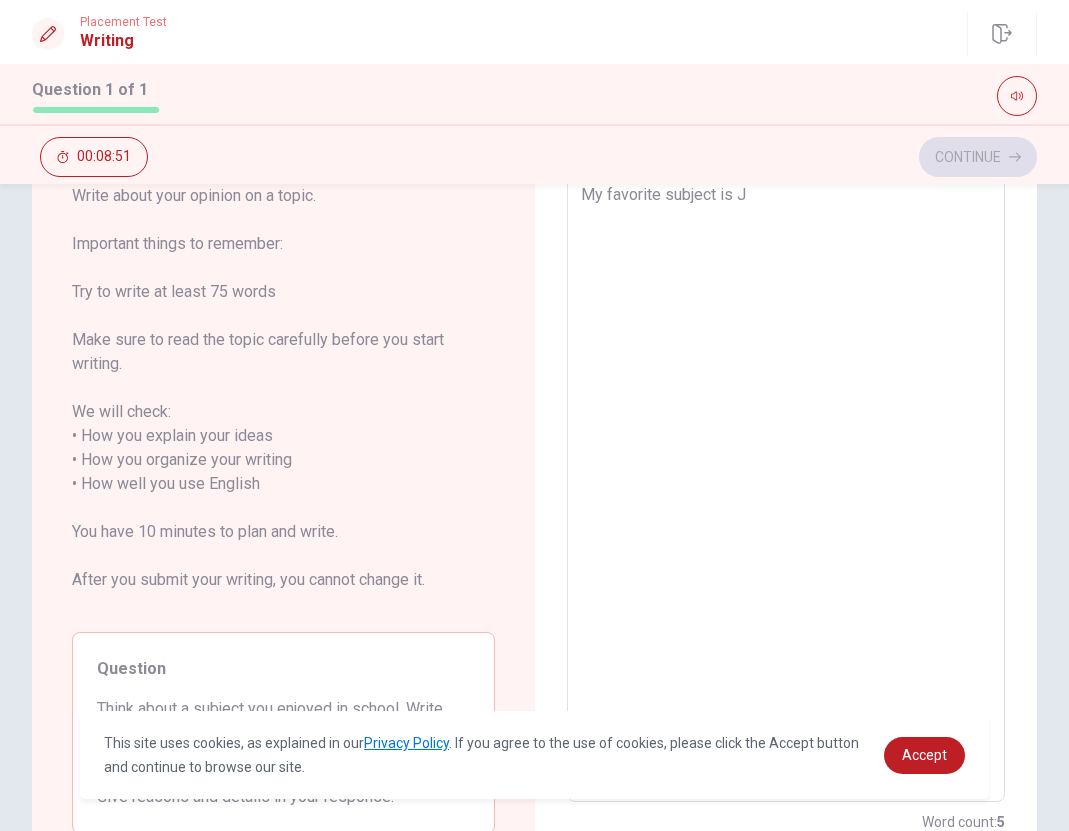 type on "x" 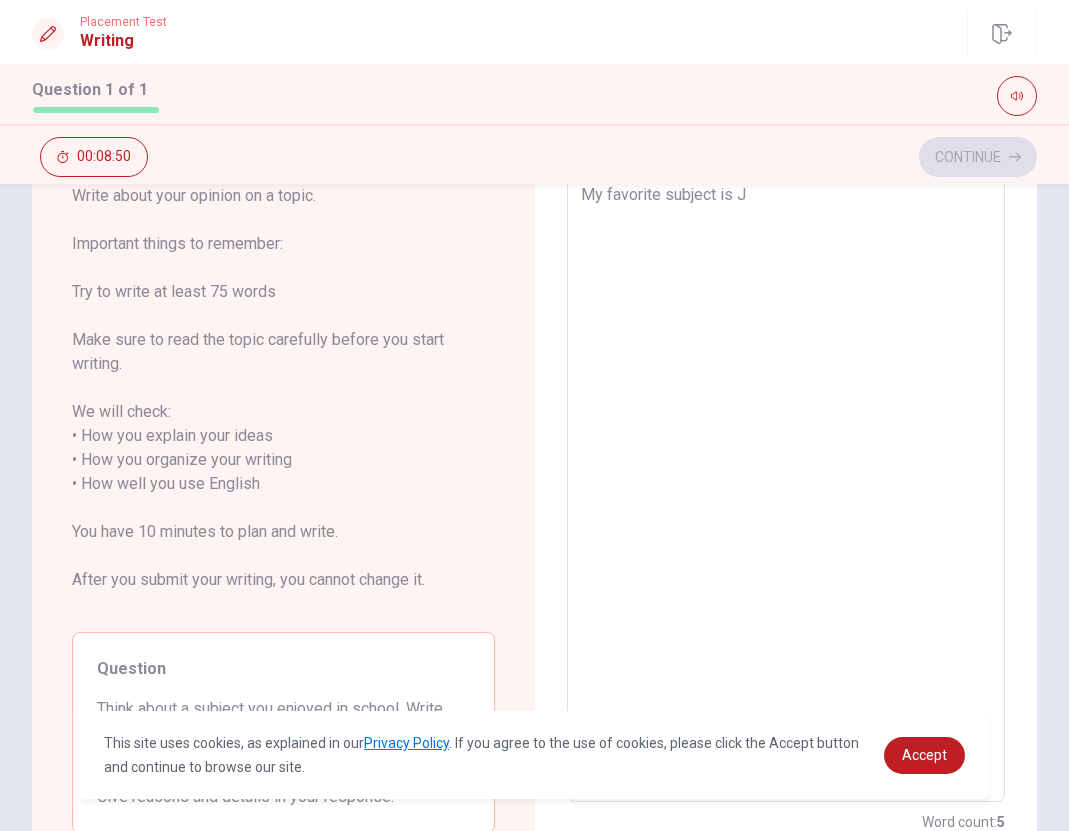 type on "My favorite subject is [PERSON_NAME]" 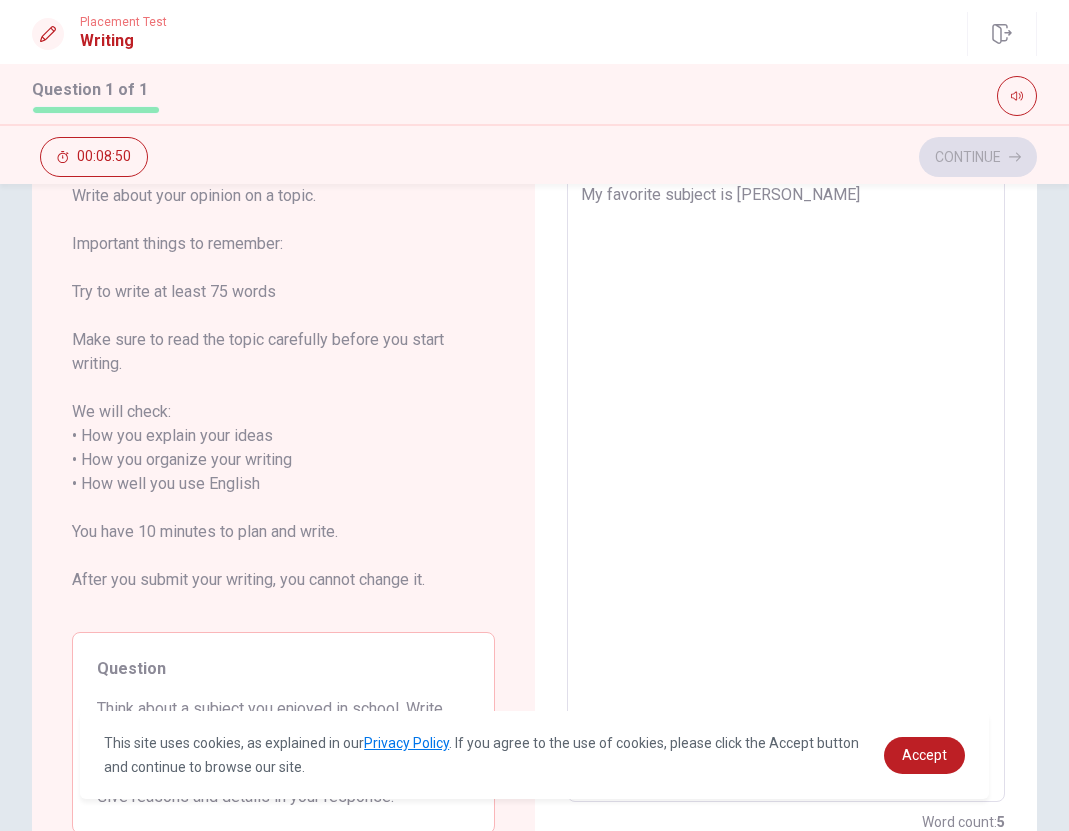 type on "x" 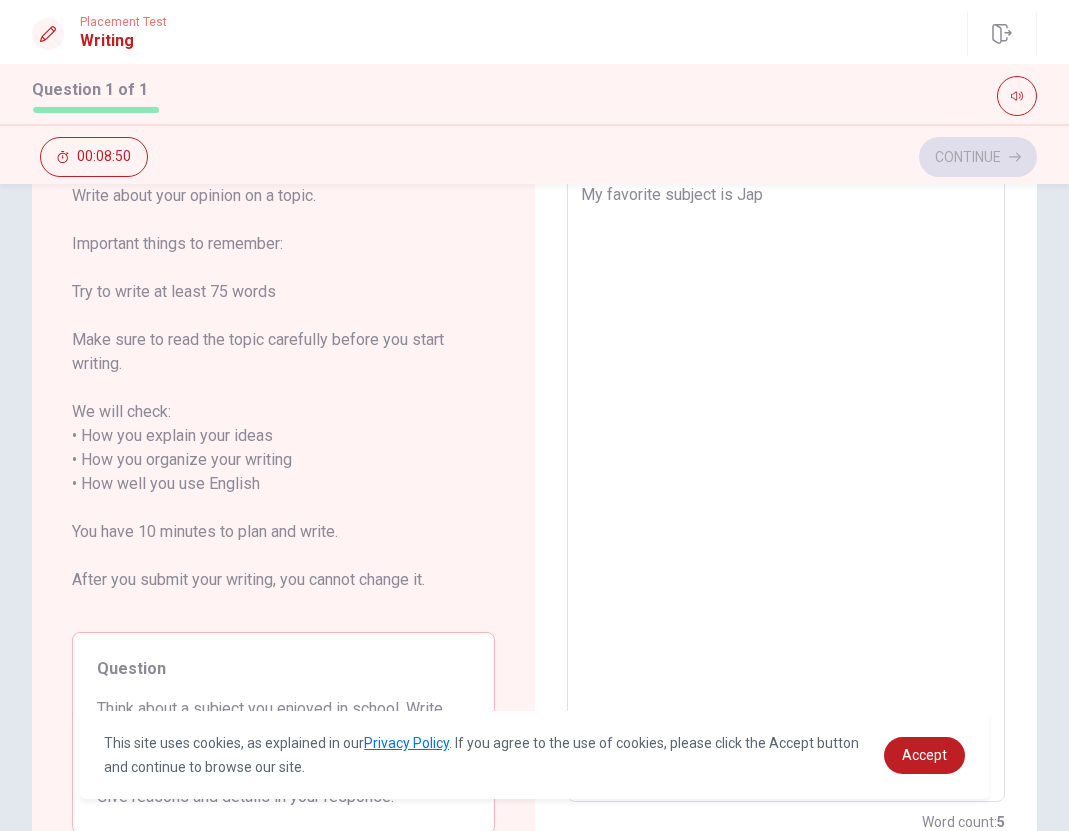 type on "x" 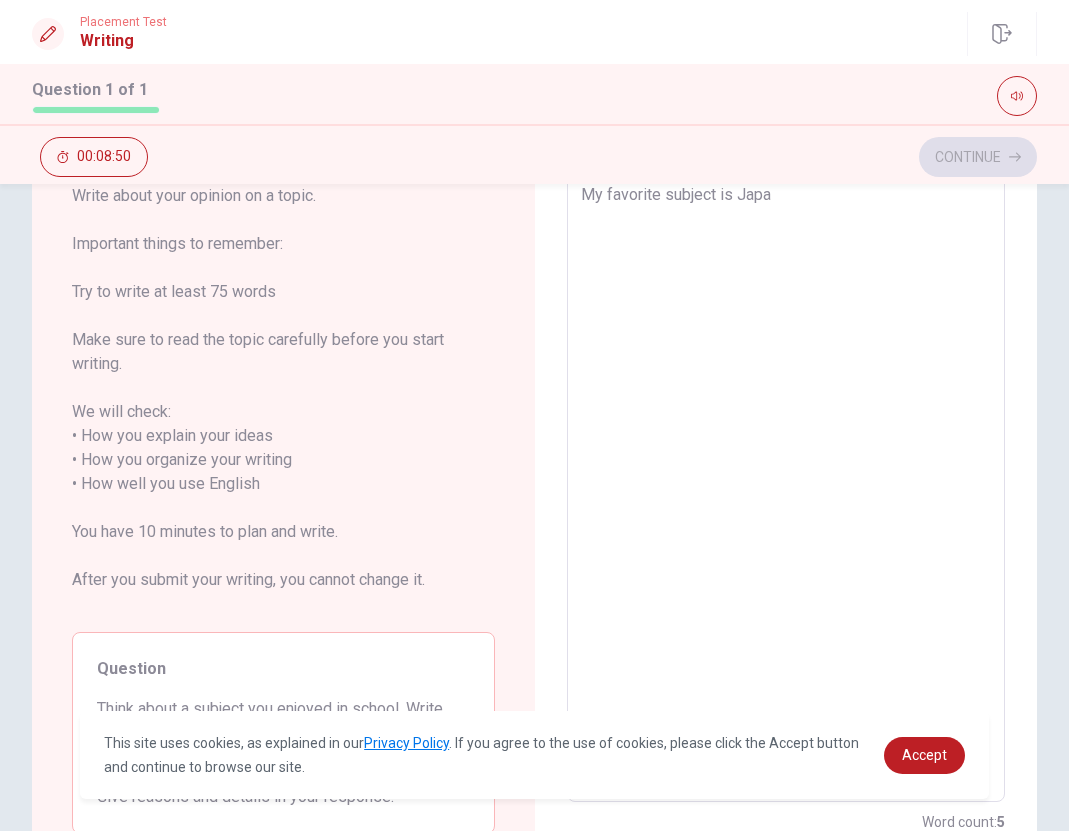 type on "x" 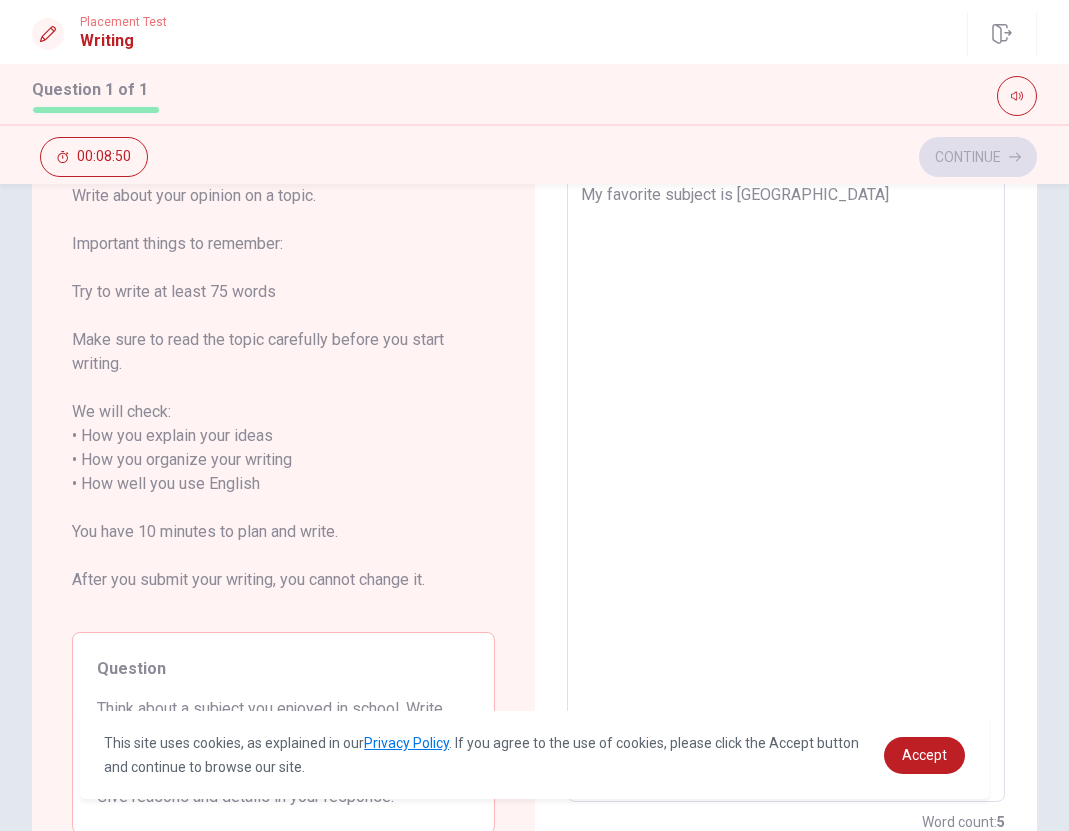 type on "x" 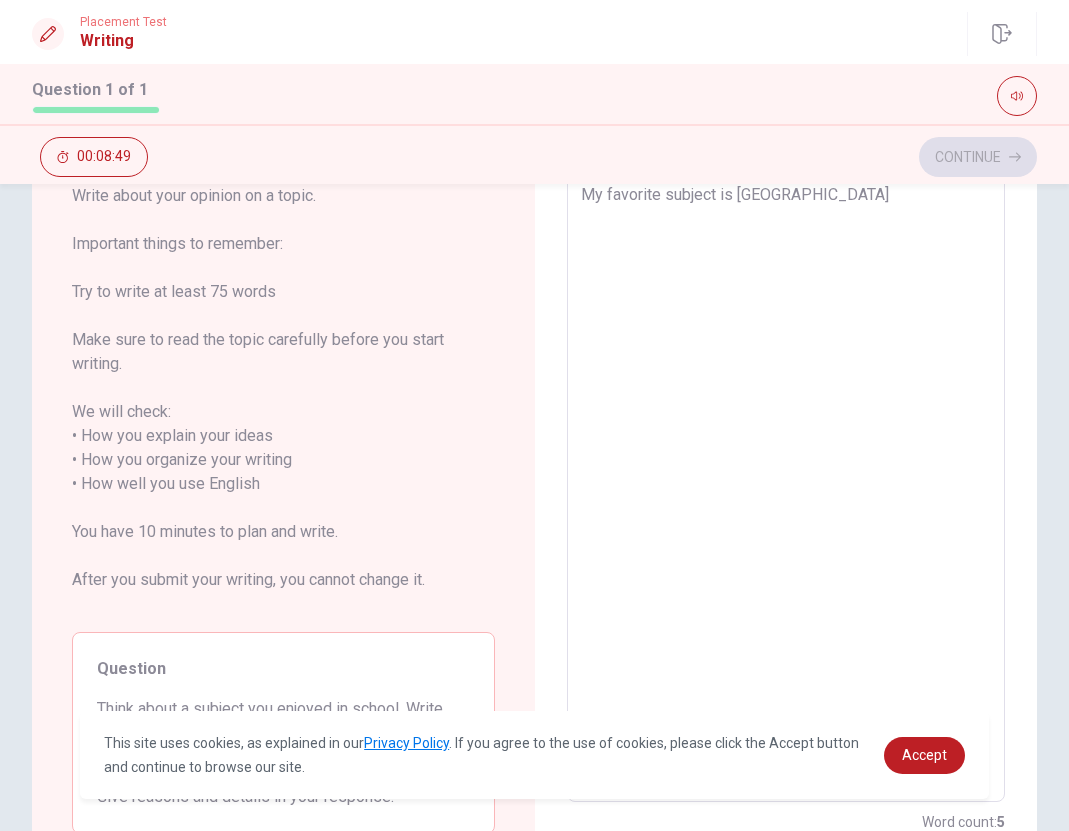 type on "My favorite subject is Japane" 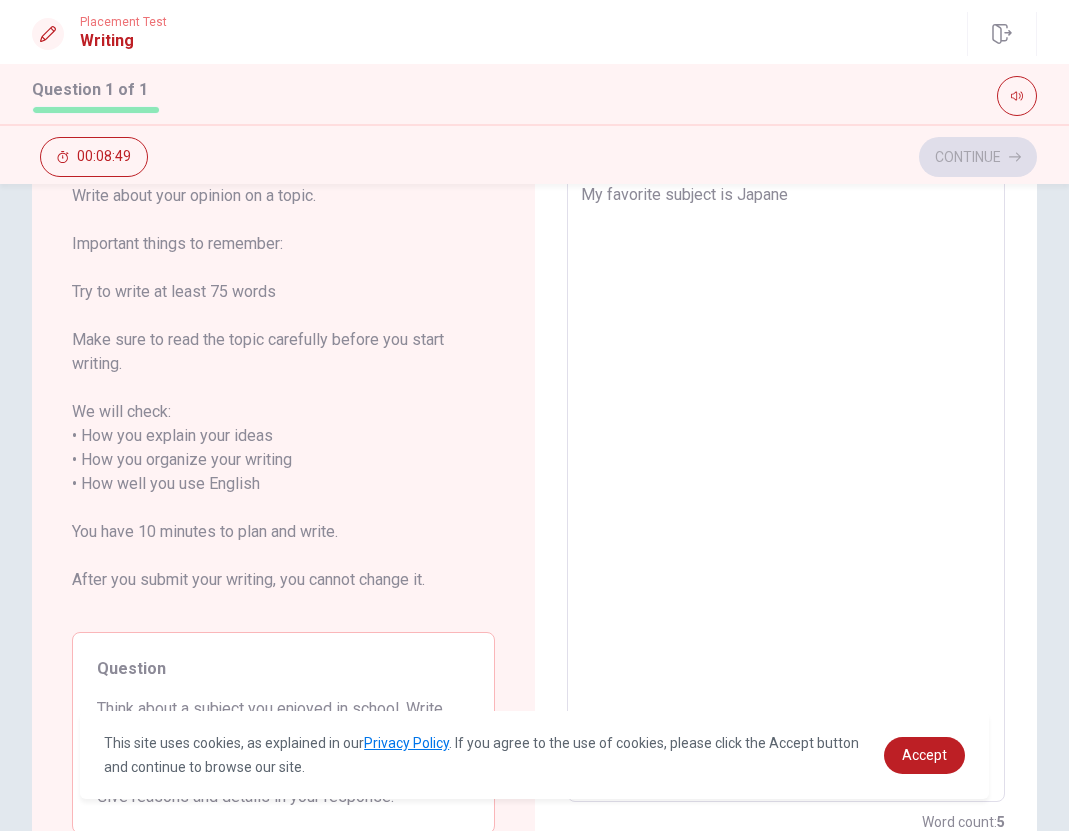 type on "x" 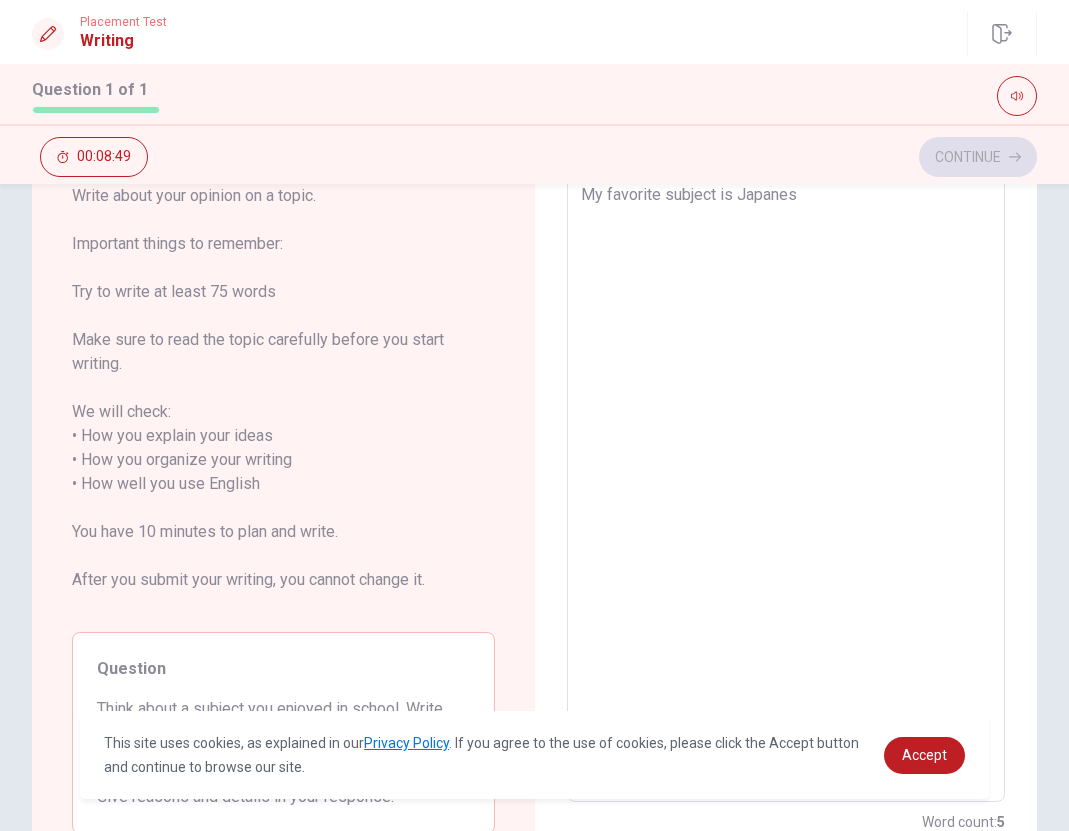 type on "x" 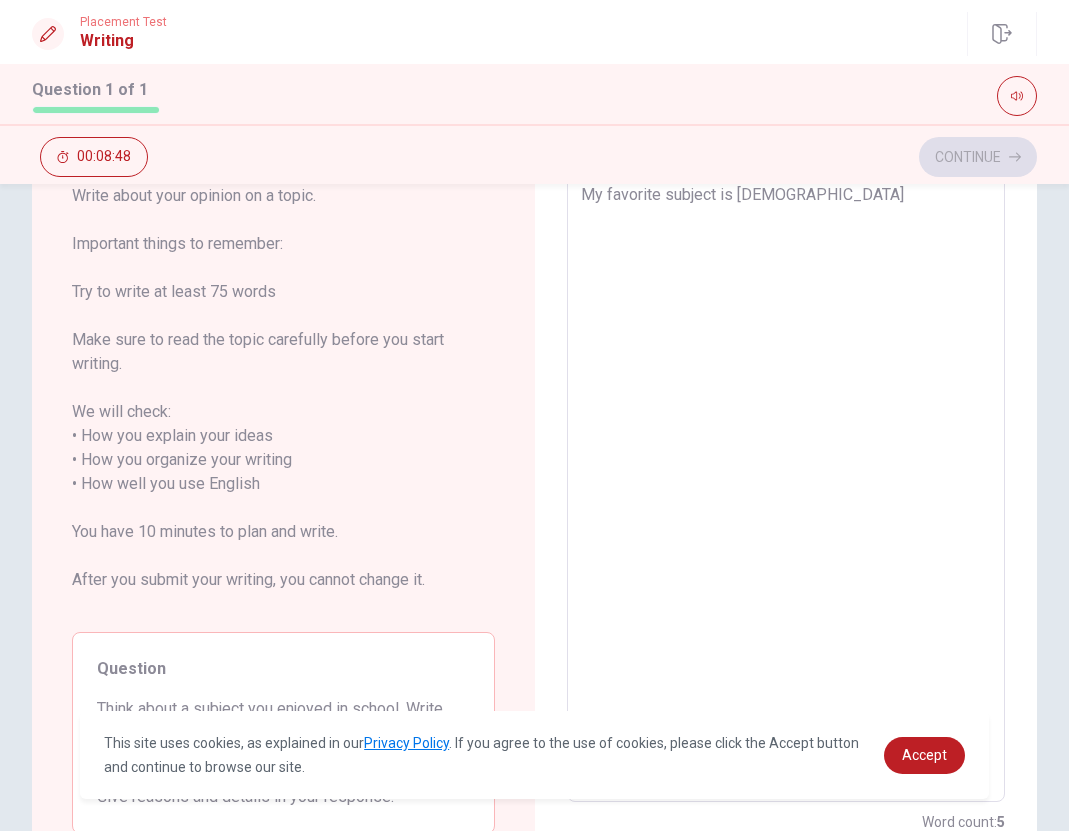 type on "x" 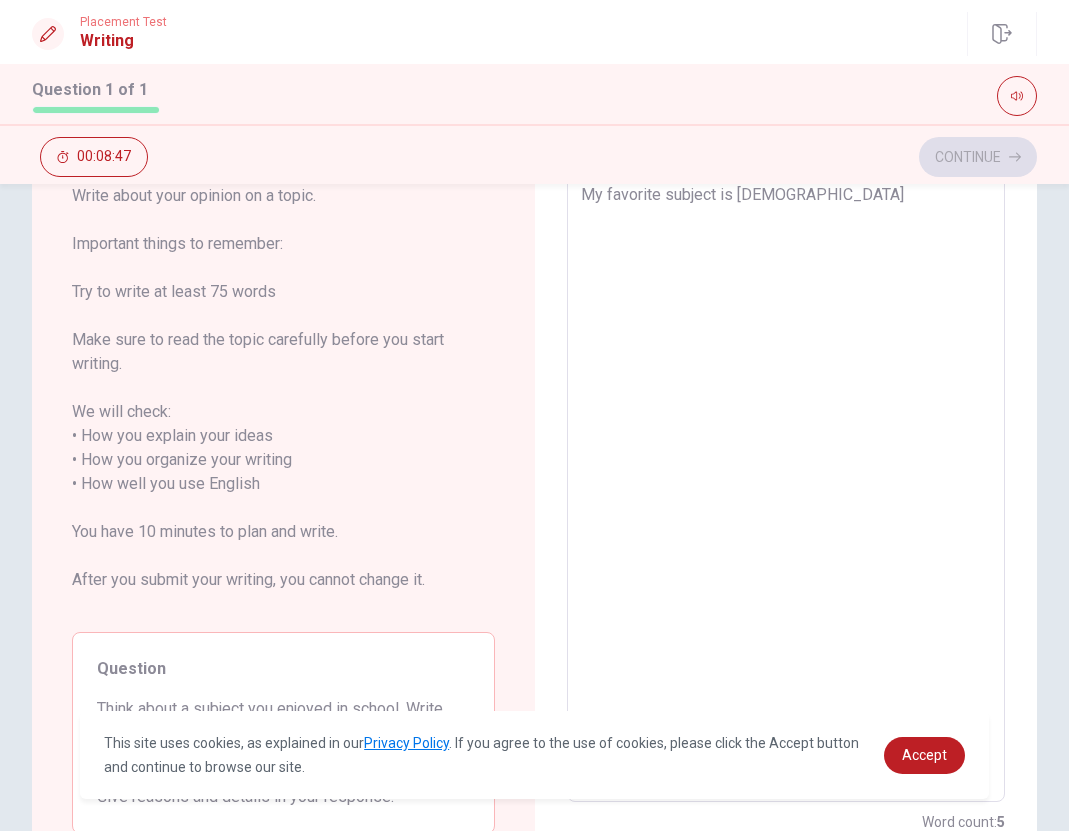 type on "My favorite subject is [DEMOGRAPHIC_DATA]" 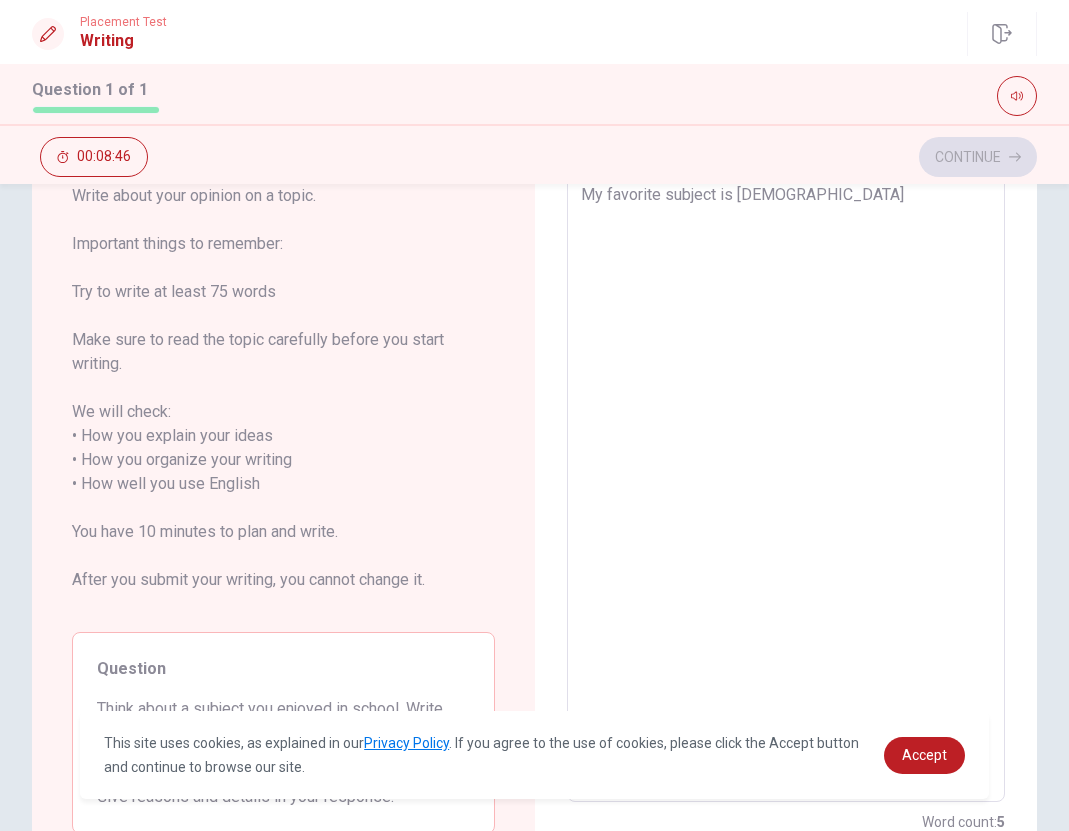 type on "My favorite subject is Japanese h" 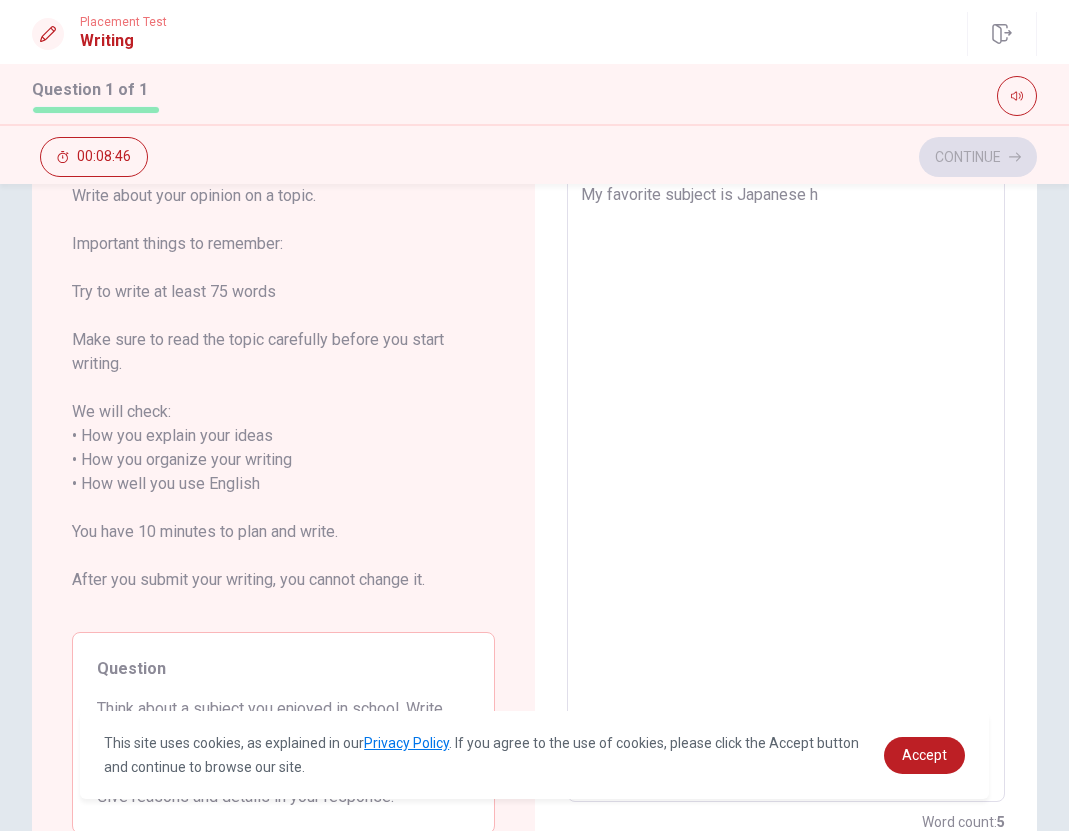 type on "x" 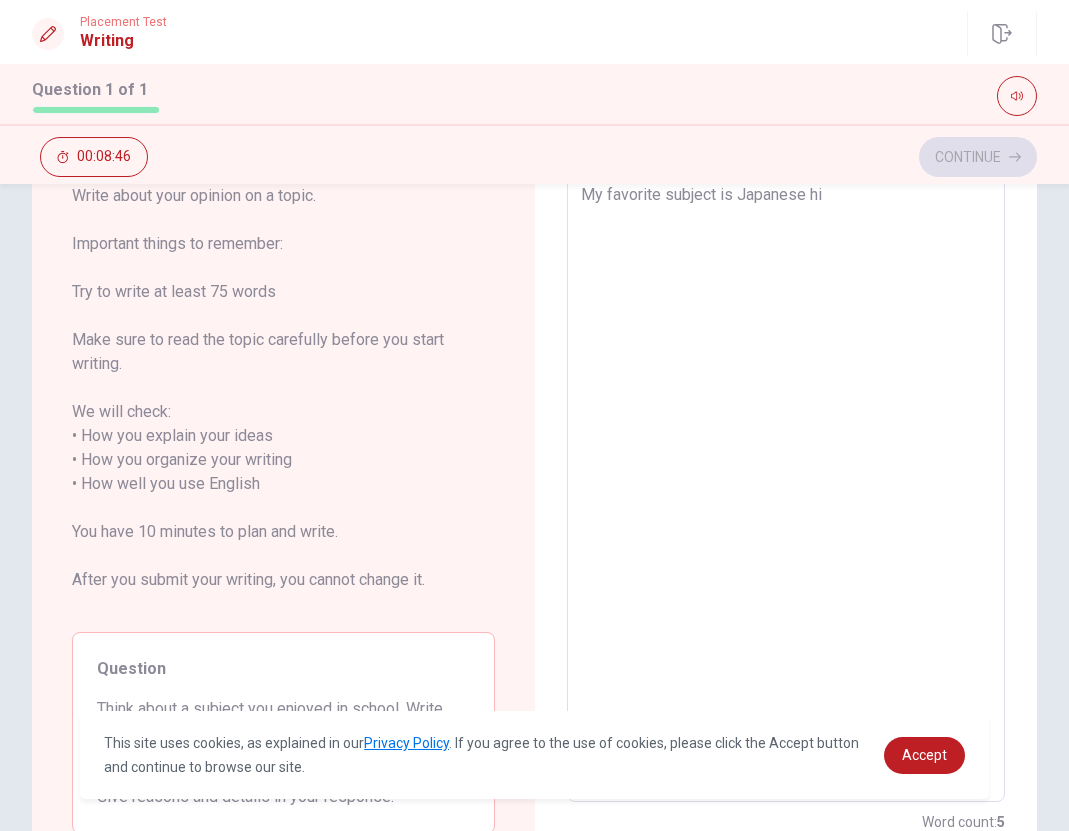type on "x" 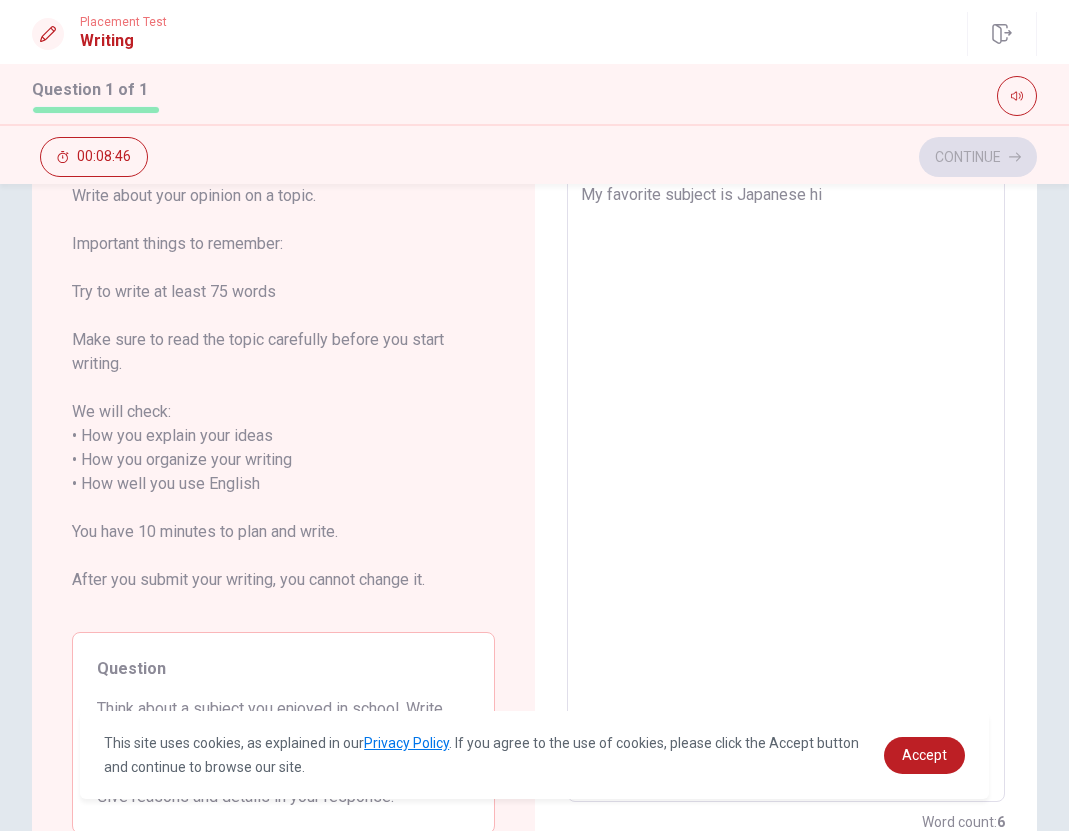 type on "My favorite subject is [DEMOGRAPHIC_DATA] his" 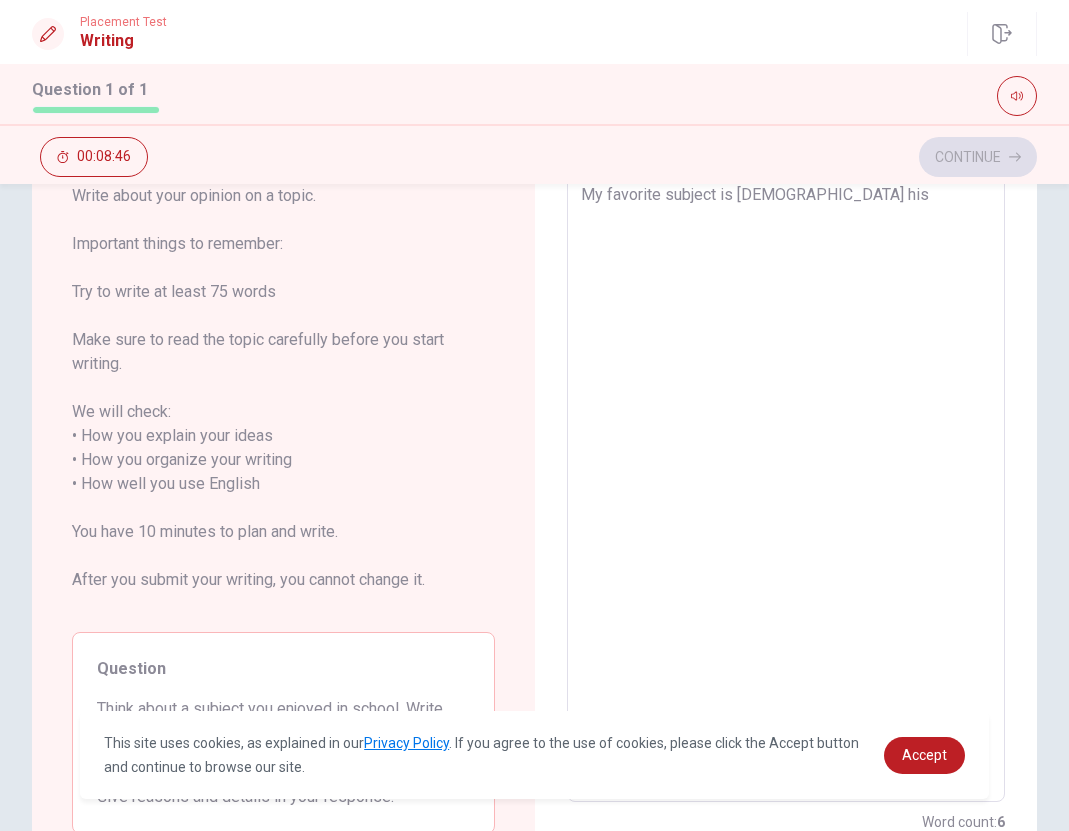 type on "x" 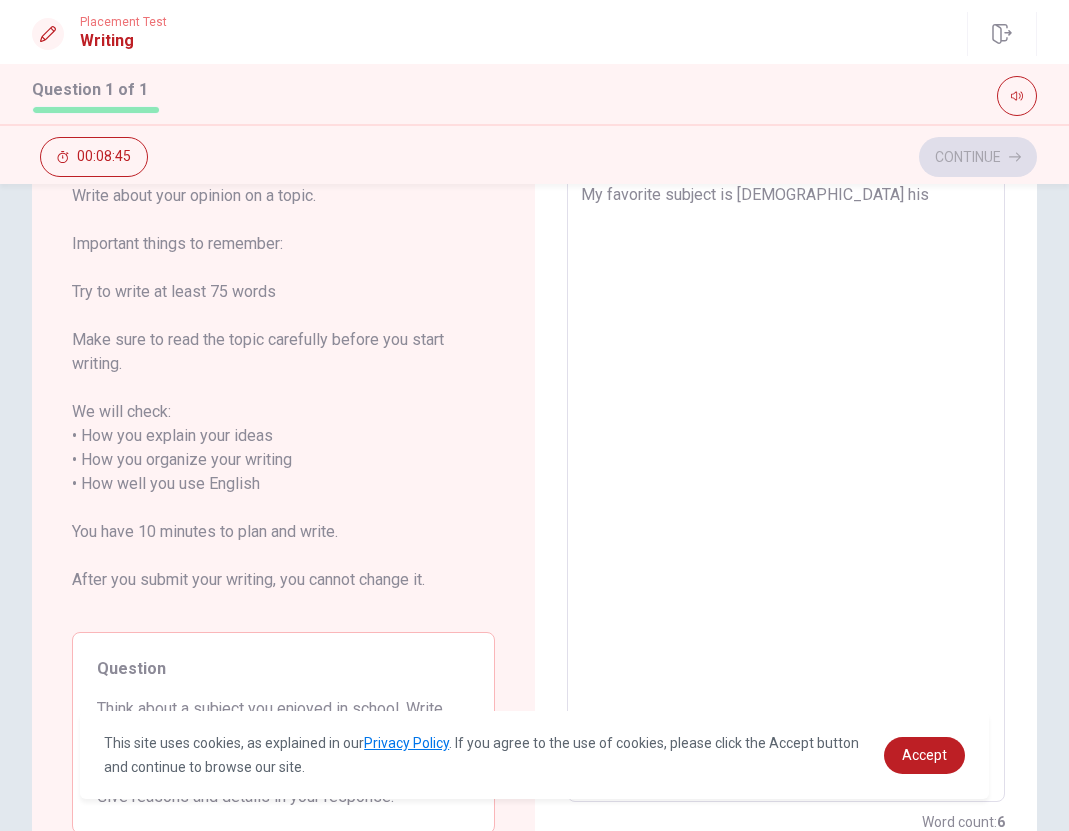 type on "My favorite subject is Japanese hist" 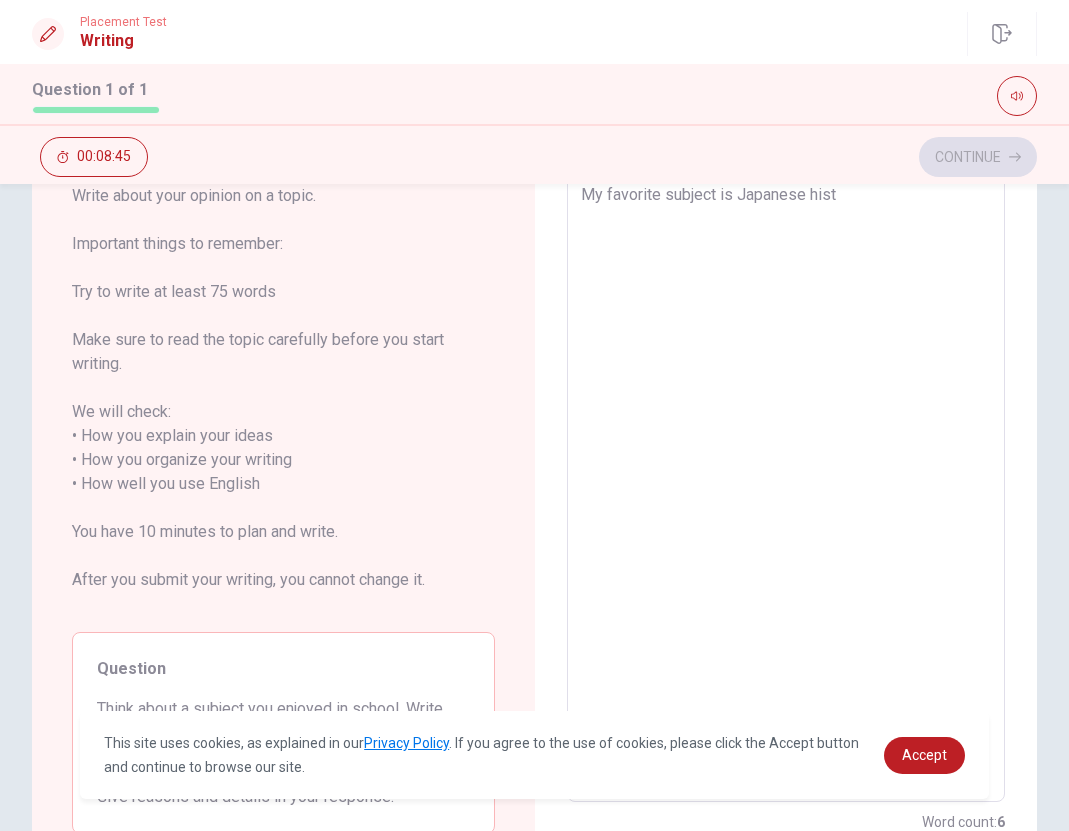 type on "x" 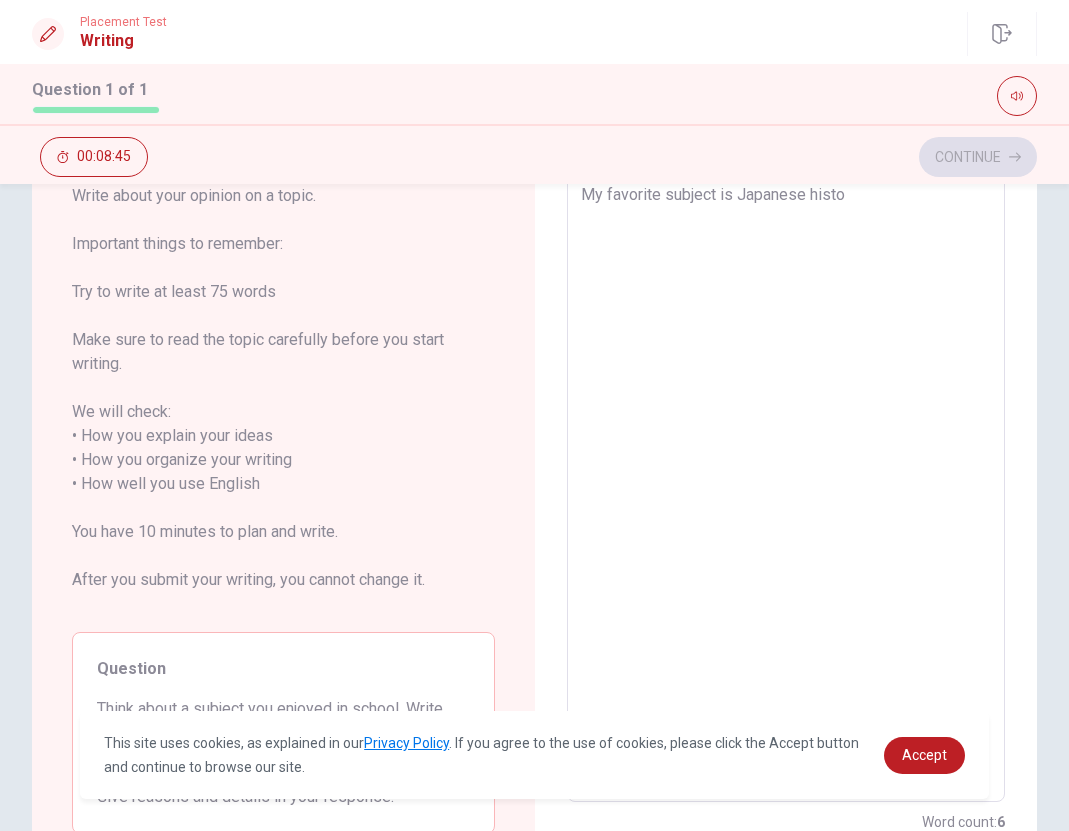 type on "x" 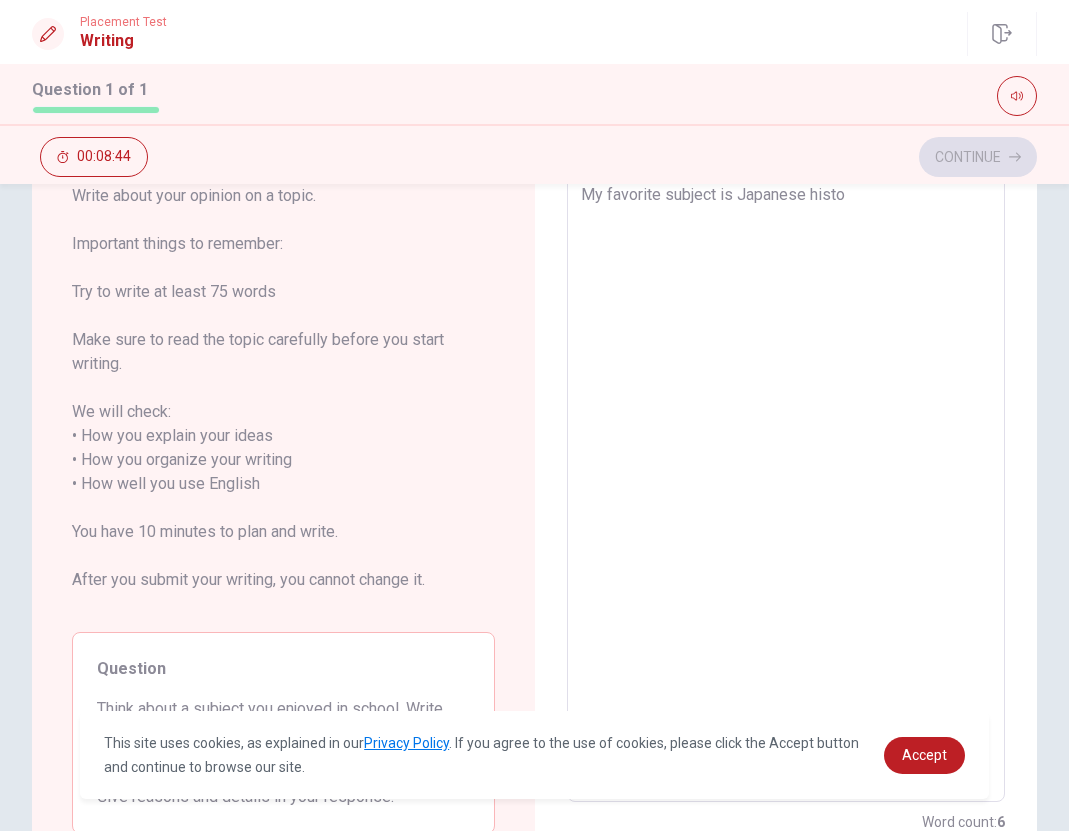 type on "My favorite subject is Japanese histor" 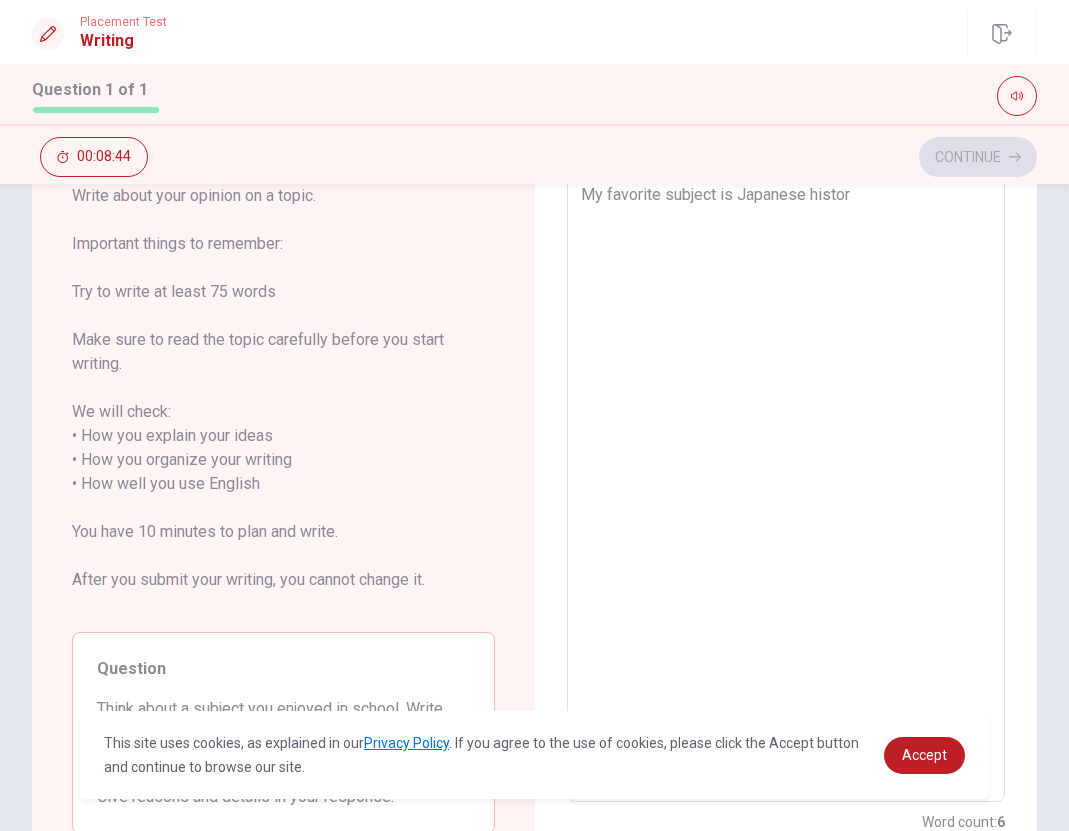 type on "x" 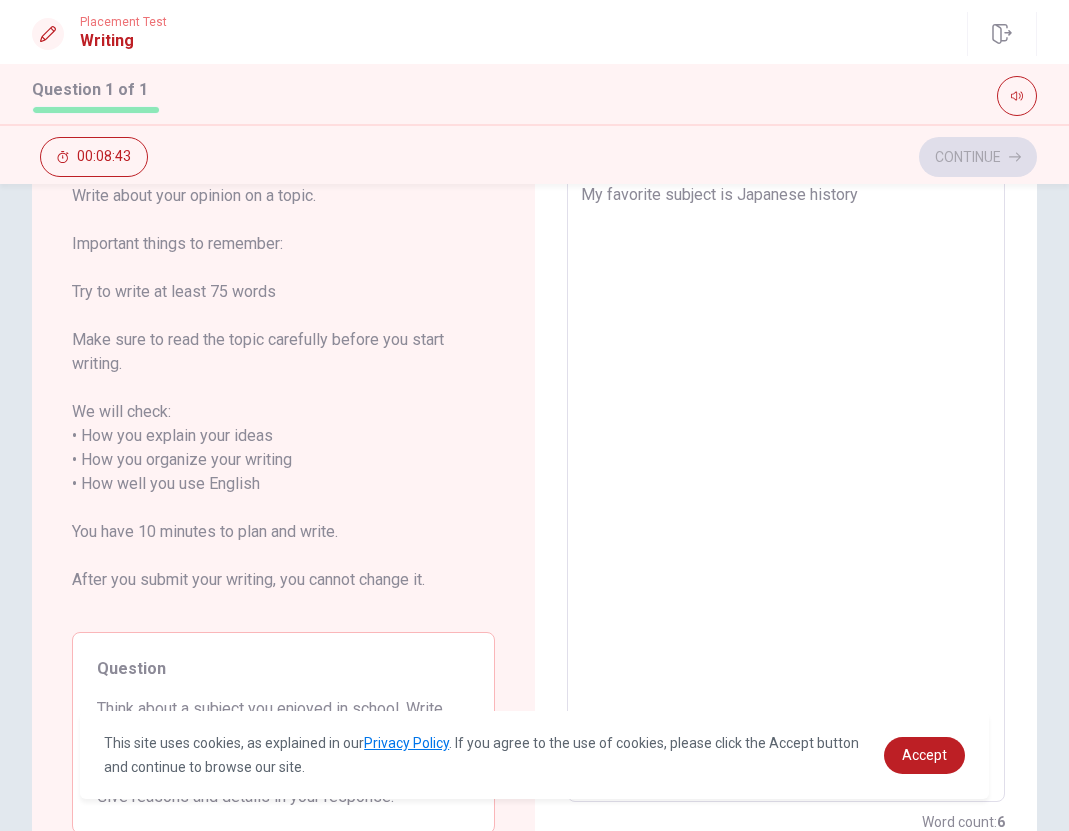 type on "x" 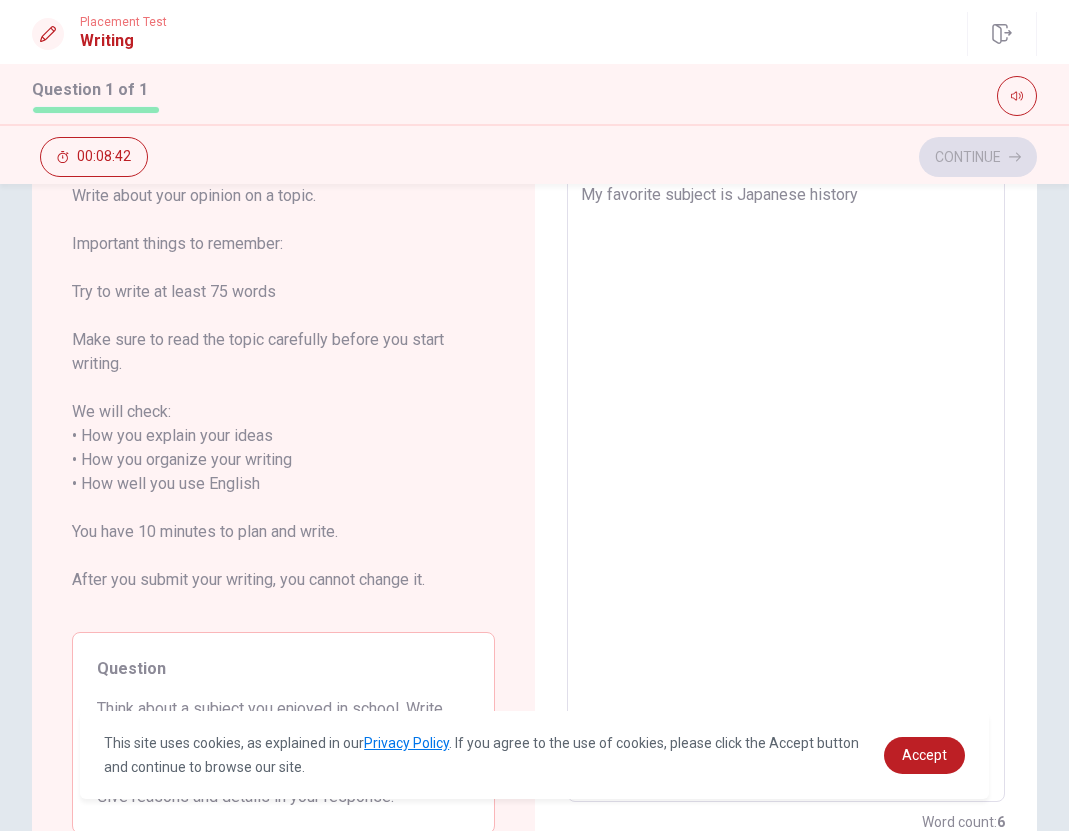 type on "My favorite subject is Japanese history." 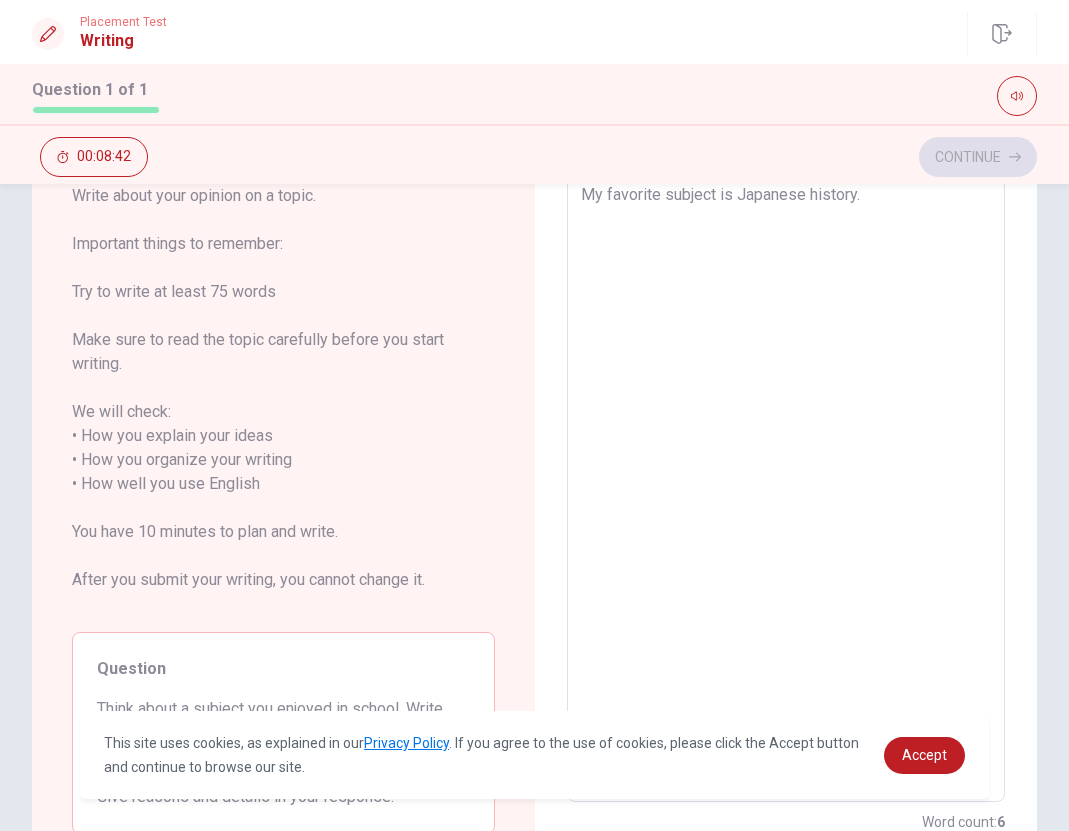 type on "x" 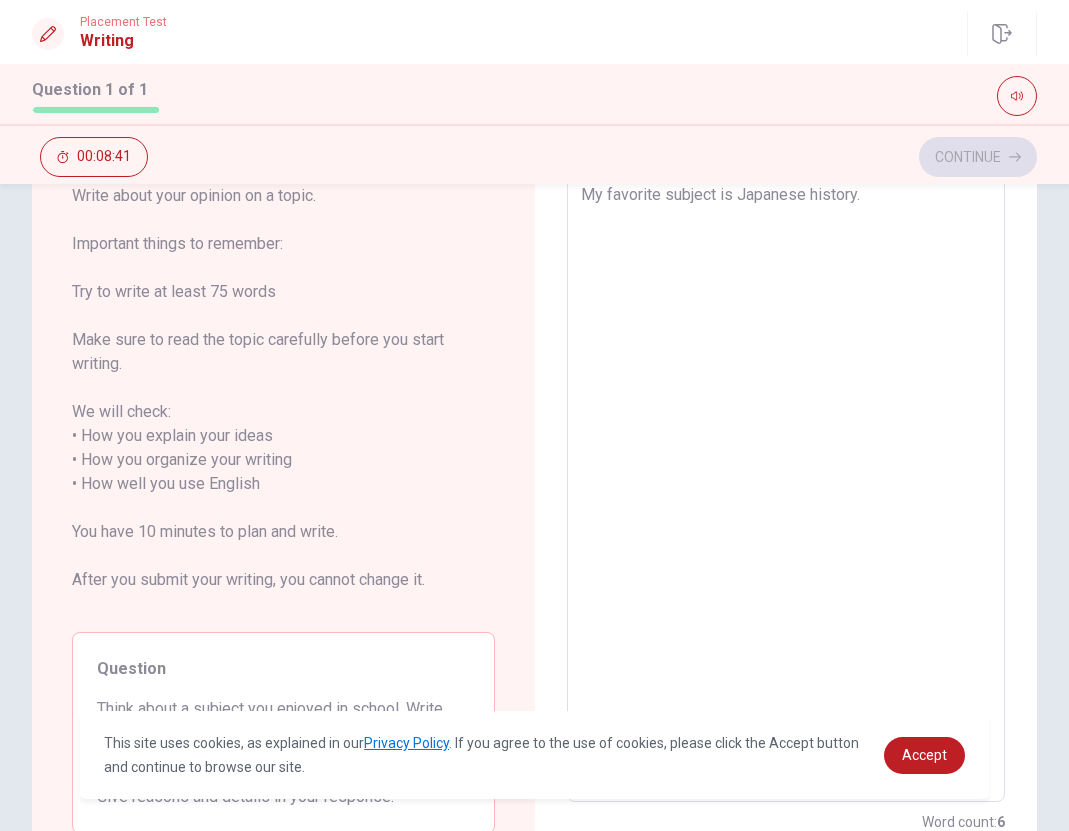 type on "My favorite subject is Japanese history." 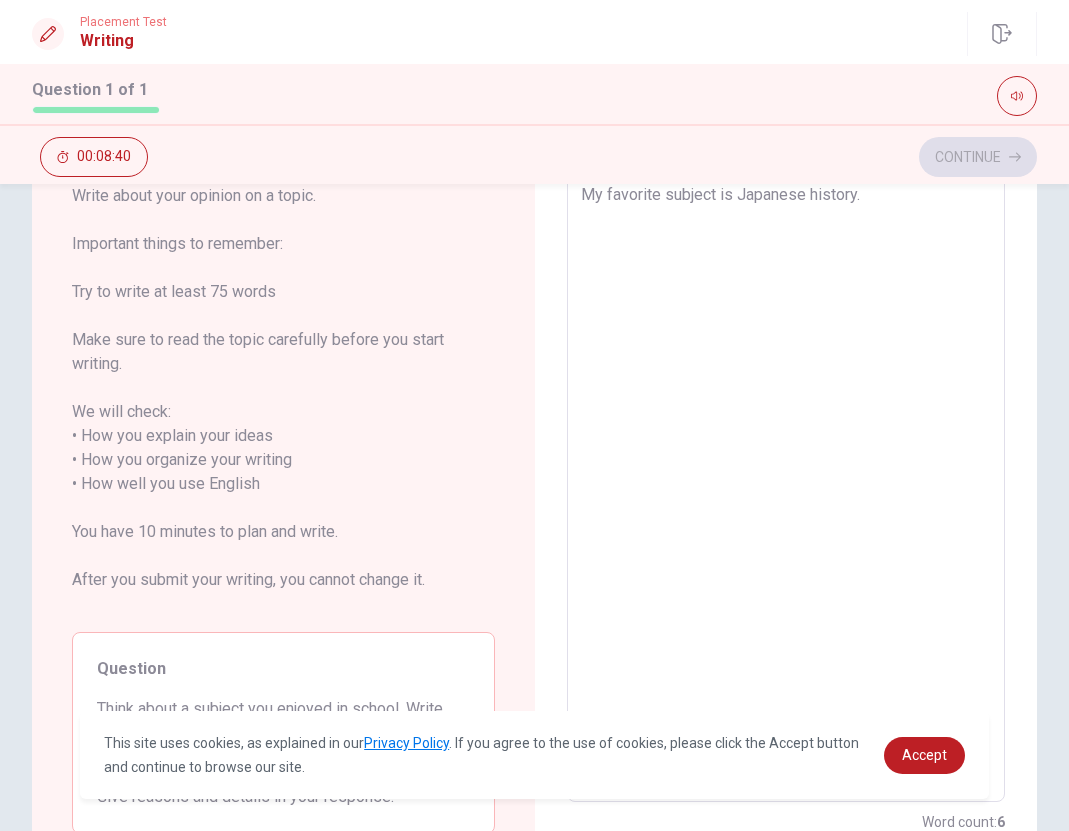 type on "My favorite subject is Japanese history. I" 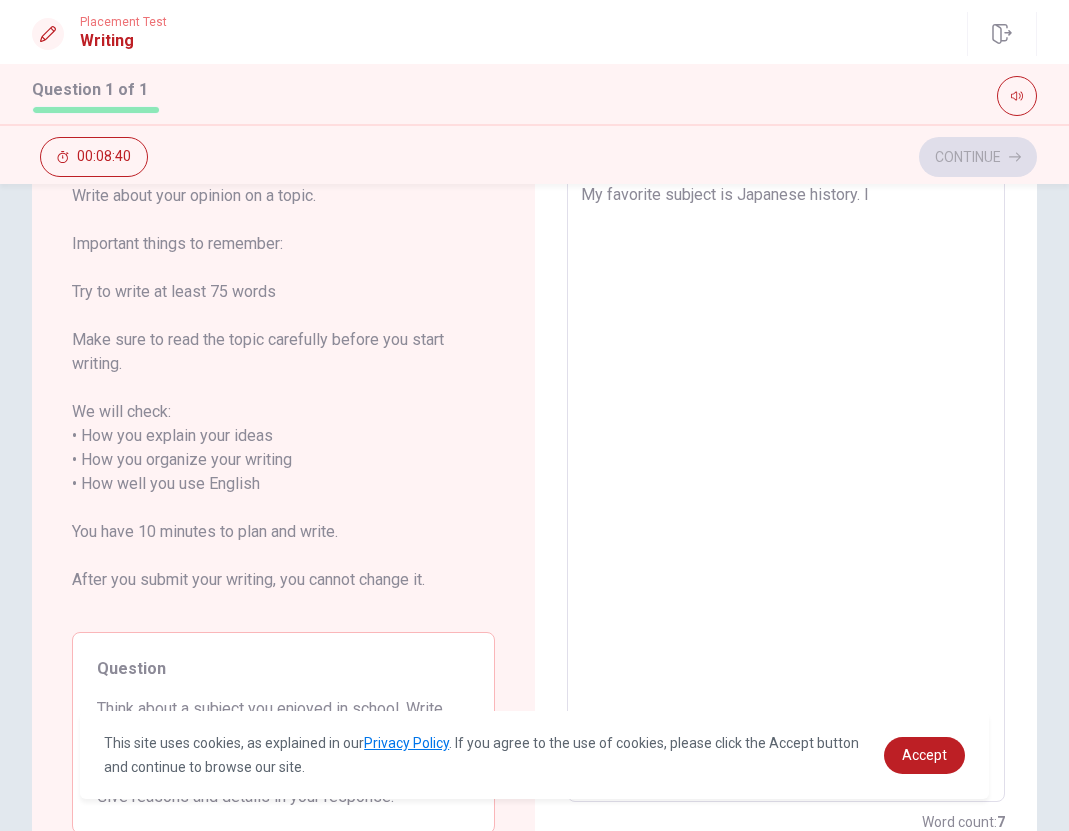 type on "x" 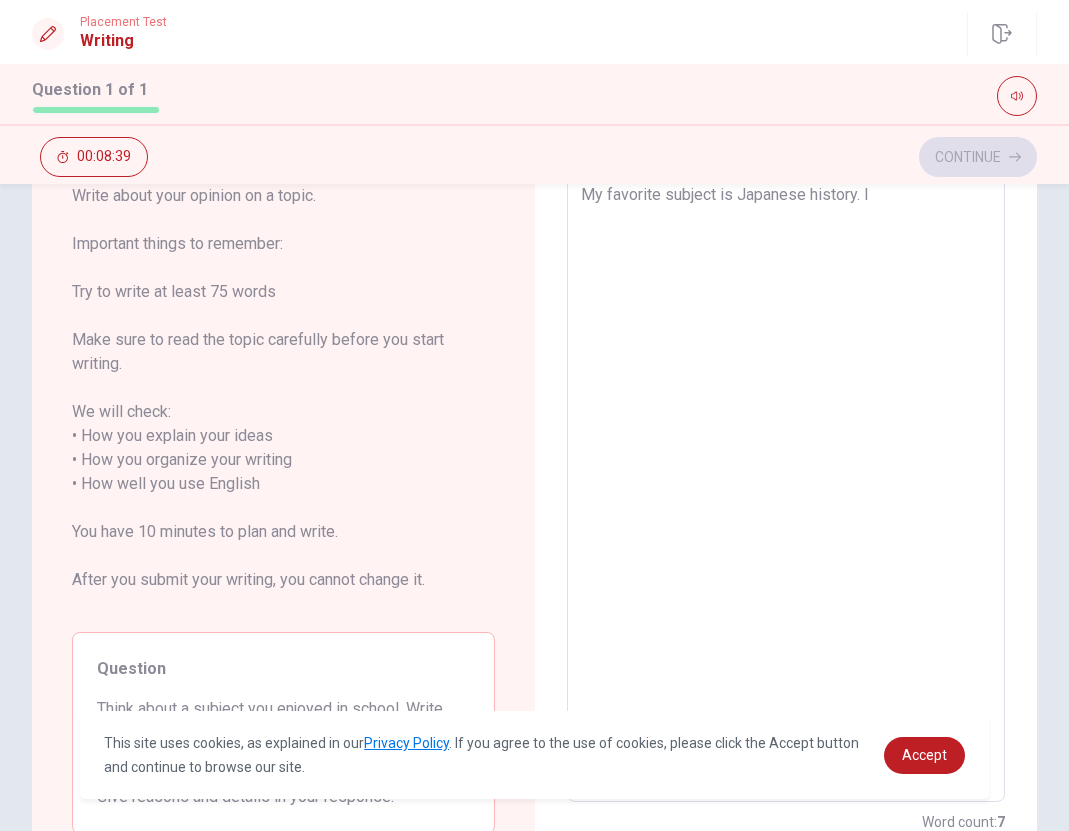 type on "My favorite subject is Japanese history. I" 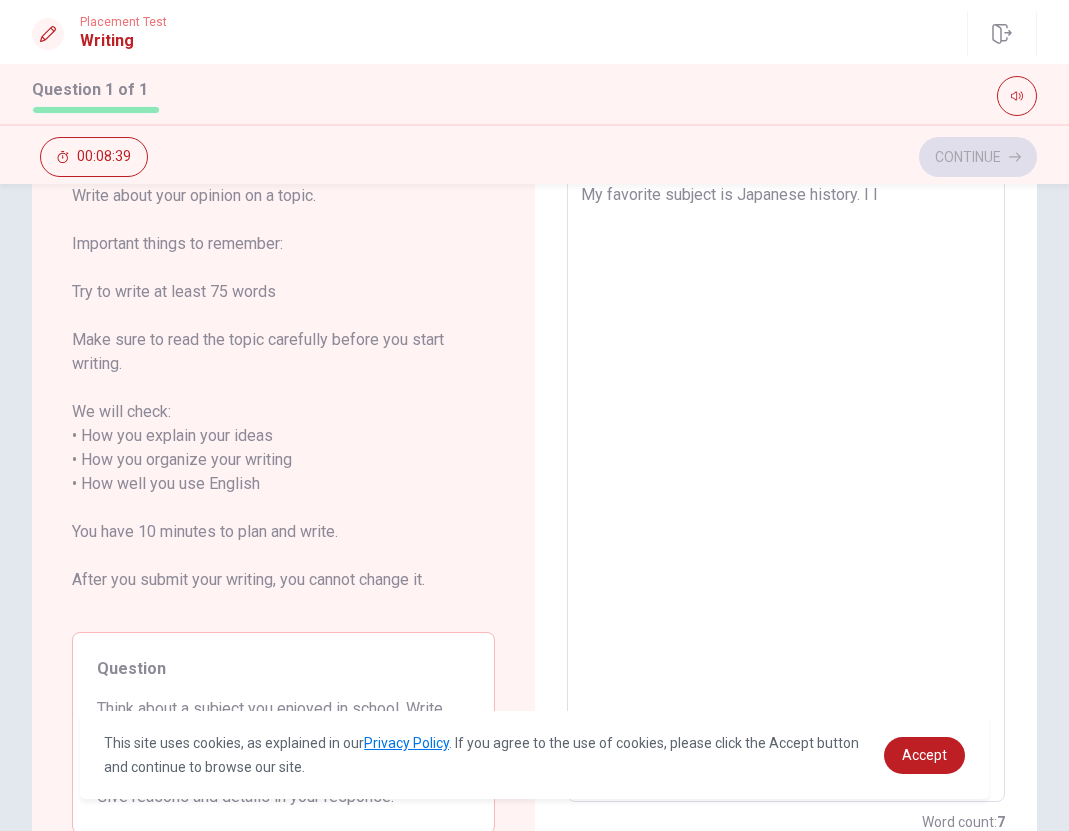 type on "x" 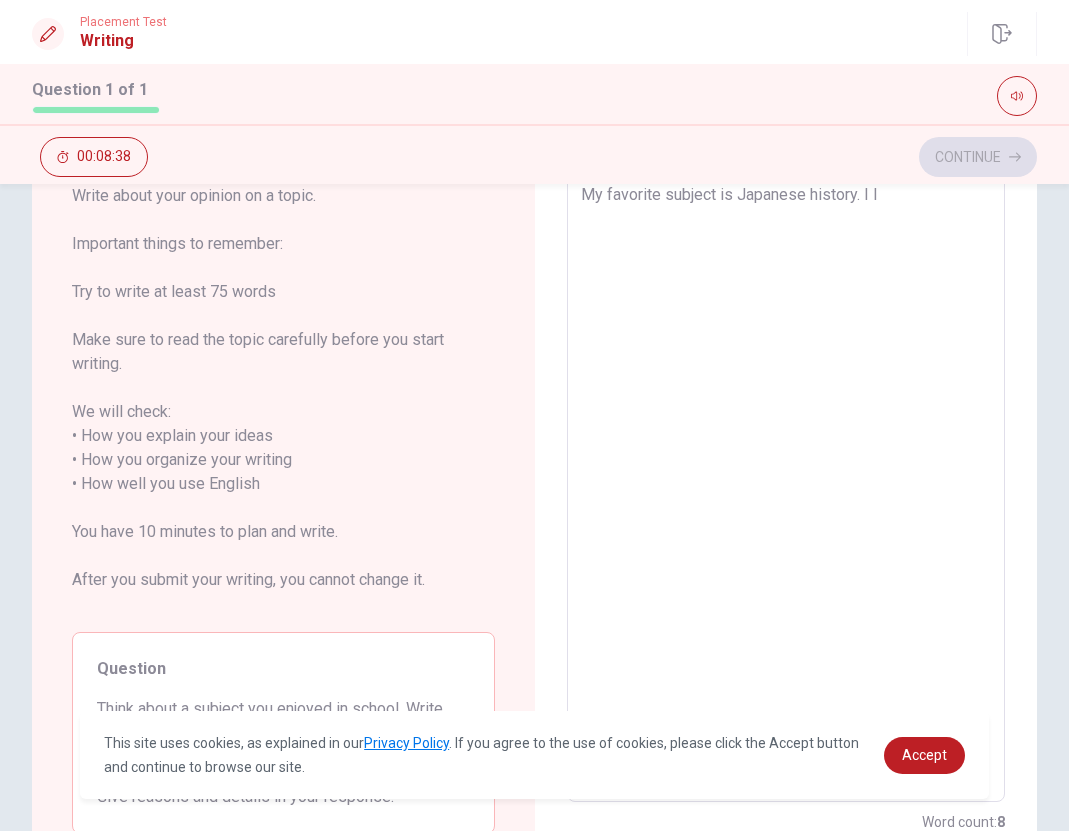 type on "My favorite subject is Japanese history. I li" 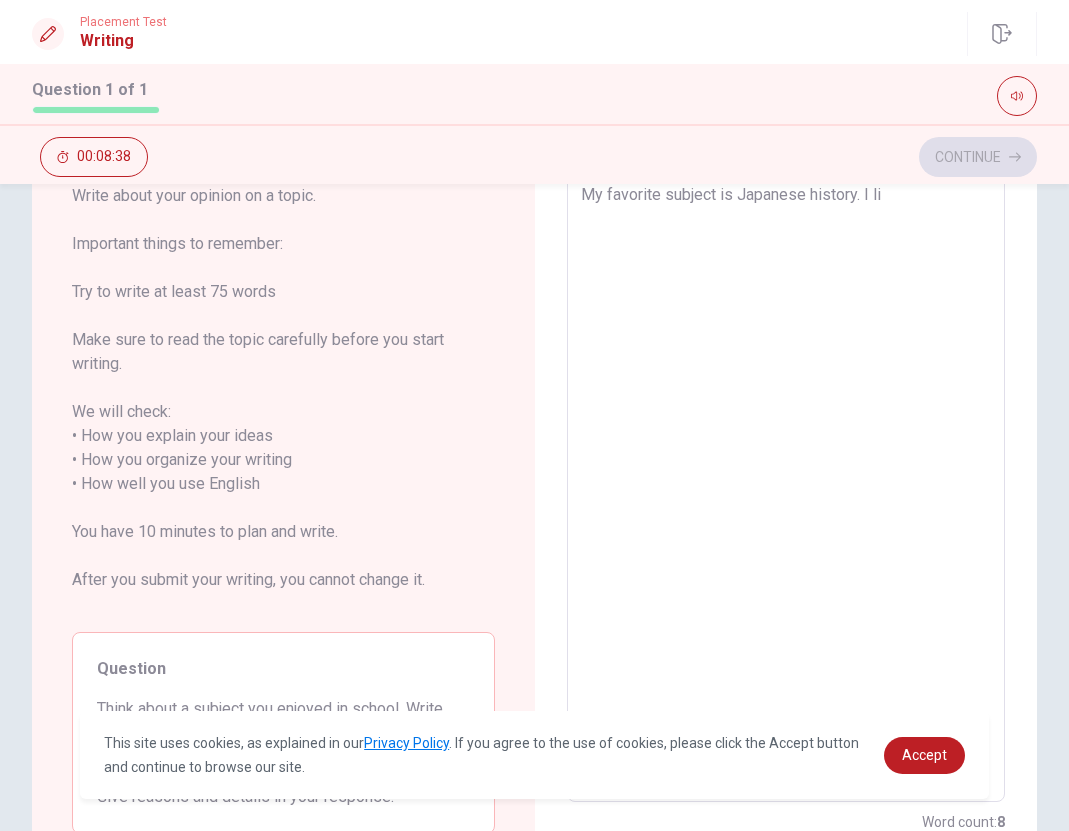 type on "x" 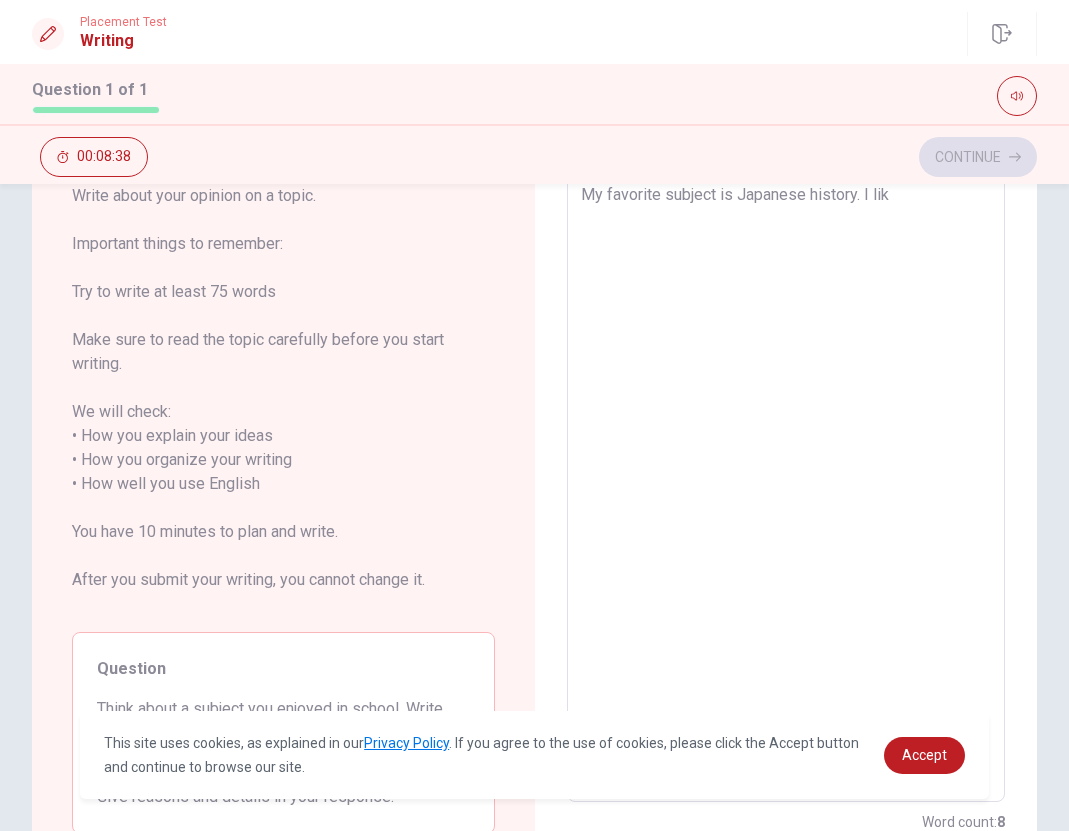 type on "x" 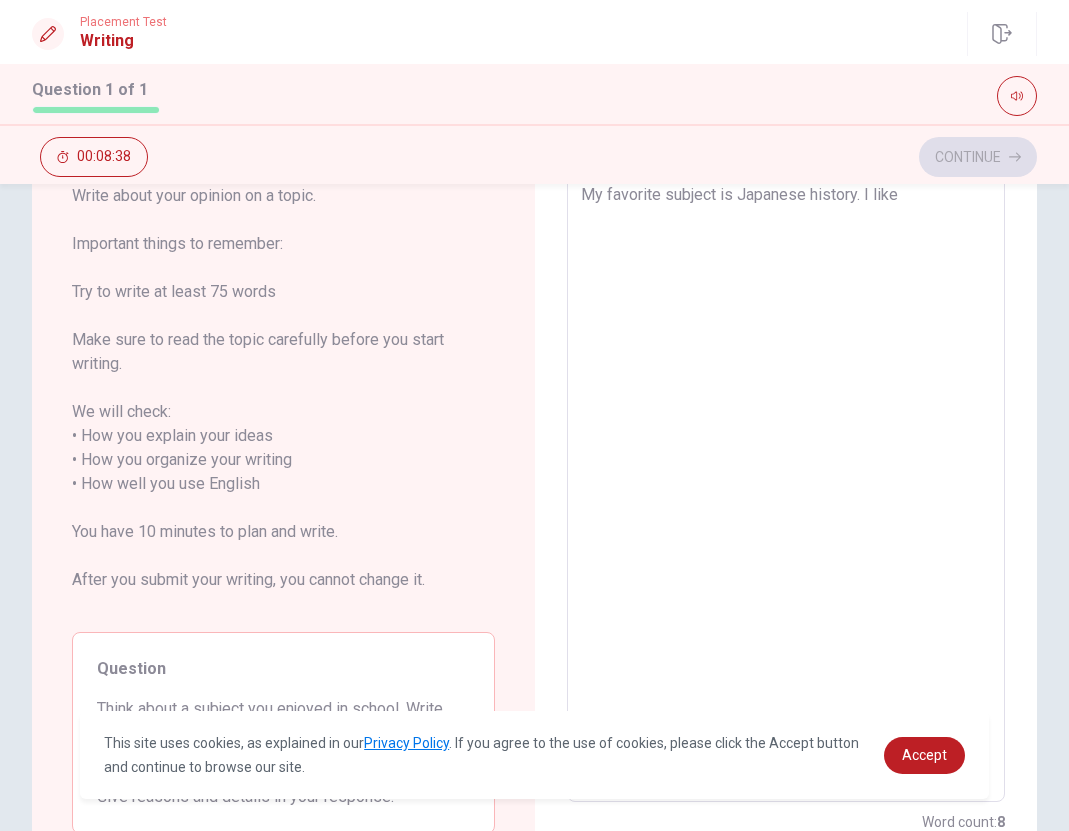 type on "x" 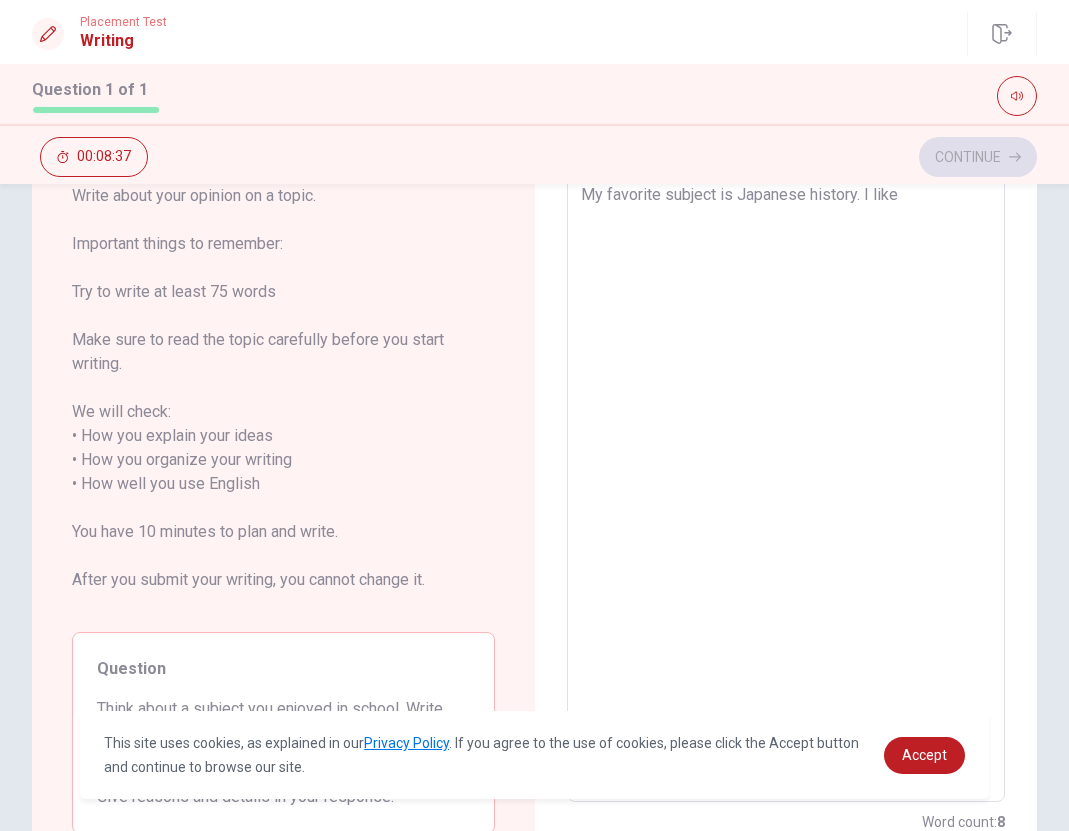 type on "x" 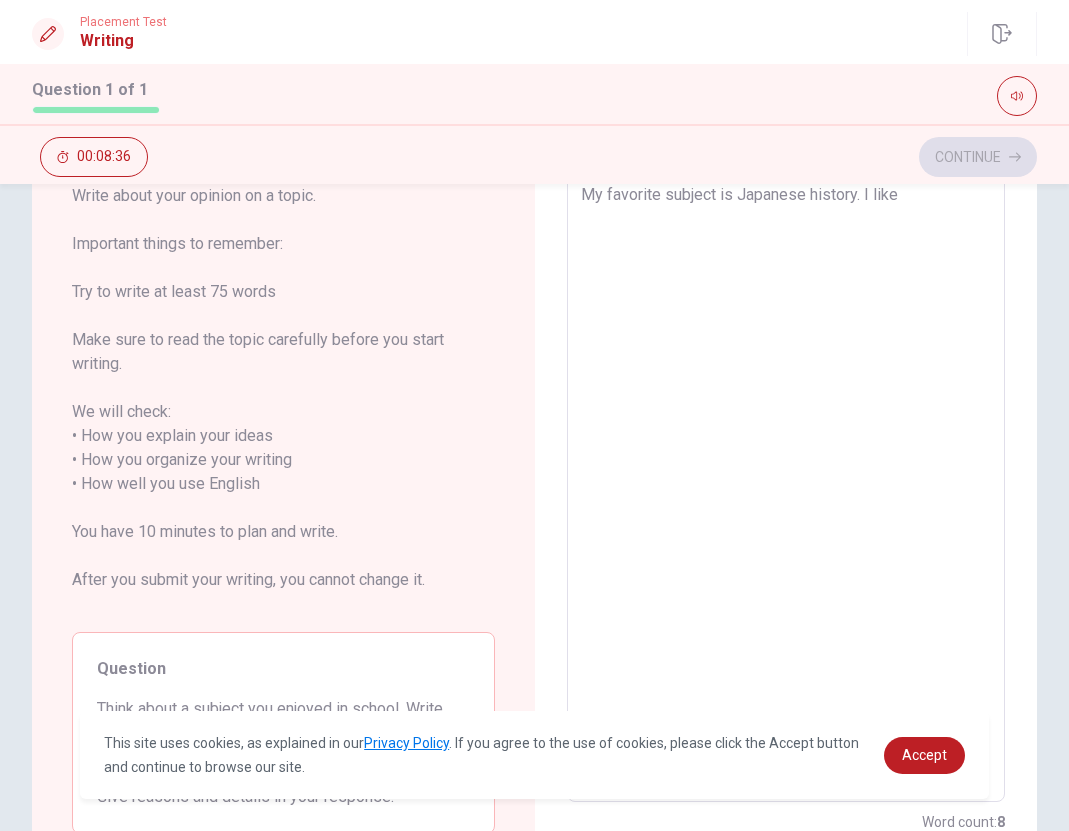 type on "My favorite subject is Japanese history. I like l" 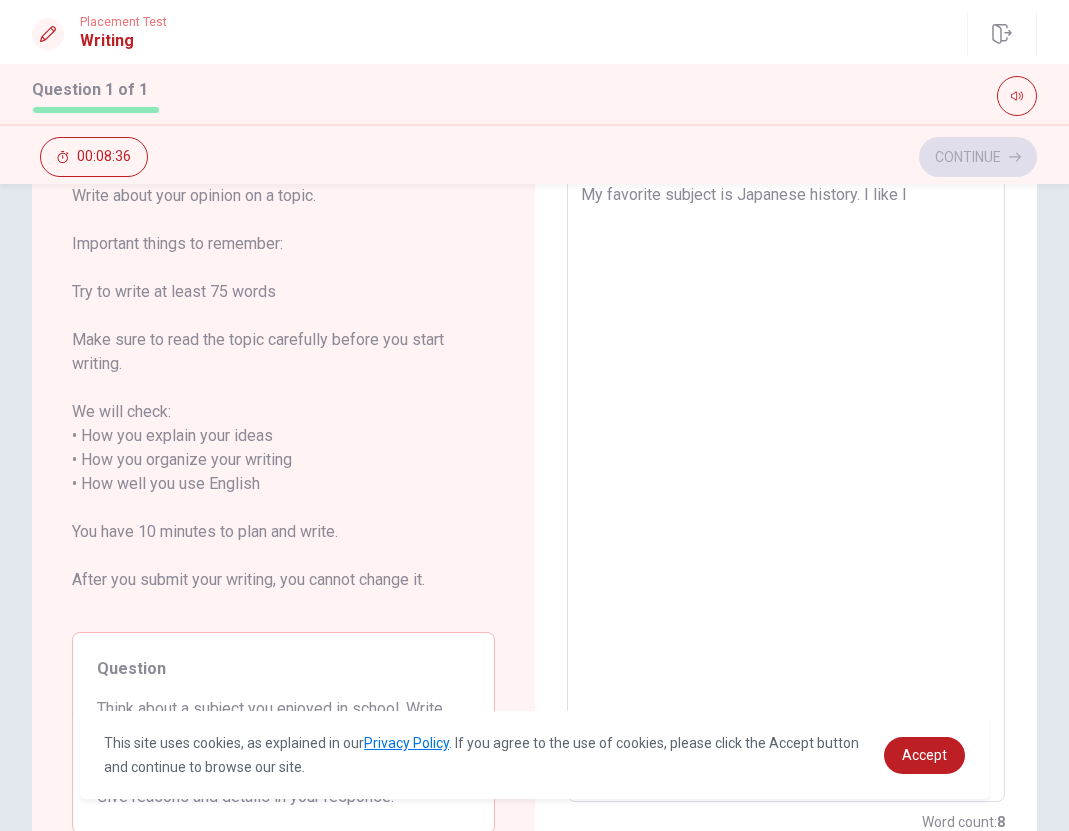 type on "x" 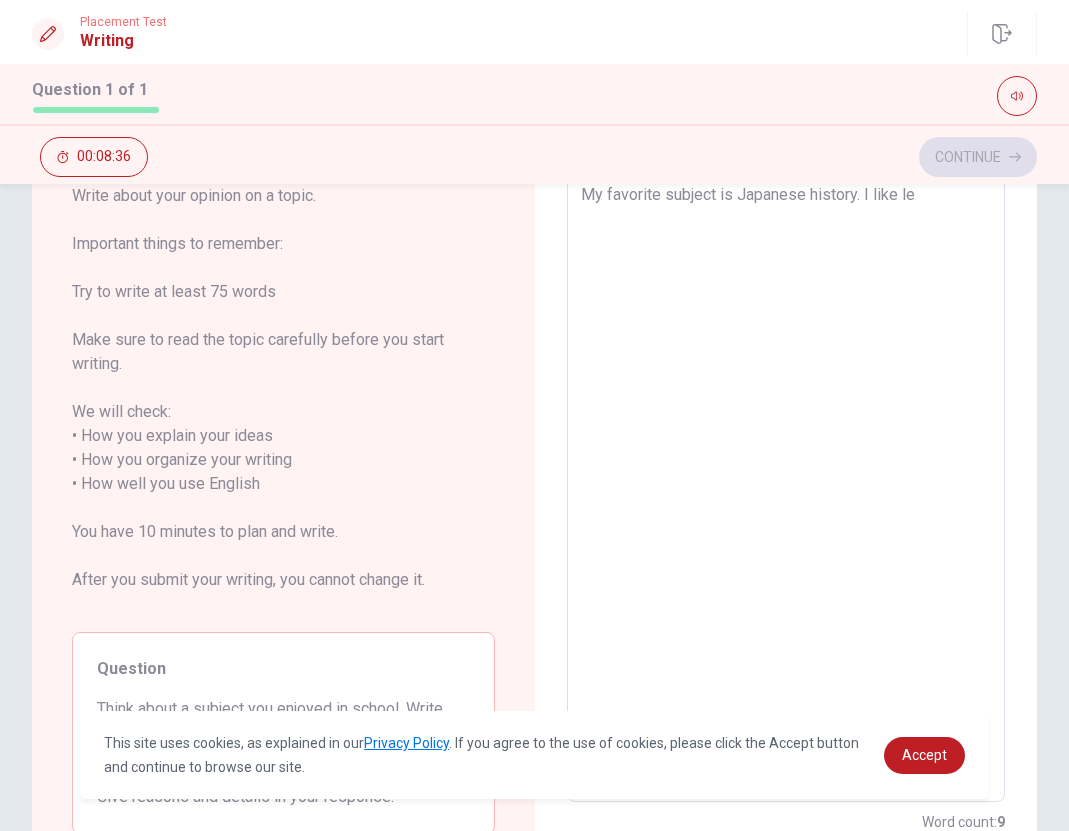 type on "x" 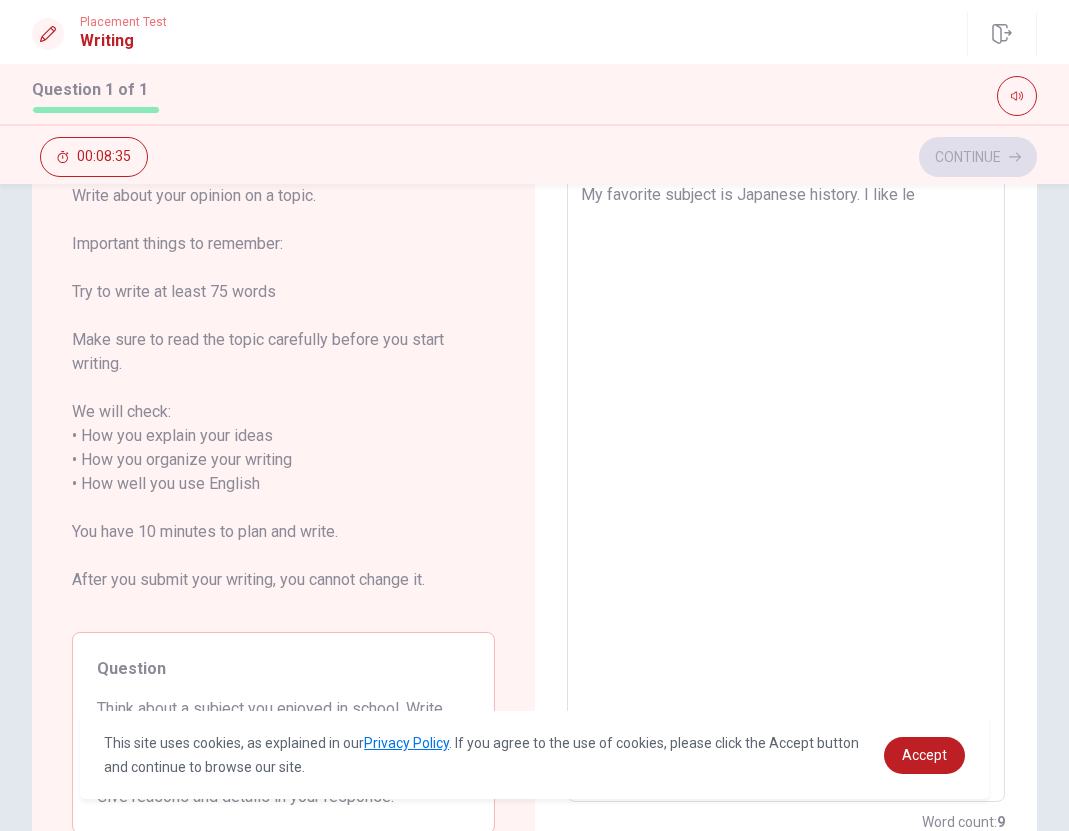 type on "My favorite subject is Japanese history. I like lea" 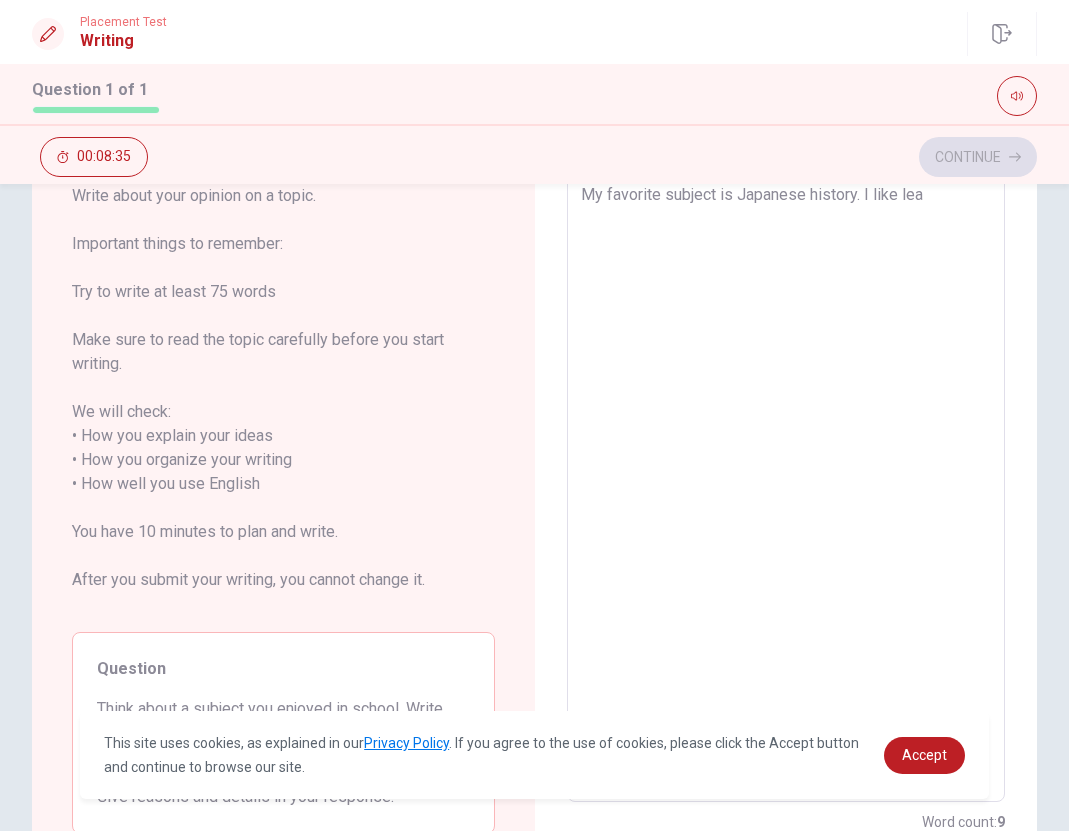 type on "x" 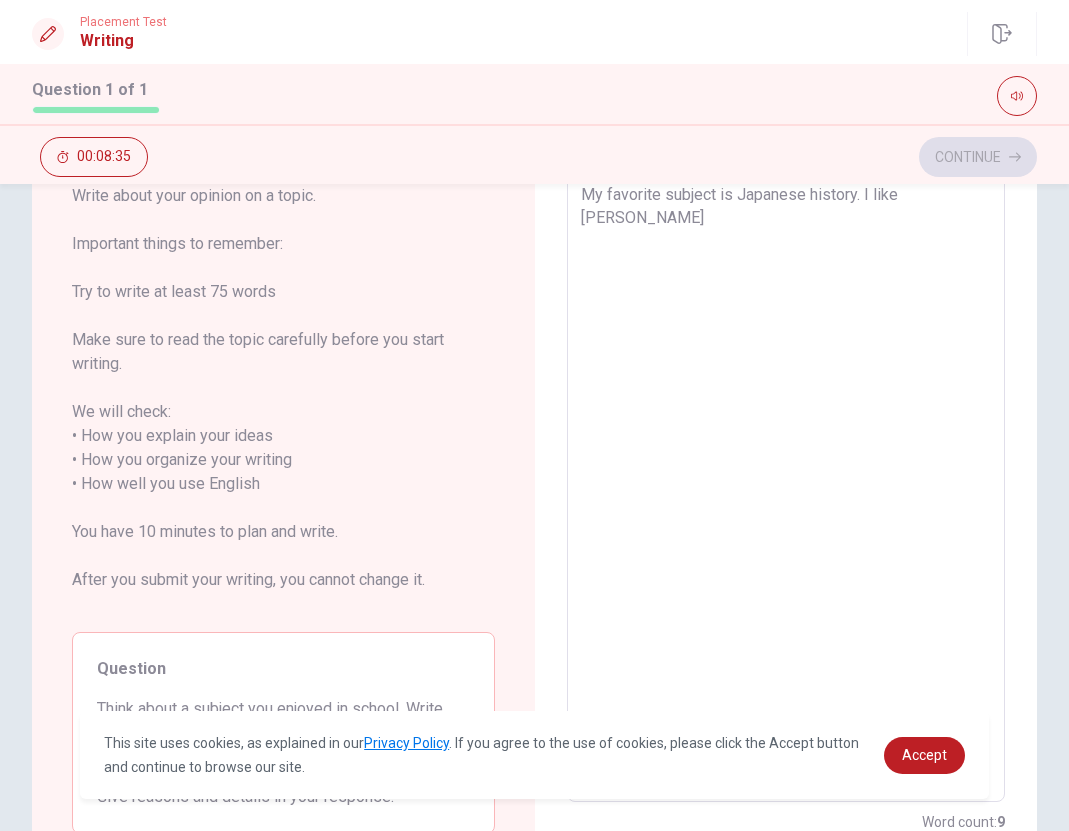 type on "x" 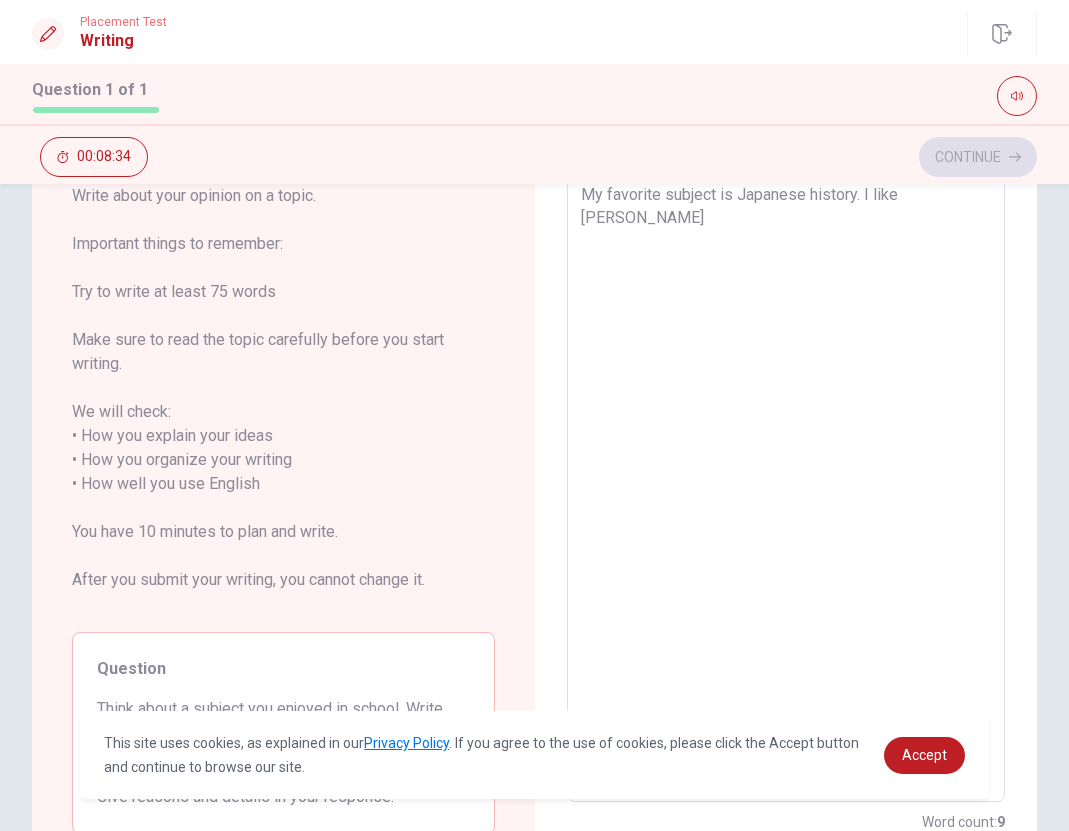type on "My favorite subject is Japanese history. I like learn" 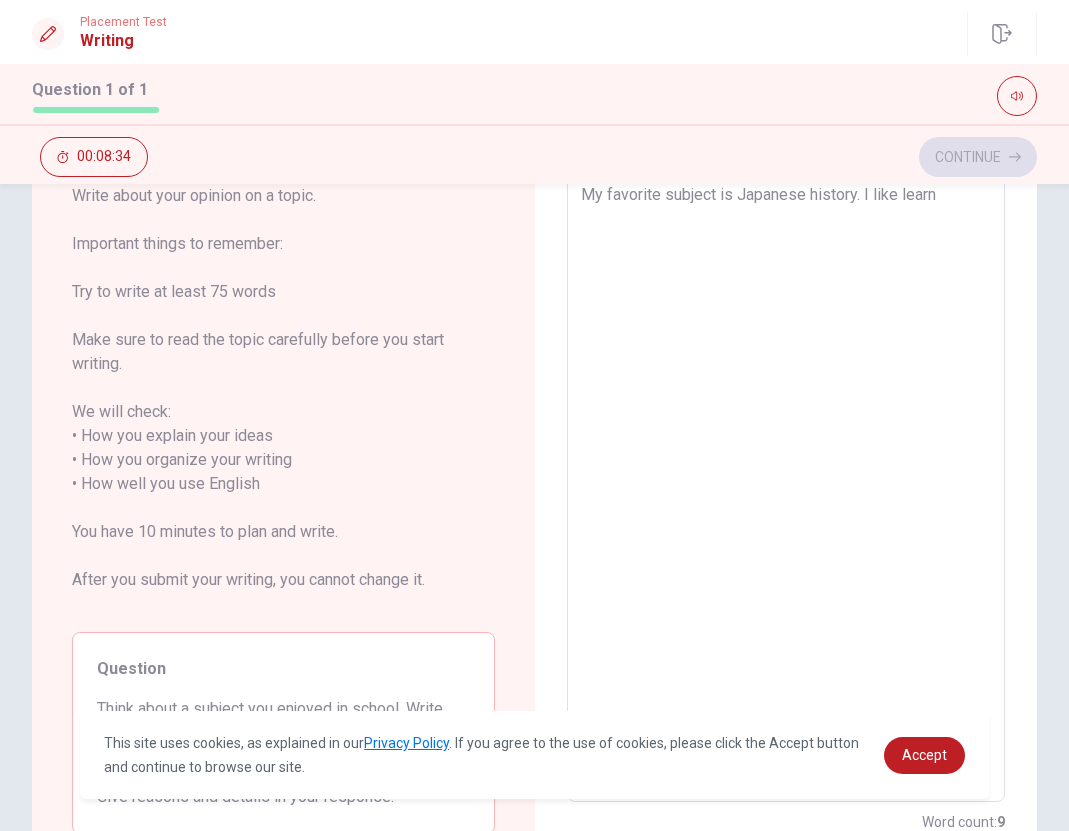 type on "x" 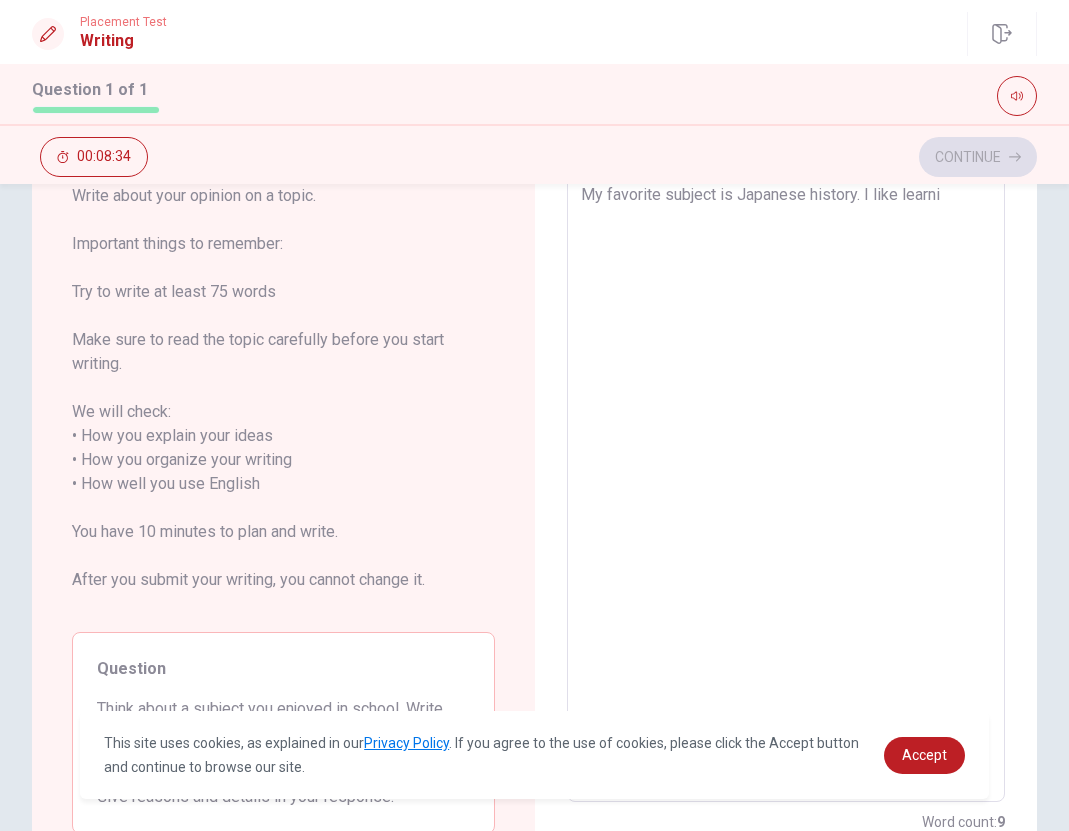 type on "x" 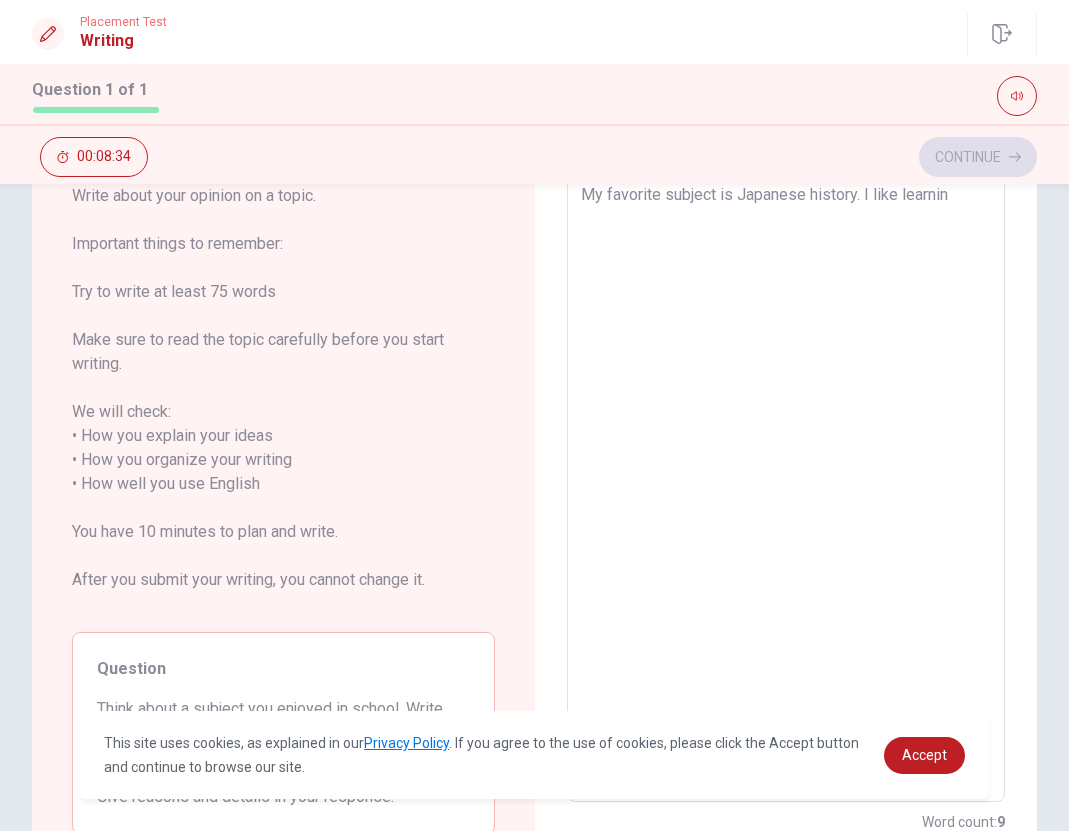 type on "x" 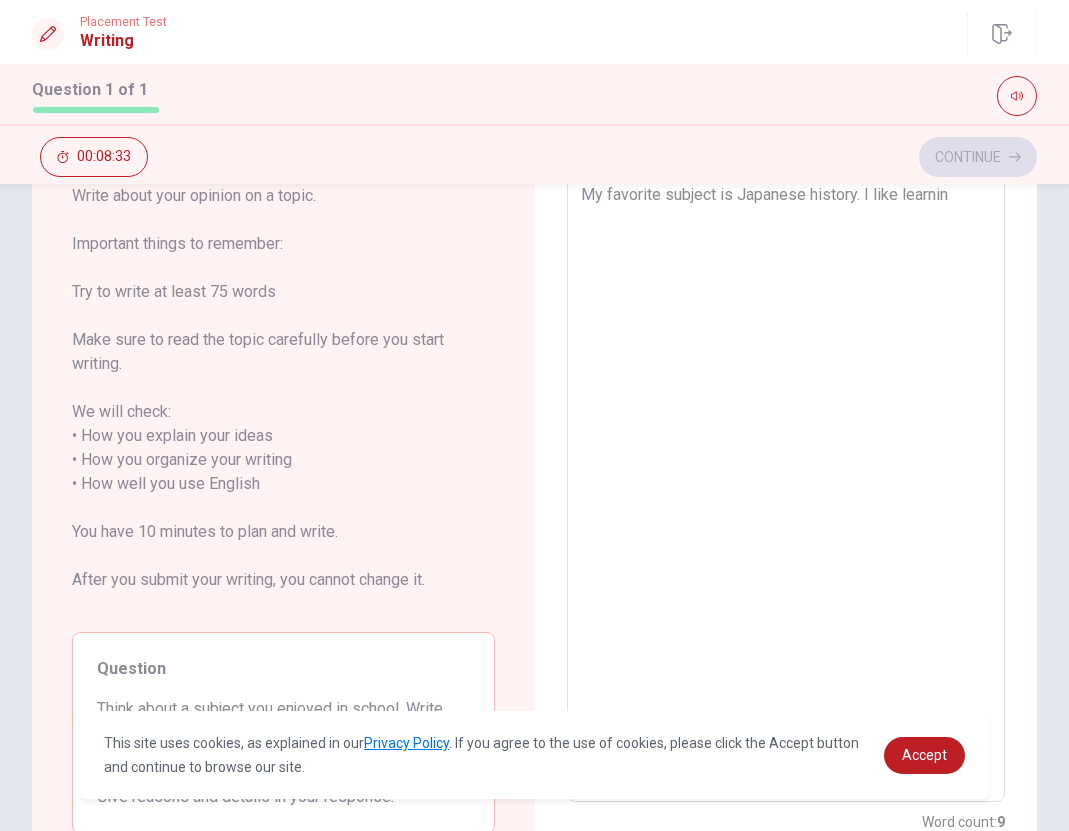 type on "My favorite subject is Japanese history. I like learning" 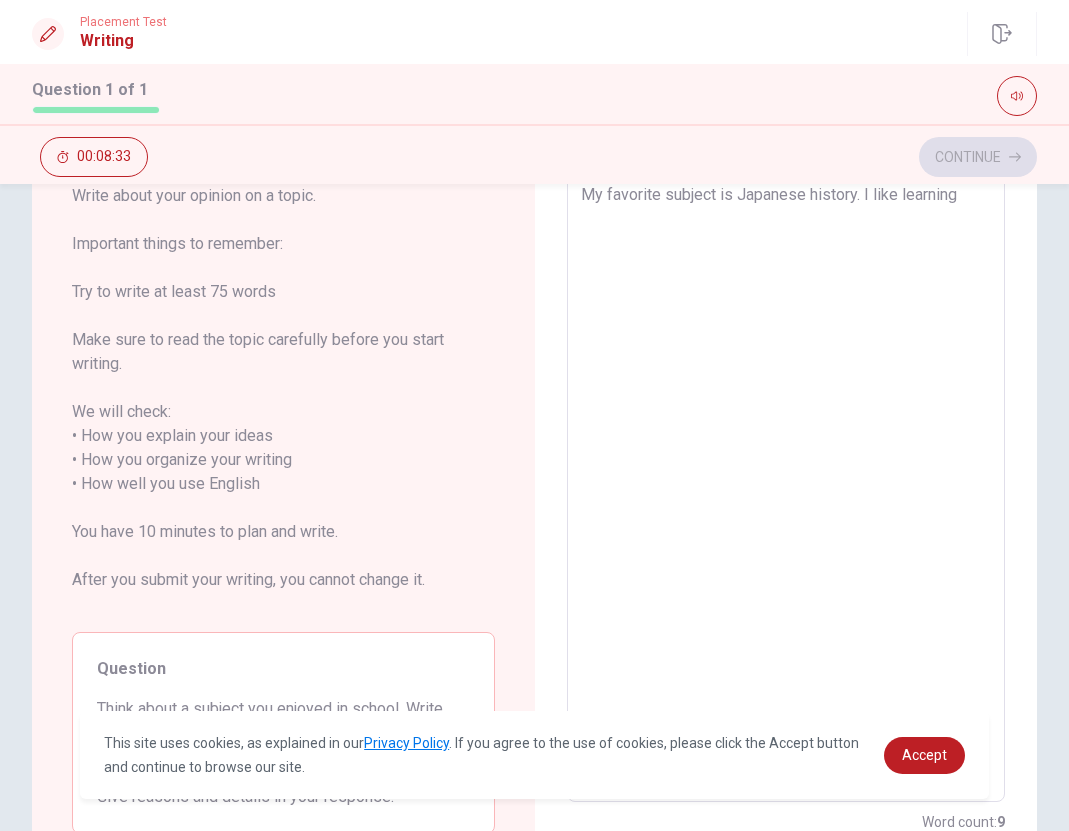type on "x" 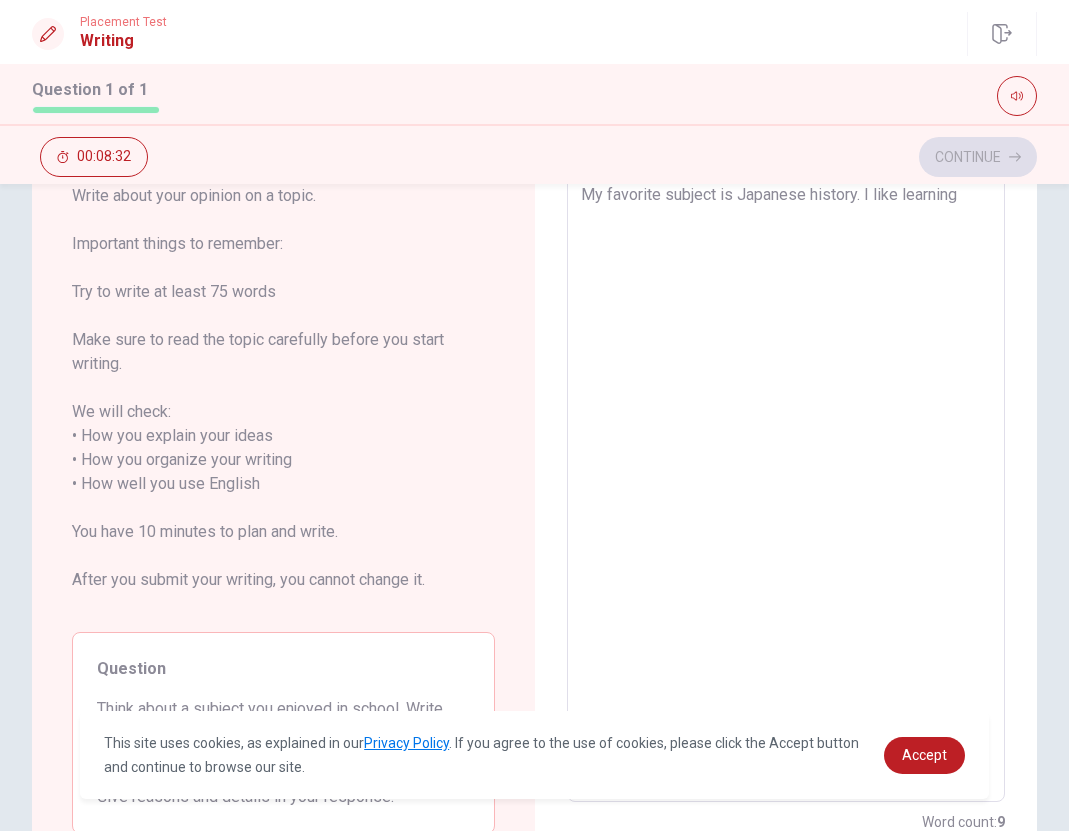 type on "x" 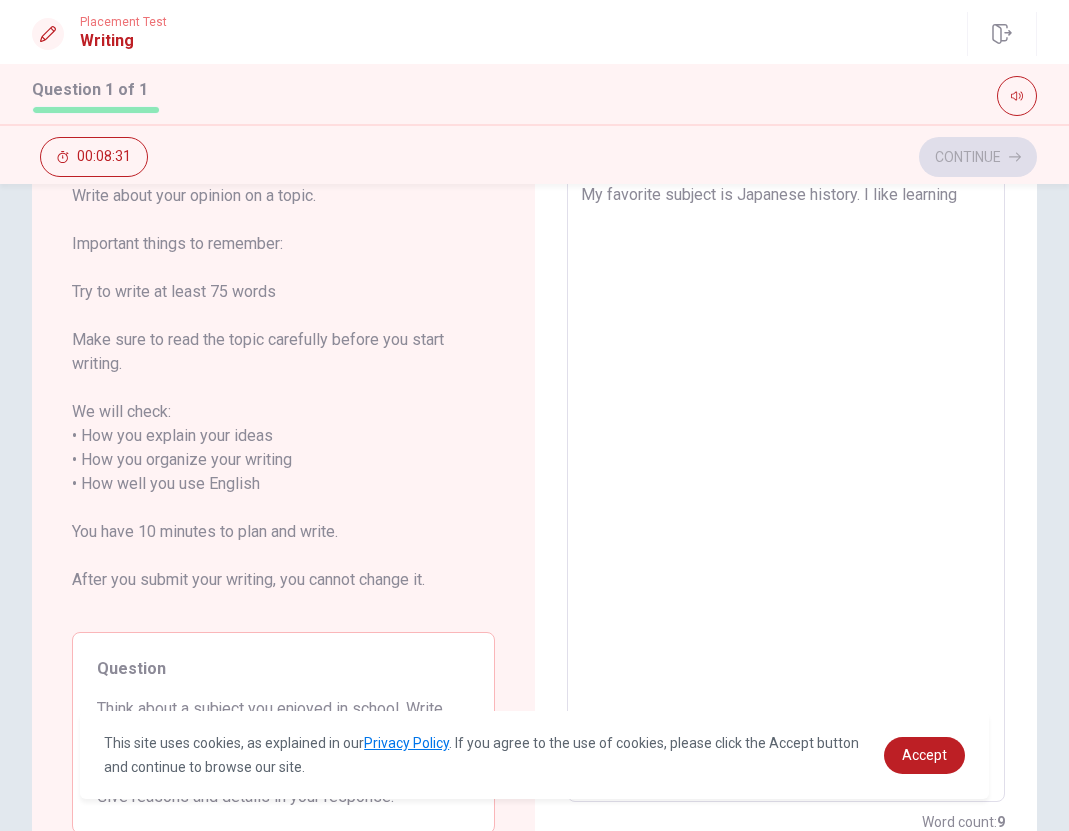 type on "My favorite subject is Japanese history. I like learning a" 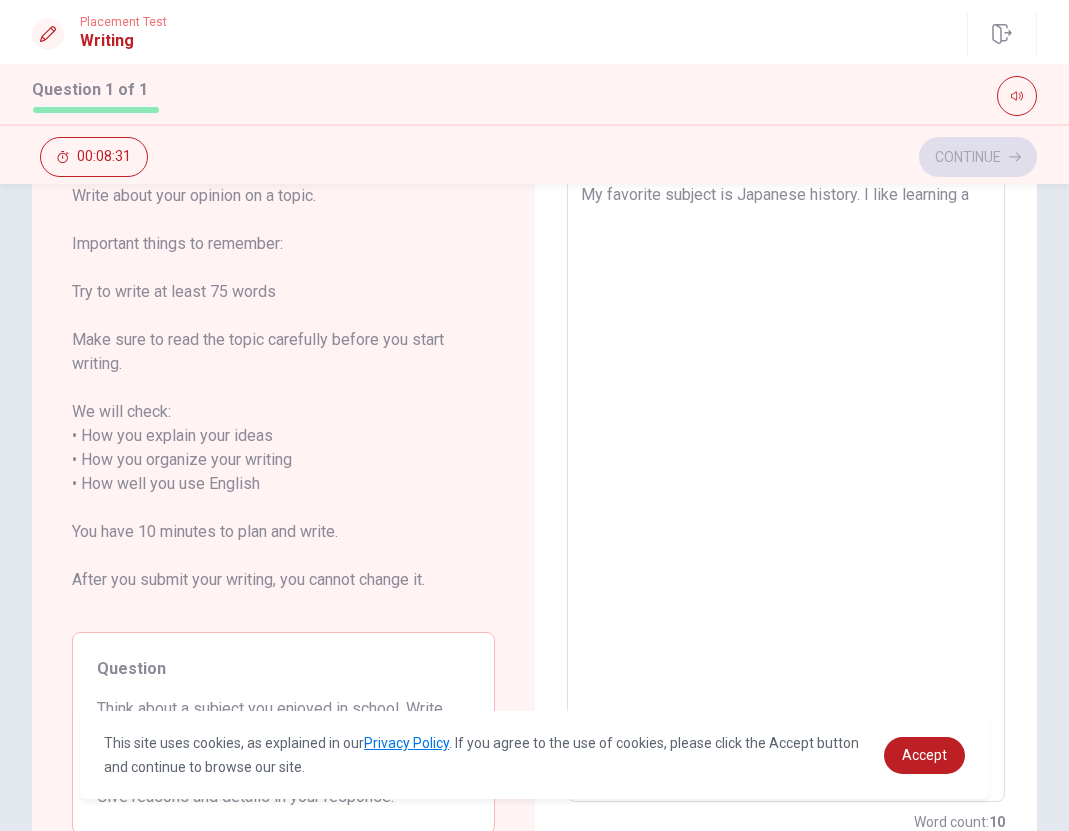 type on "x" 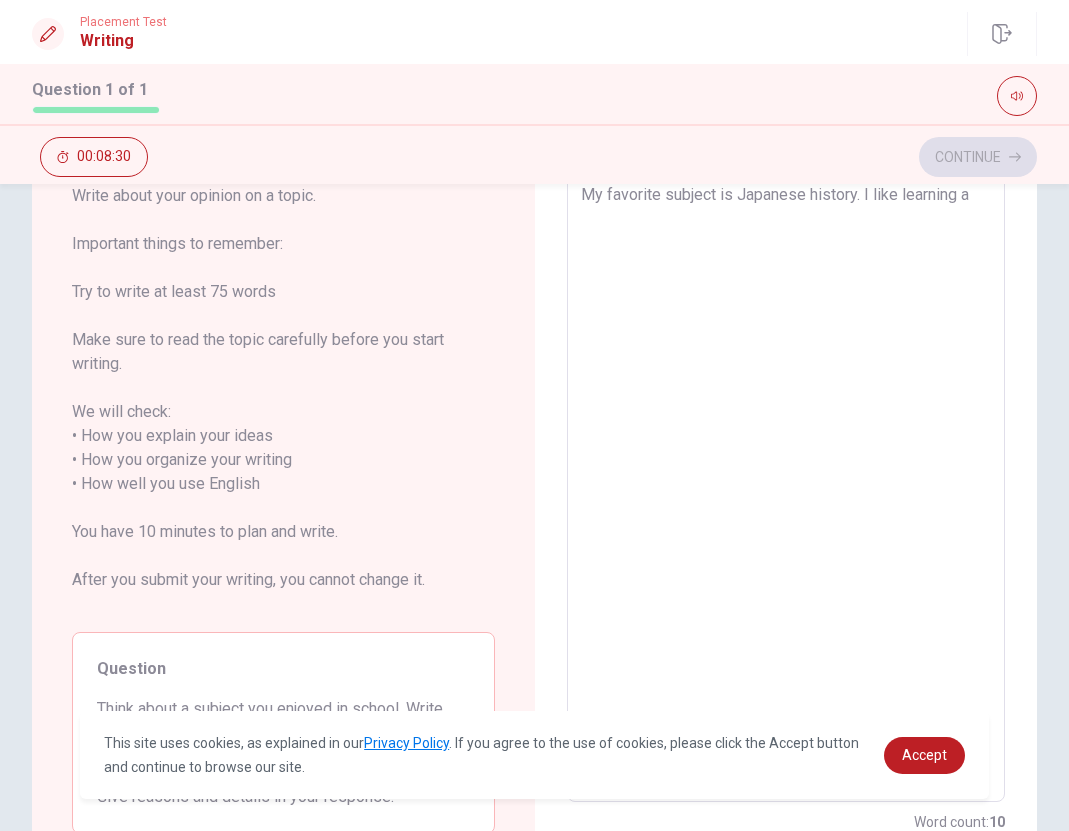 type on "My favorite subject is Japanese history. I like learning ab" 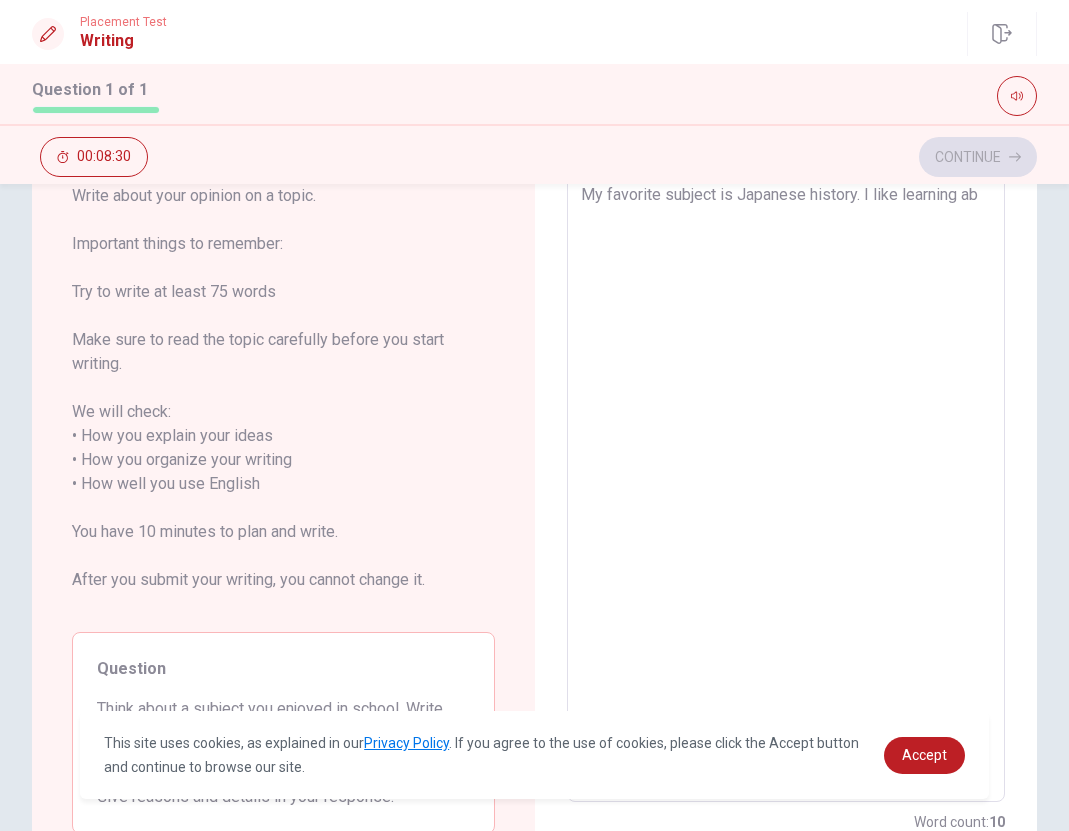 type on "x" 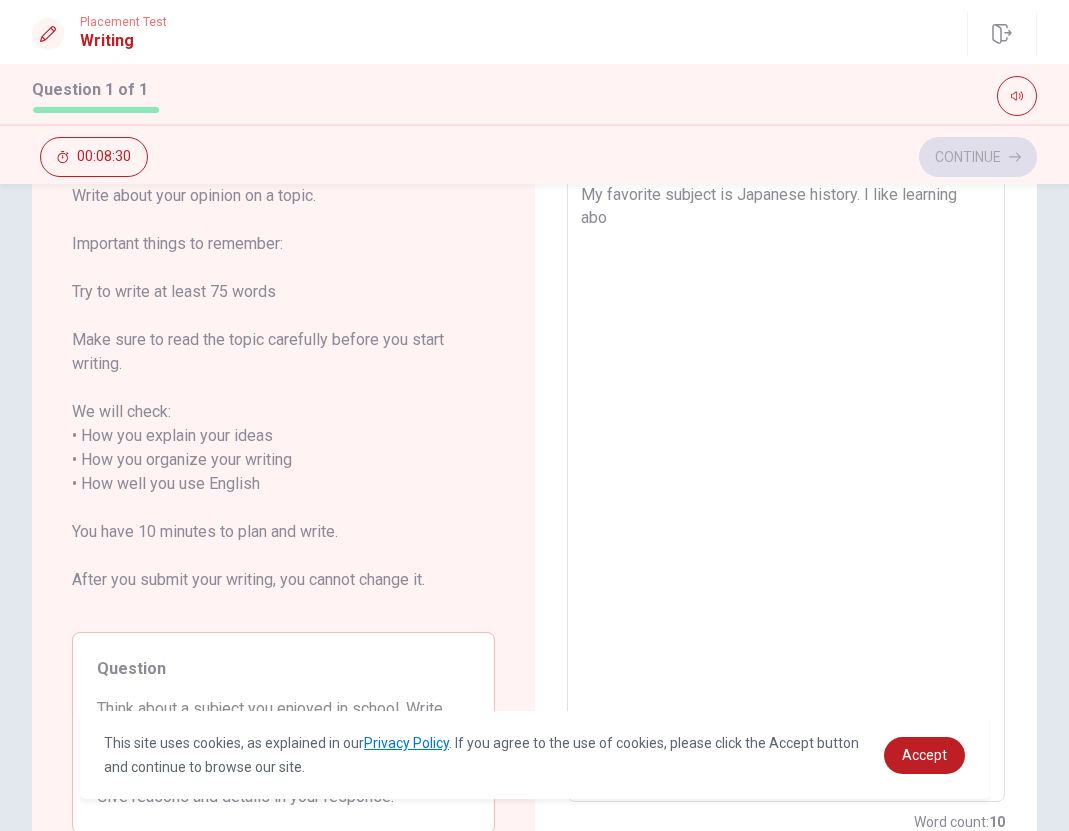 type on "x" 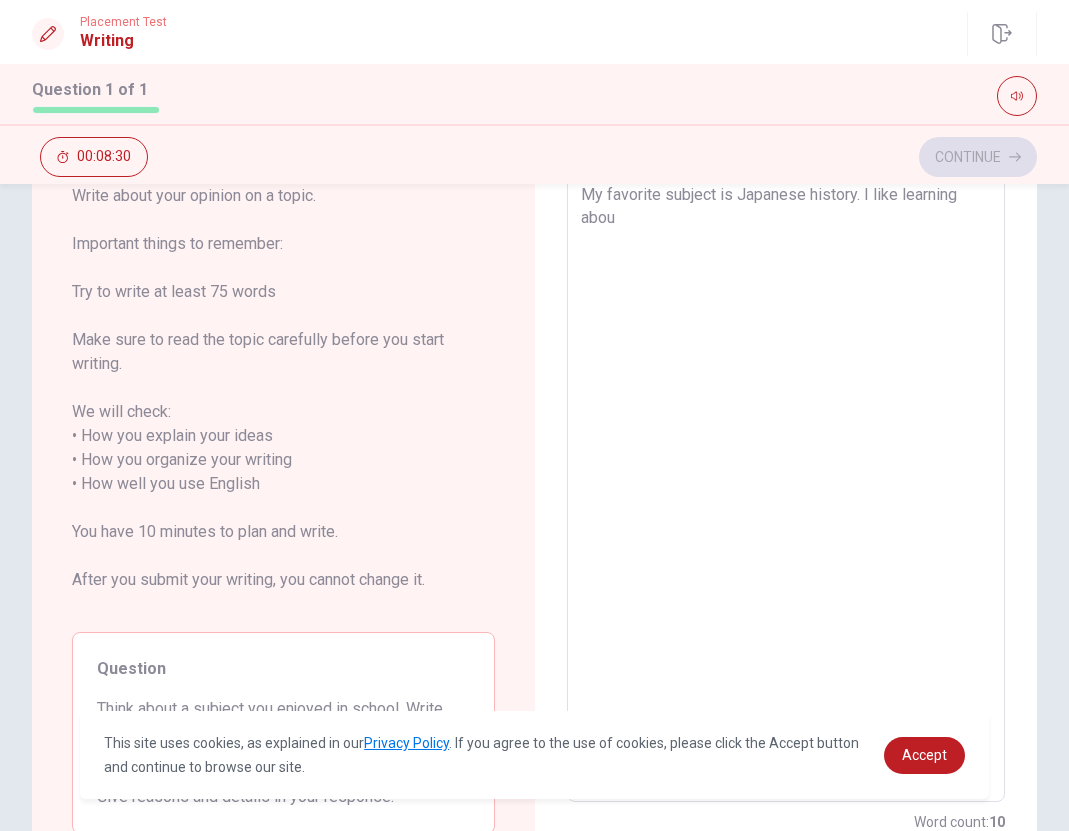type on "x" 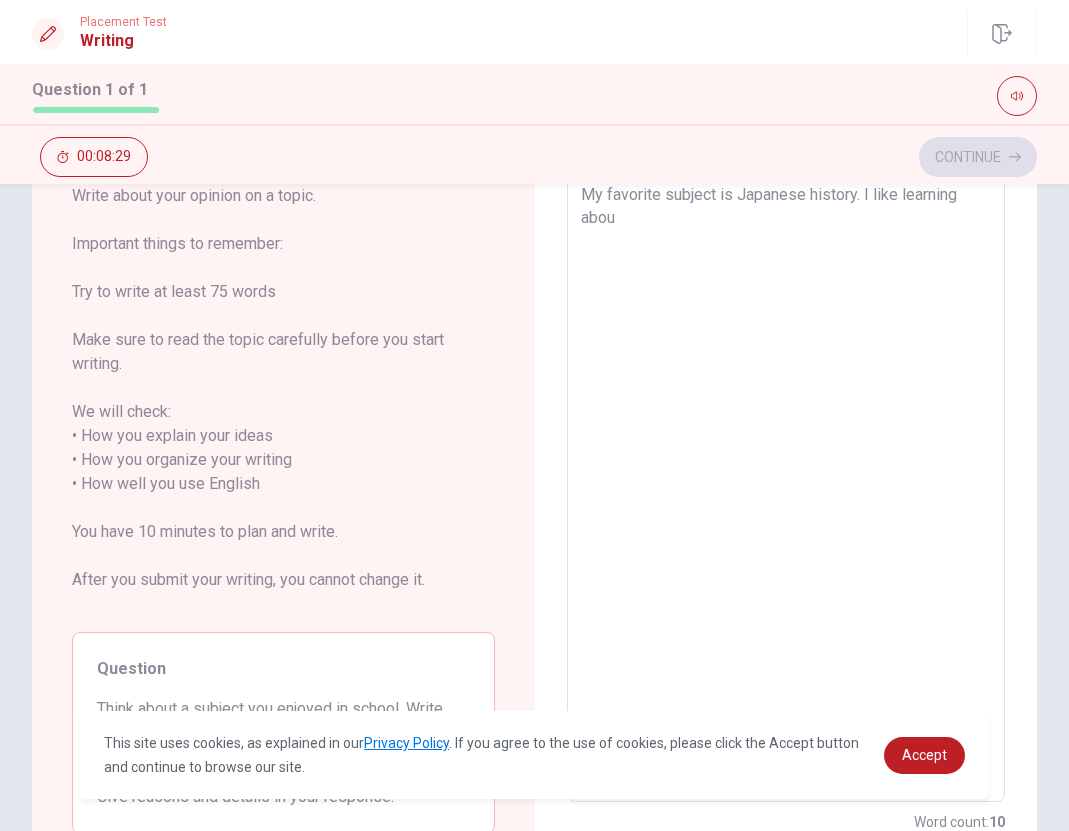 type on "My favorite subject is Japanese history. I like learning about" 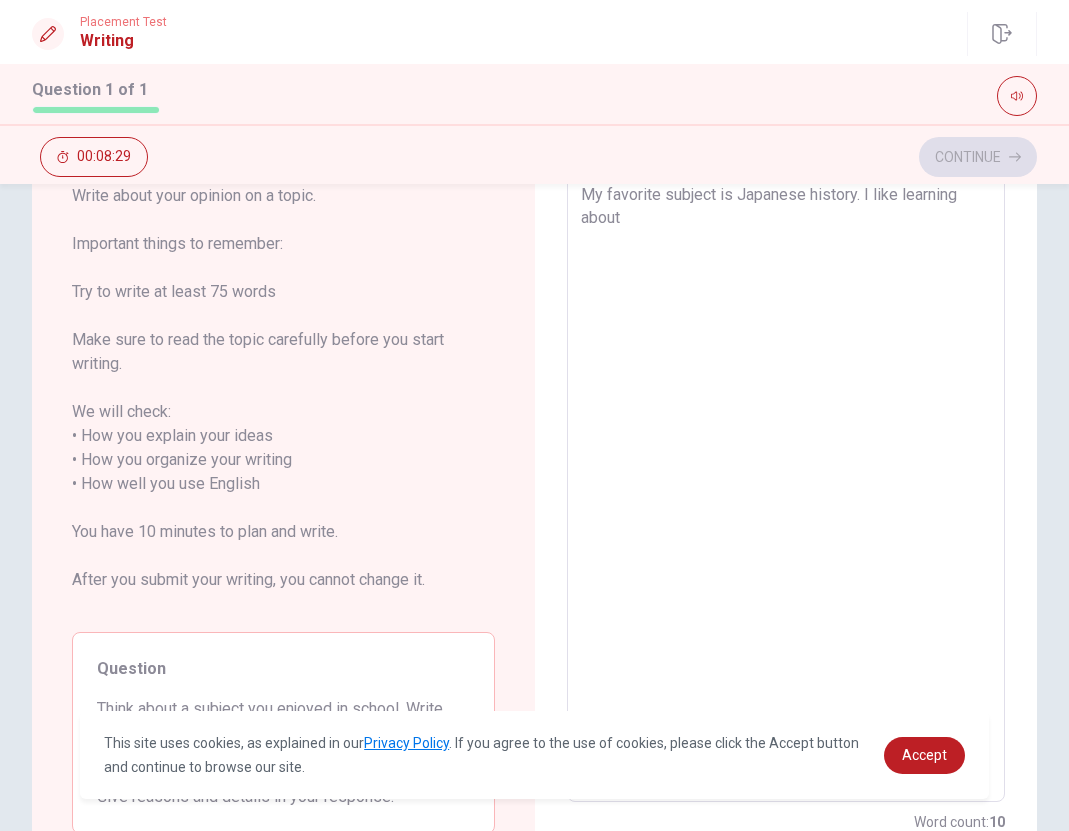 type on "x" 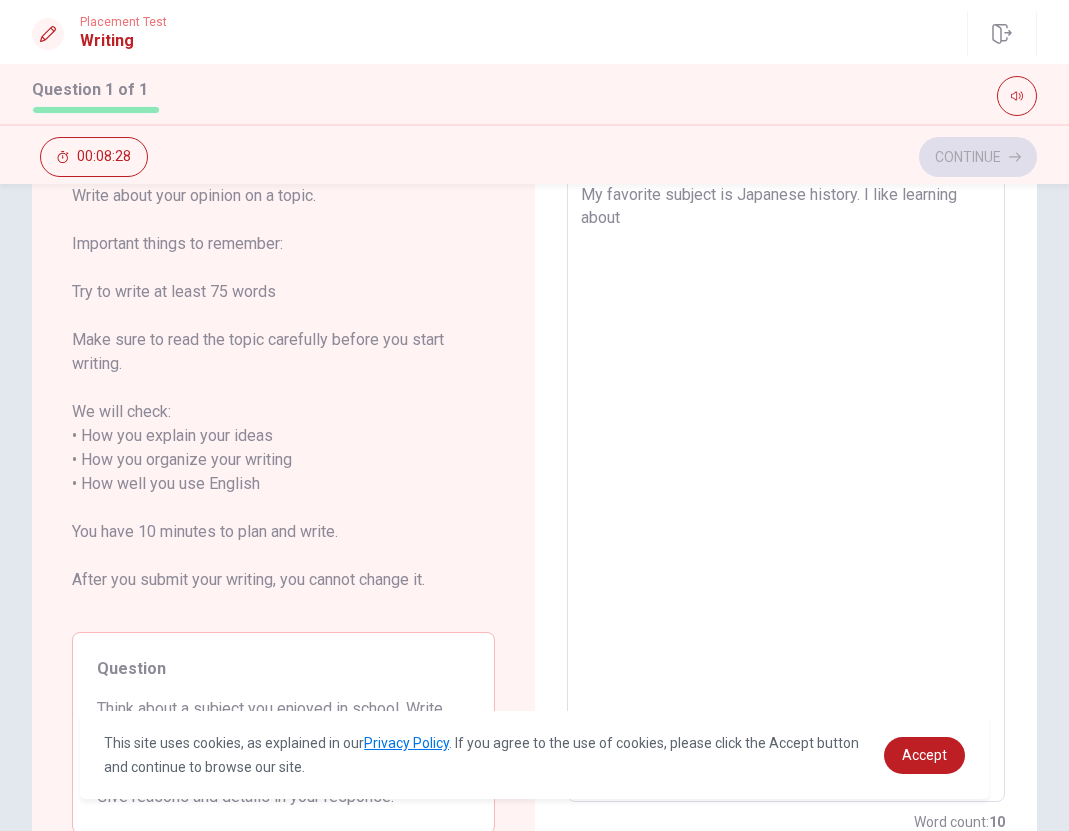 type on "x" 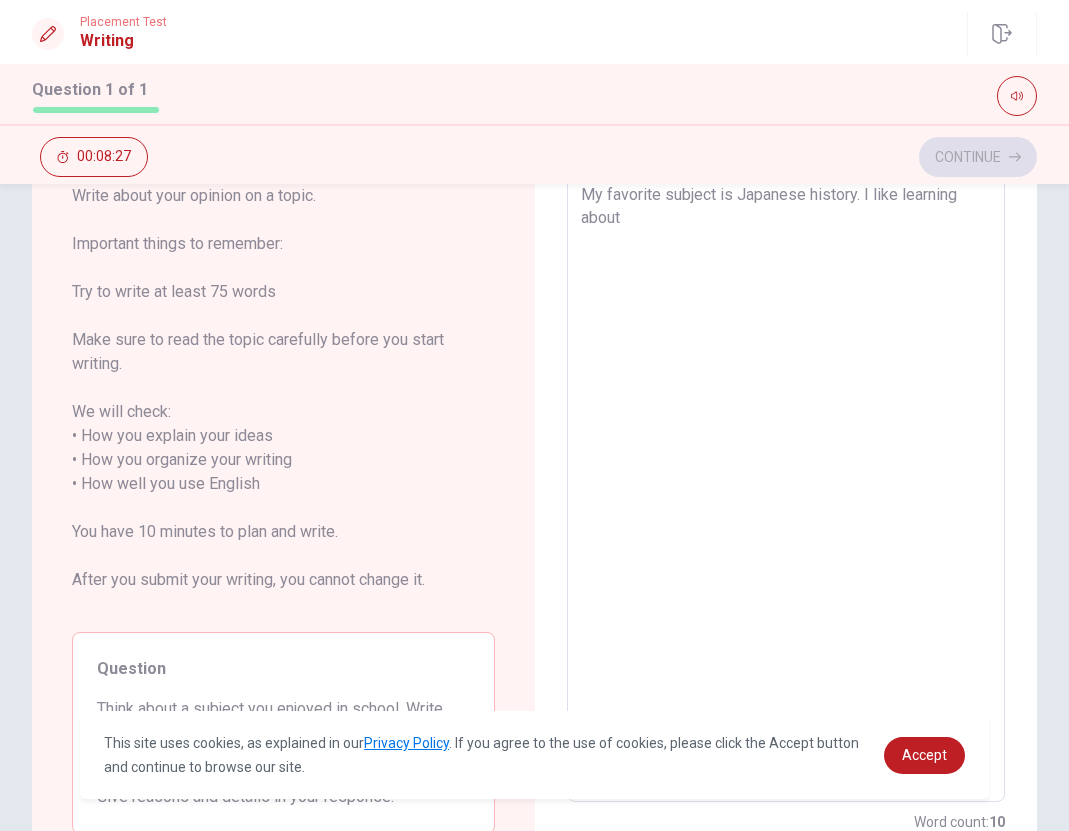 type on "My favorite subject is Japanese history. I like learning about h" 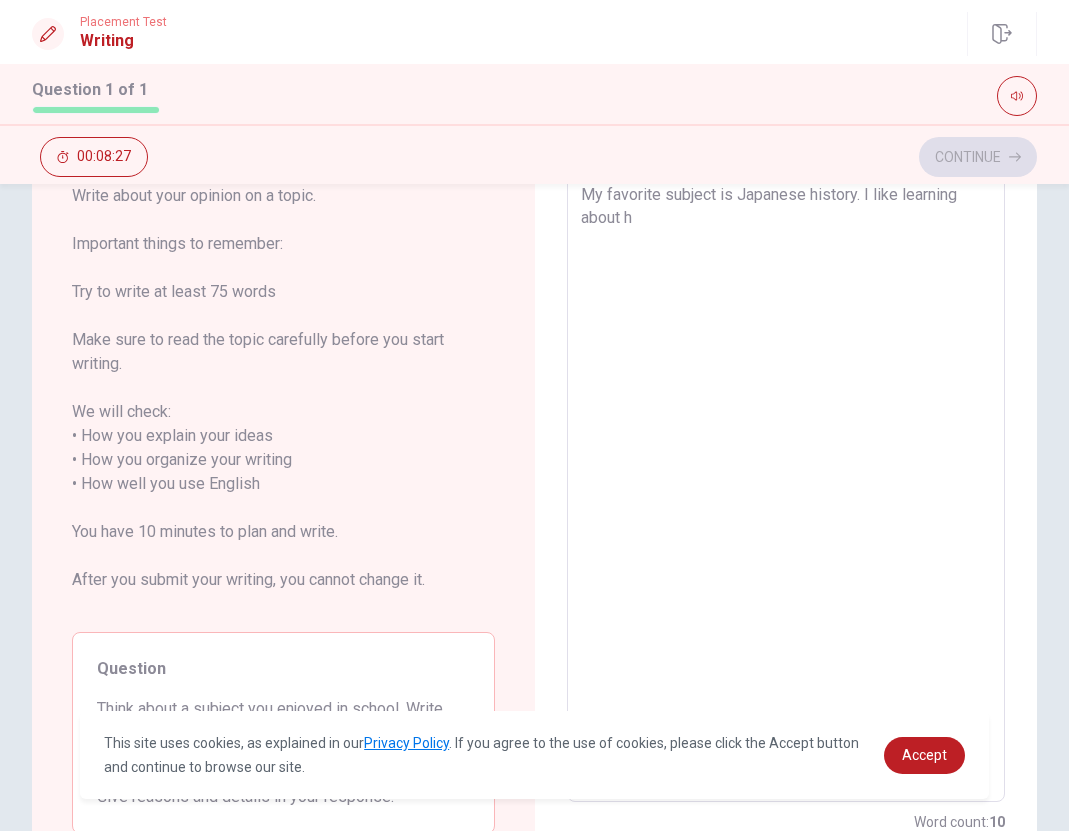 type on "x" 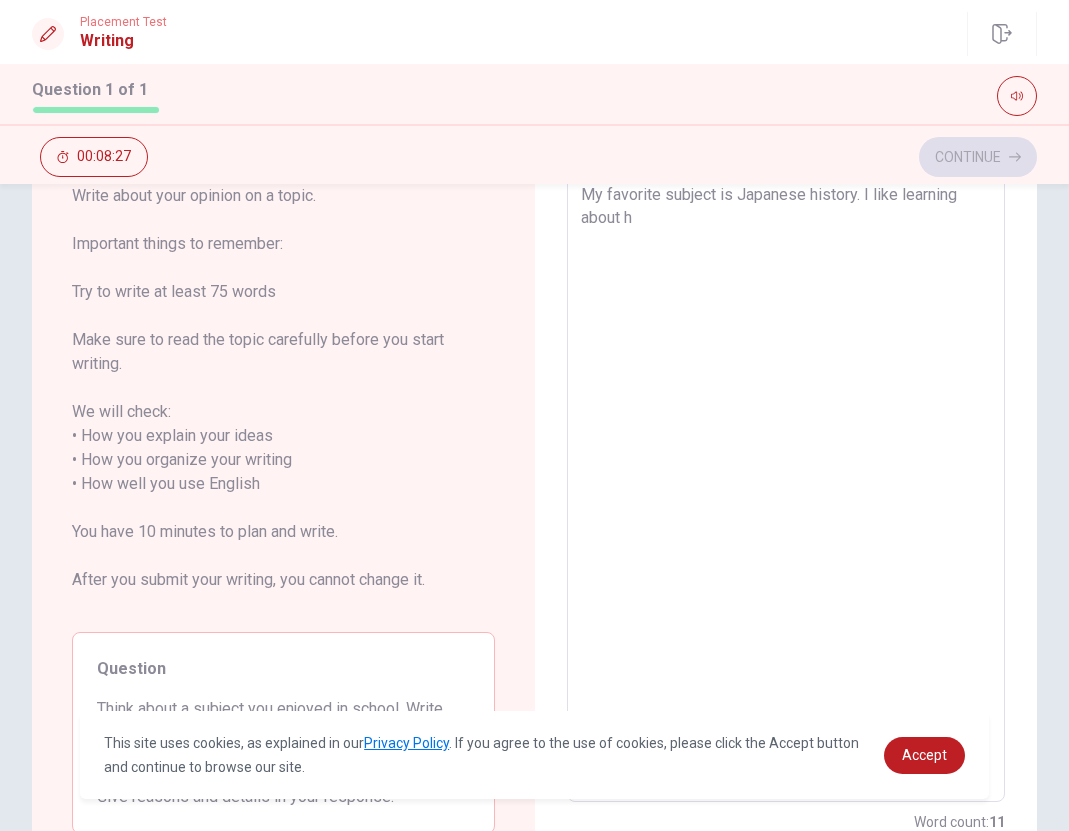 type on "My favorite subject is Japanese history. I like learning about hi" 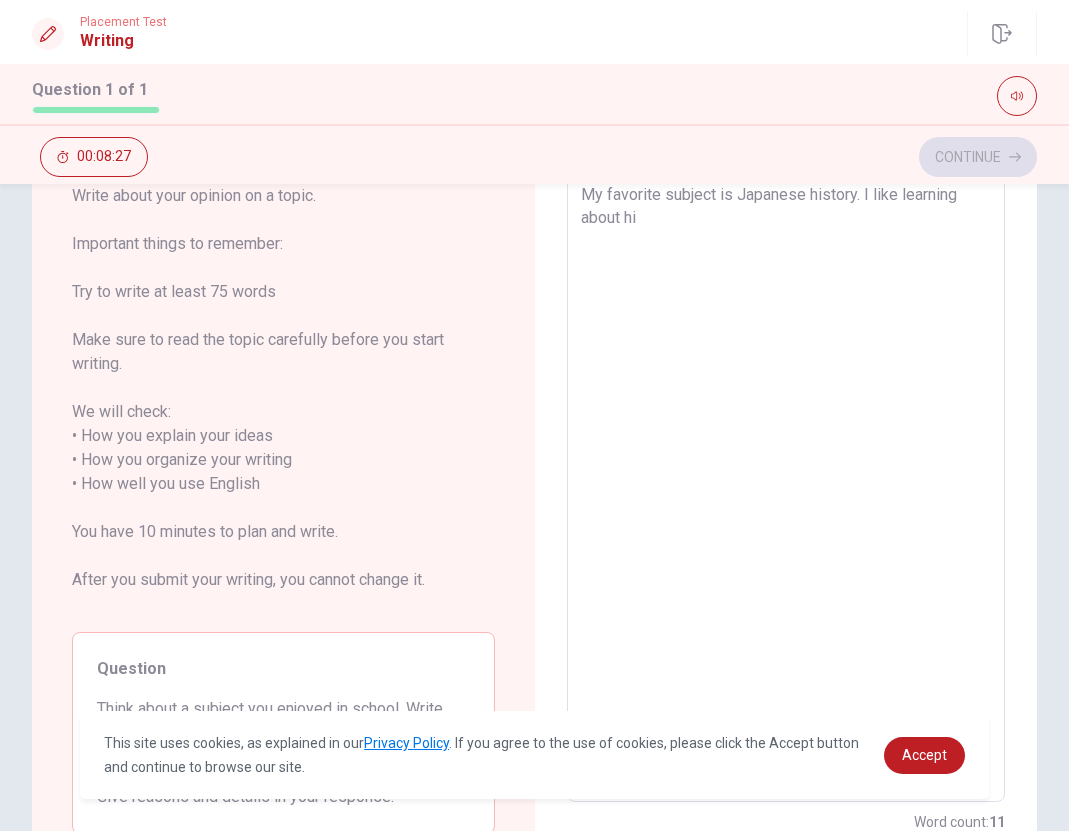 type on "x" 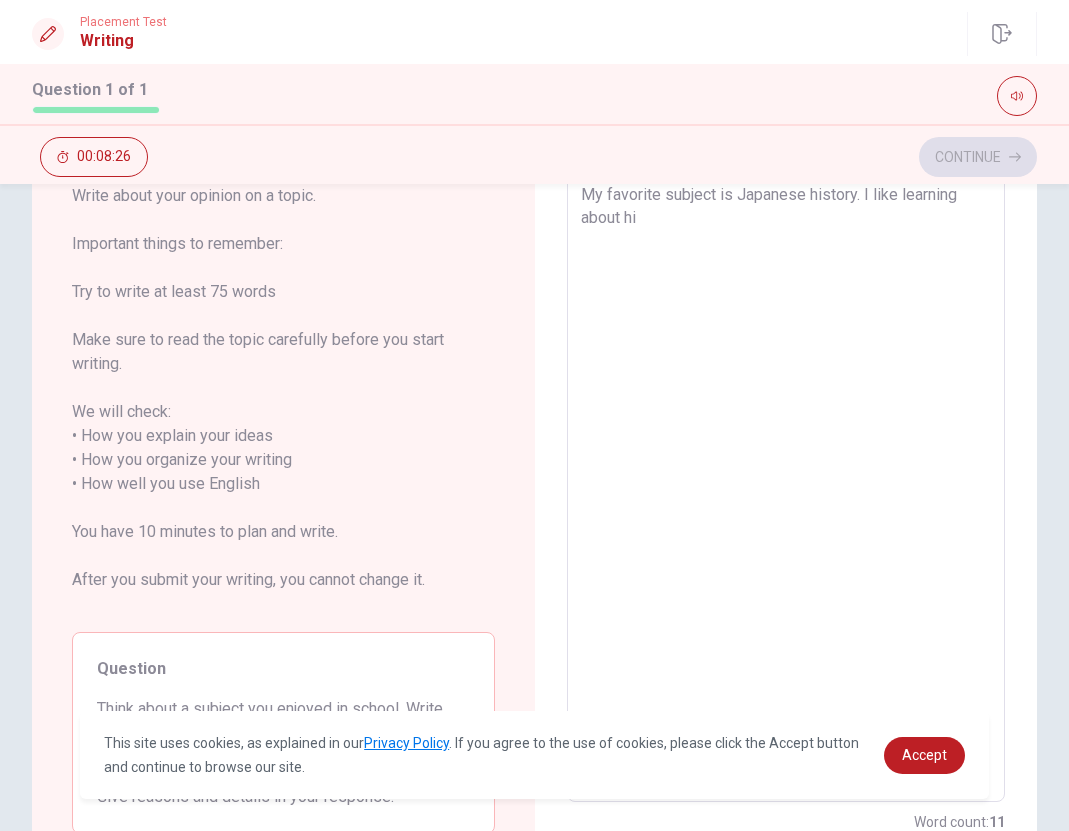 type on "My favorite subject is Japanese history. I like learning about hiu" 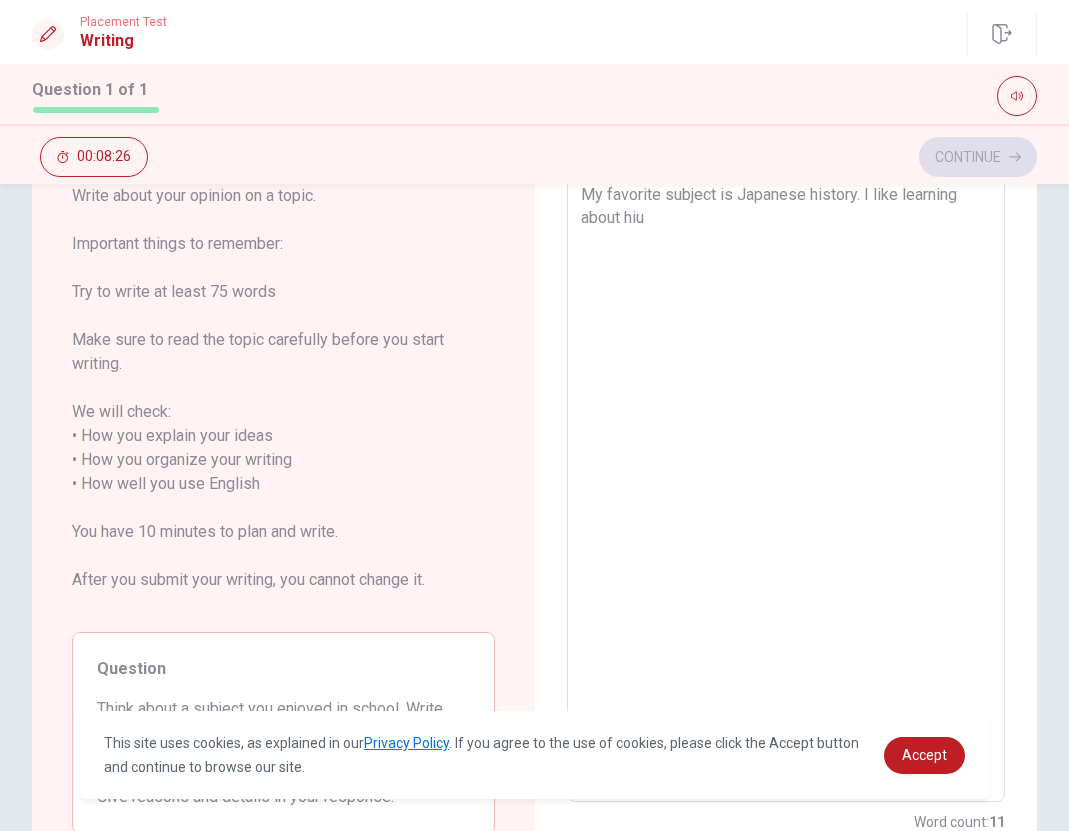 type on "x" 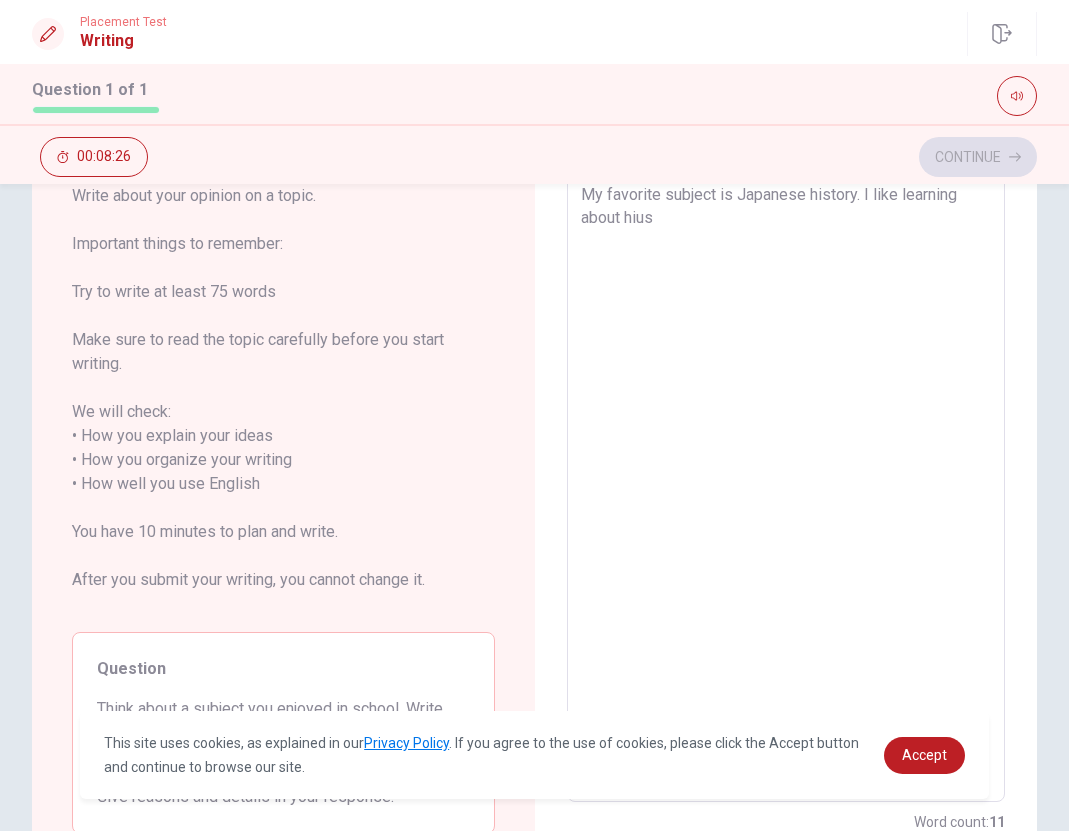 type on "x" 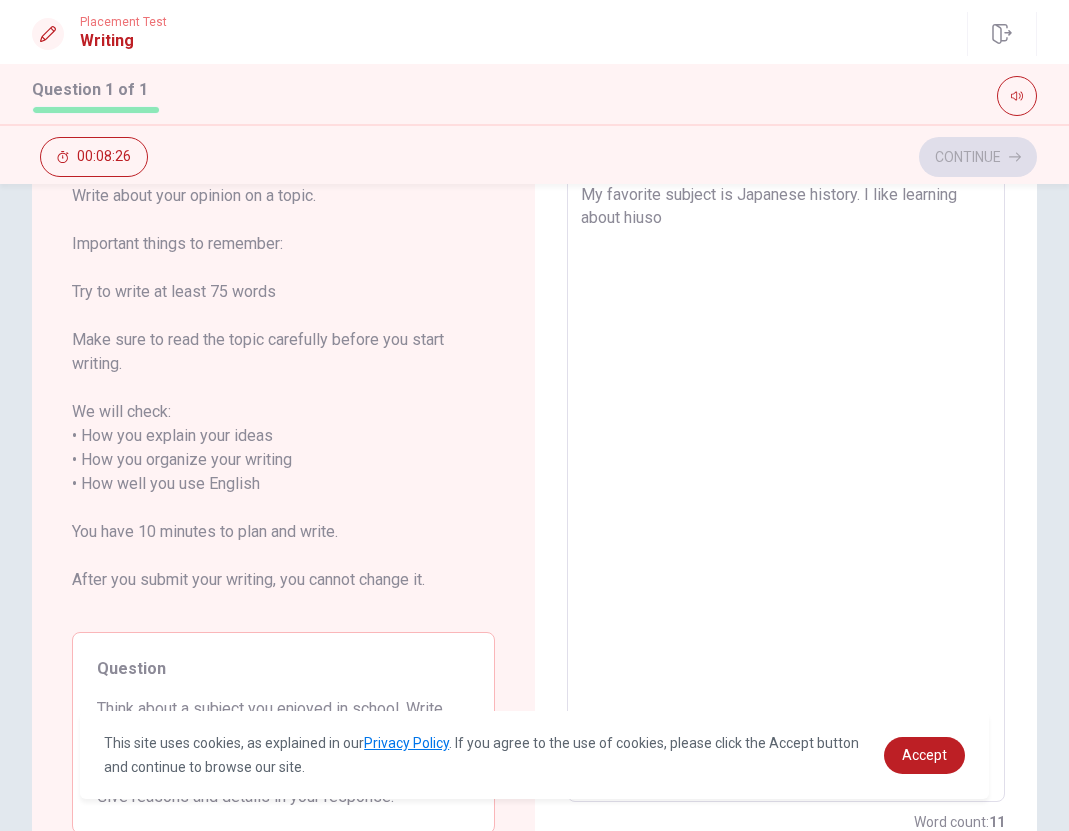 type on "x" 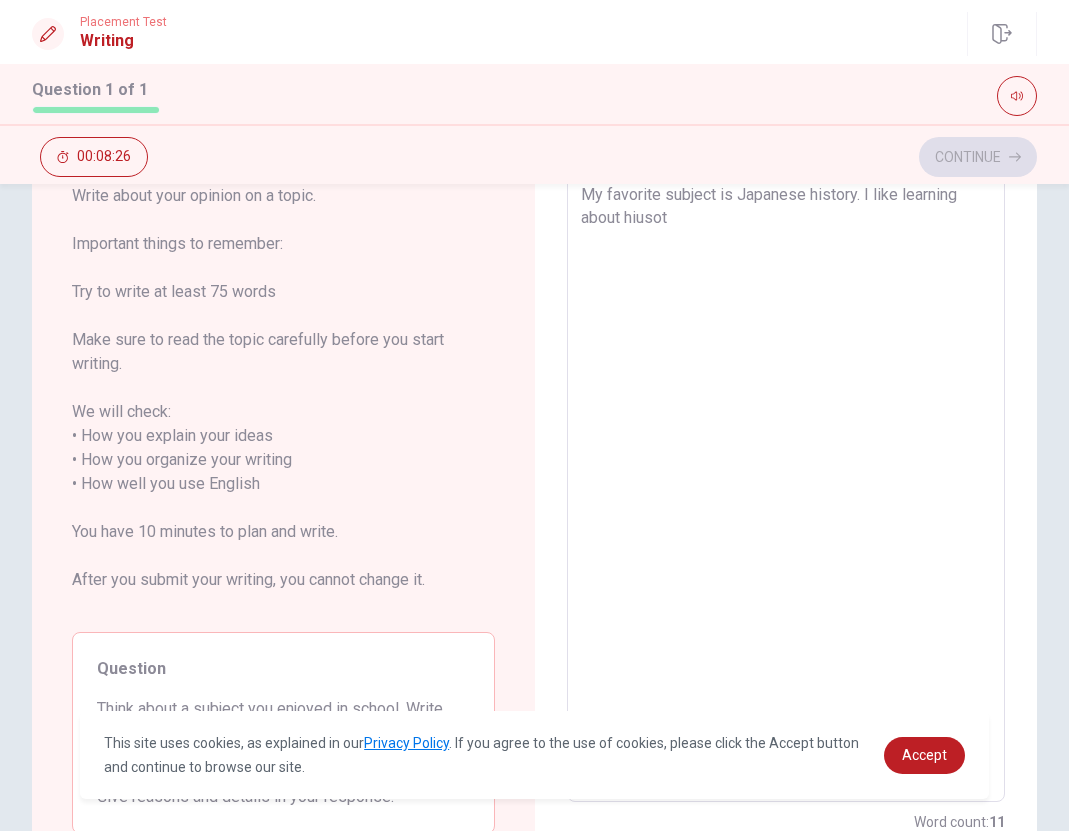 type on "x" 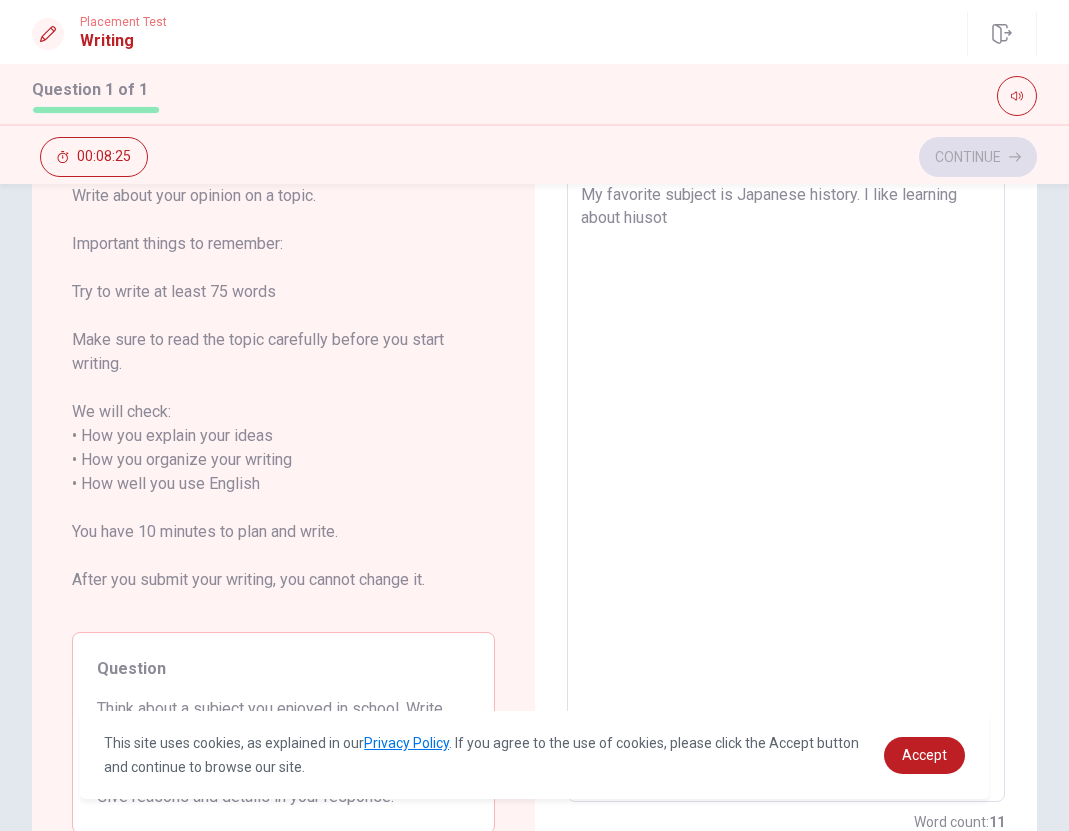 type on "My favorite subject is Japanese history. I like learning about hiusoty" 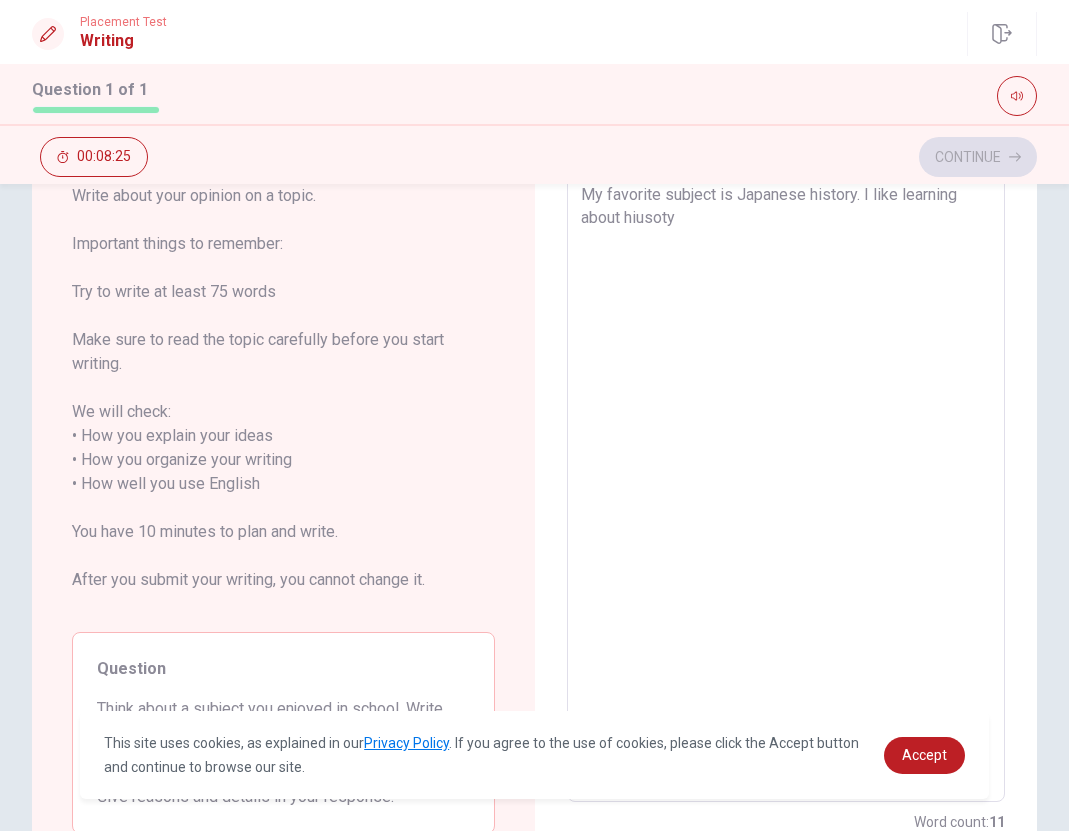 type on "x" 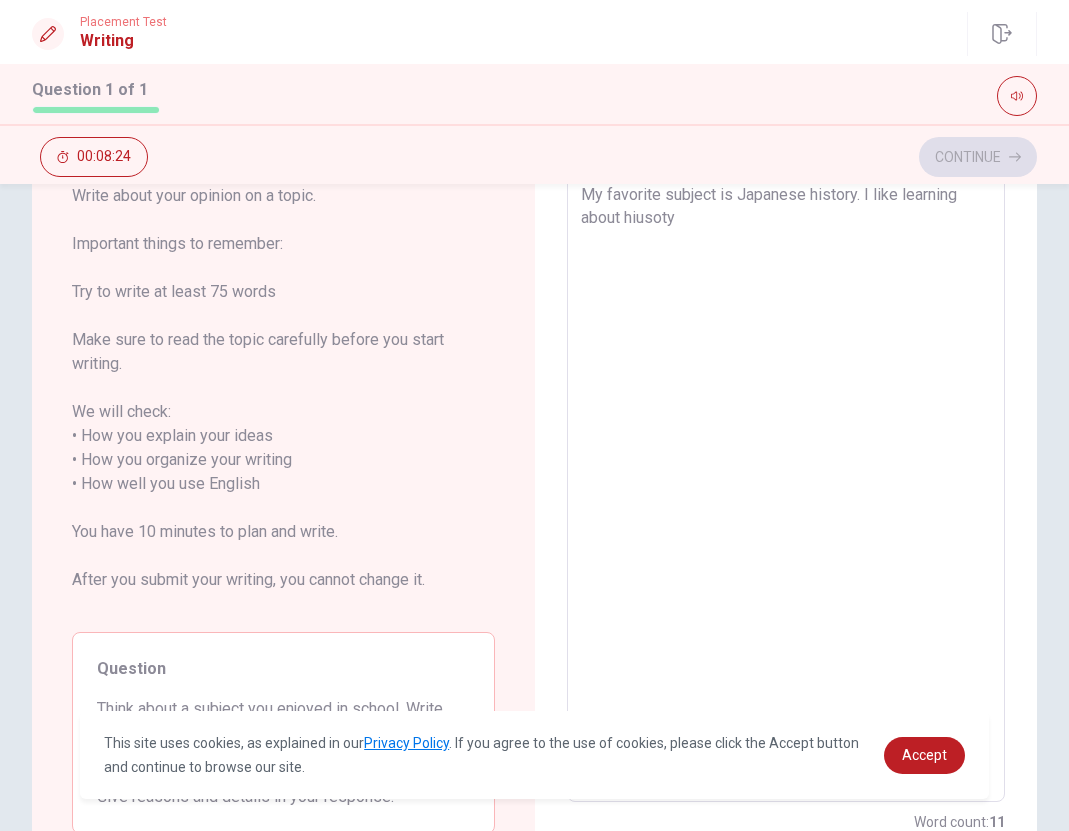 type on "My favorite subject is Japanese history. I like learning about hiusot" 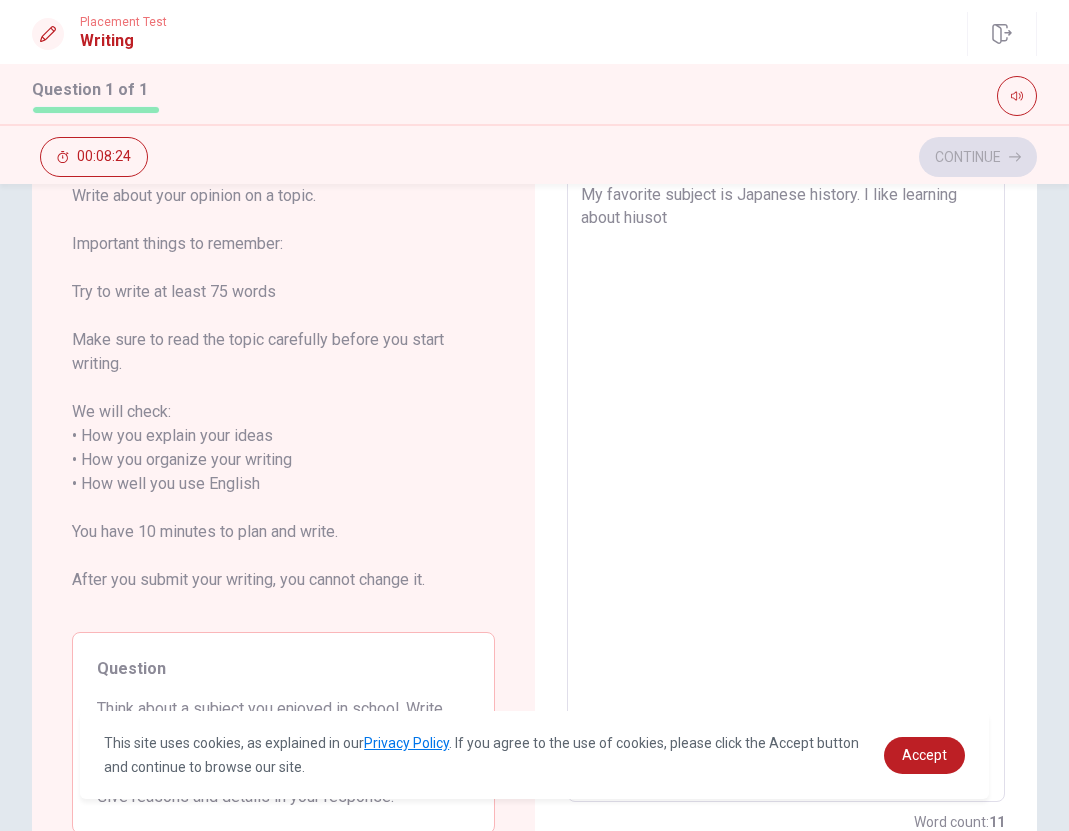 type on "x" 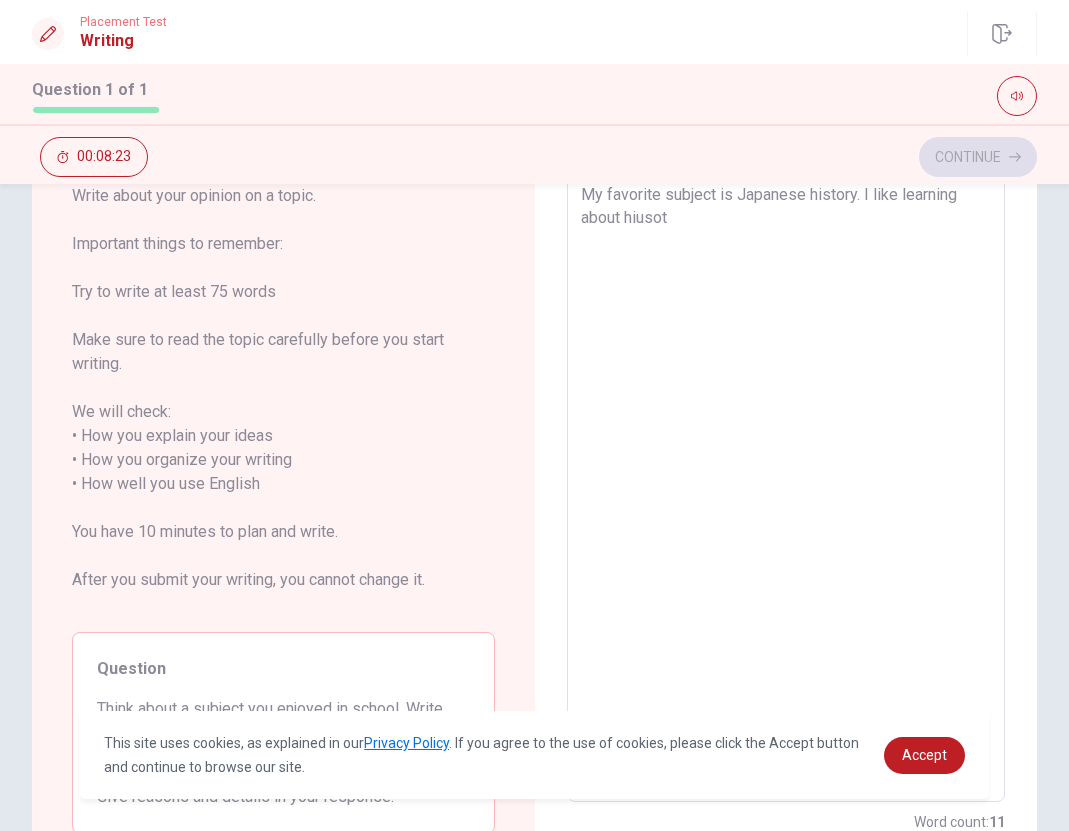 type on "My favorite subject is Japanese history. I like learning about hiuso" 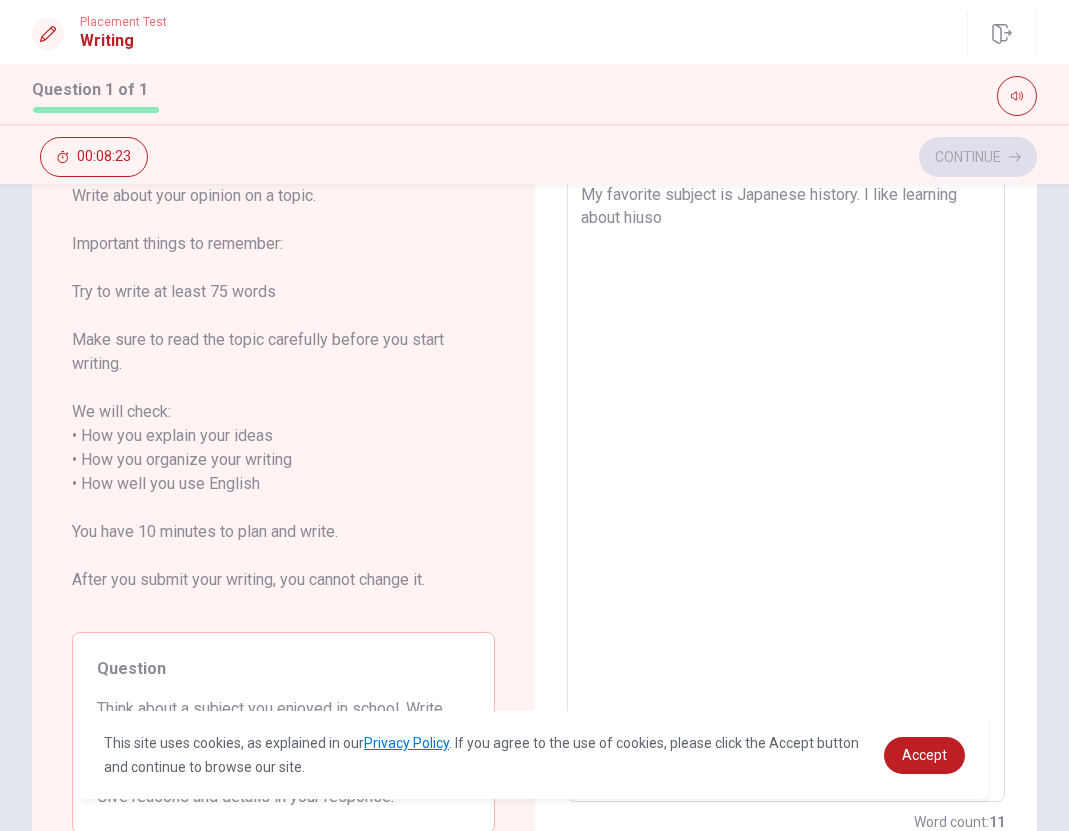 type on "x" 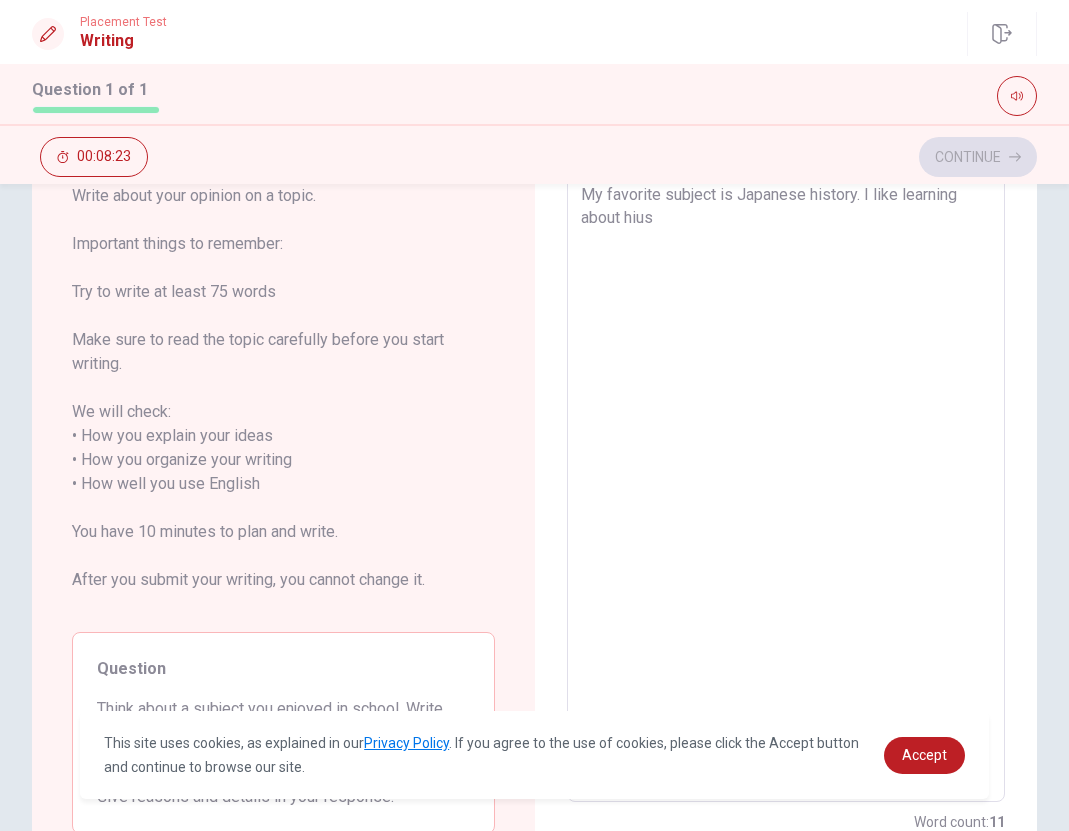 type on "x" 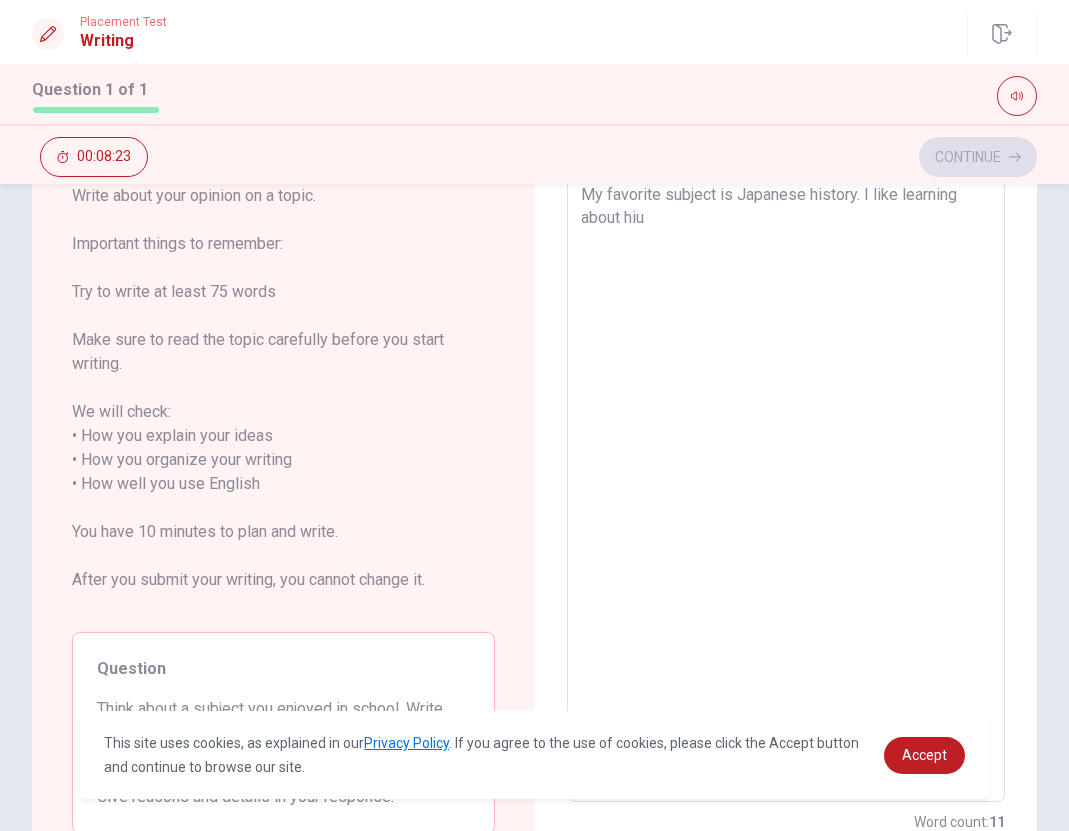 type on "x" 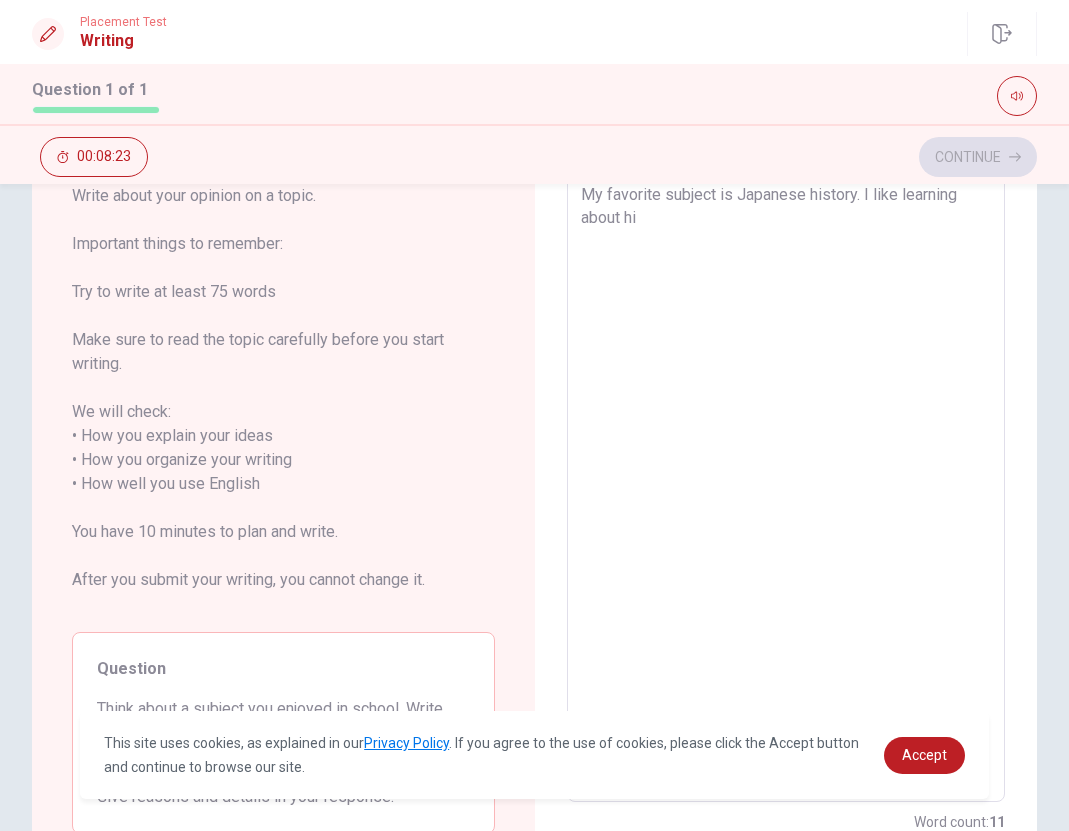 type on "x" 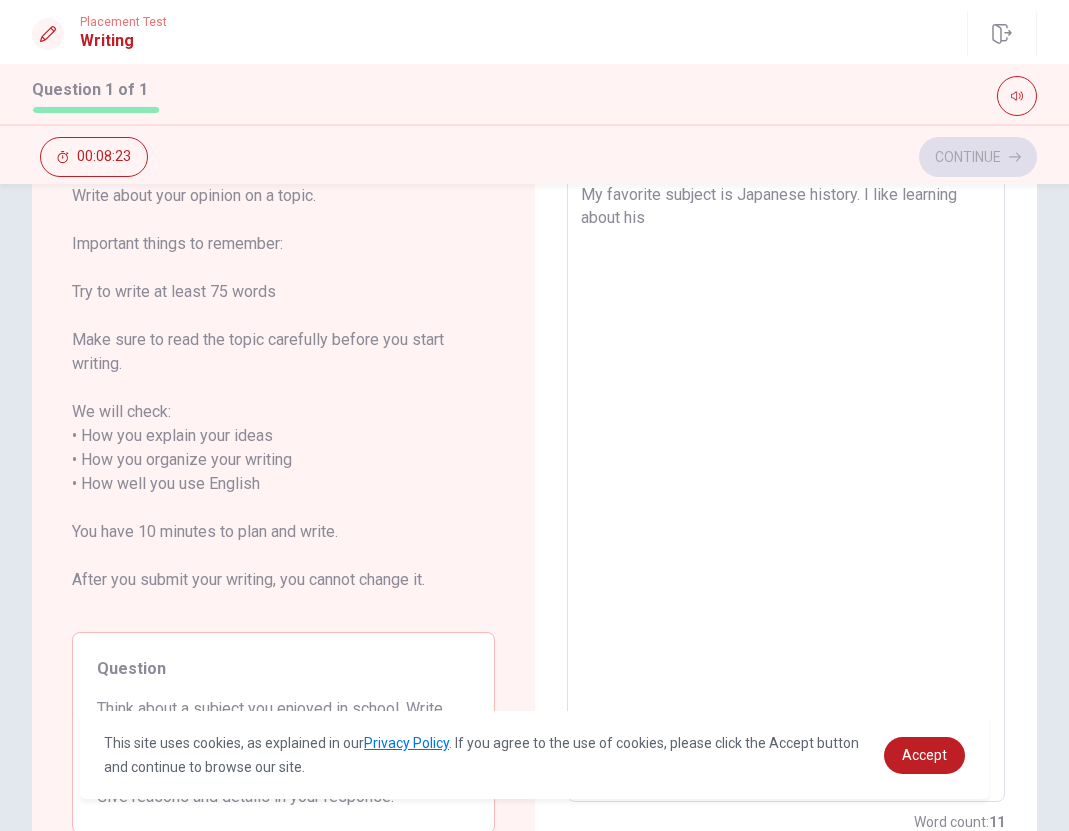 type on "x" 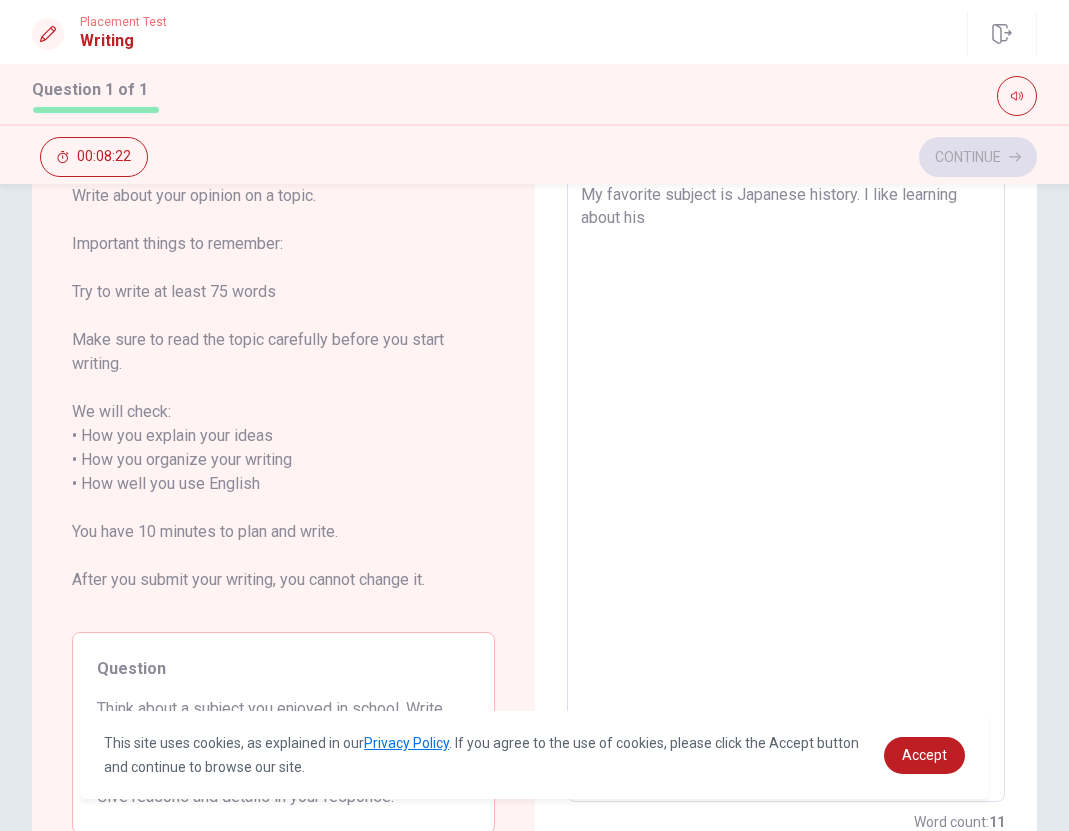 type on "My favorite subject is Japanese history. I like learning about hist" 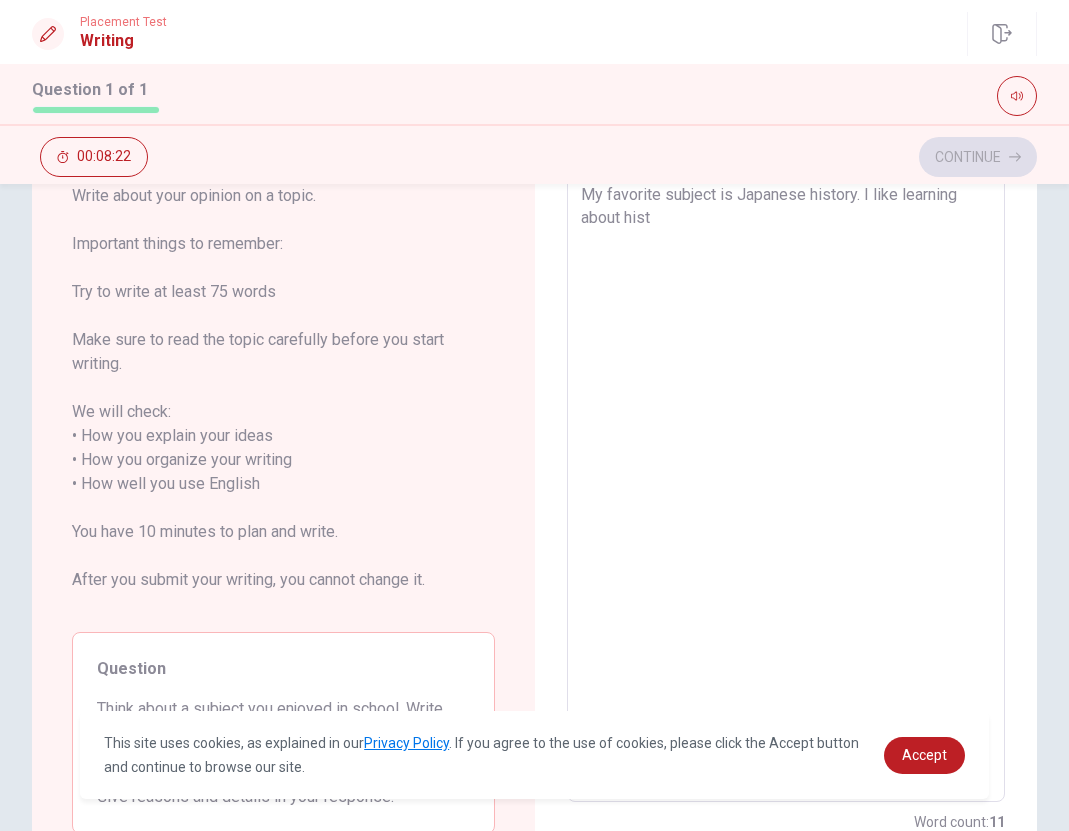 type on "x" 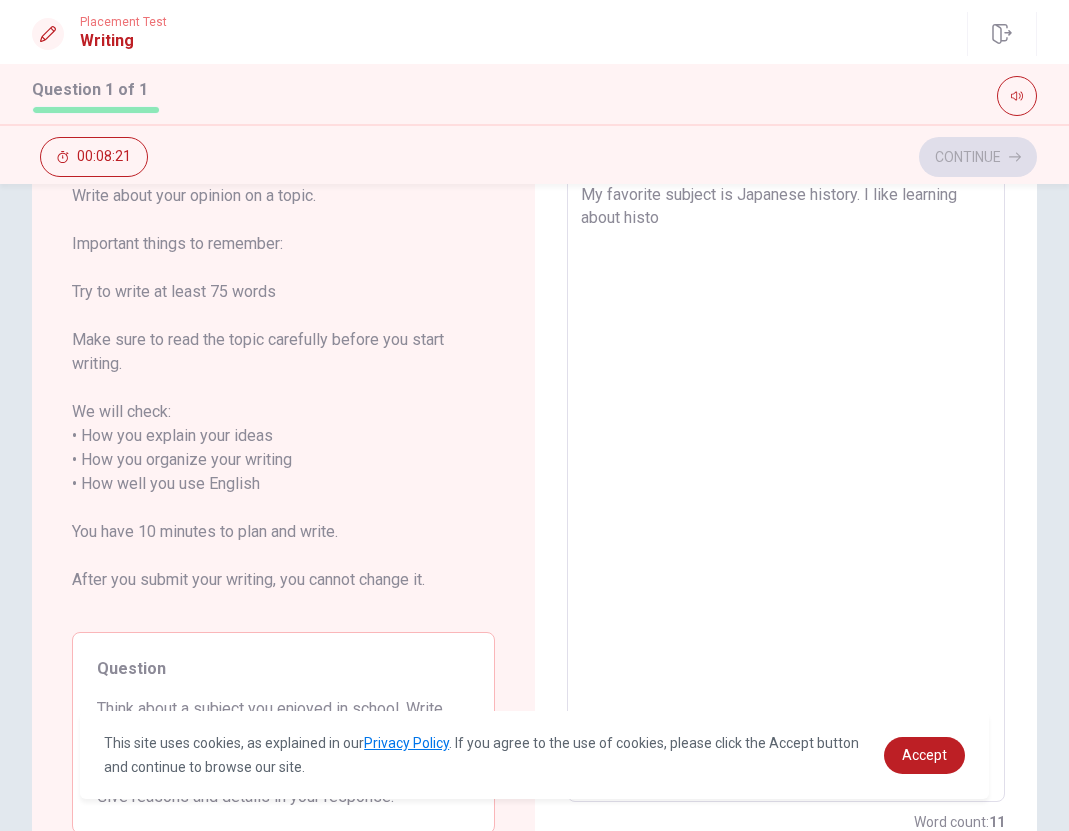 type on "x" 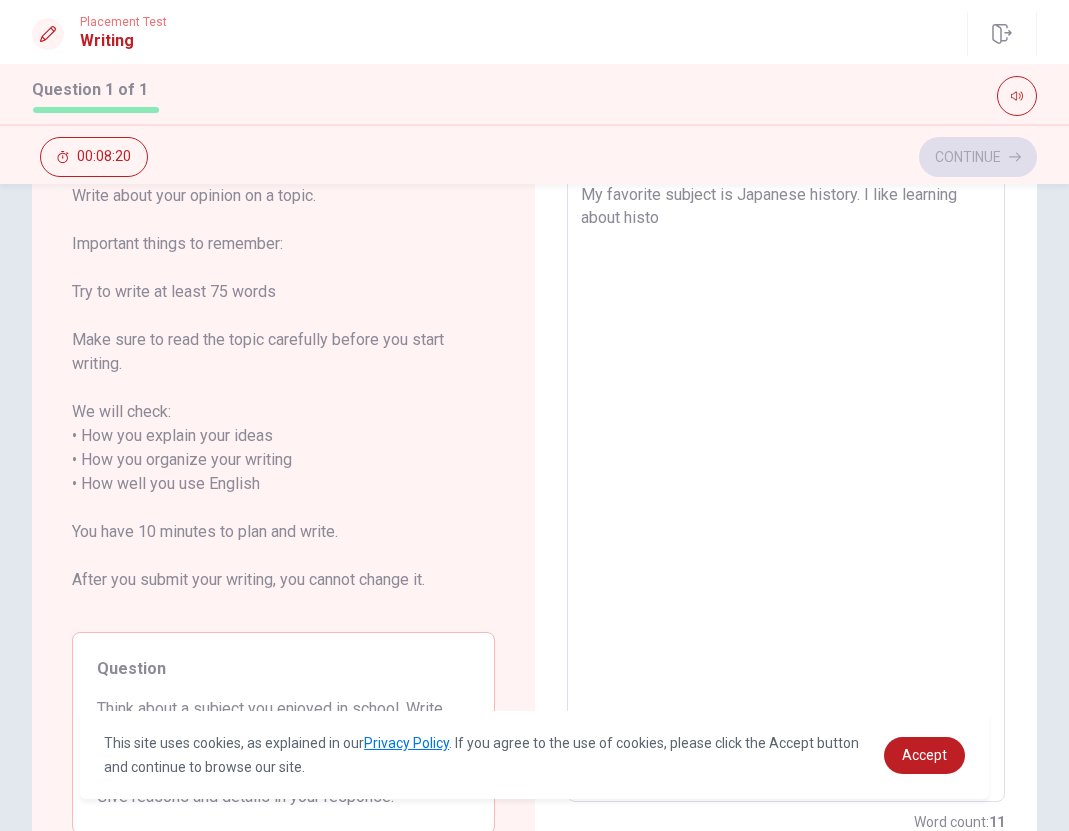 type on "My favorite subject is Japanese history. I like learning about histor" 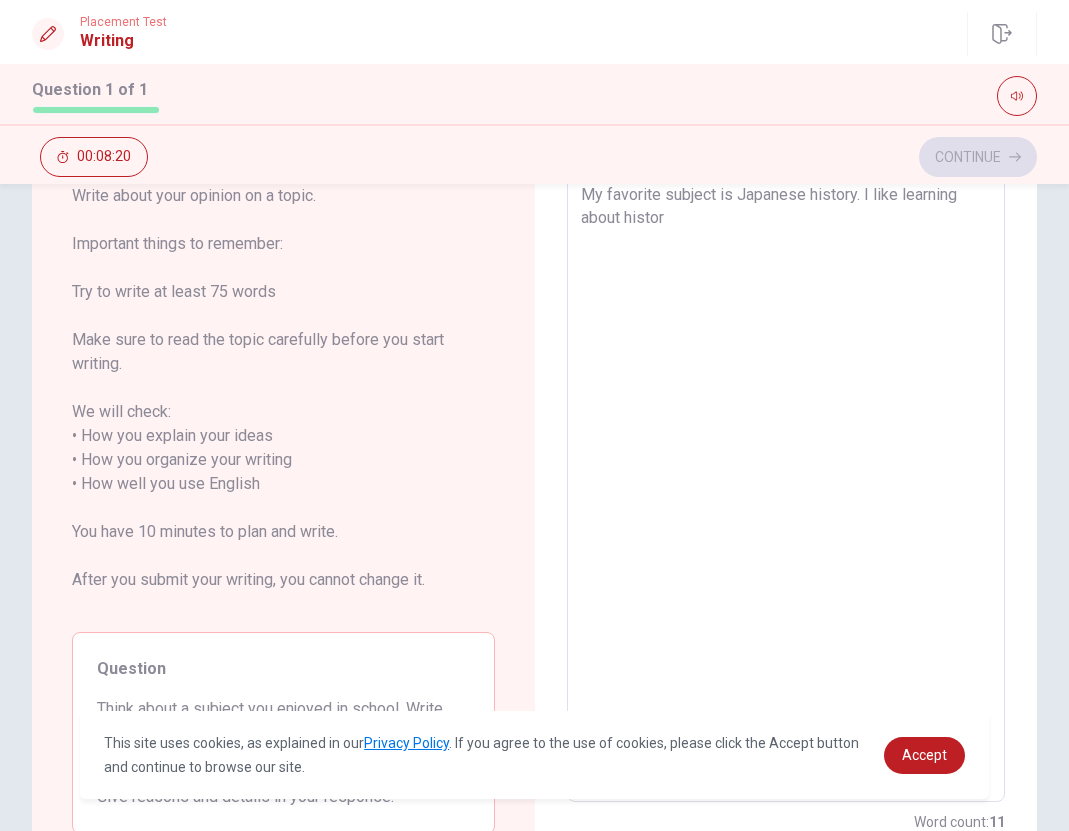 type on "x" 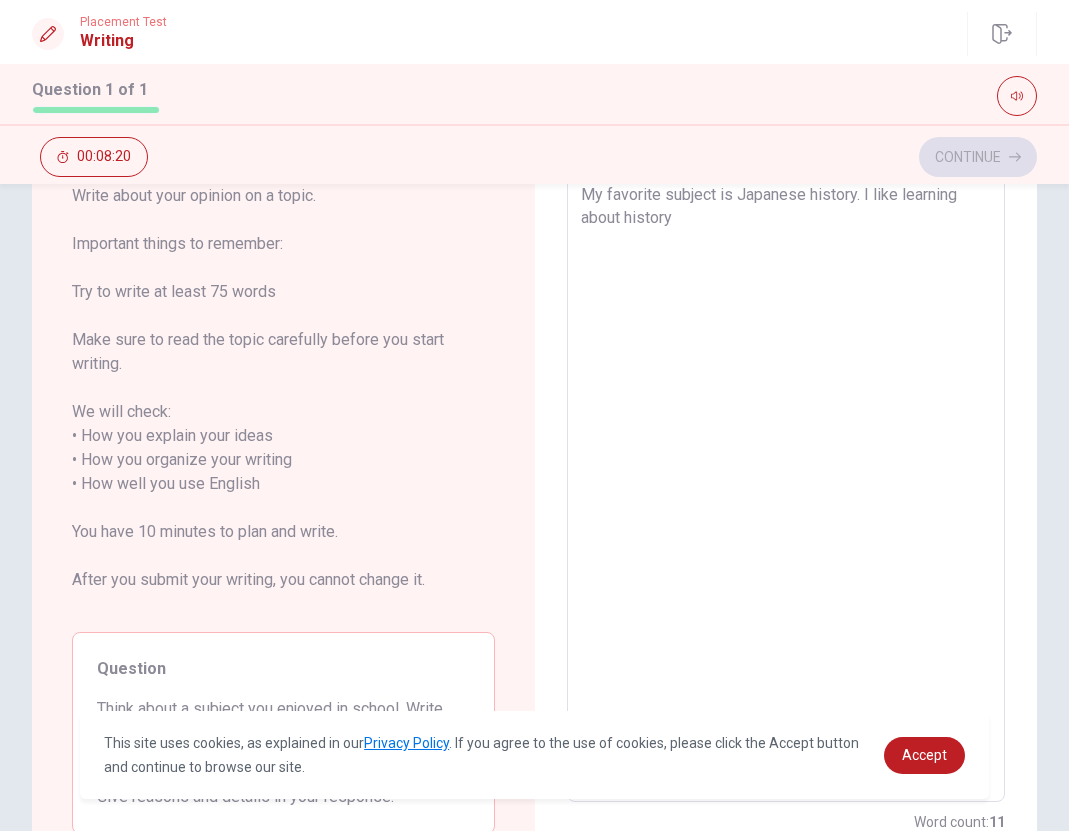 type on "x" 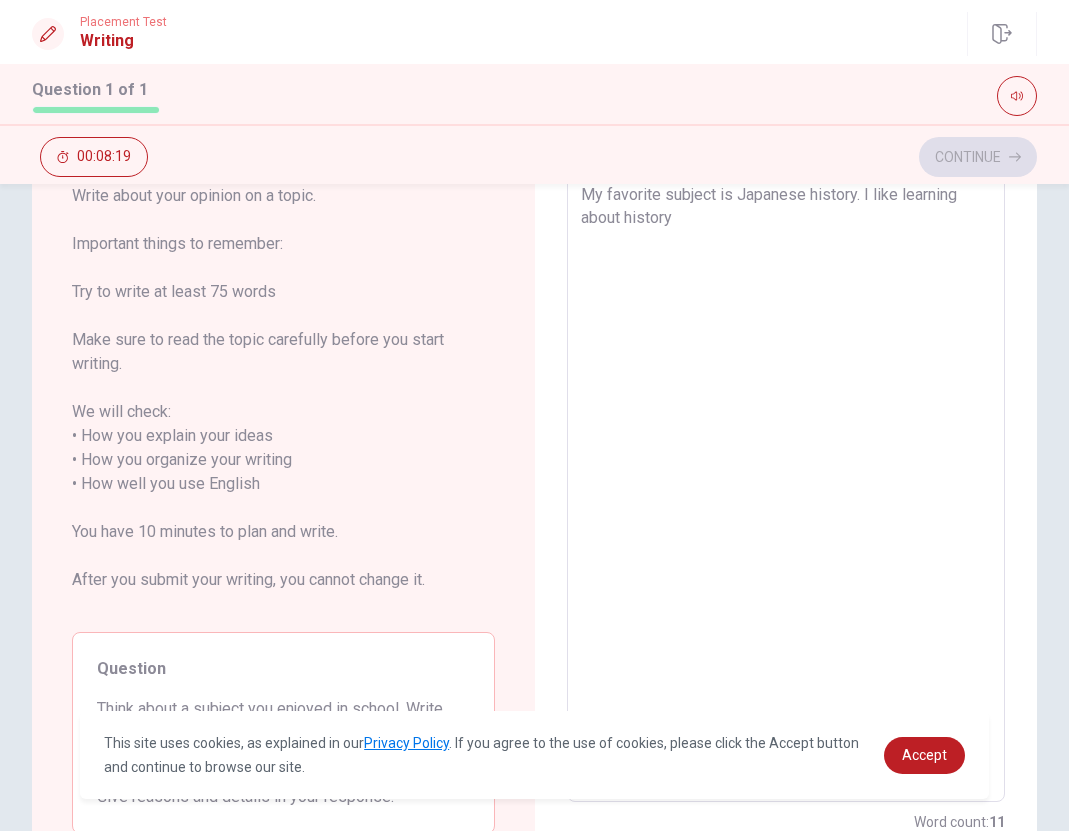 type on "My favorite subject is Japanese history. I like learning about history." 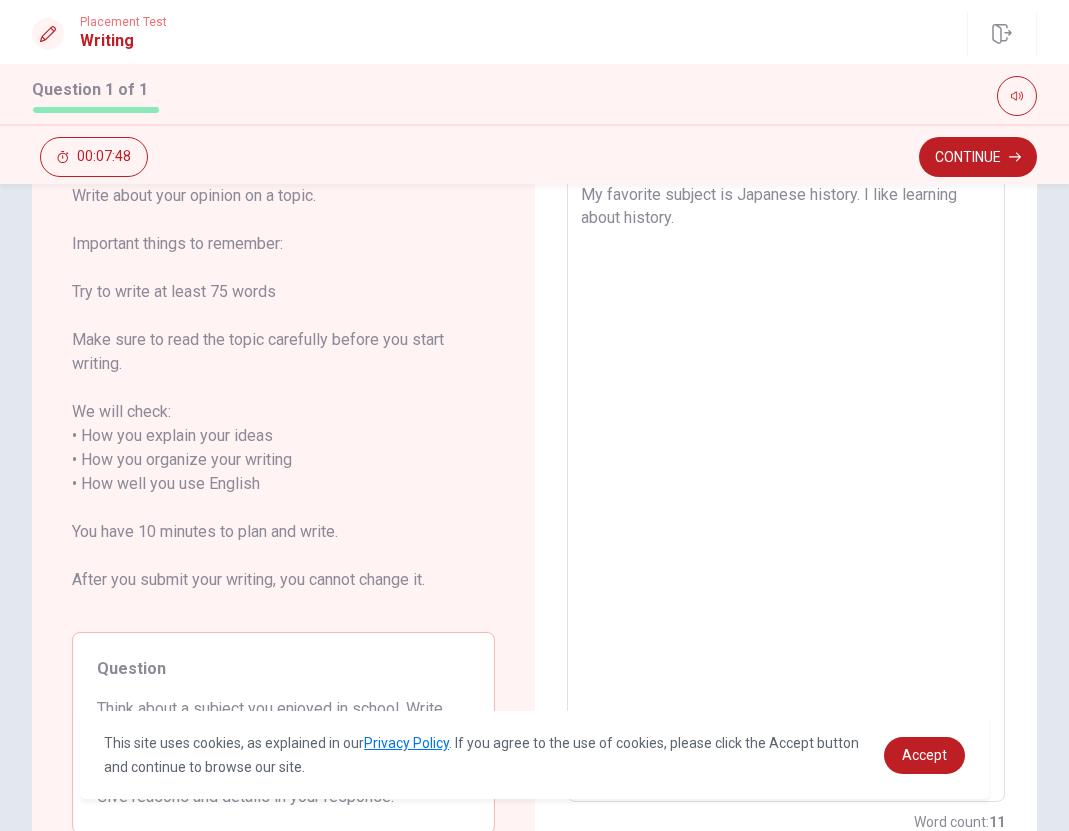 type on "x" 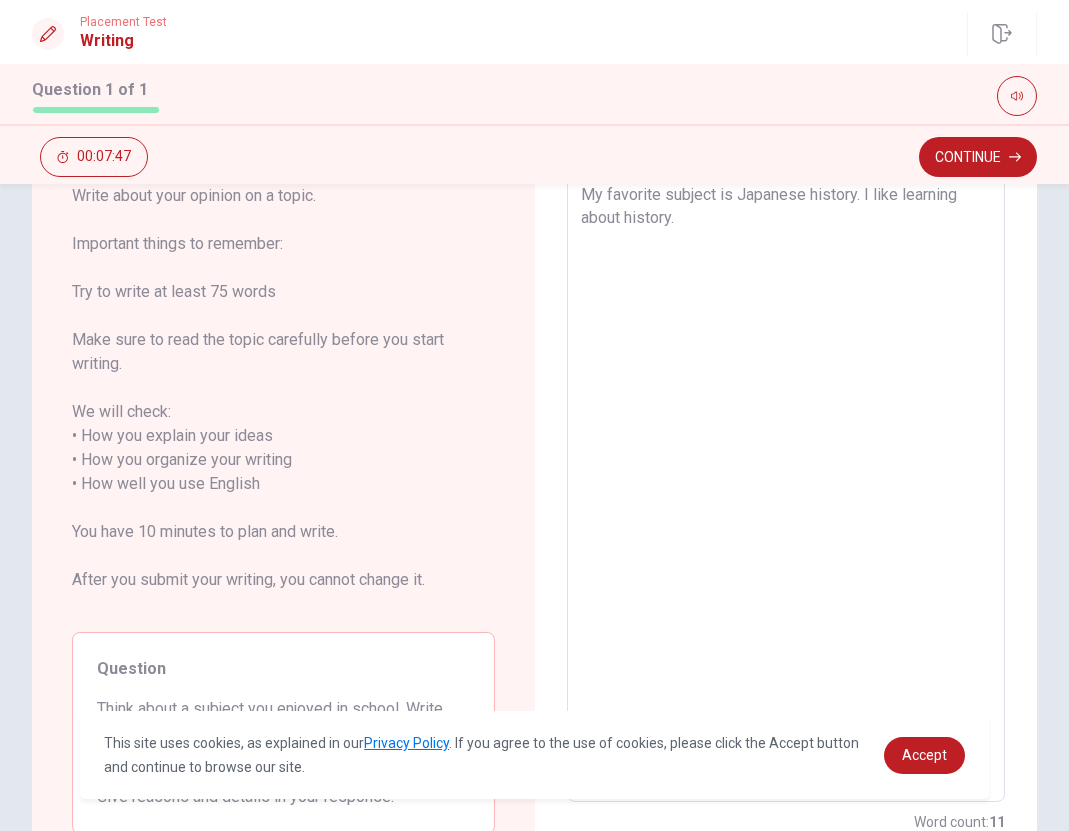 type on "My favorite subject is Japanese history. I like learning about history.I" 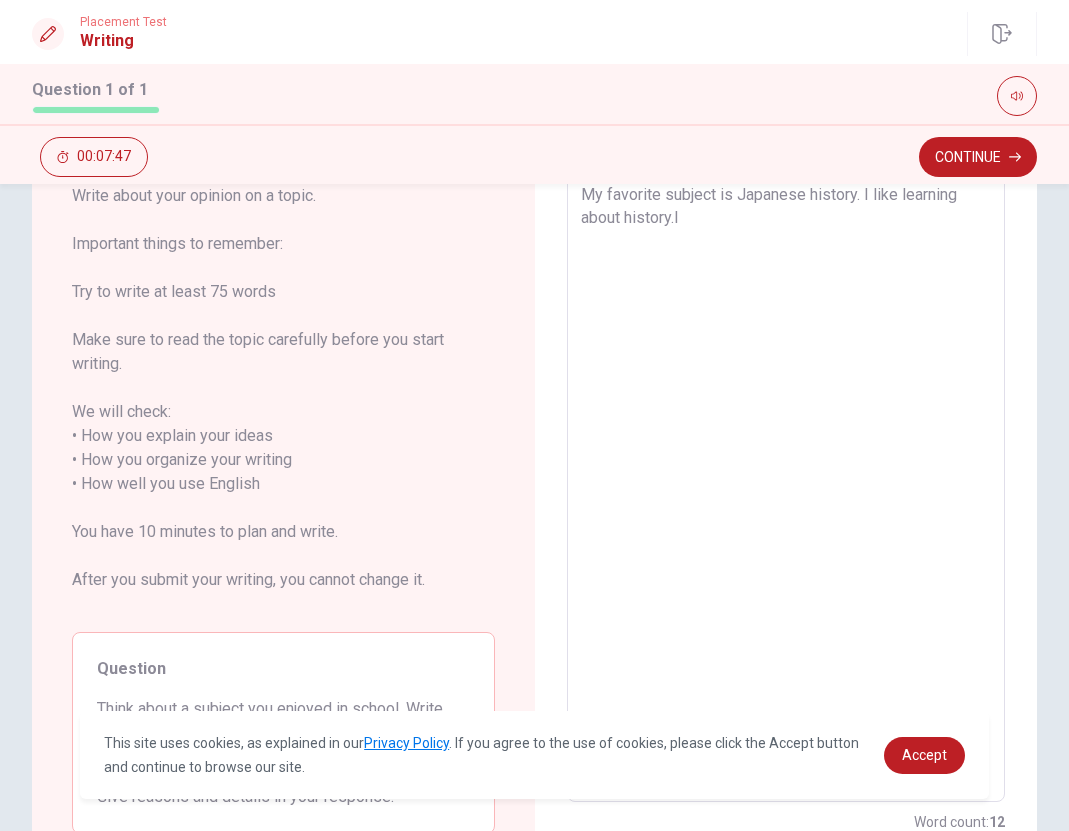 type on "x" 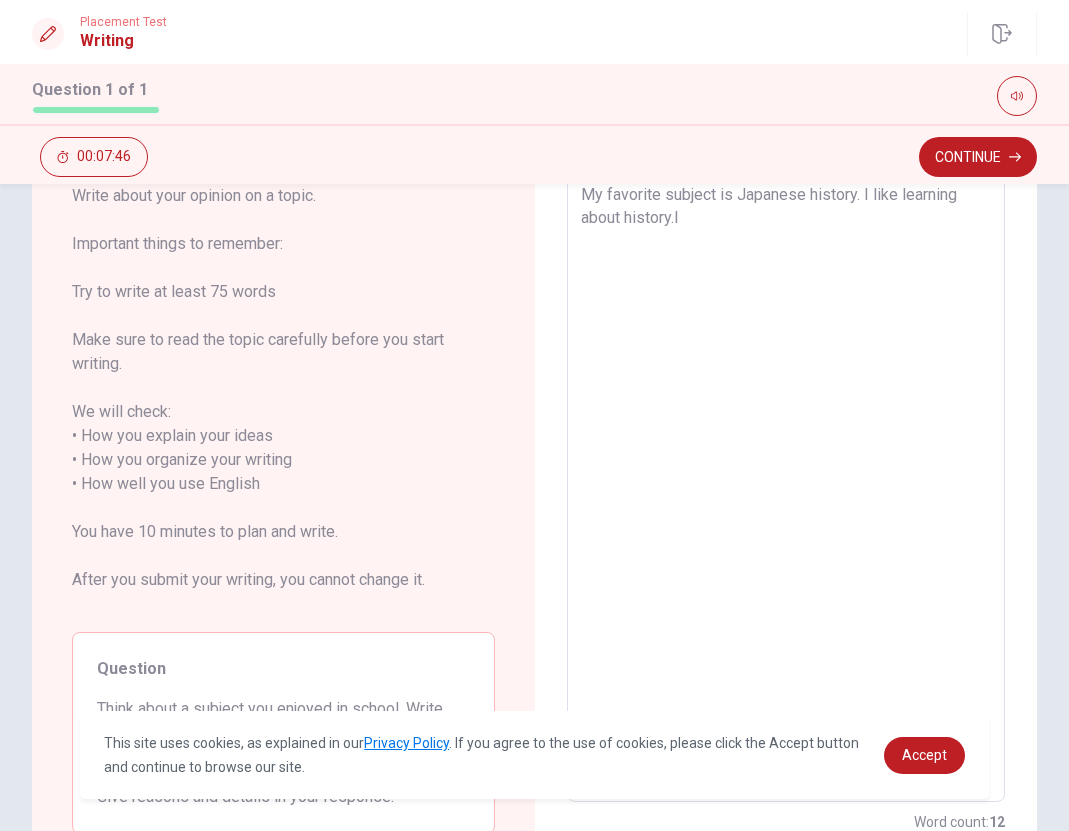 type on "My favorite subject is Japanese history. I like learning about history.I" 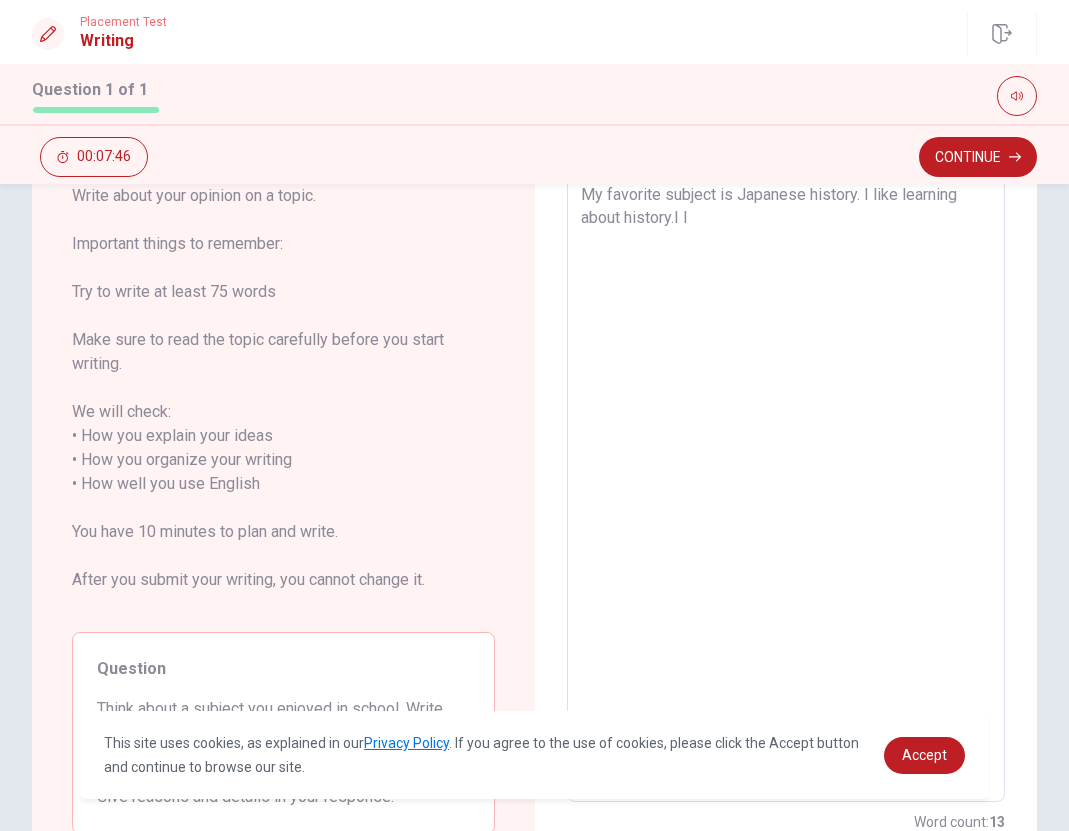 type on "x" 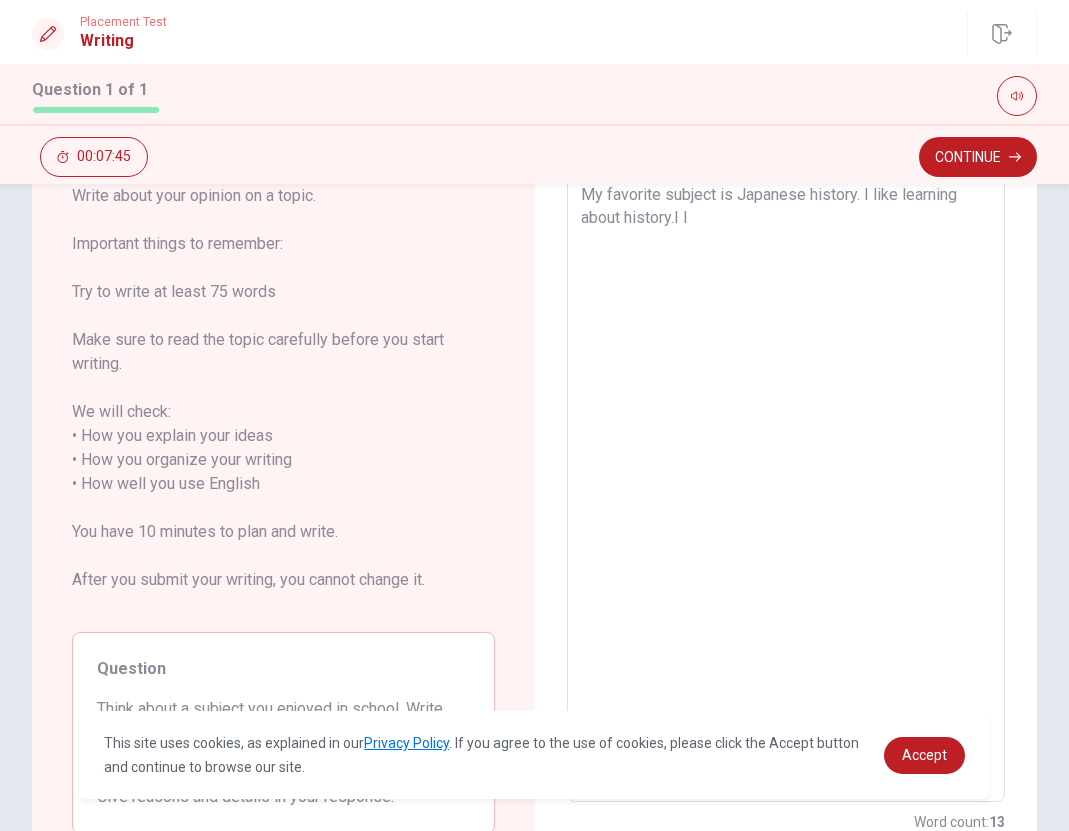 type on "My favorite subject is Japanese history. I like learning about history.I li" 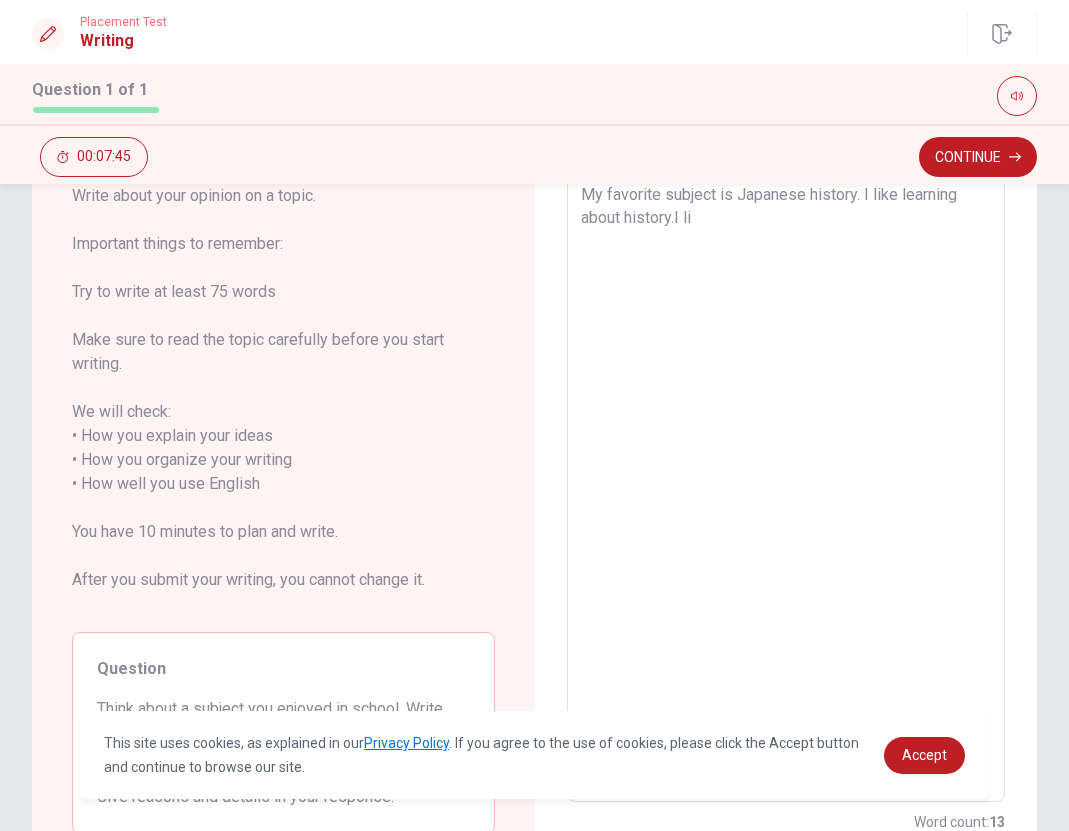 type on "x" 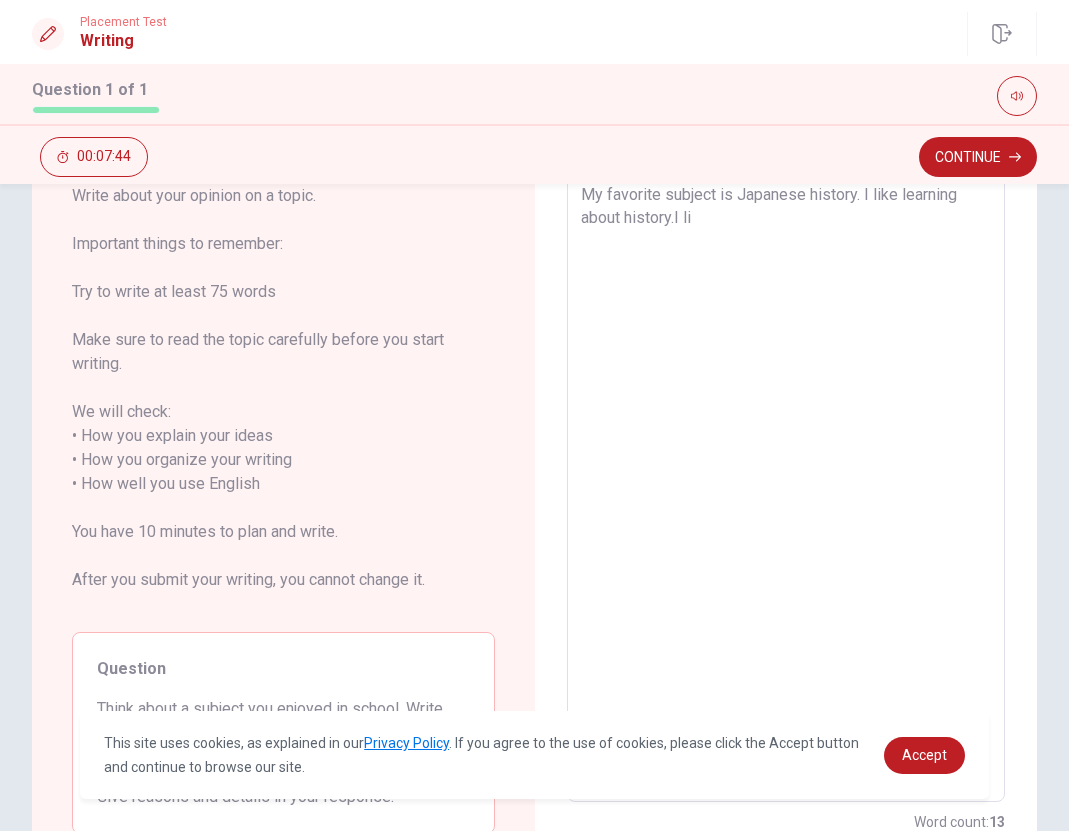 type on "My favorite subject is Japanese history. I like learning about history.I lik" 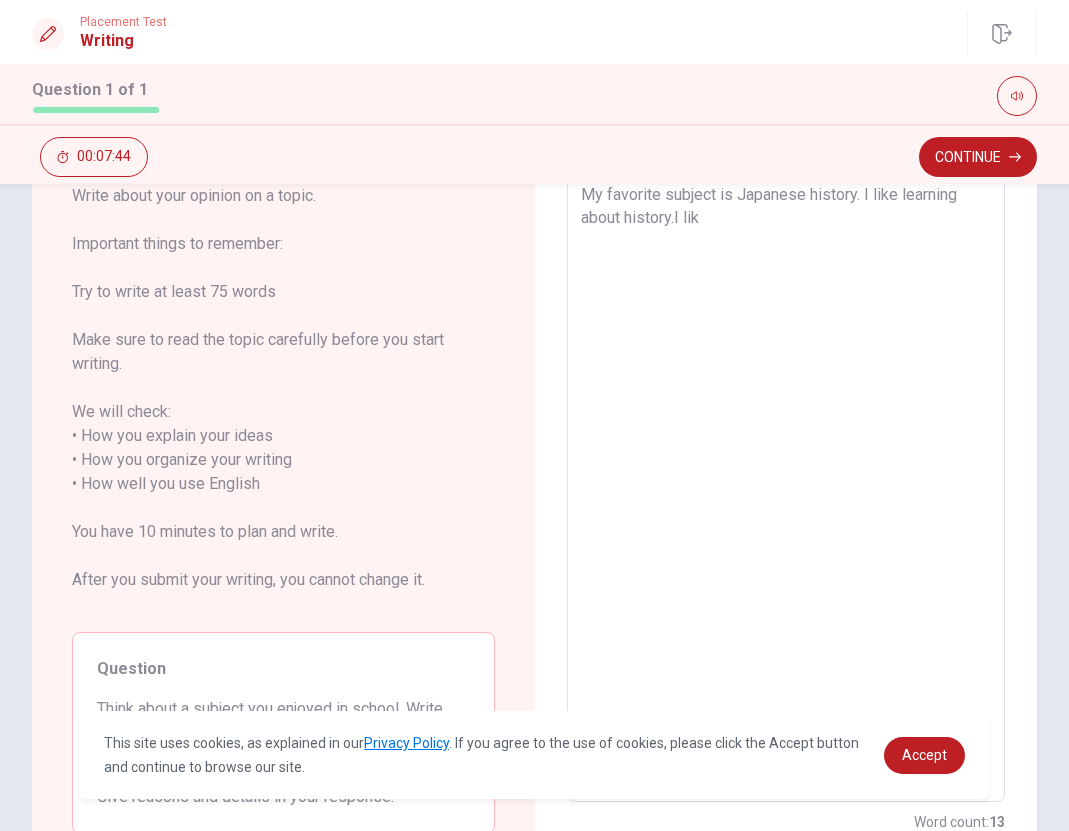 type on "x" 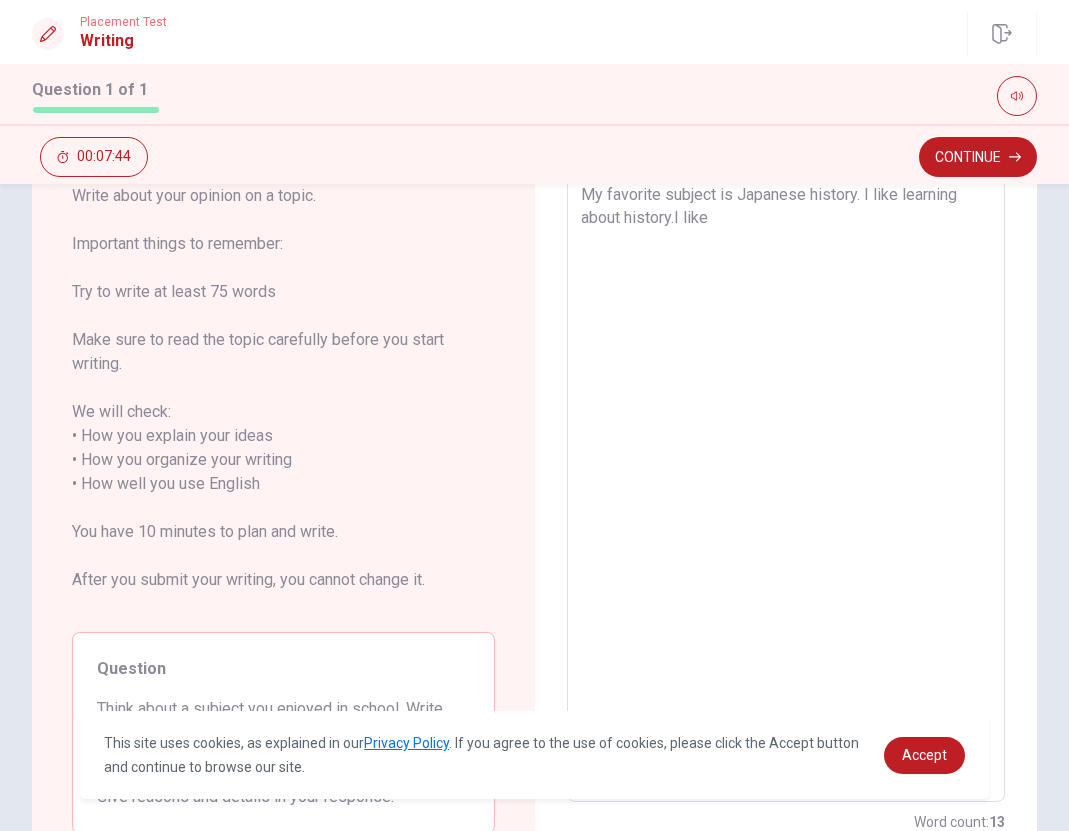 type on "x" 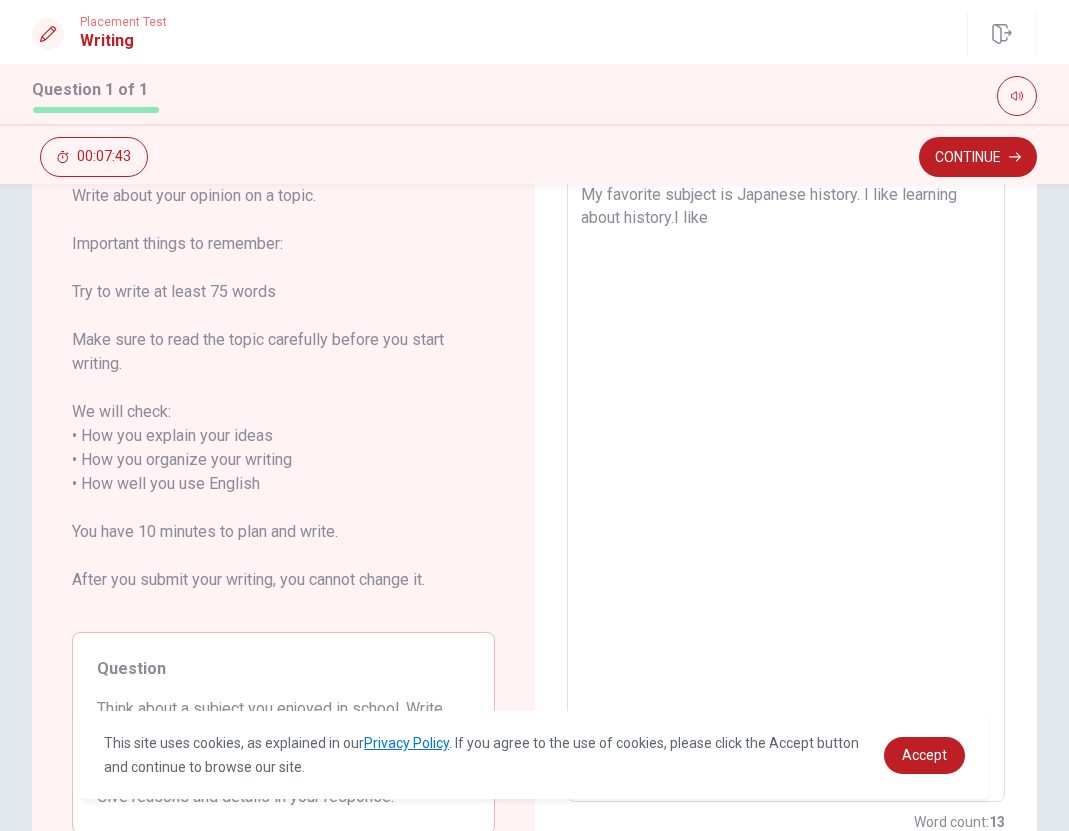 type on "My favorite subject is Japanese history. I like learning about history.I like" 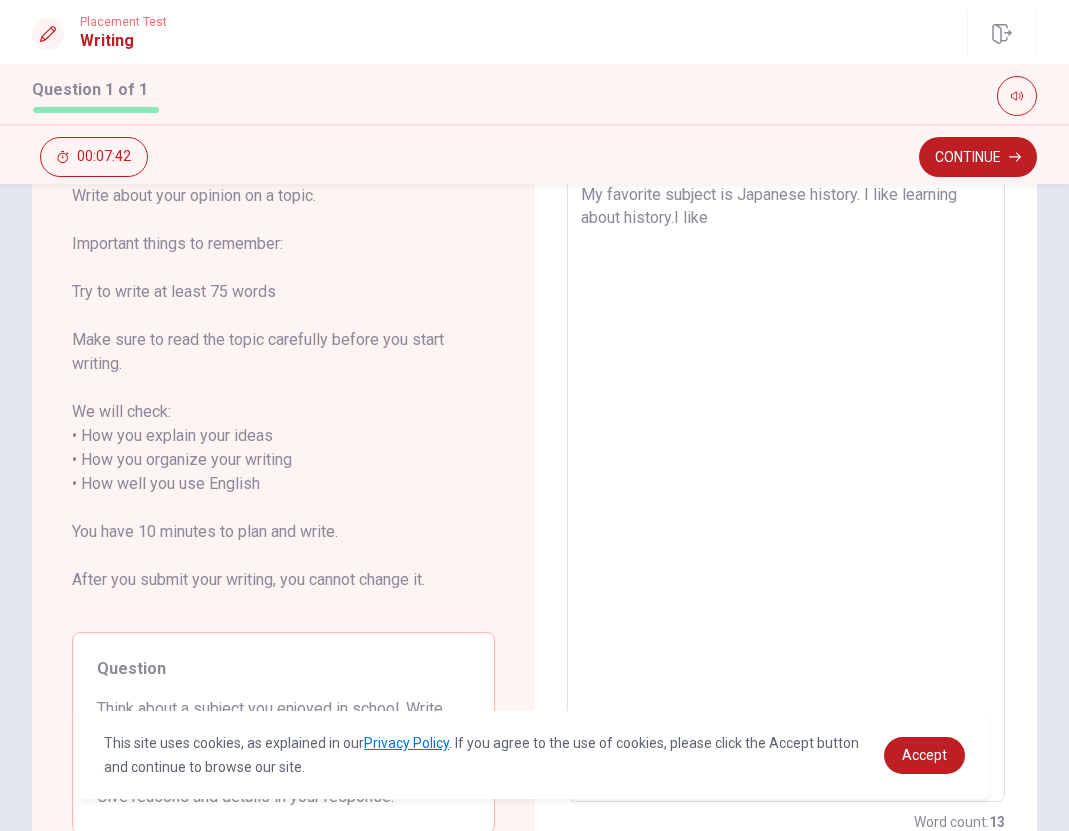 type on "My favorite subject is Japanese history. I like learning about history.I like t" 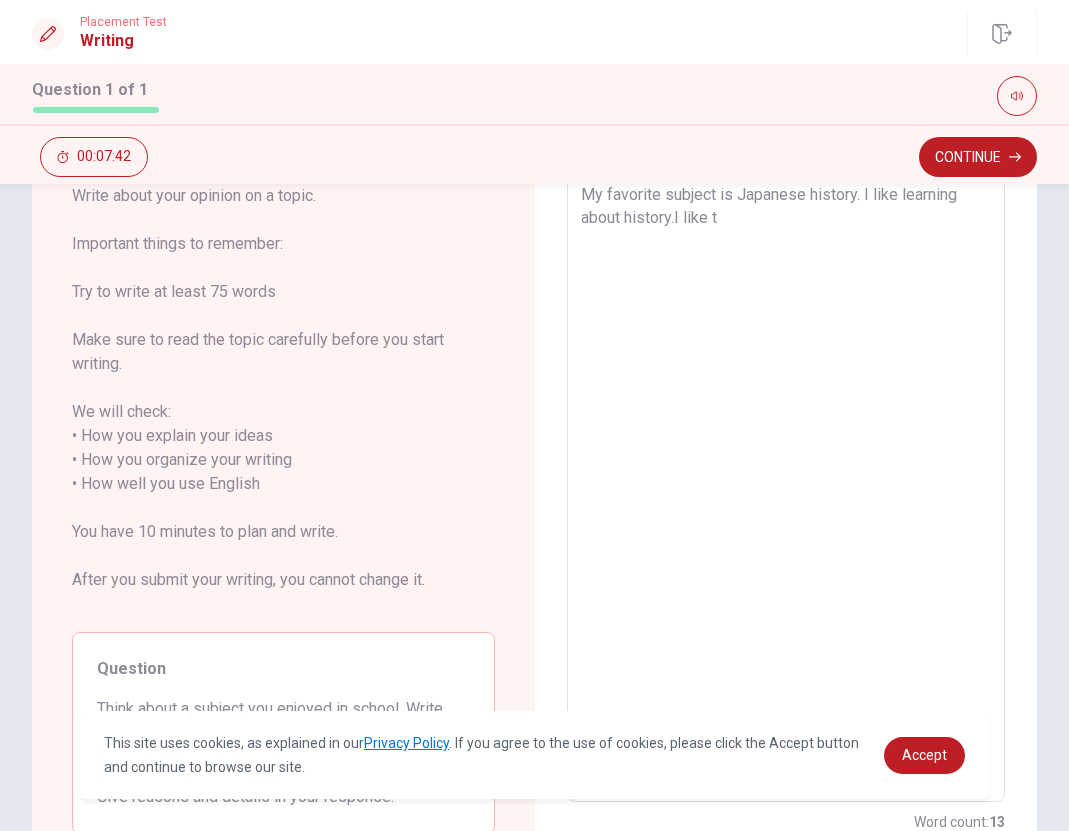 type on "x" 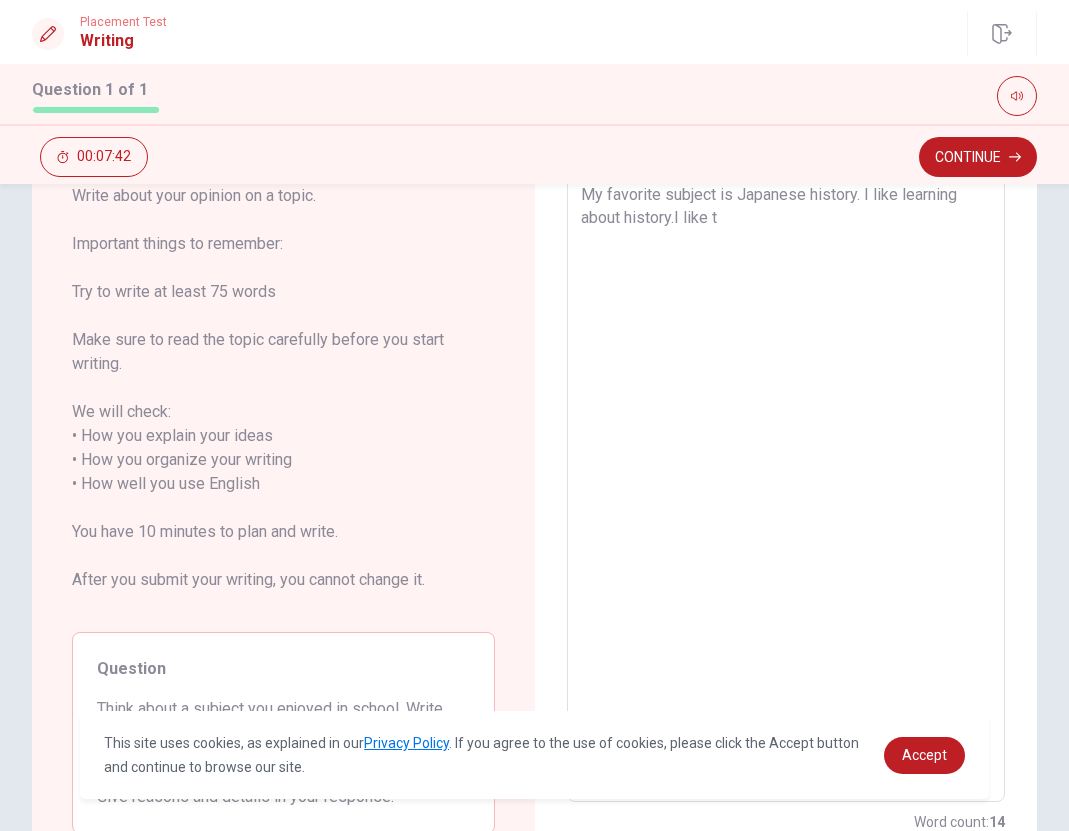 type on "My favorite subject is Japanese history. I like learning about history.I like th" 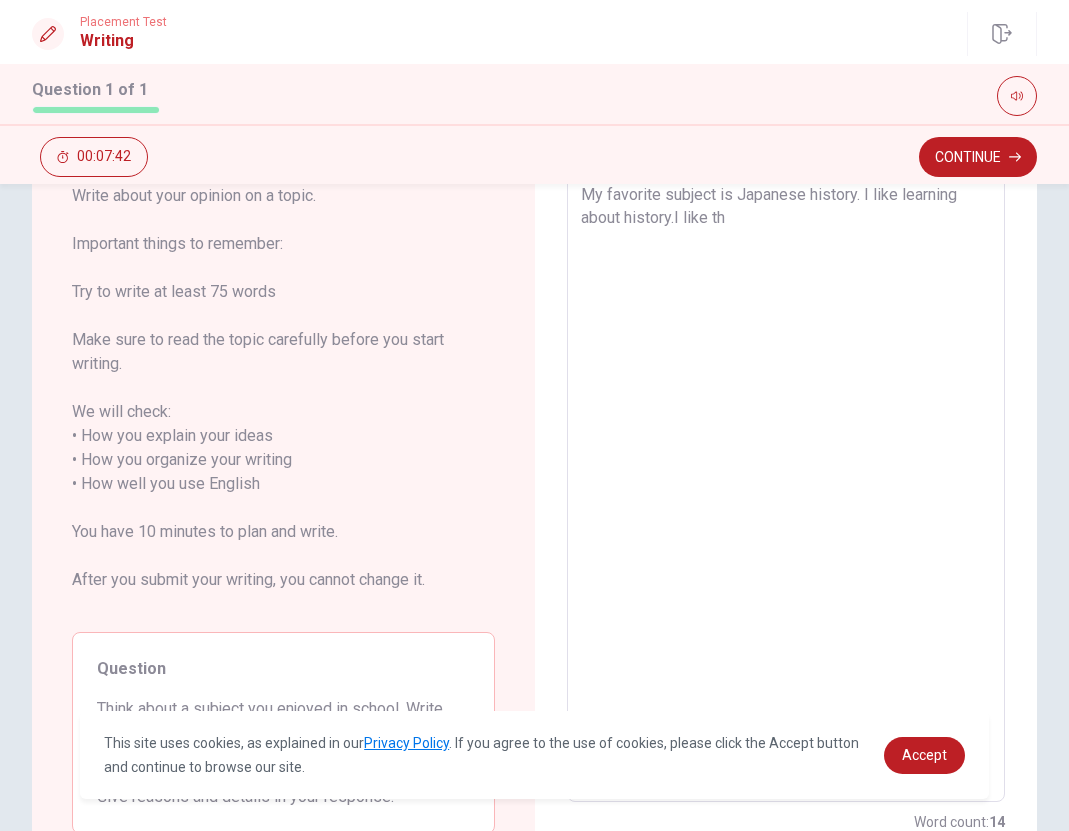 type on "x" 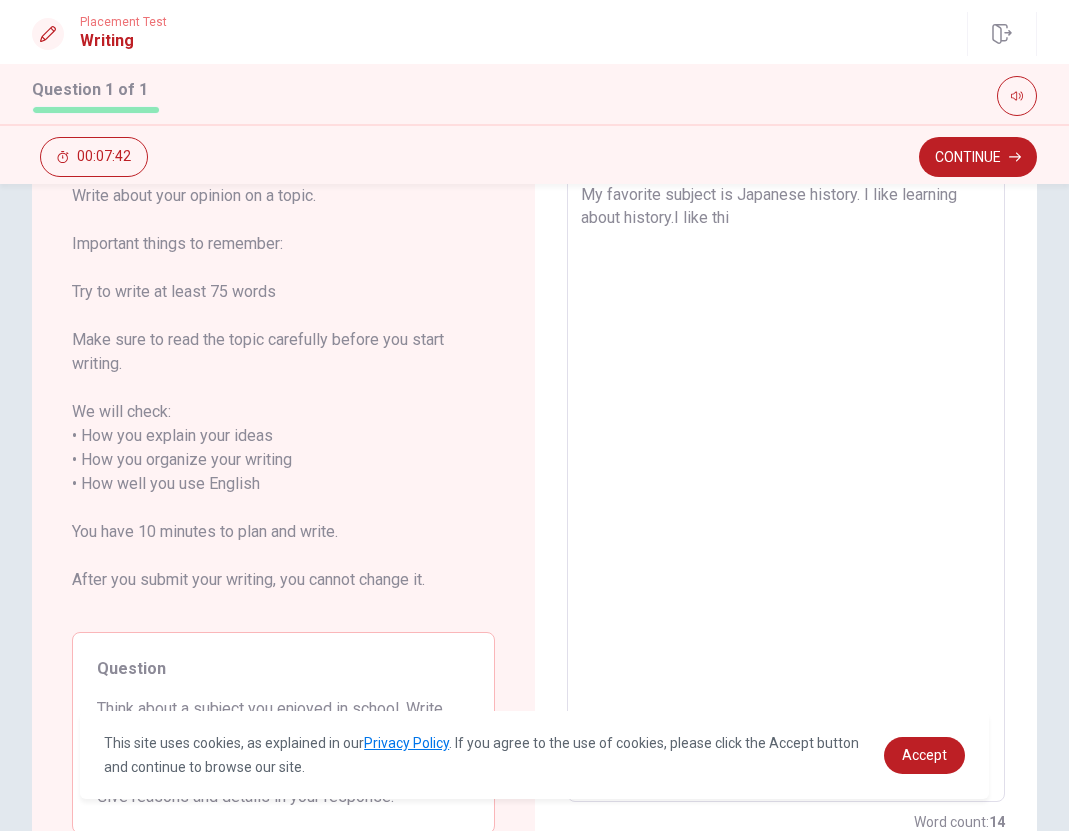 type on "x" 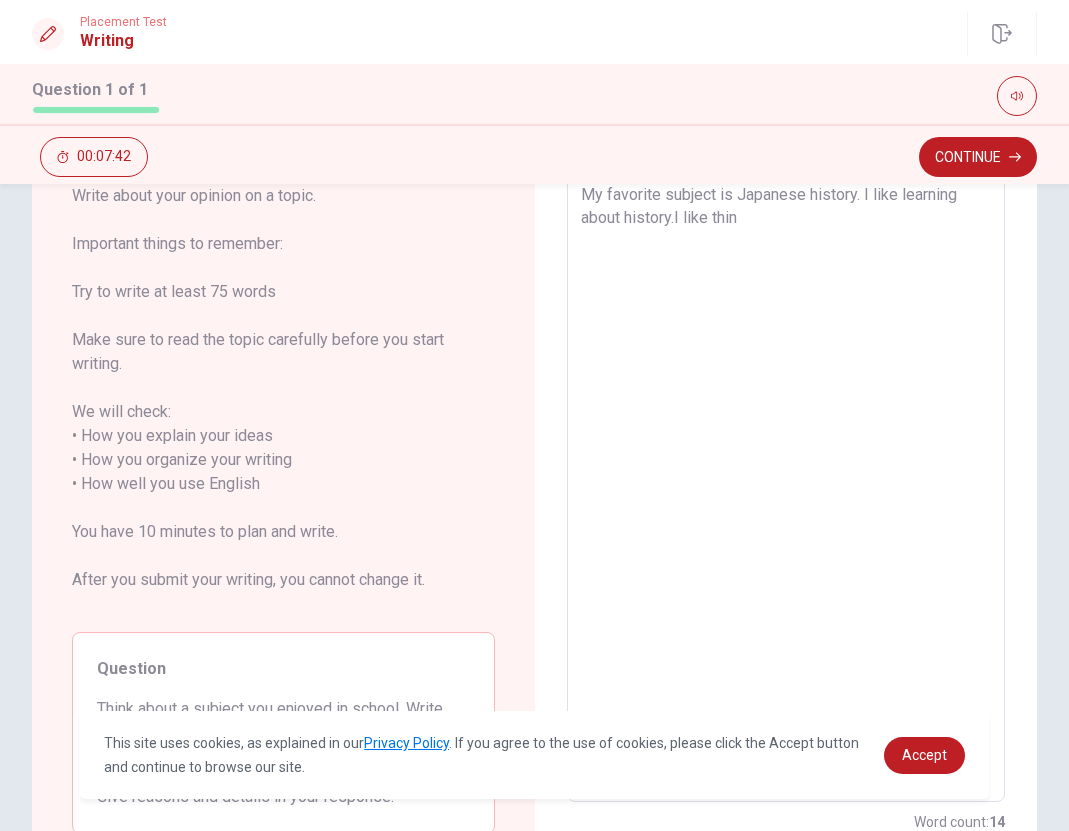 type on "x" 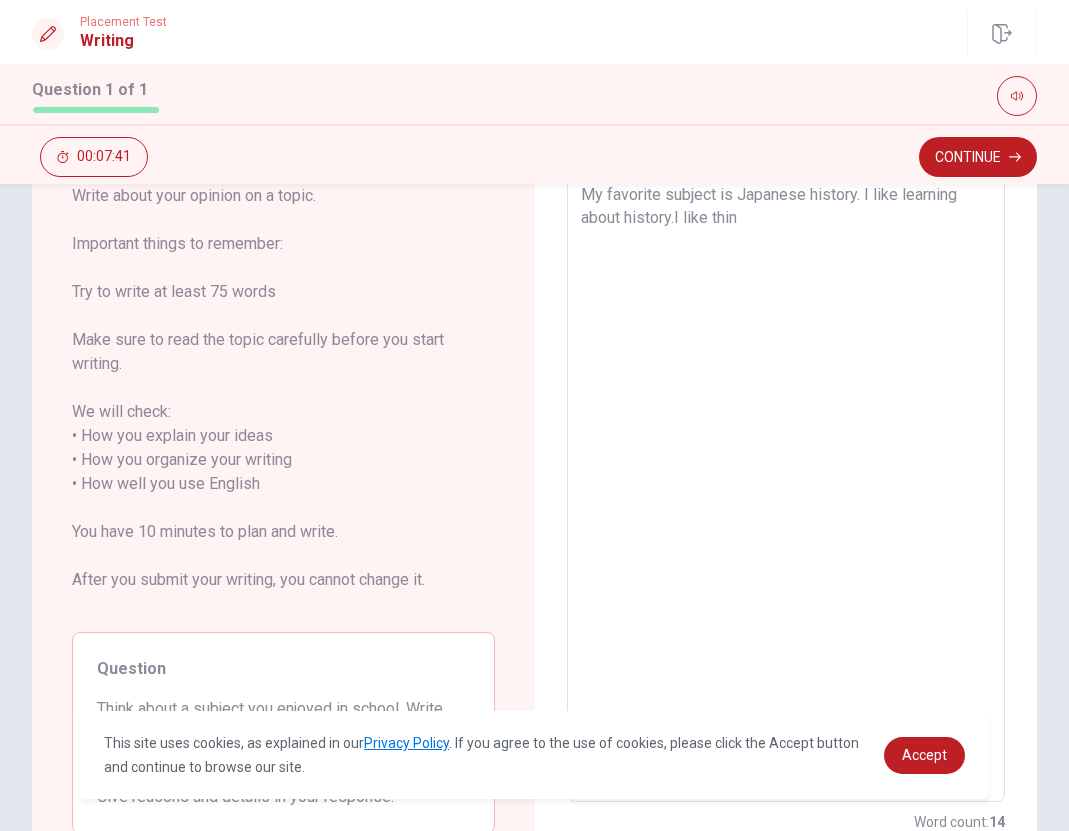 type on "My favorite subject is Japanese history. I like learning about history.I like think" 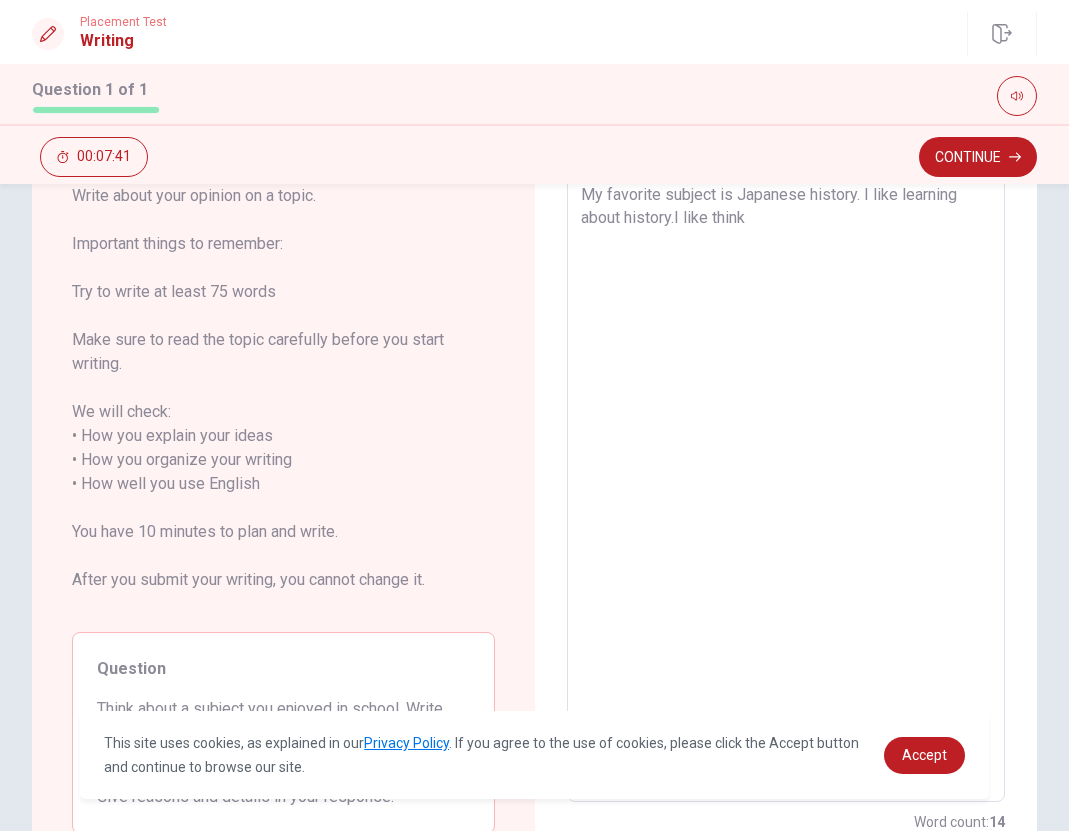 type on "x" 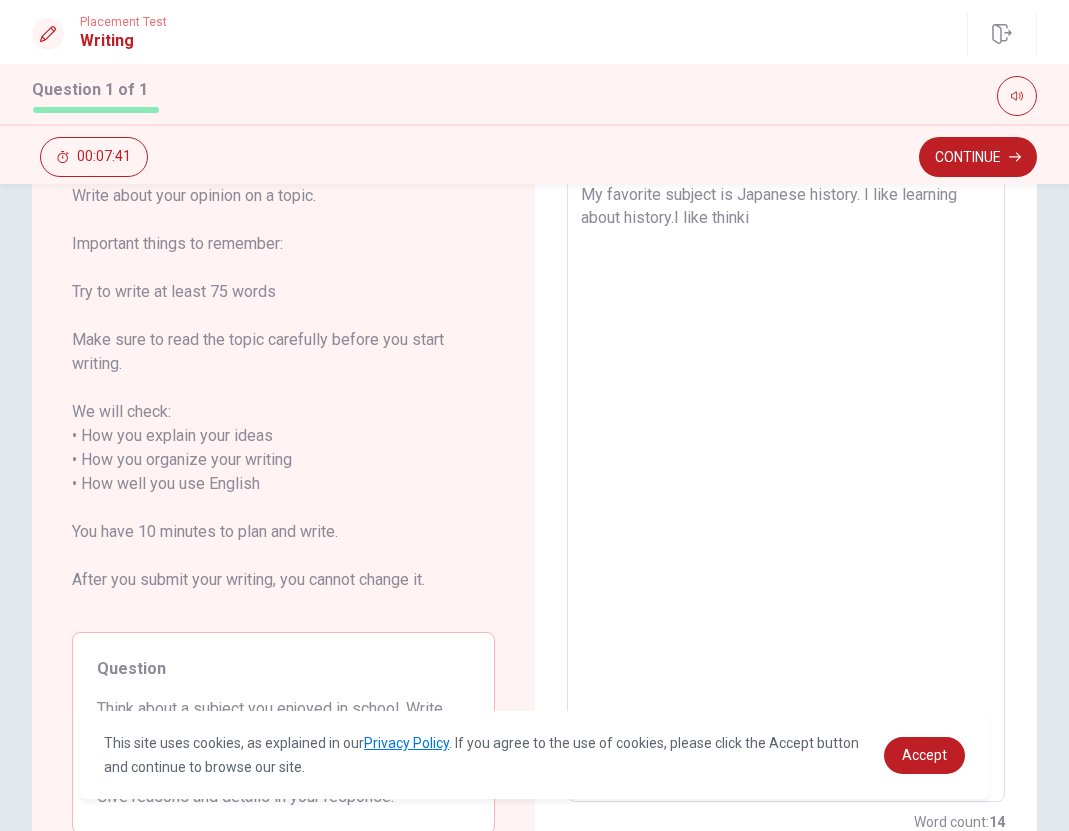 type on "x" 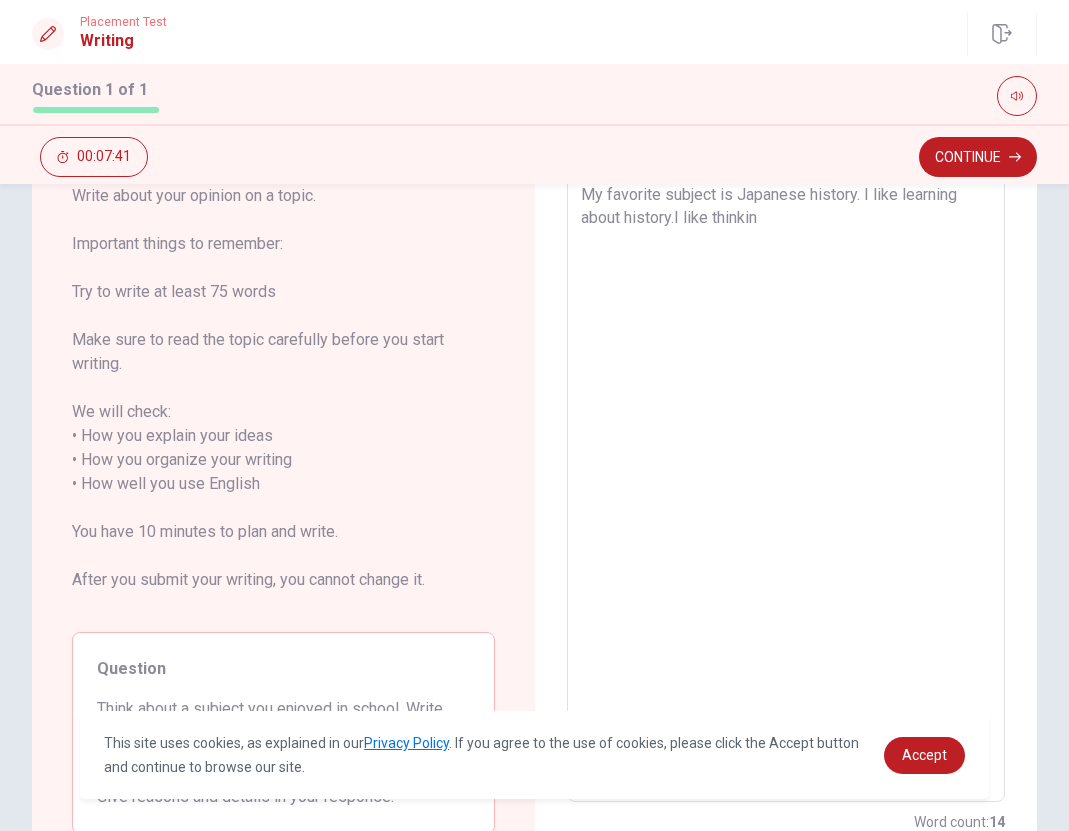 type on "x" 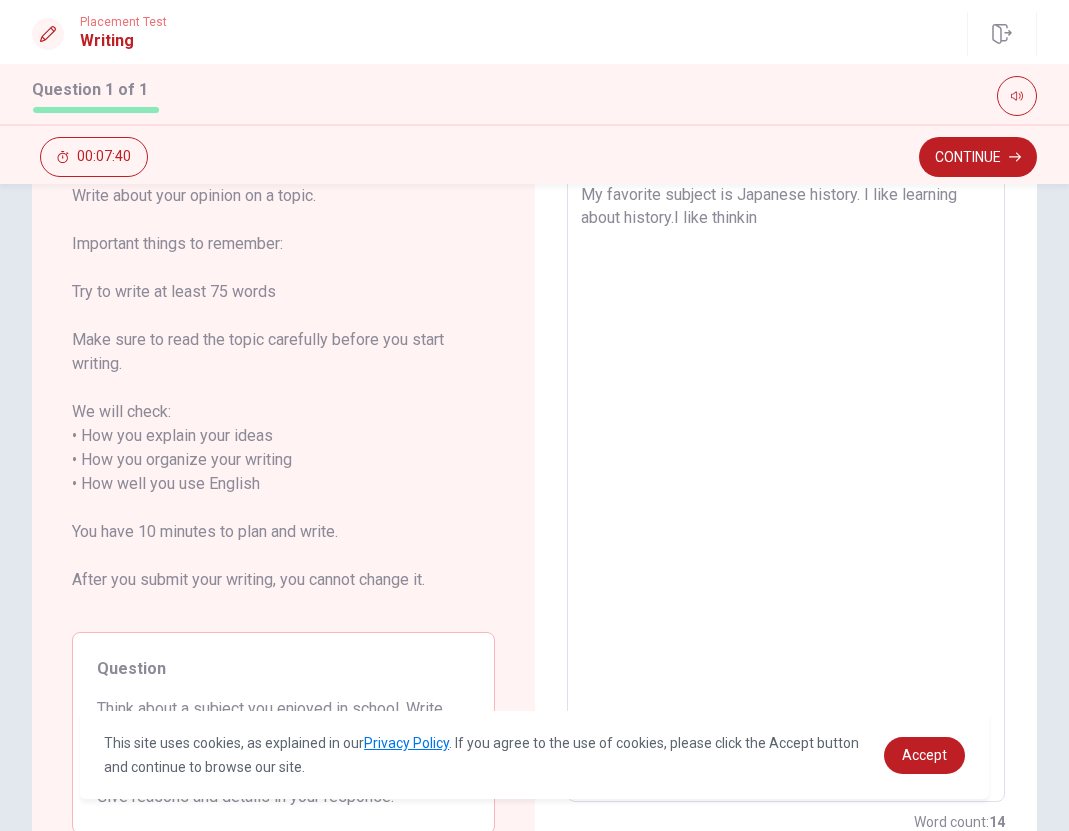 type on "My favorite subject is Japanese history. I like learning about history.I like thinking" 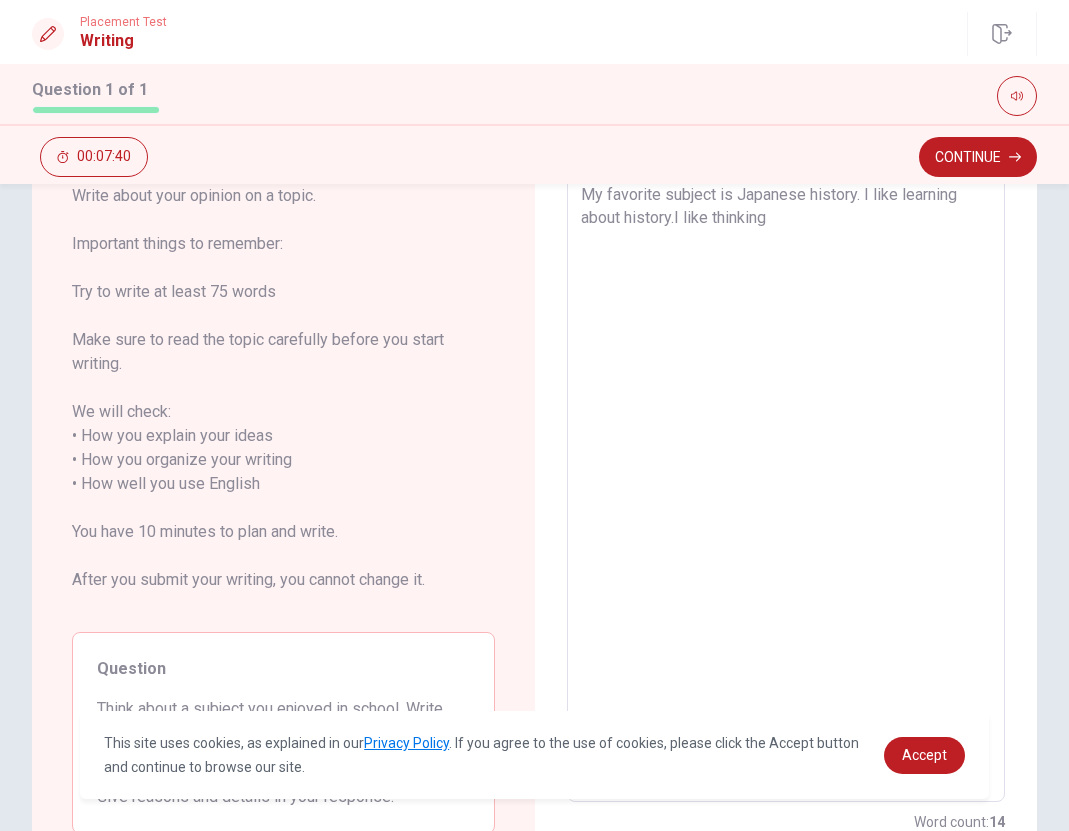 type 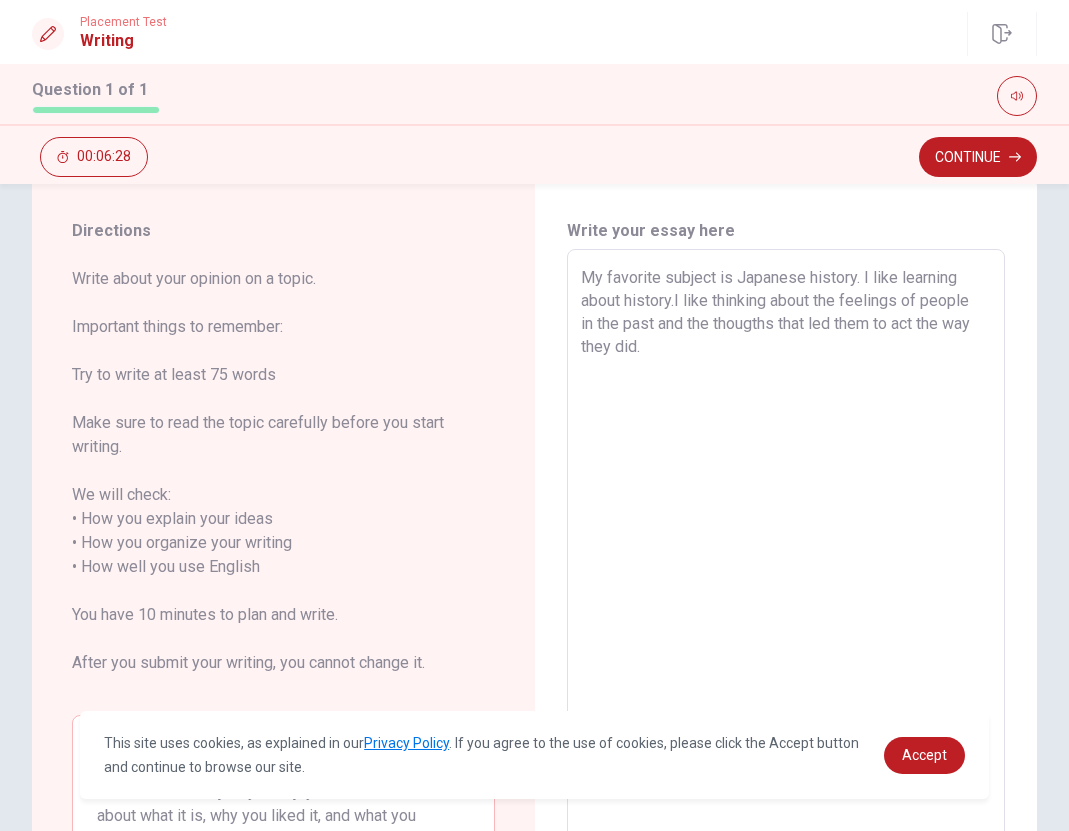 scroll, scrollTop: 36, scrollLeft: 0, axis: vertical 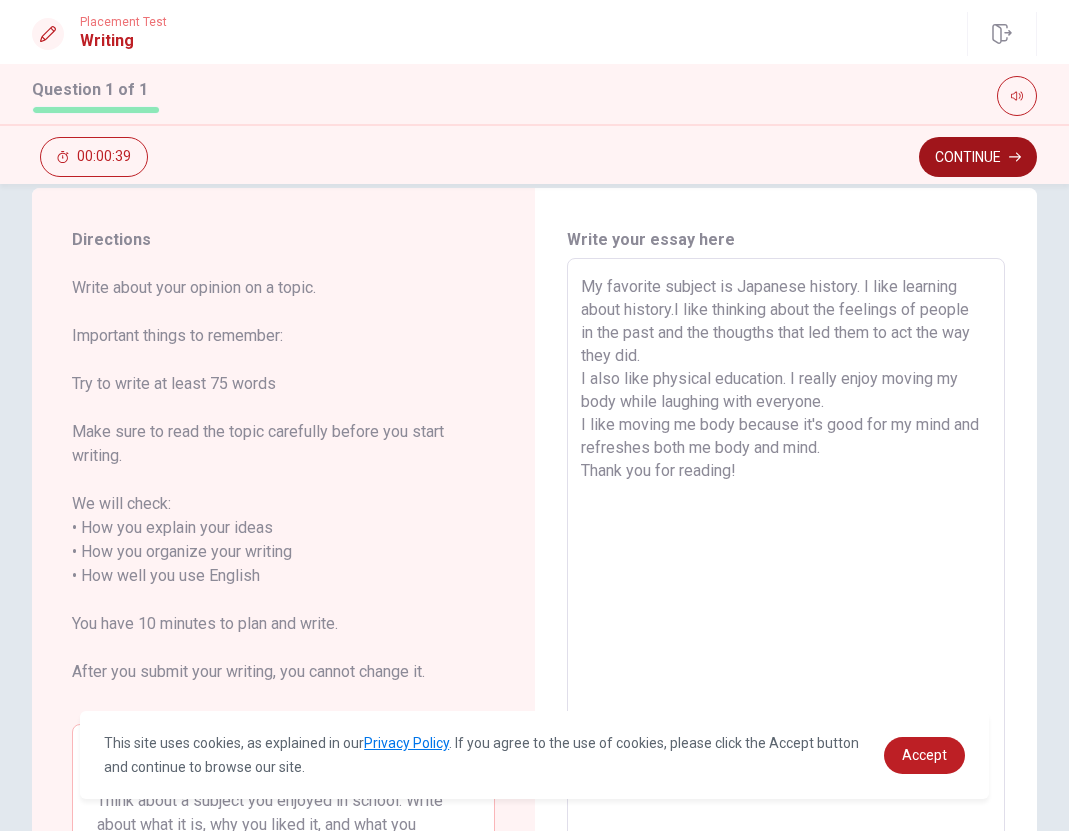 click on "Continue" at bounding box center (978, 157) 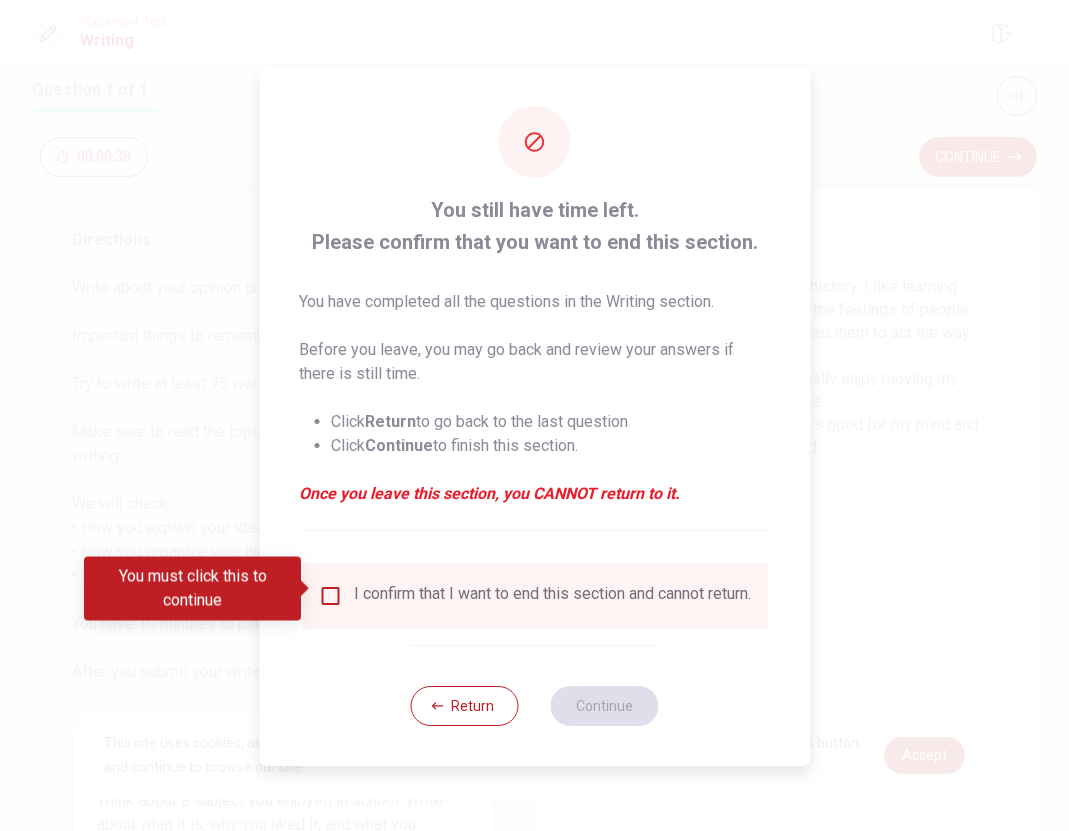 click at bounding box center [330, 596] 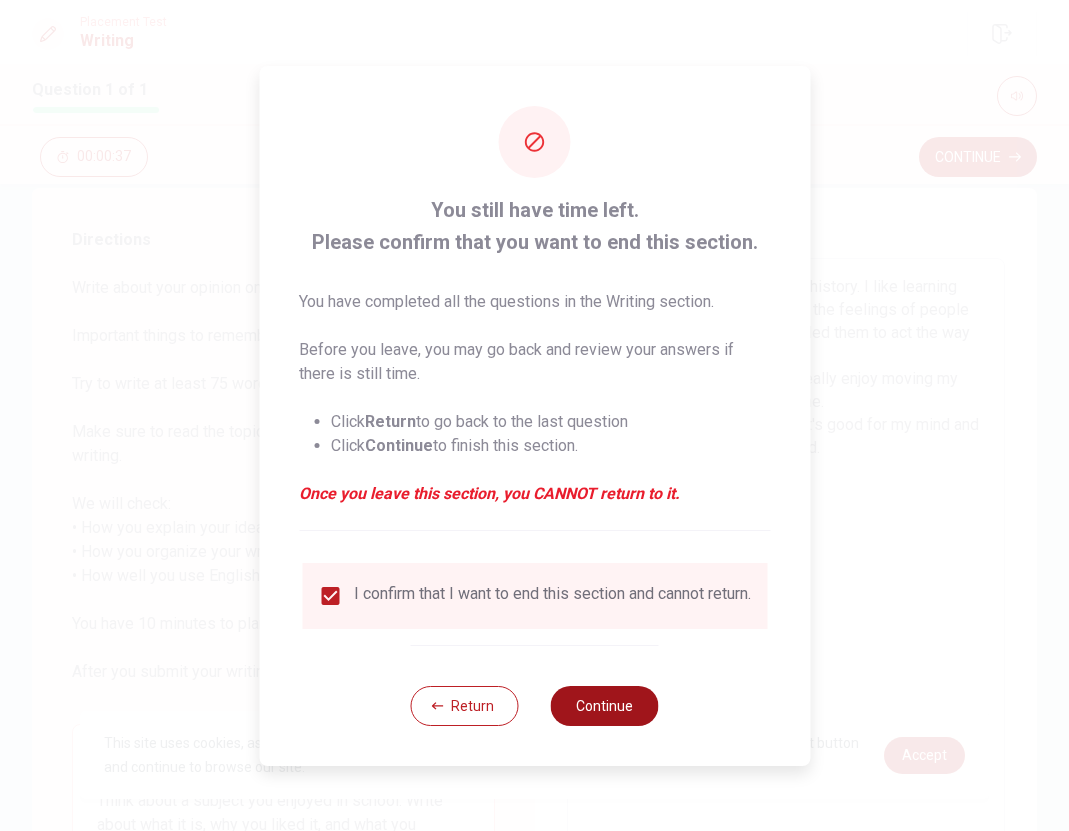 click on "Continue" at bounding box center (605, 706) 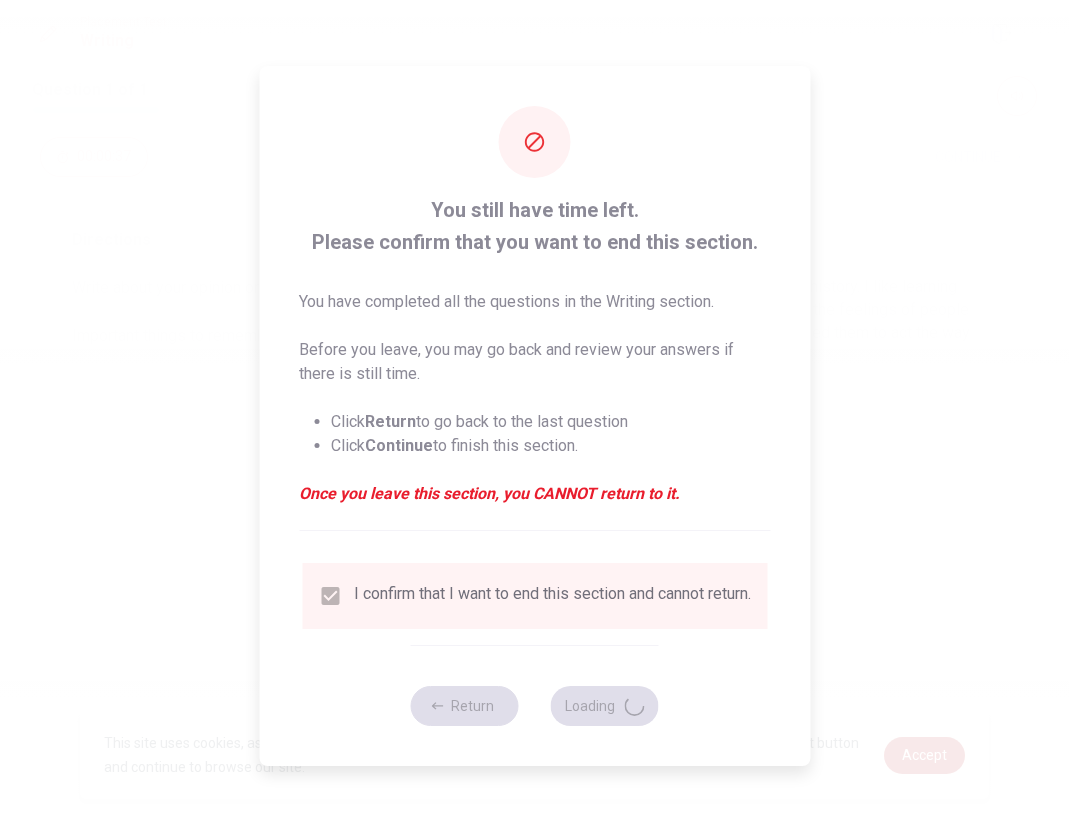 scroll, scrollTop: 0, scrollLeft: 0, axis: both 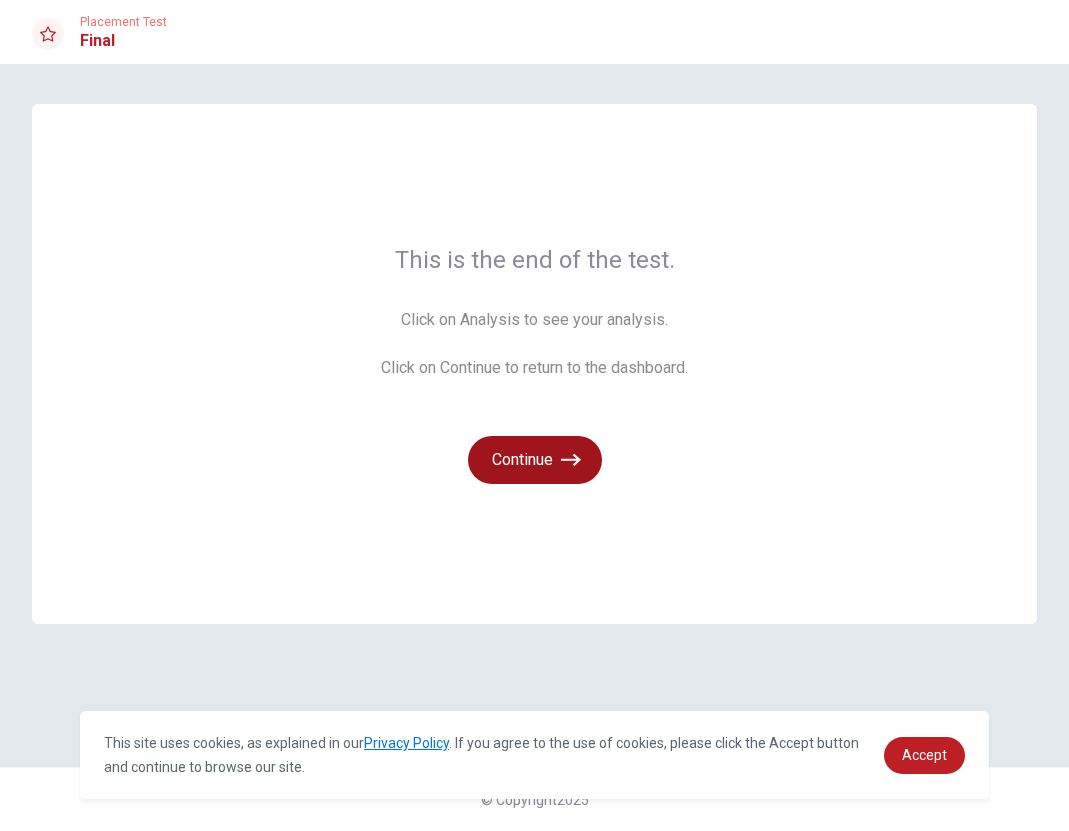 click on "Continue" at bounding box center [535, 460] 